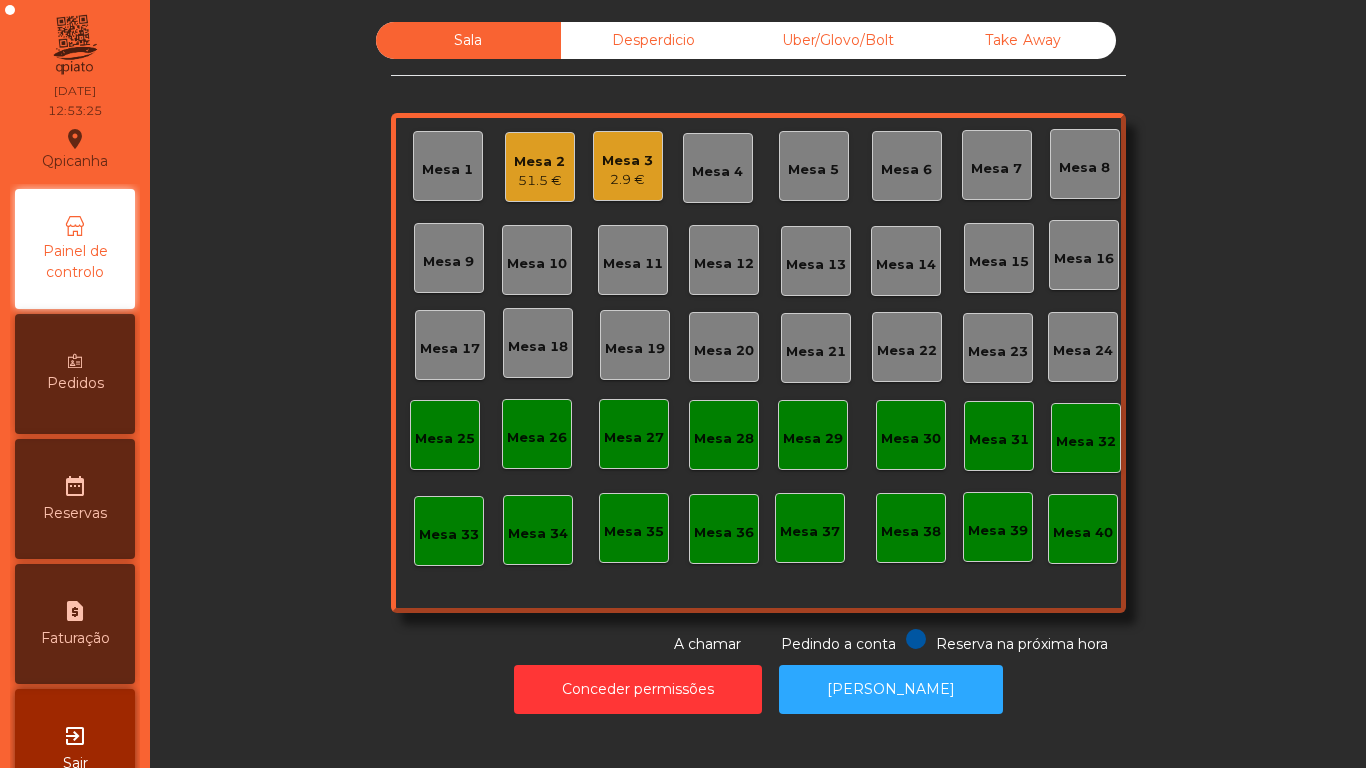 scroll, scrollTop: 0, scrollLeft: 0, axis: both 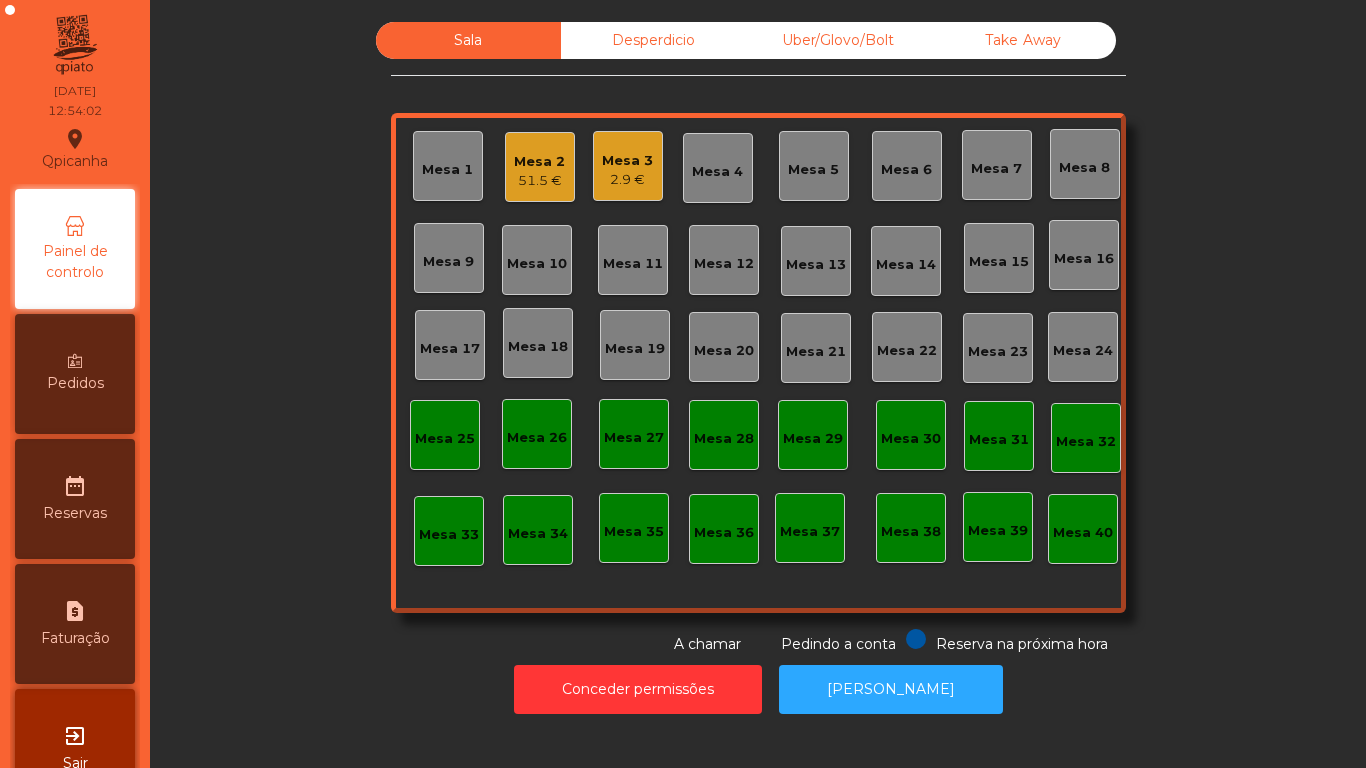 click on "2.9 €" 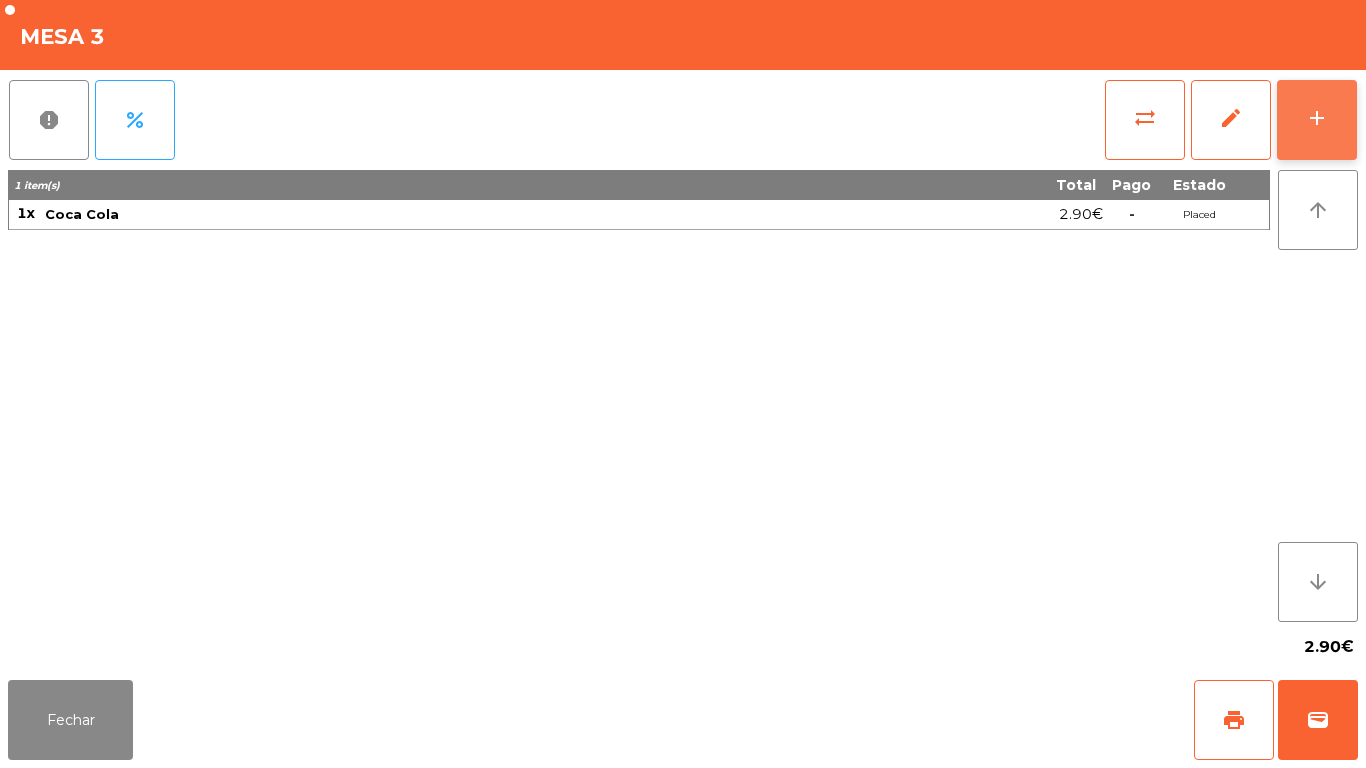click on "add" 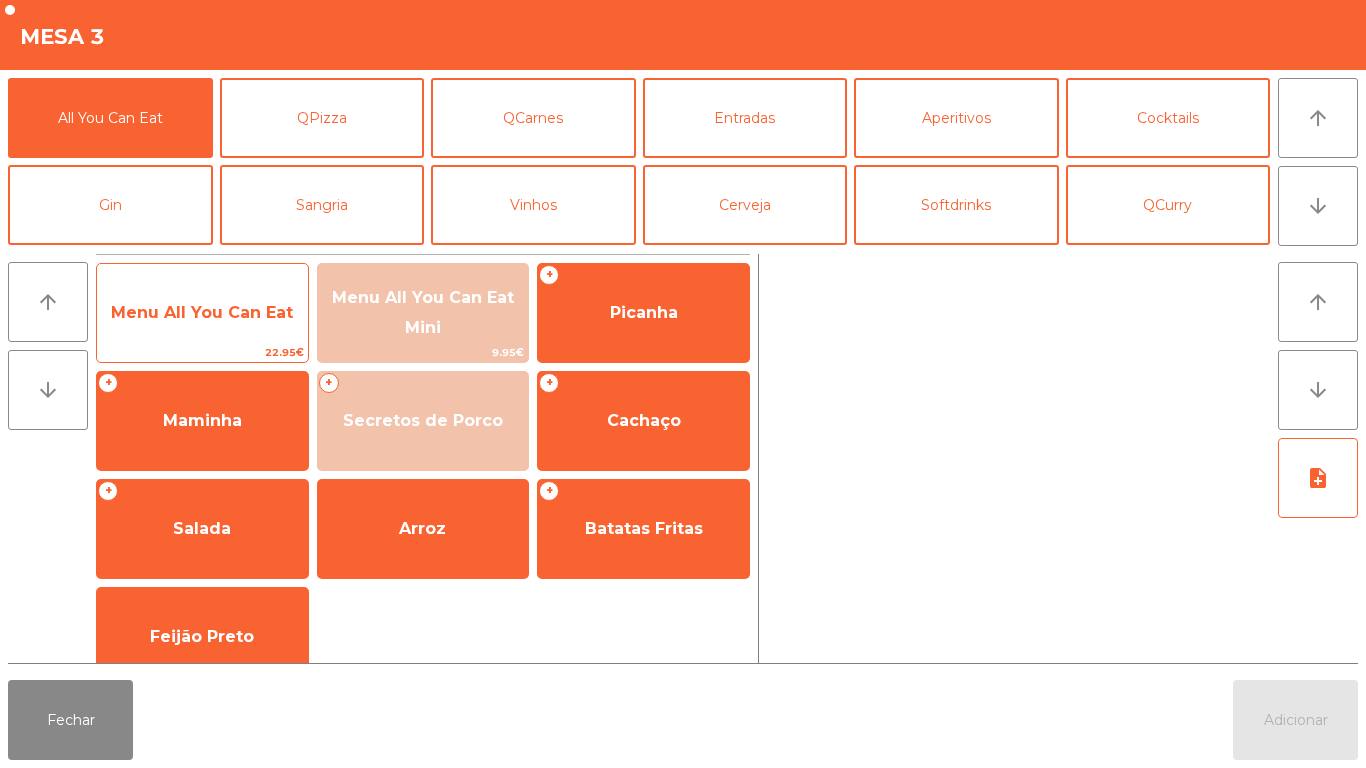click on "Menu All You Can Eat" 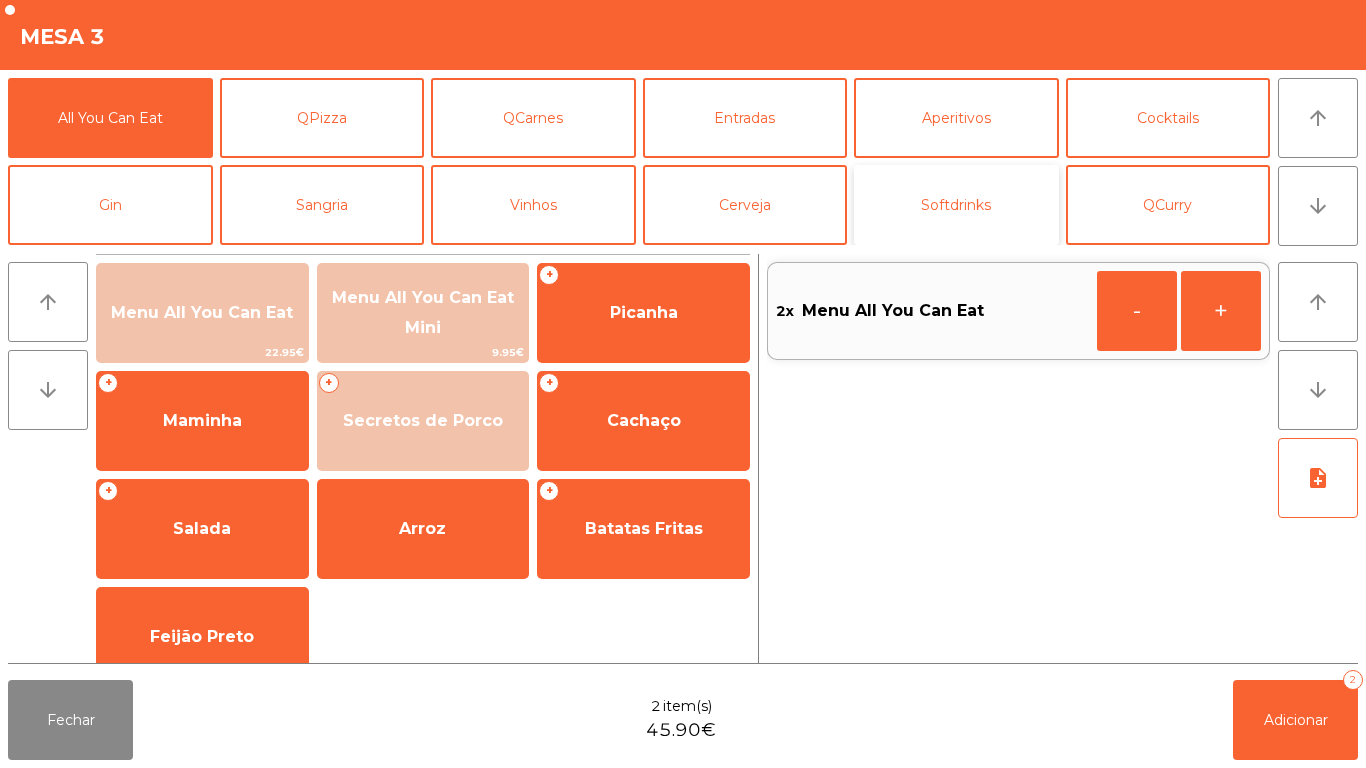 click on "Softdrinks" 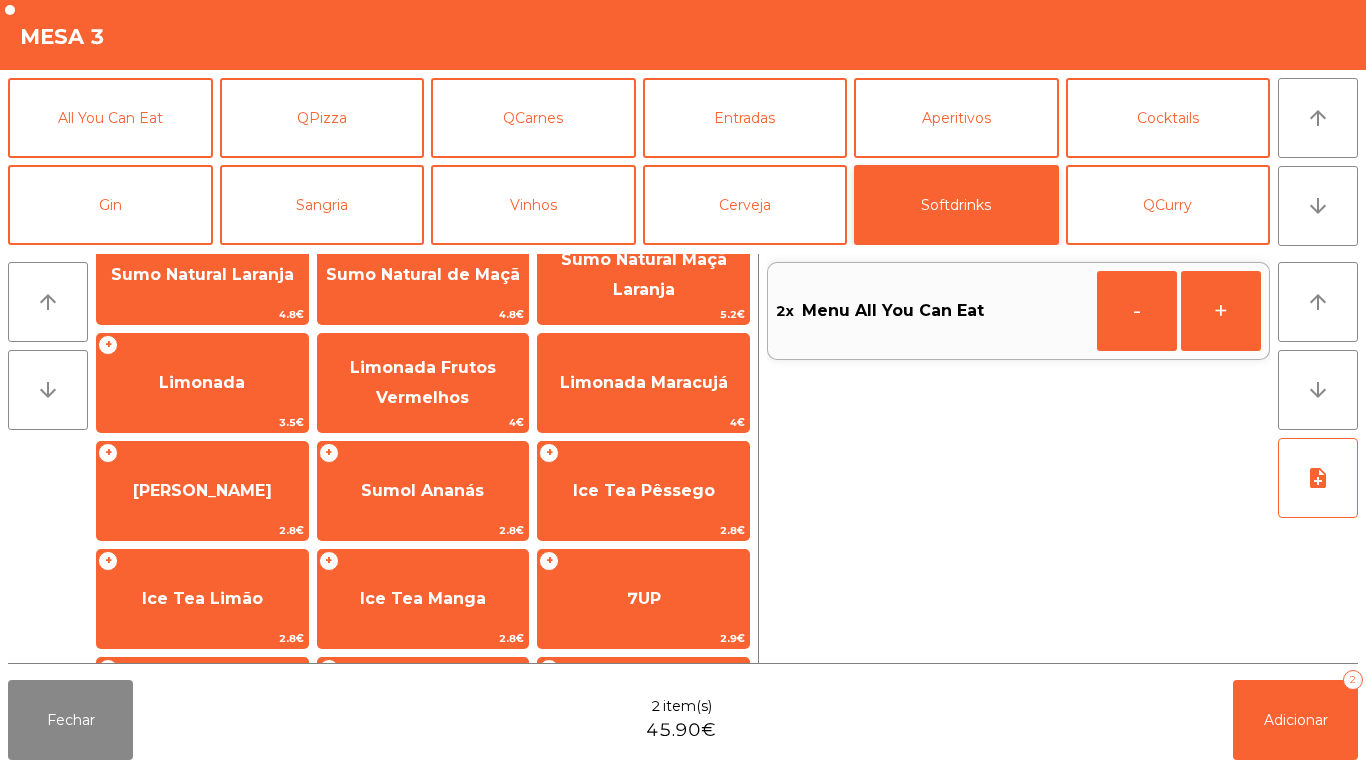 scroll, scrollTop: 187, scrollLeft: 0, axis: vertical 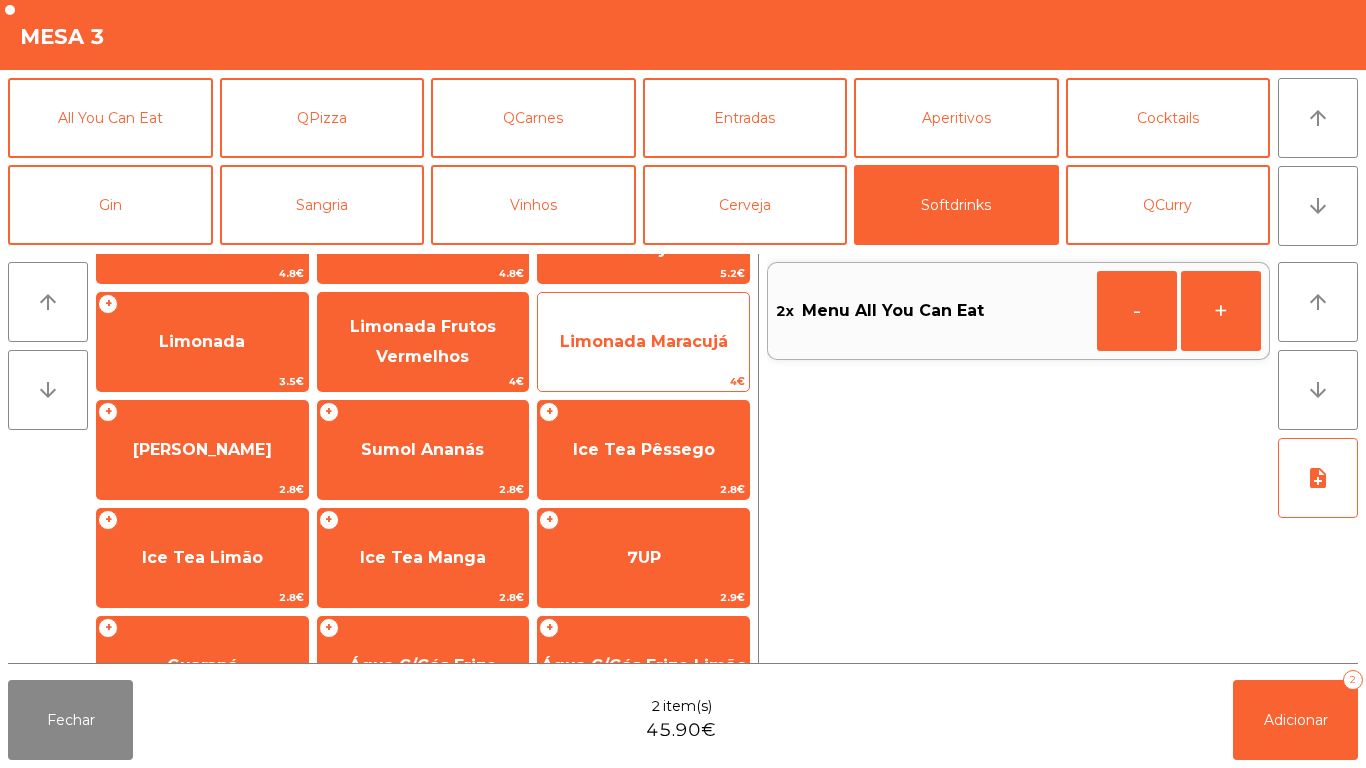 click on "Limonada Maracujá" 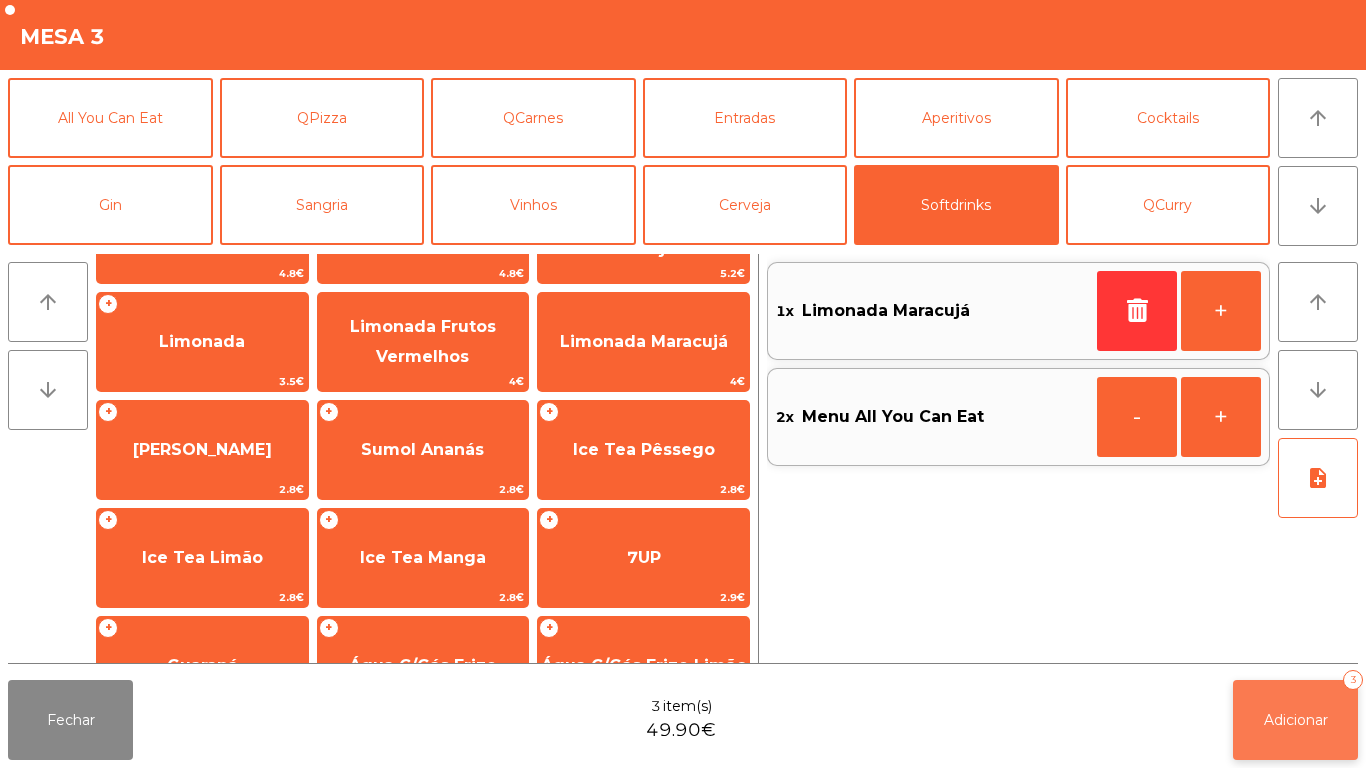click on "Adicionar" 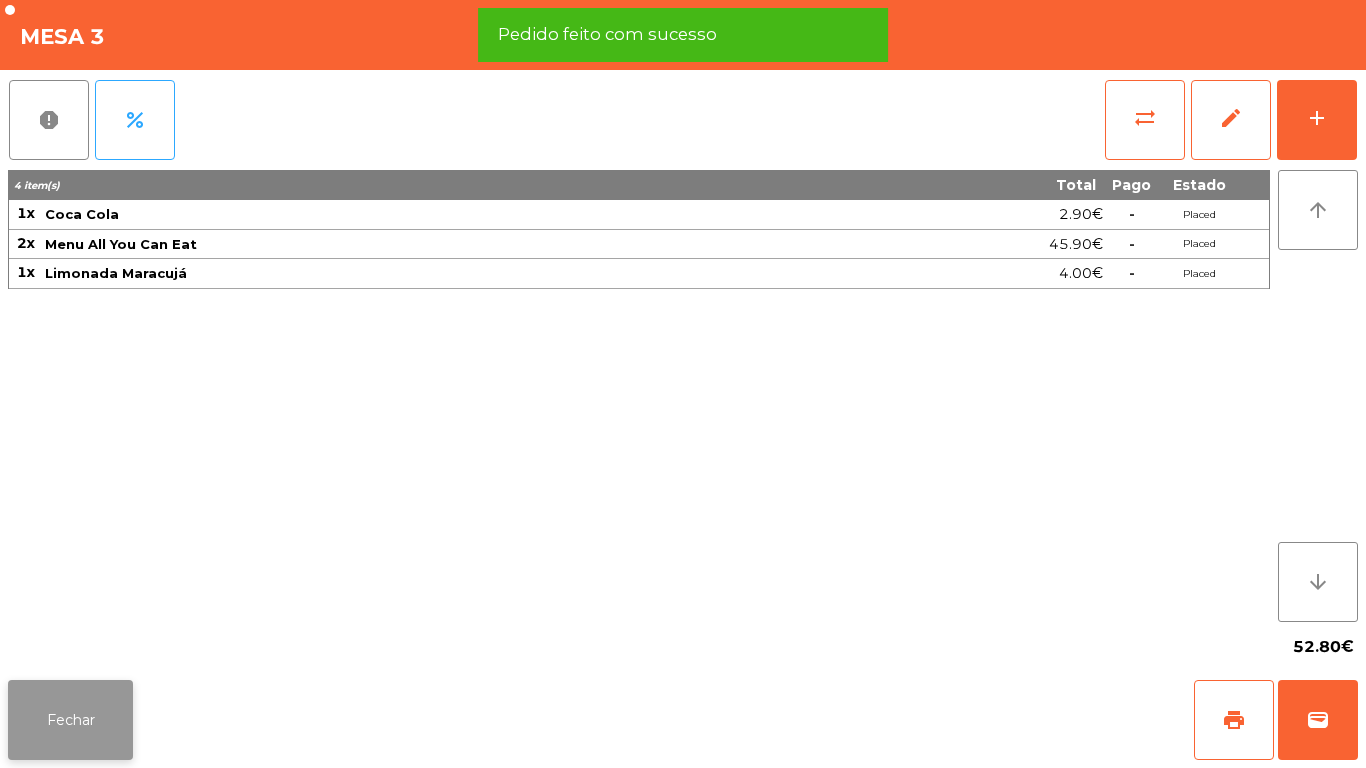 click on "Fechar" 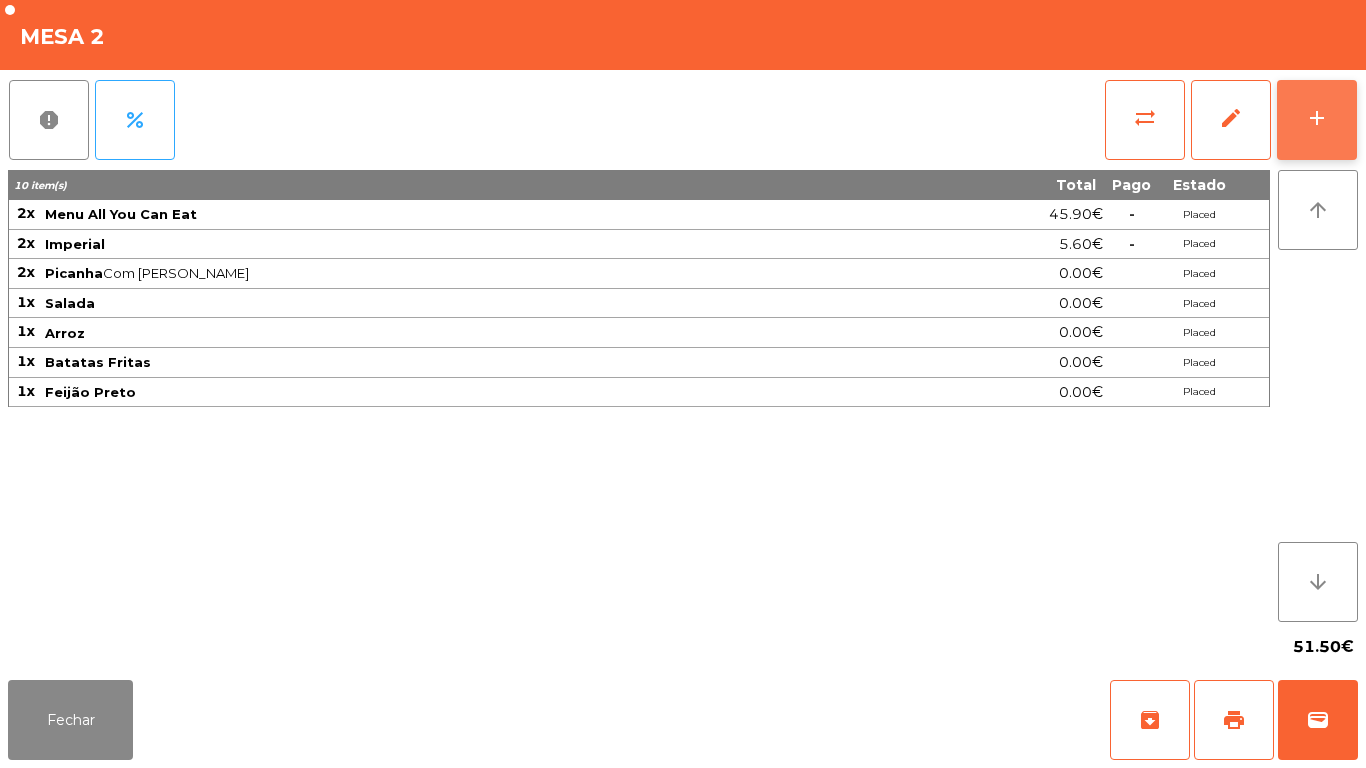 click on "add" 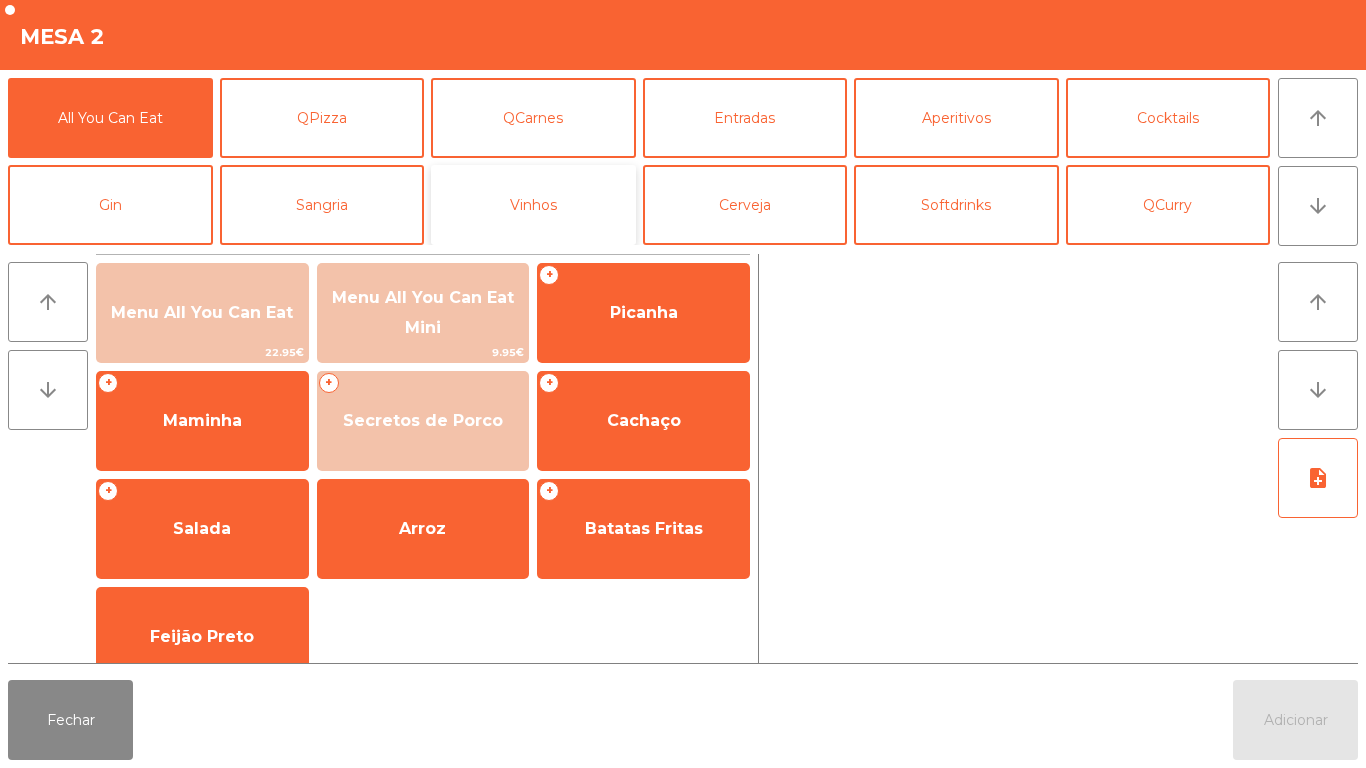 click on "Vinhos" 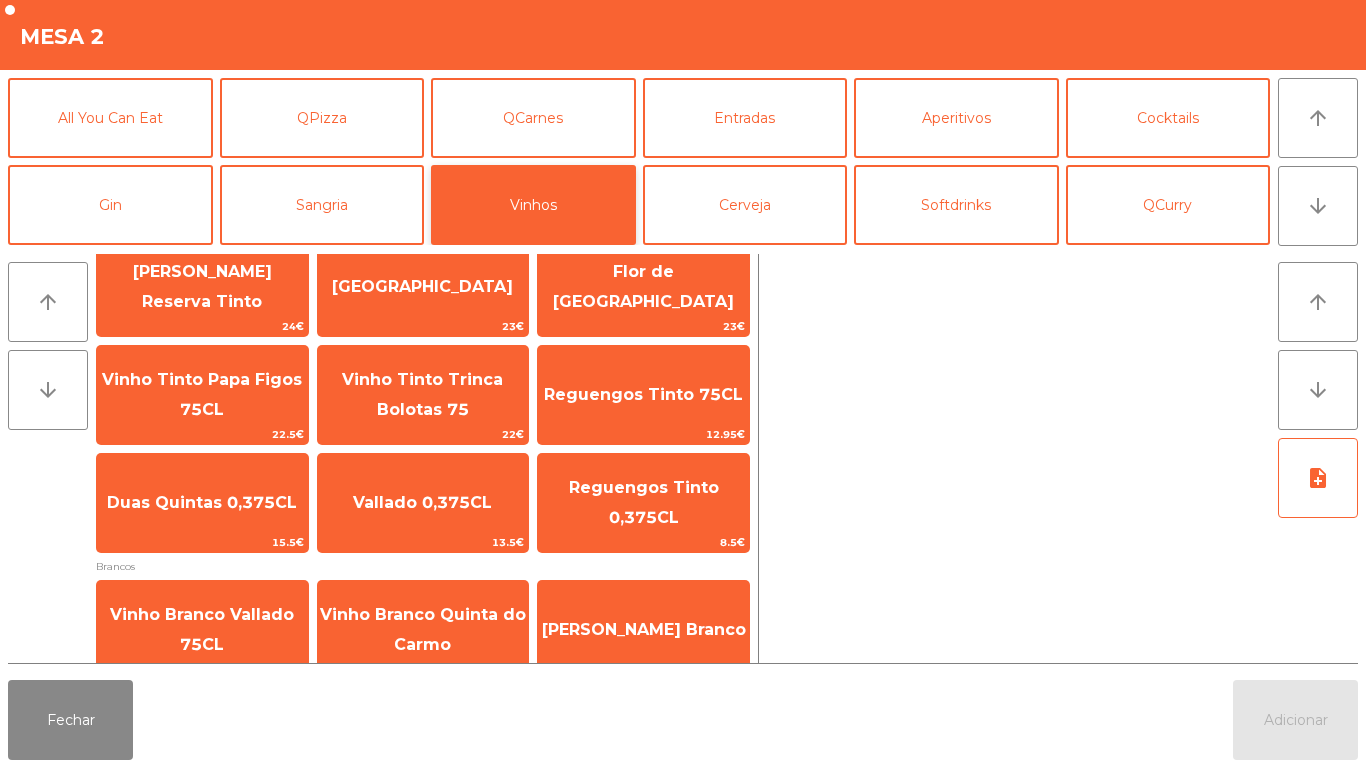scroll, scrollTop: 0, scrollLeft: 0, axis: both 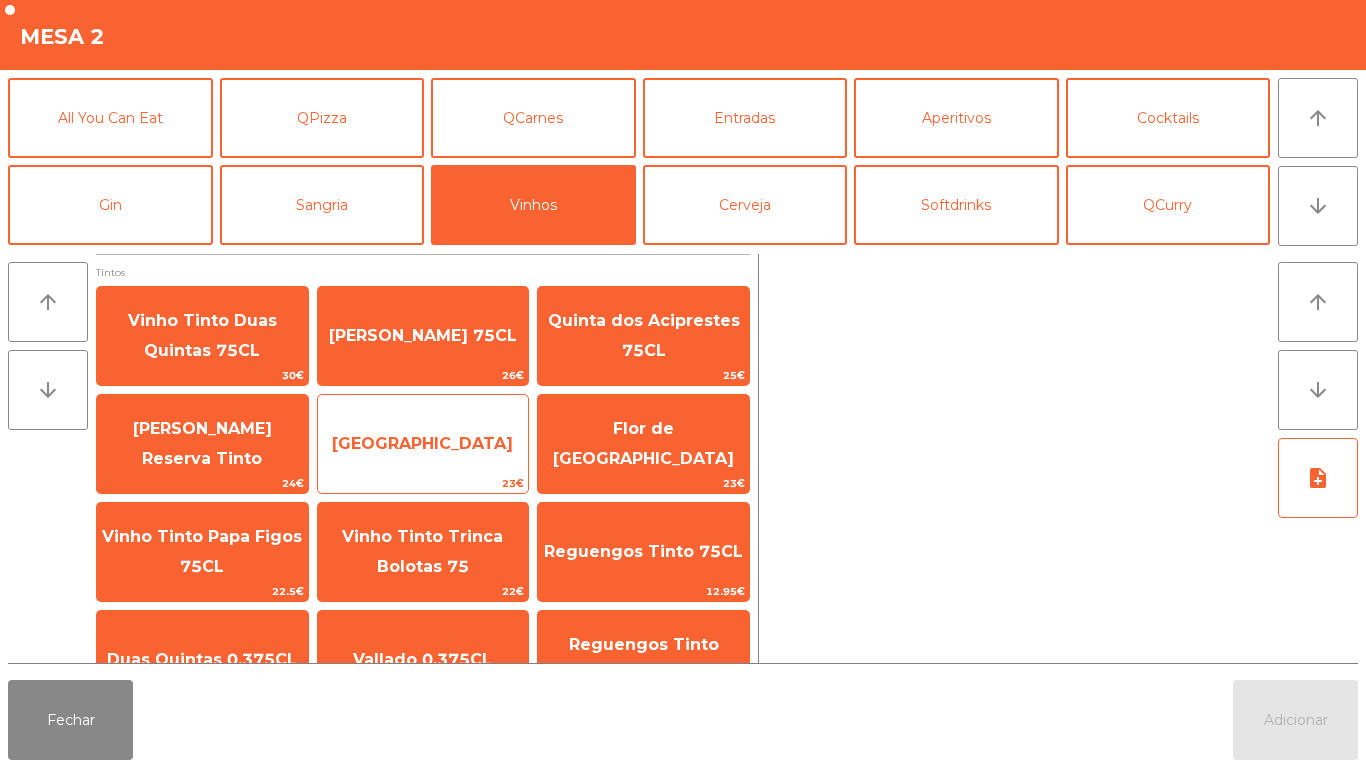 click on "[GEOGRAPHIC_DATA]" 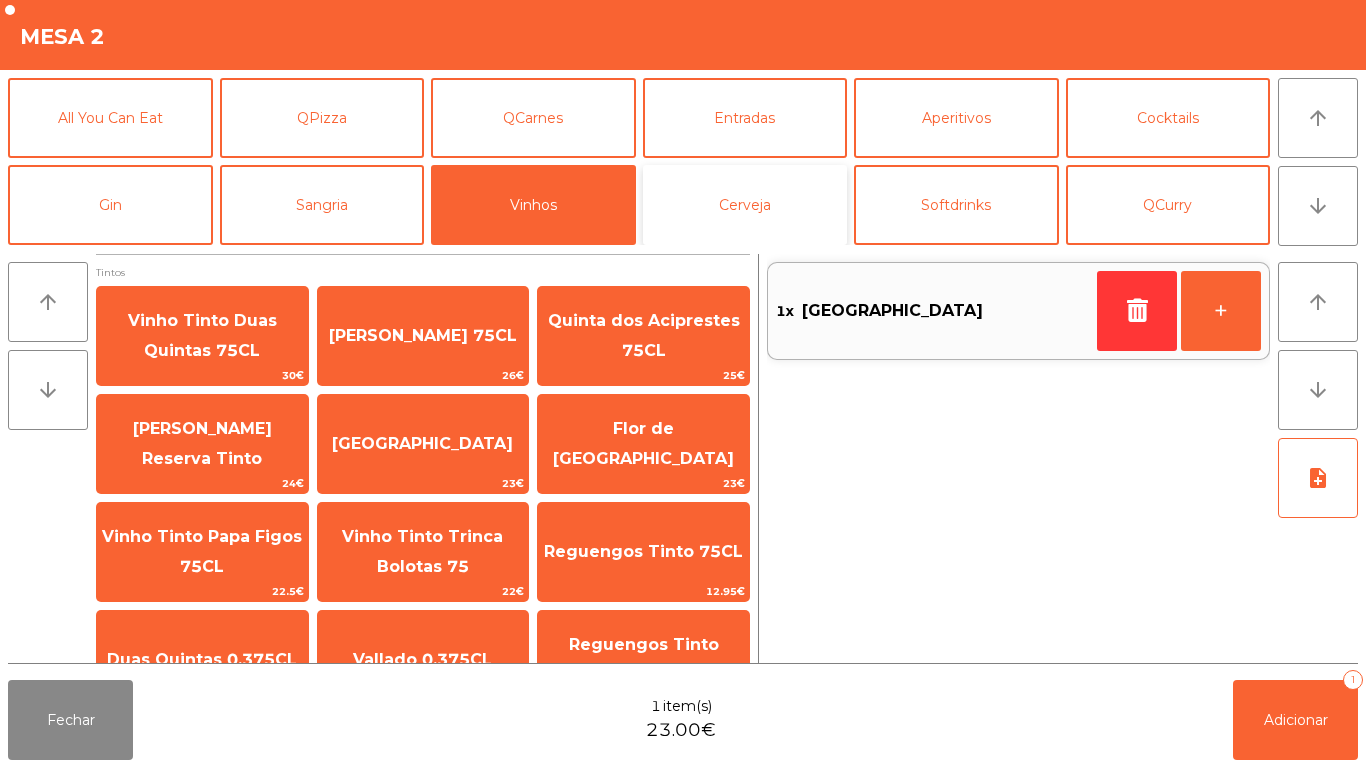 click on "Cerveja" 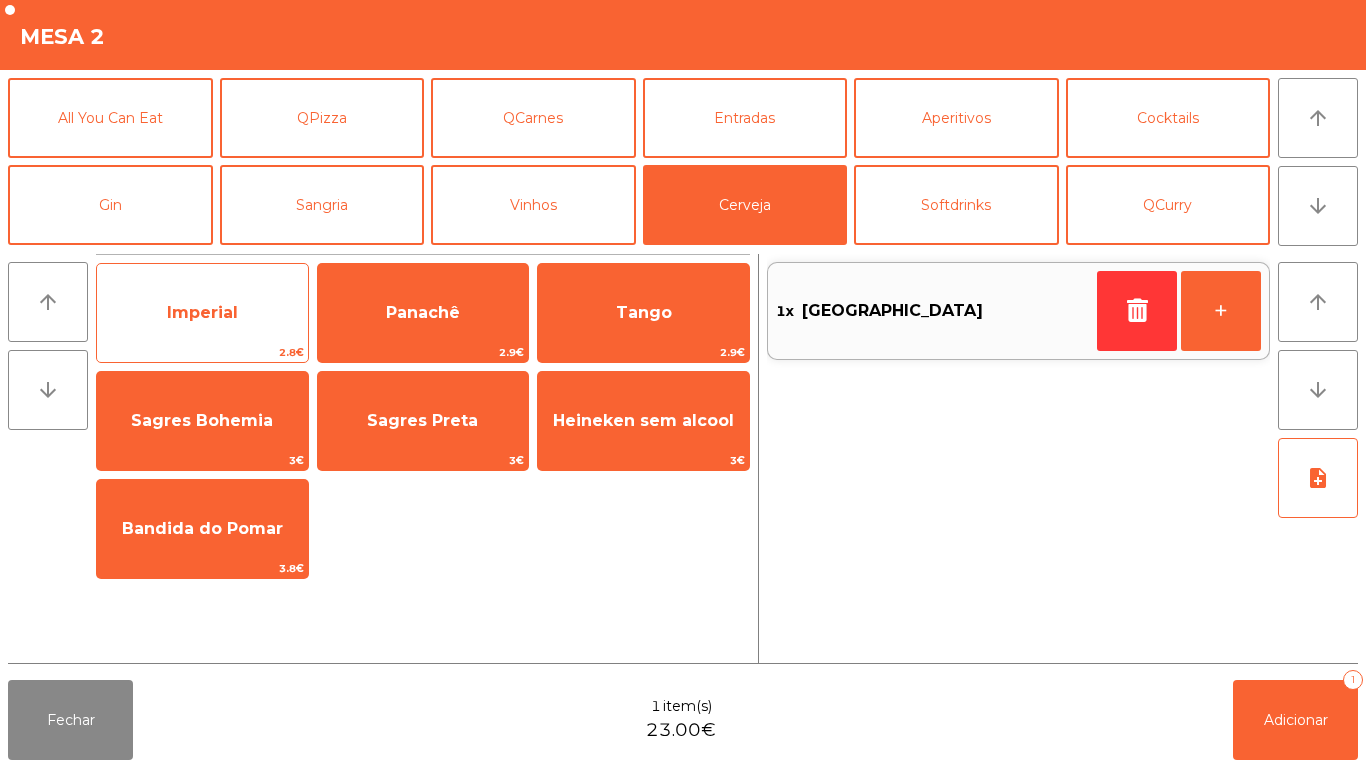 click on "Imperial" 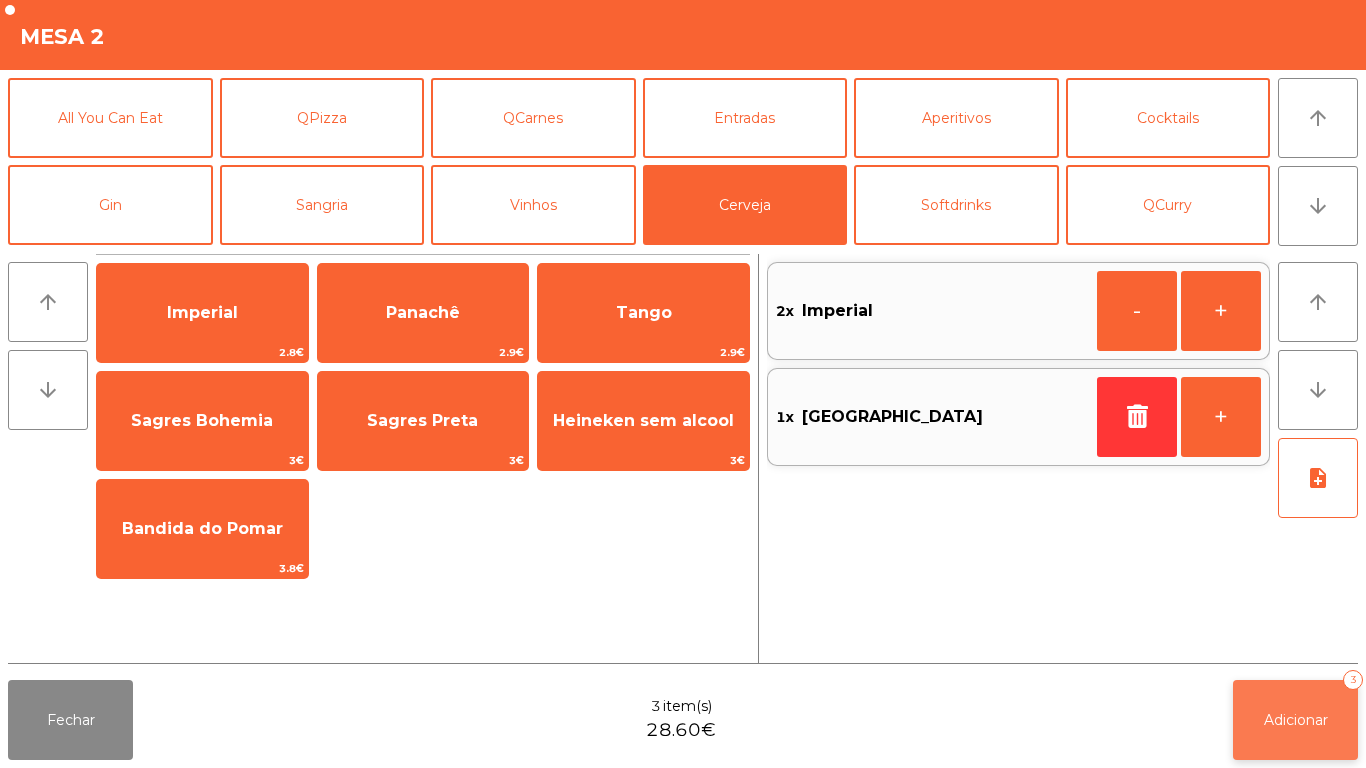 click on "Adicionar" 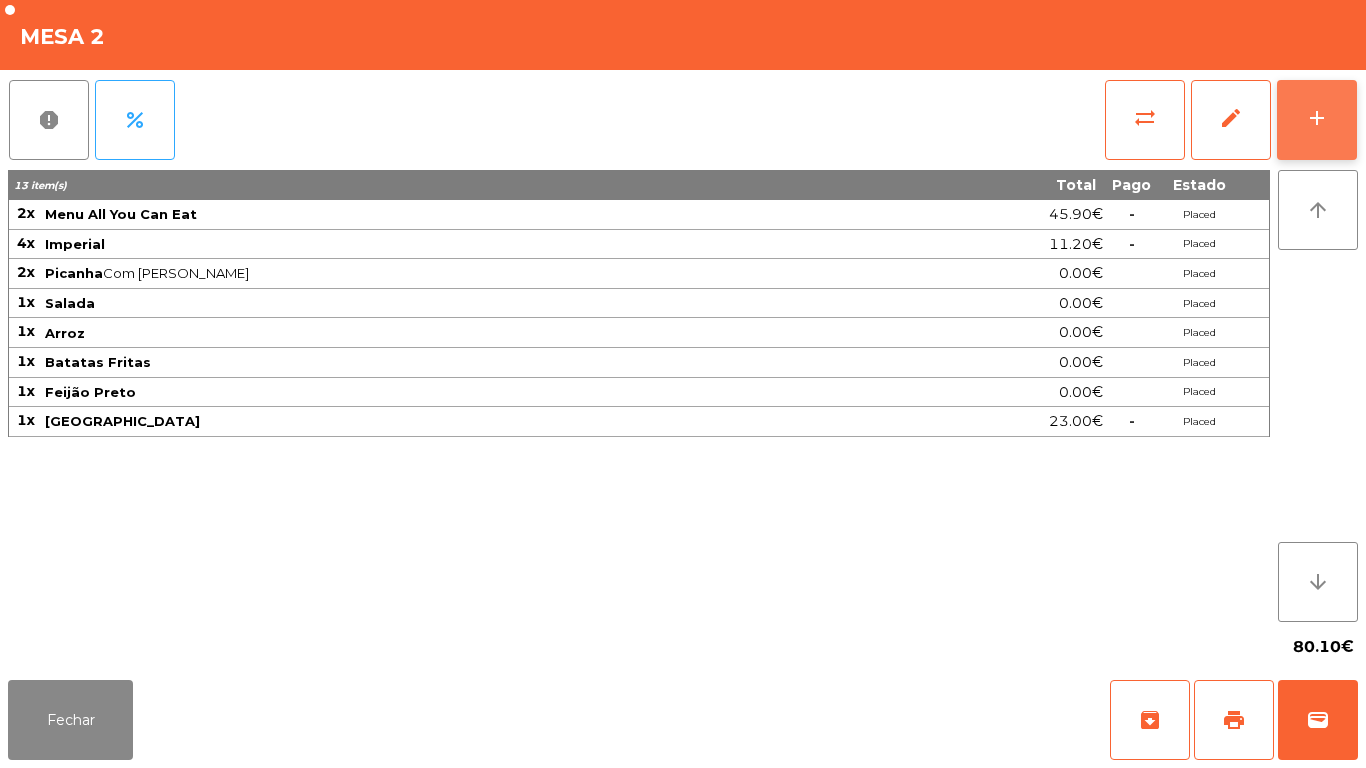 click on "add" 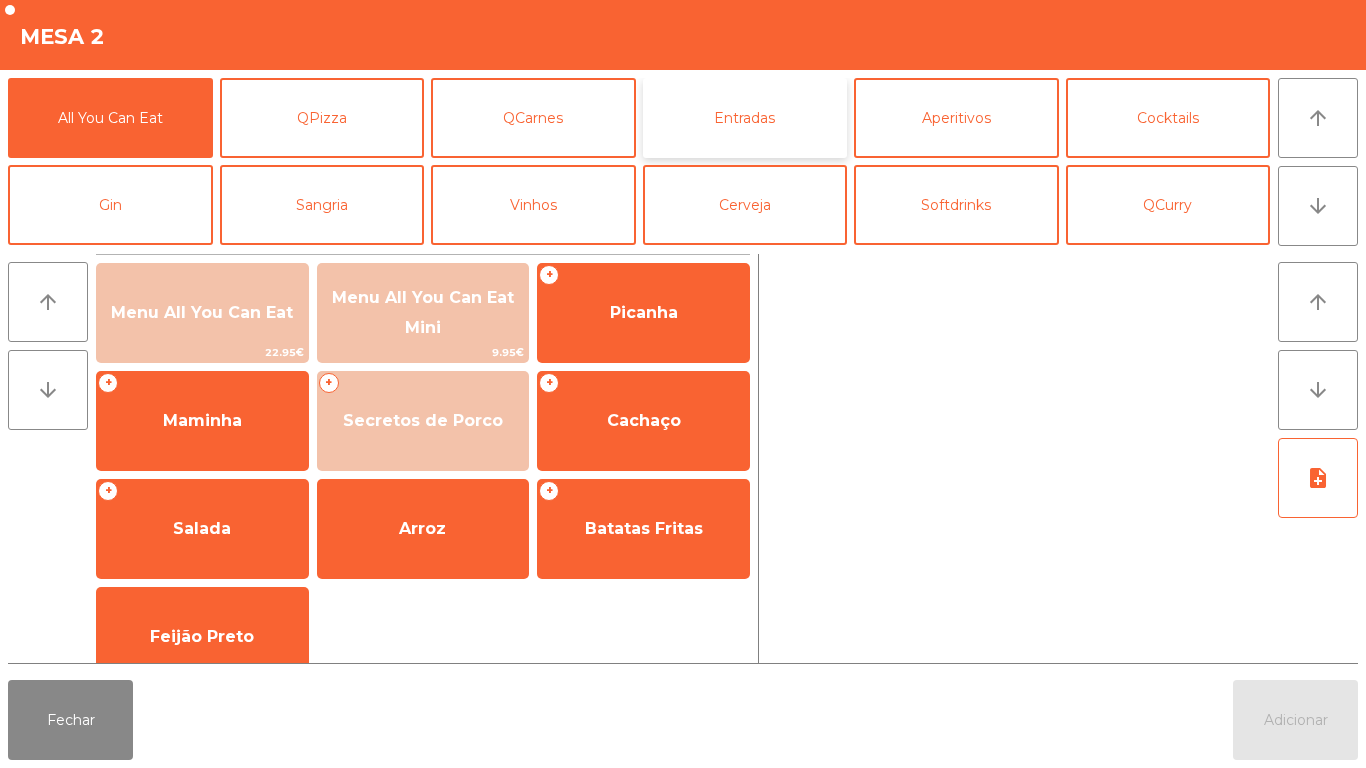 click on "Entradas" 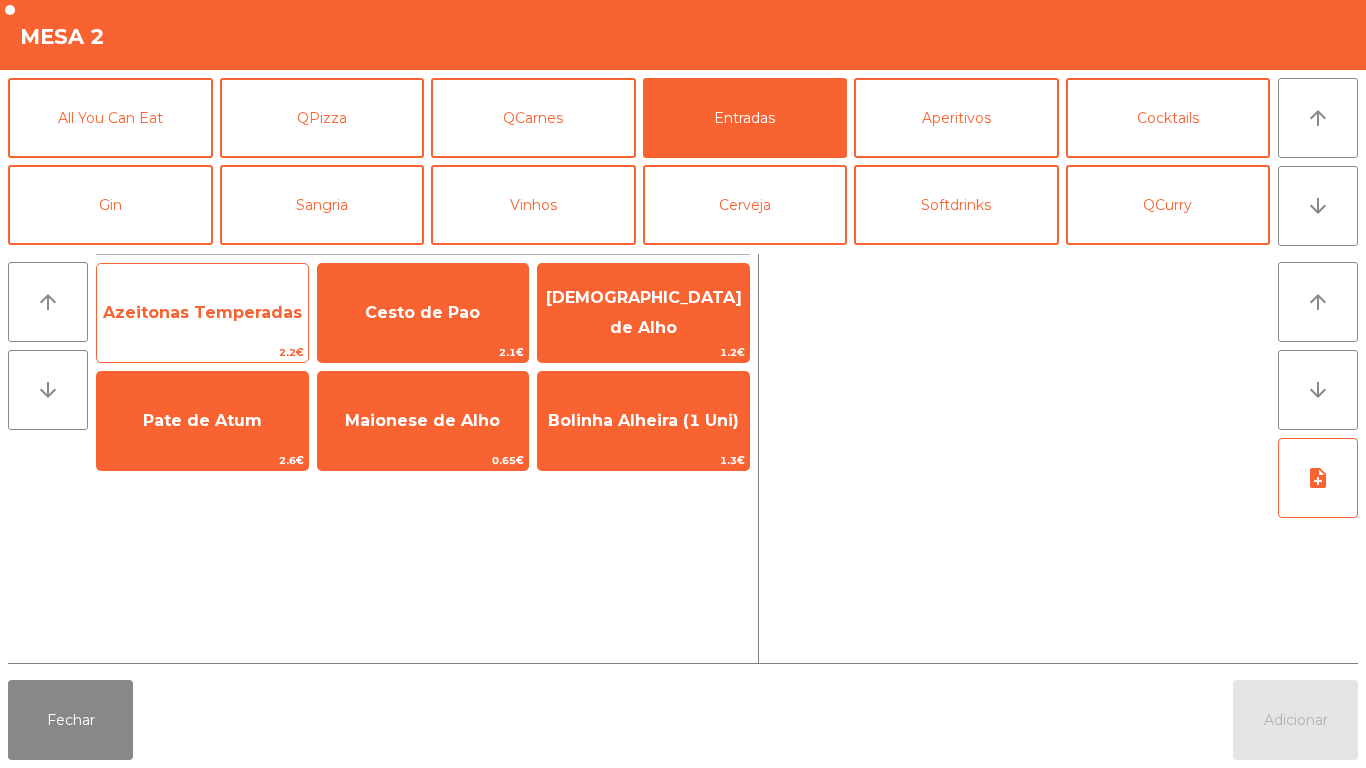 click on "Azeitonas Temperadas" 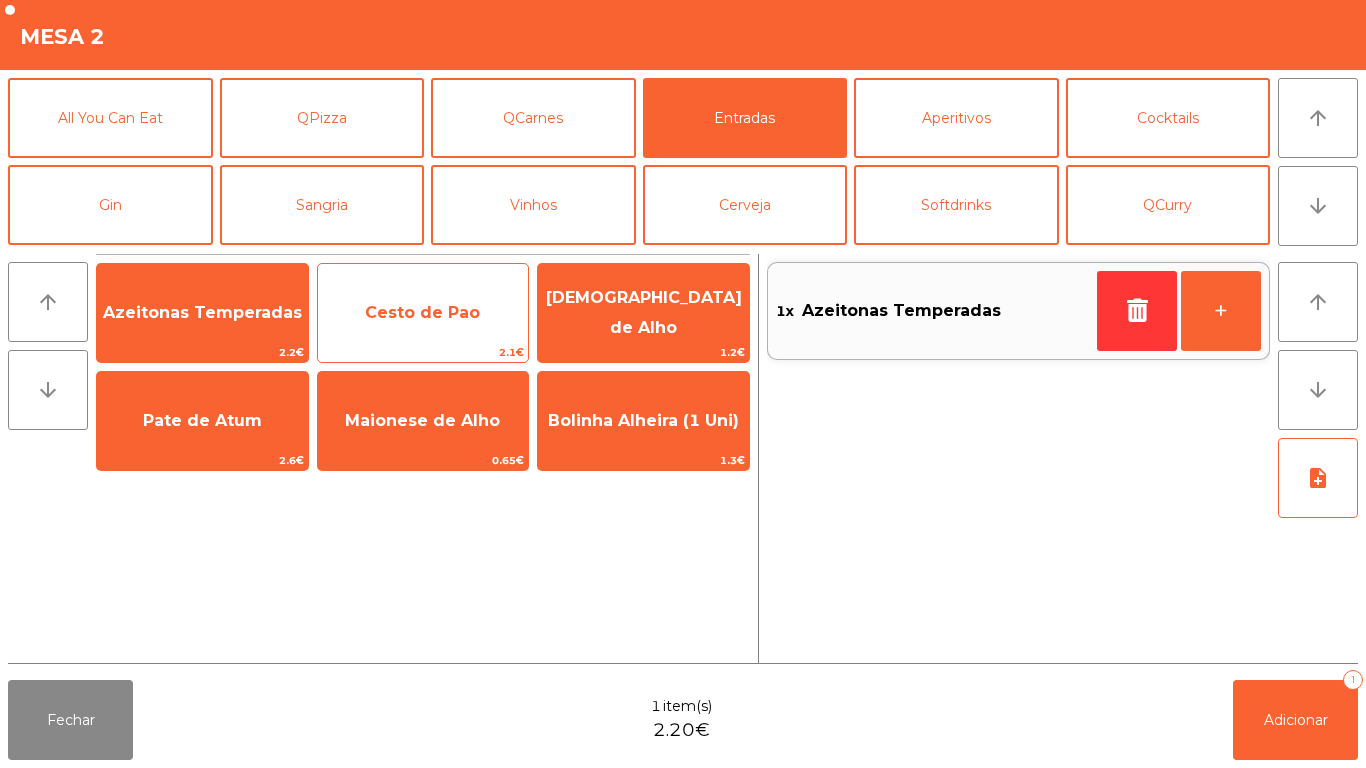 click on "Cesto de Pao" 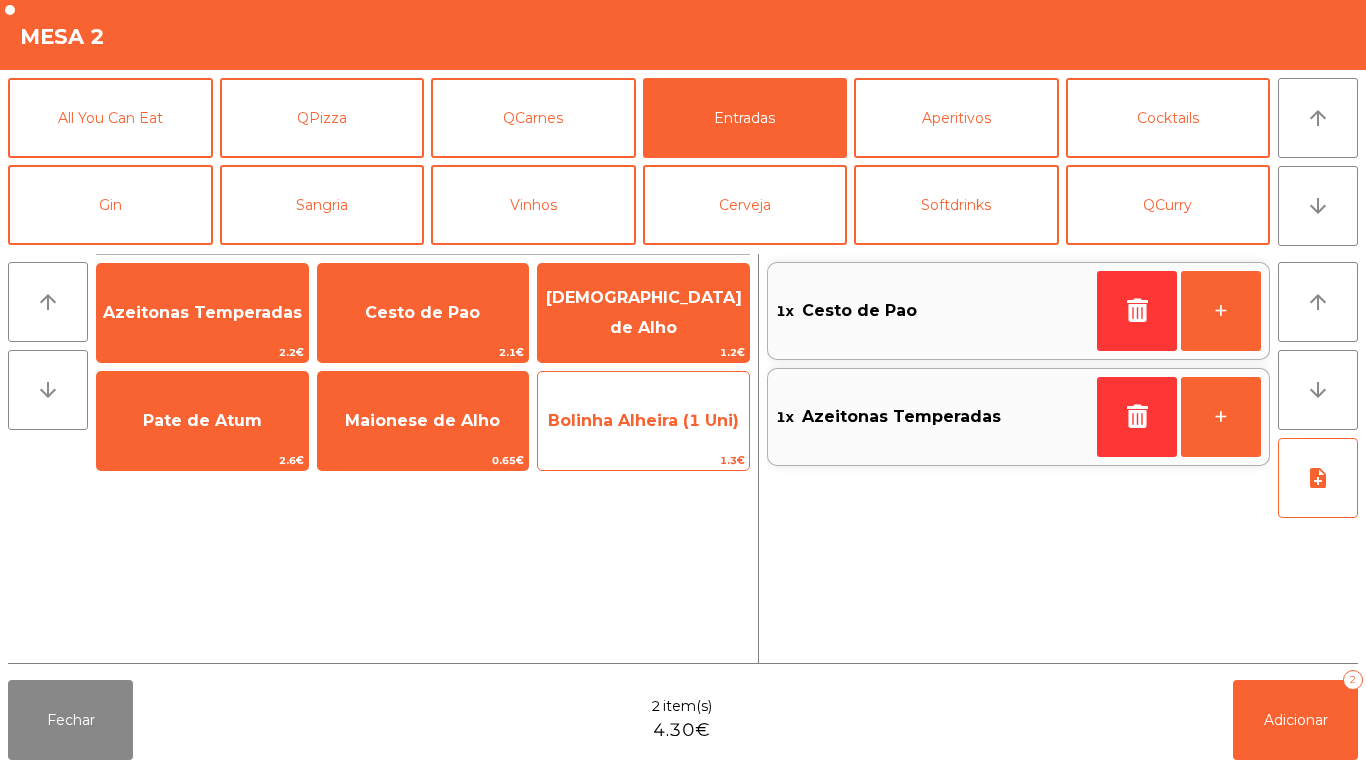 click on "Bolinha Alheira (1 Uni)" 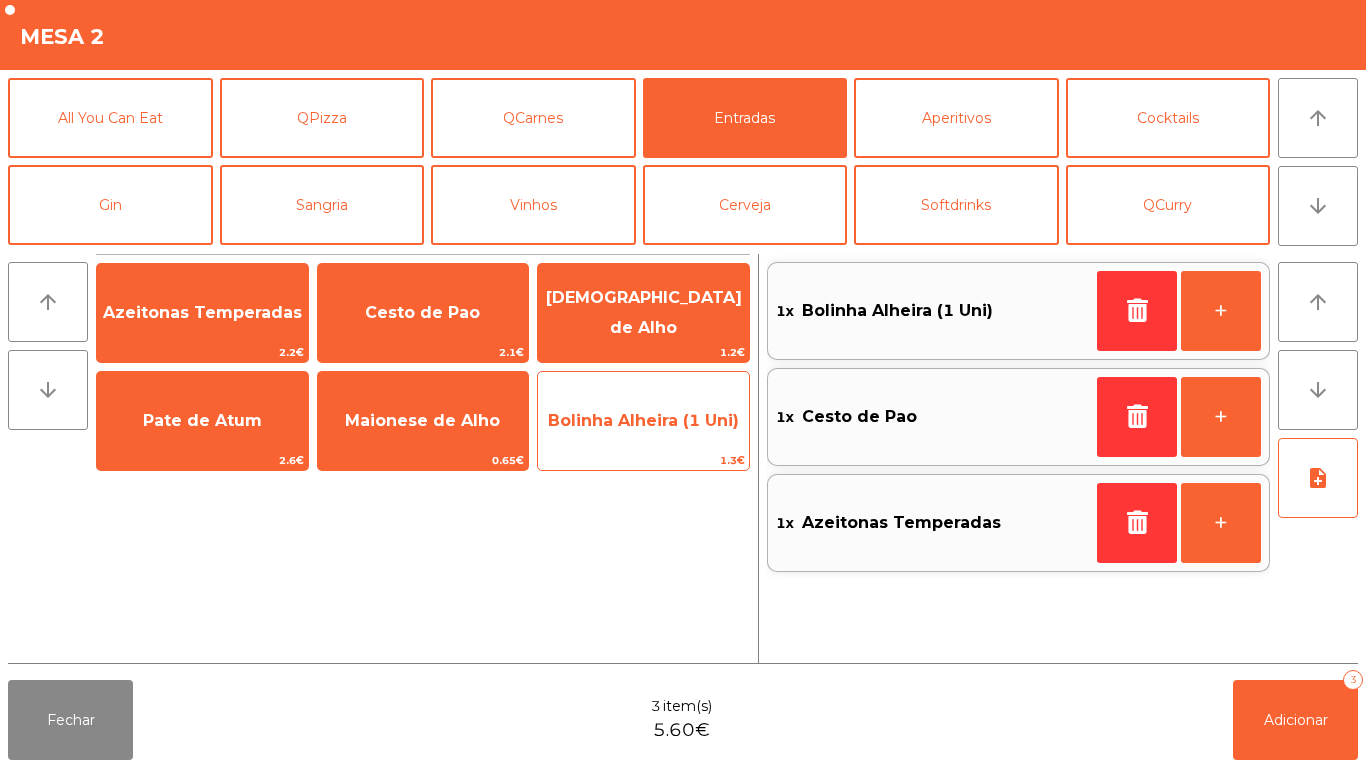 click on "Bolinha Alheira (1 Uni)" 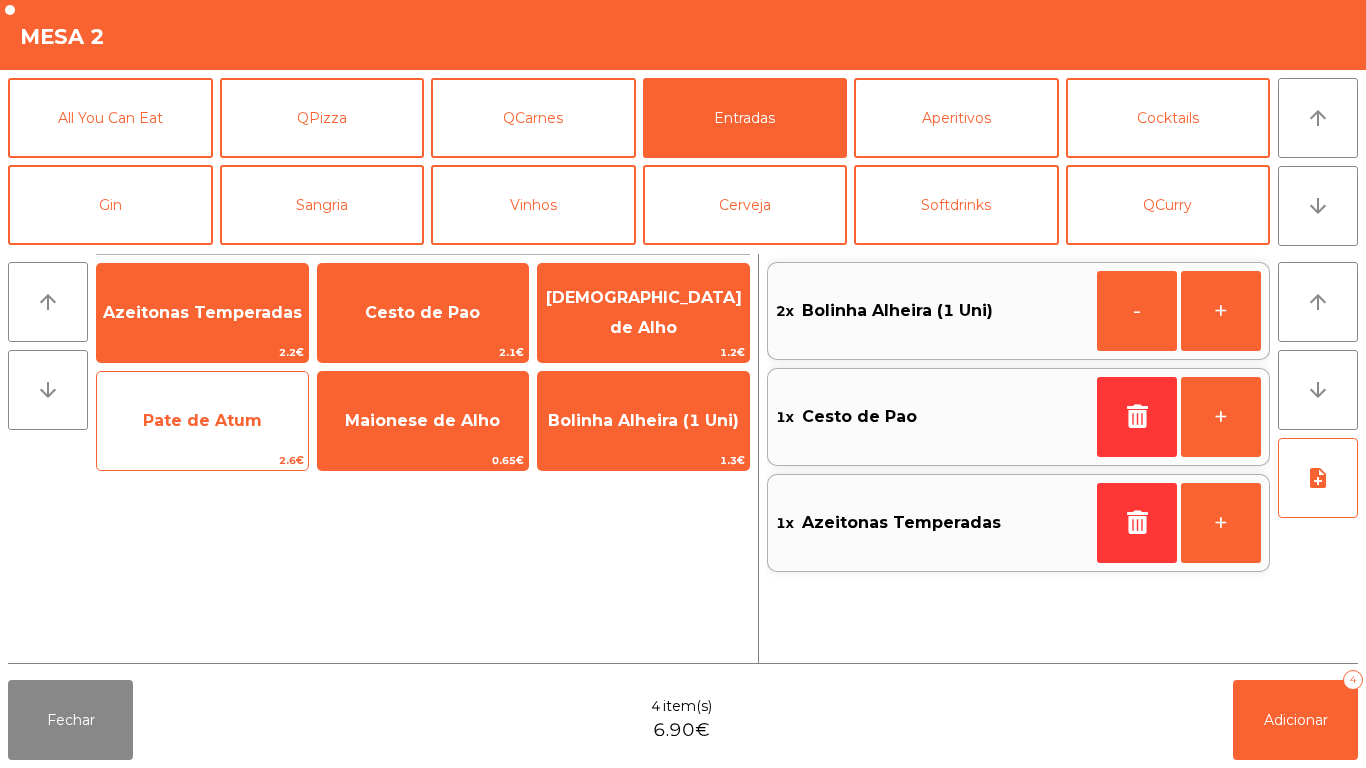 click on "Pate de Atum" 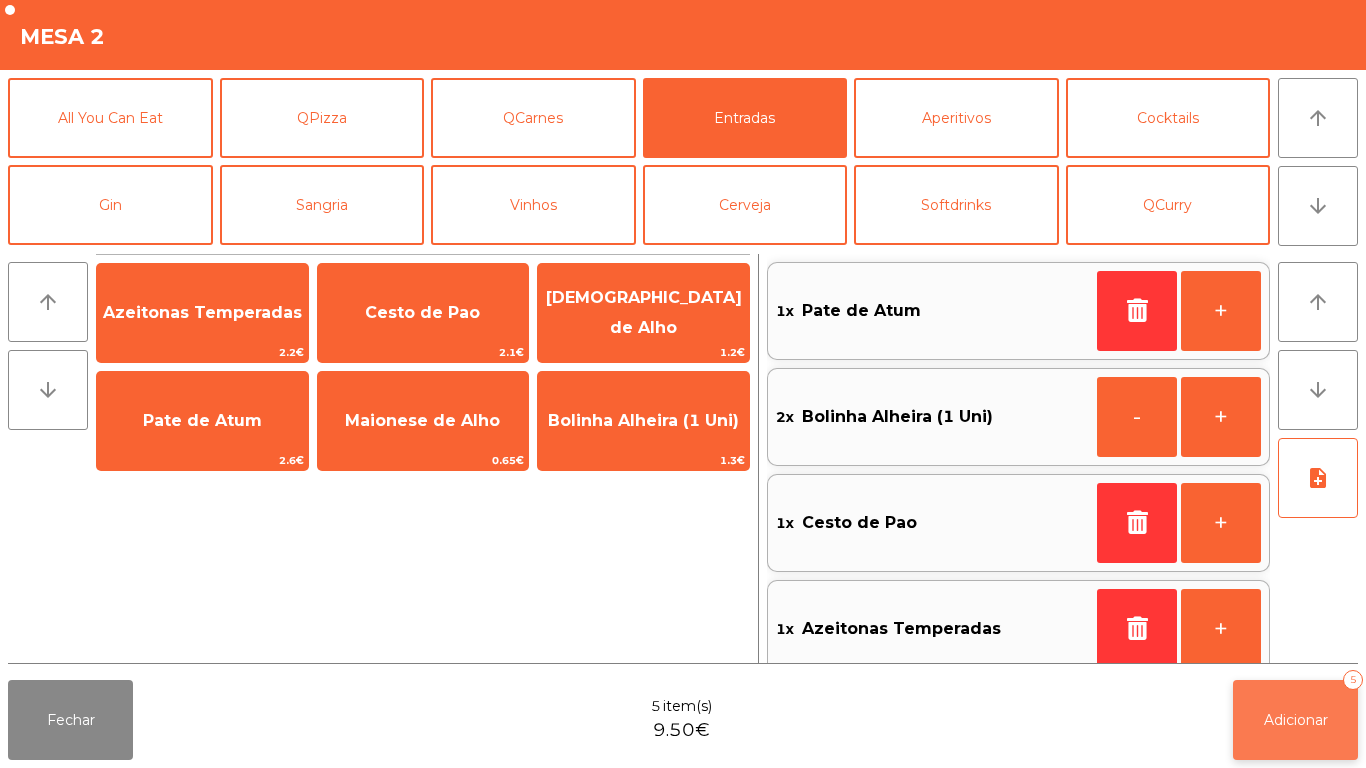 click on "Adicionar   5" 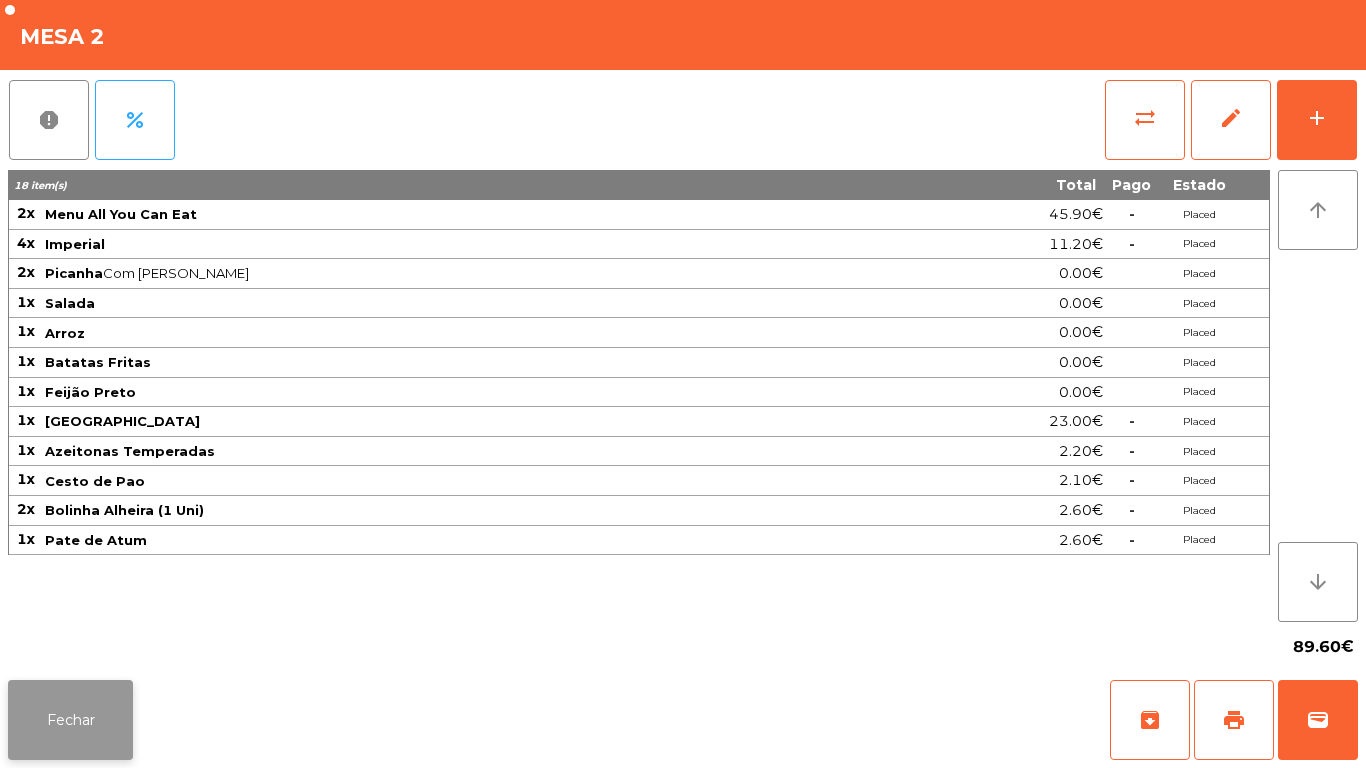 click on "Fechar" 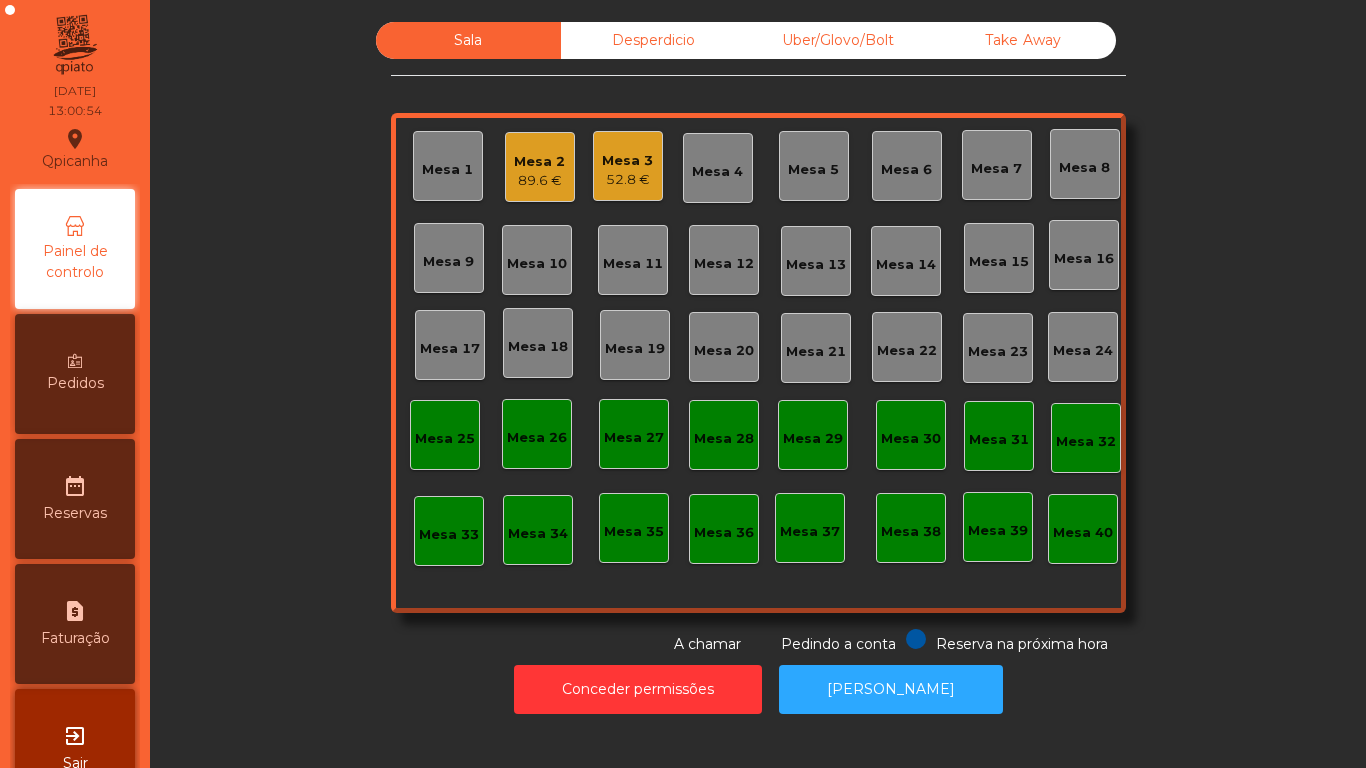 click on "Mesa 11" 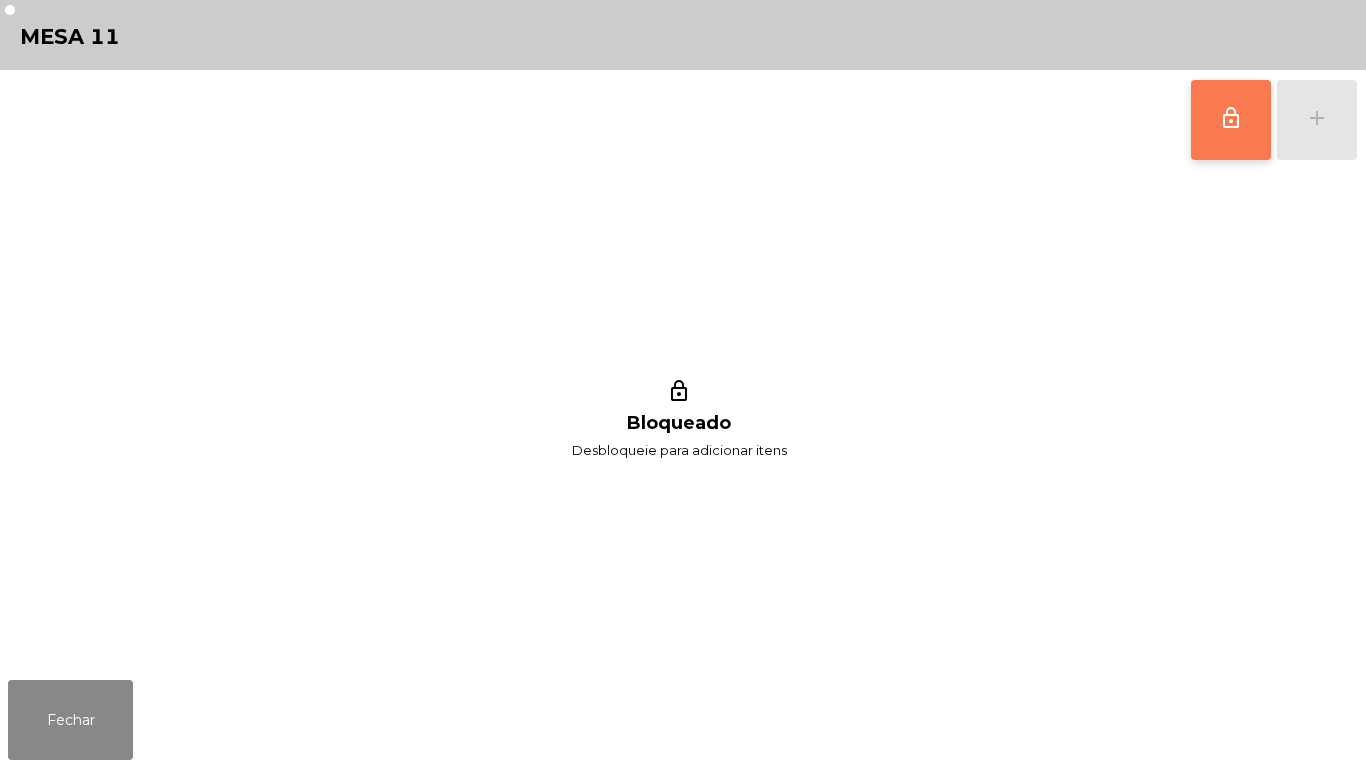 click on "lock_outline" 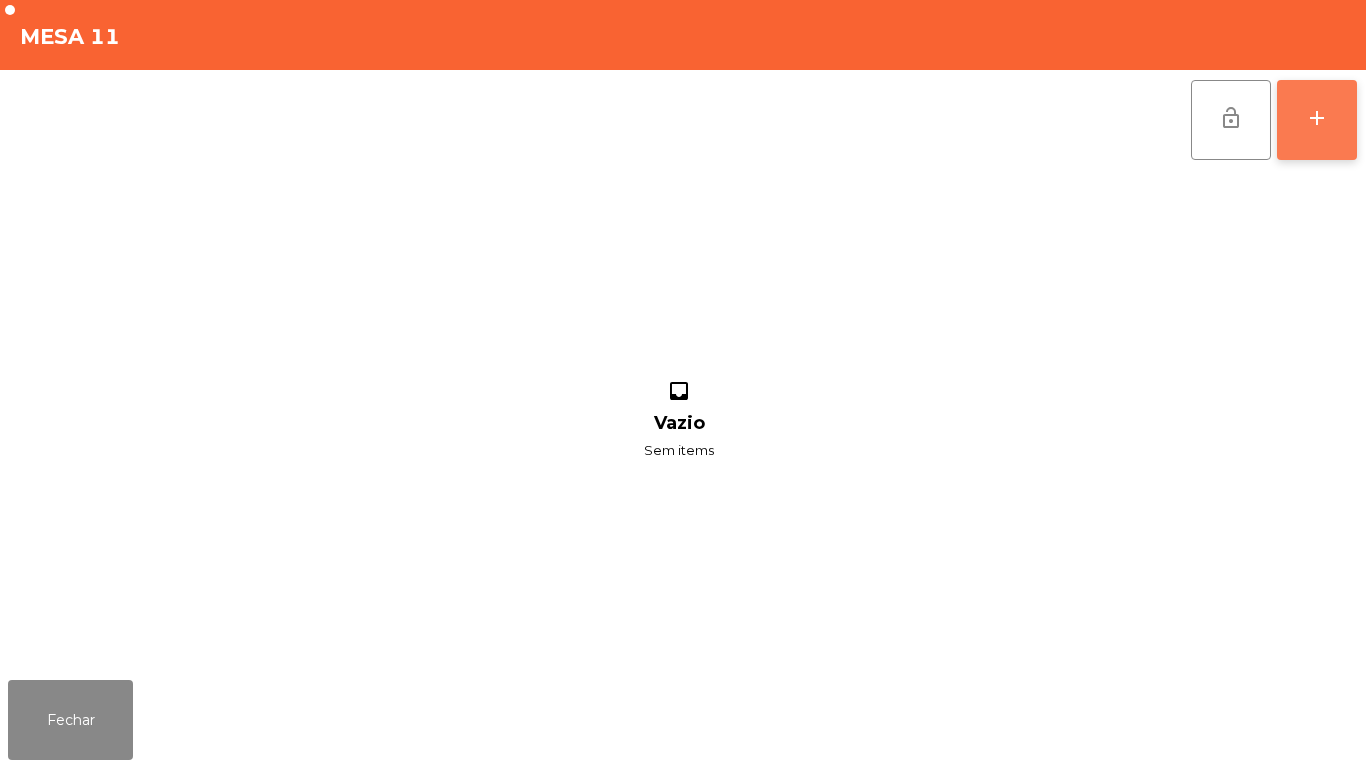 click on "add" 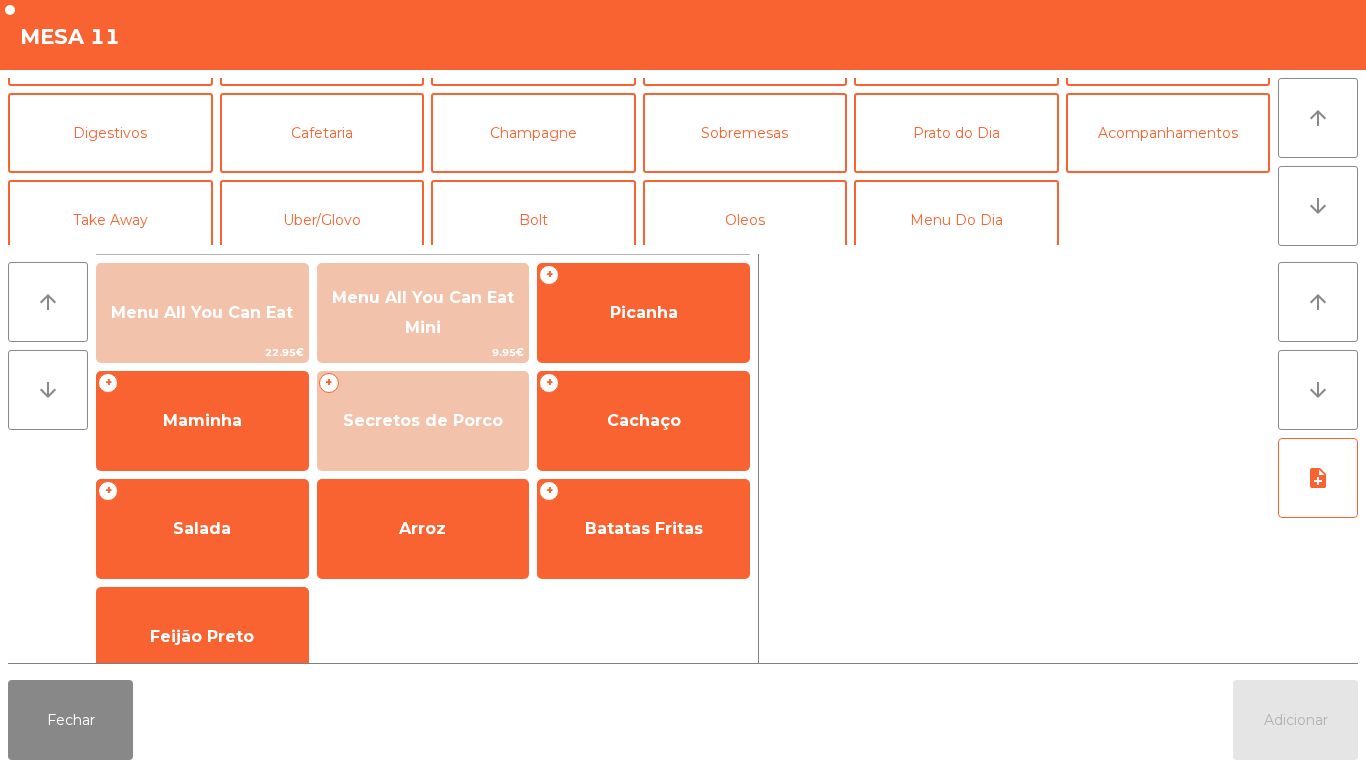 scroll, scrollTop: 169, scrollLeft: 0, axis: vertical 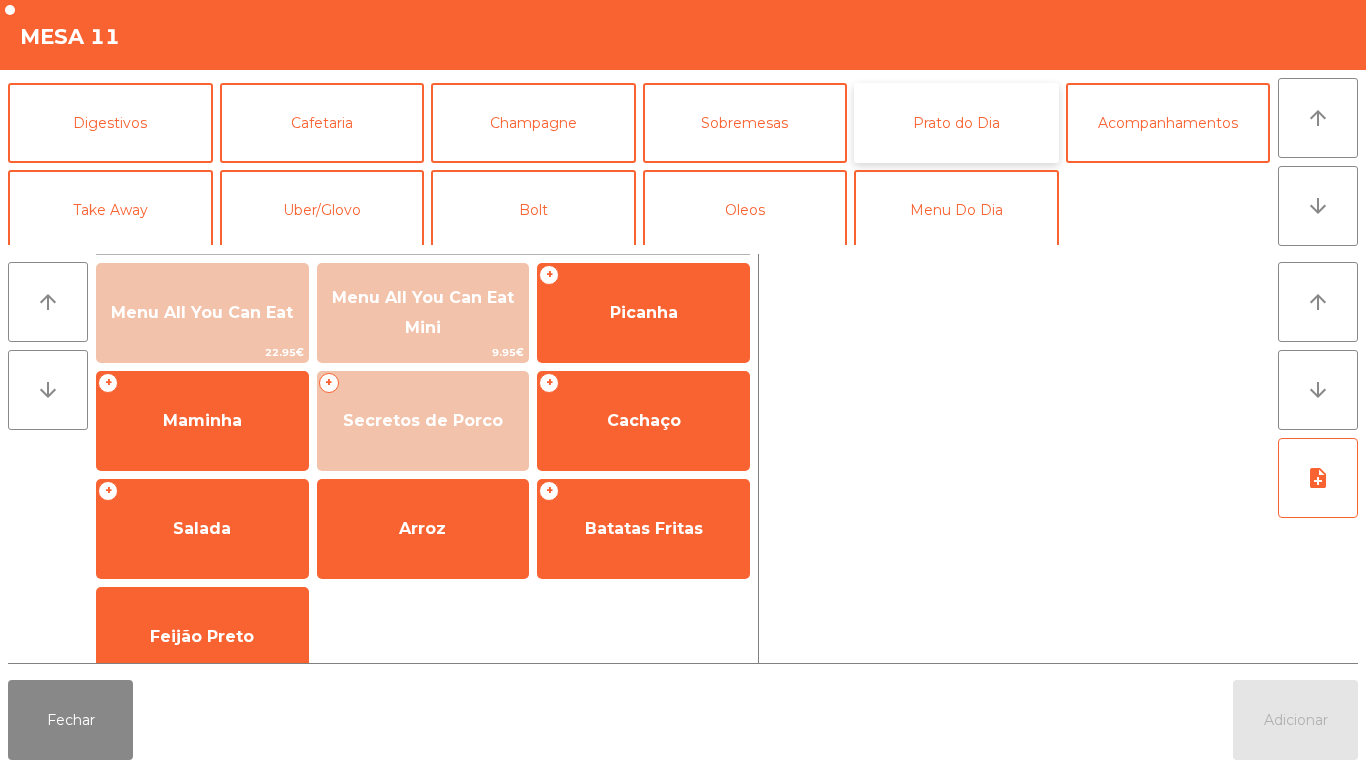 click on "Prato do Dia" 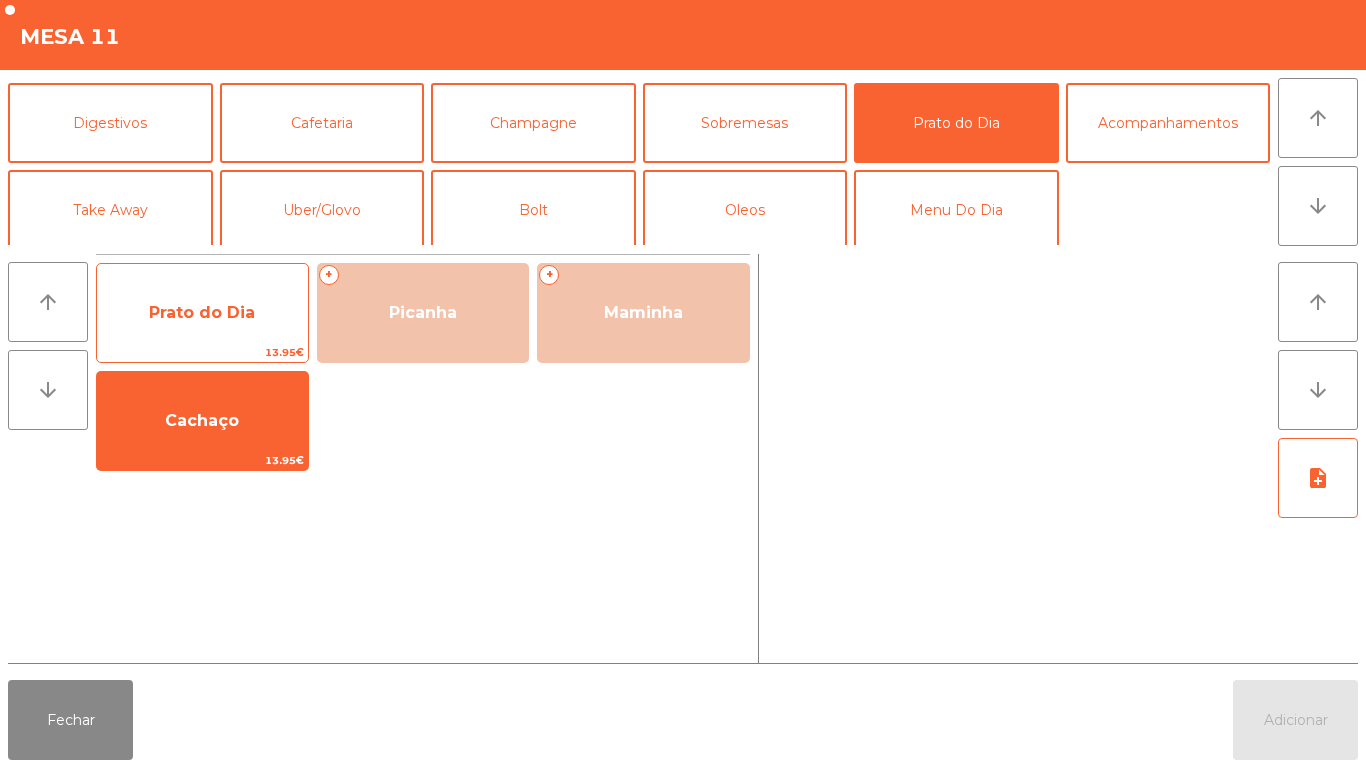 click on "Prato do Dia" 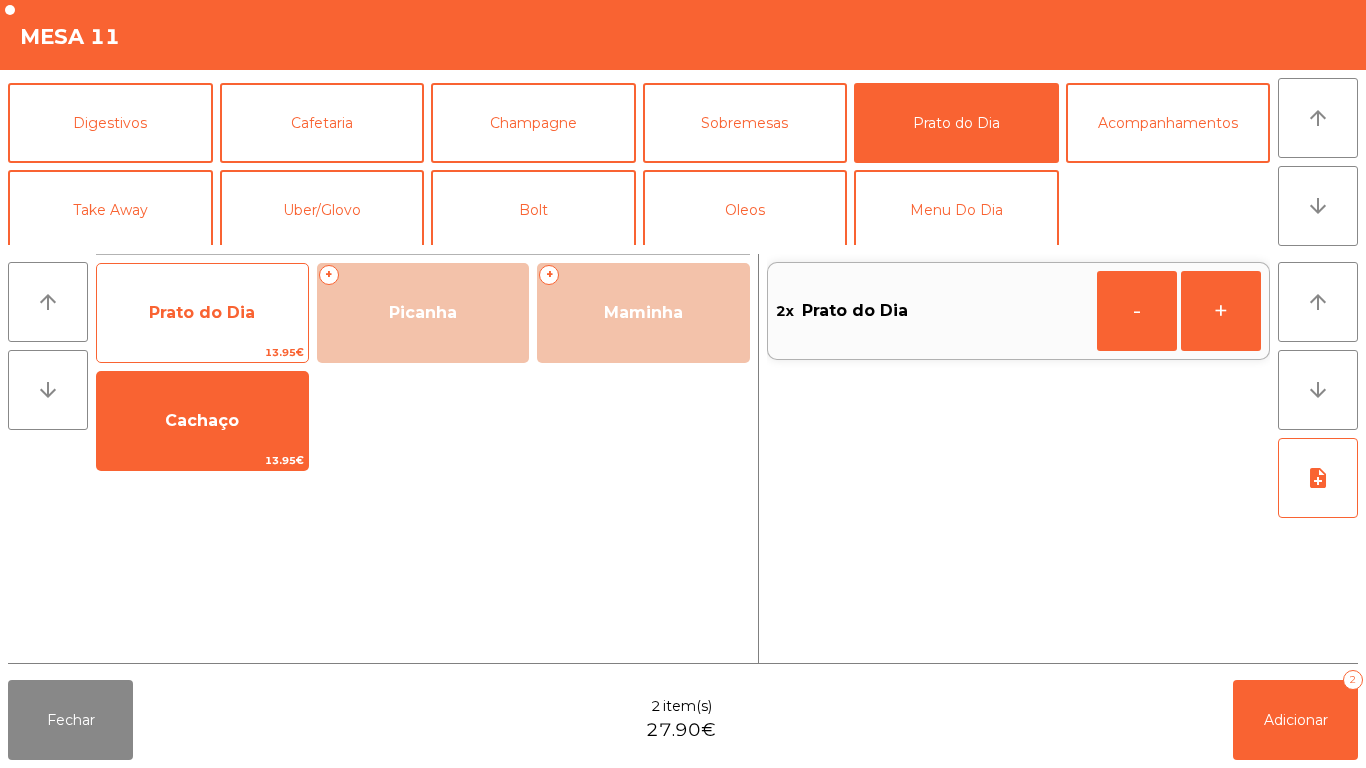 click on "Prato do Dia" 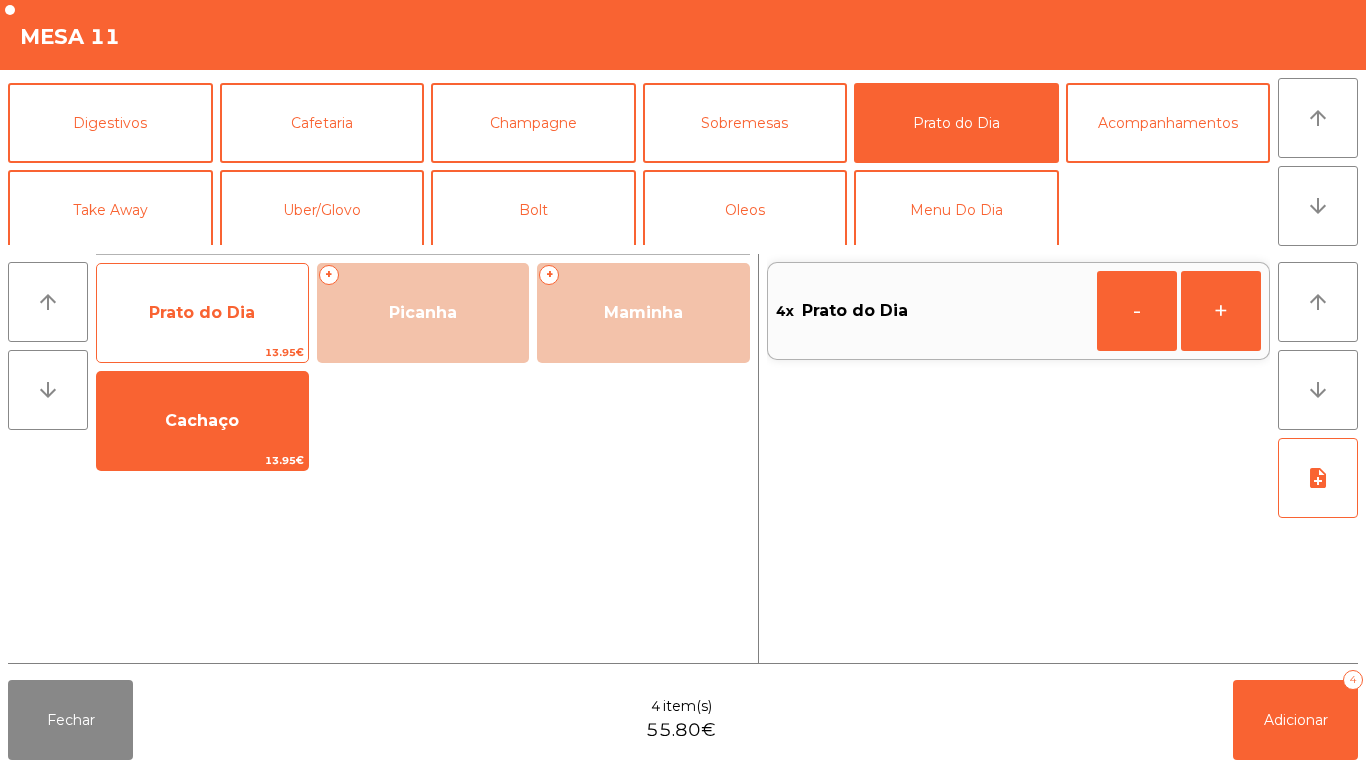 click on "Prato do Dia" 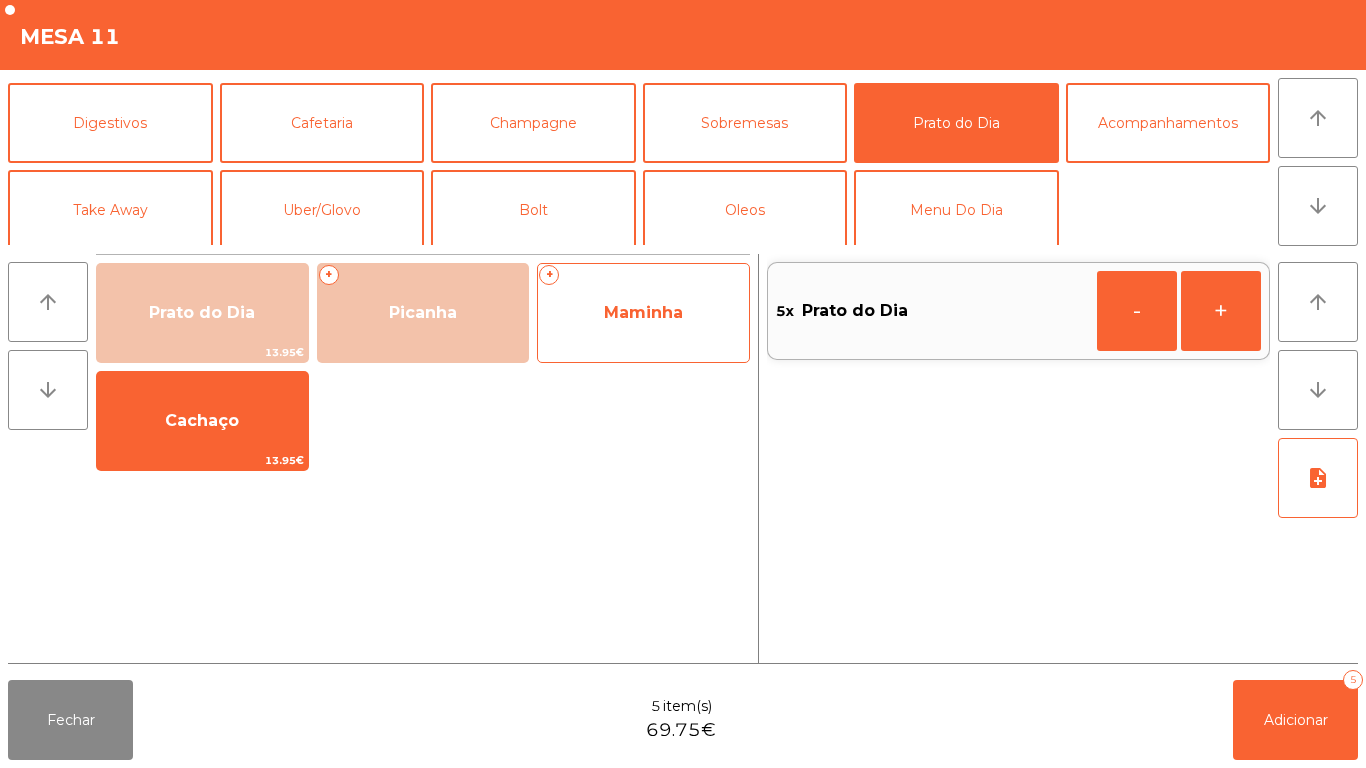 click on "Maminha" 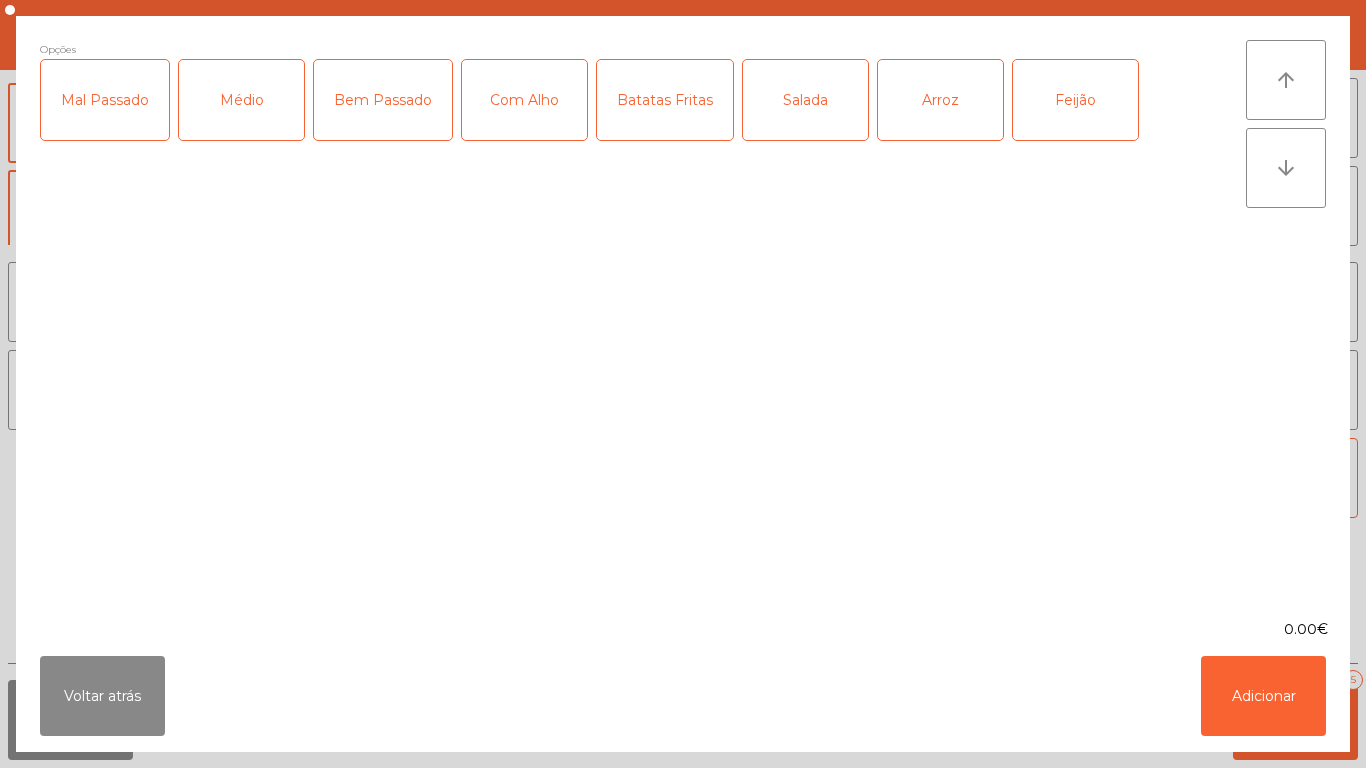 click on "Mal Passado" 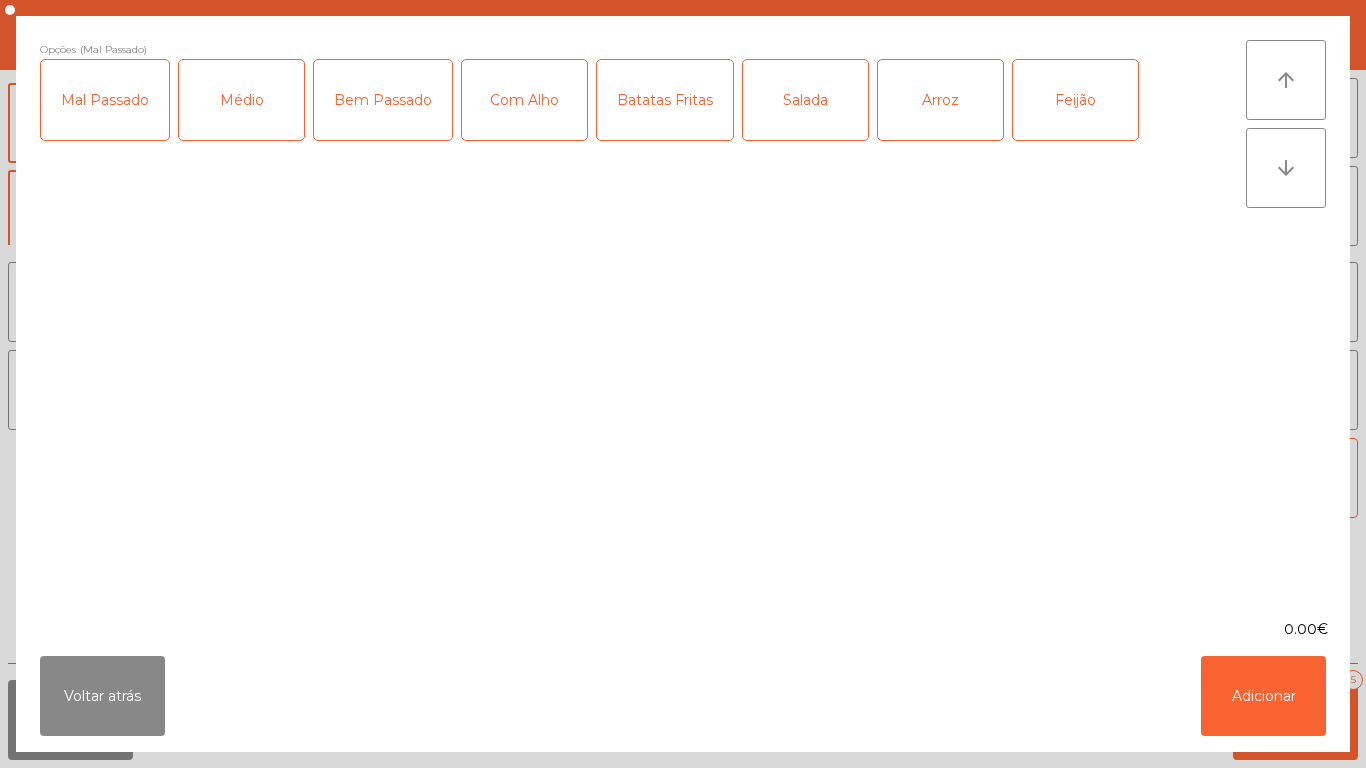 click on "Batatas Fritas" 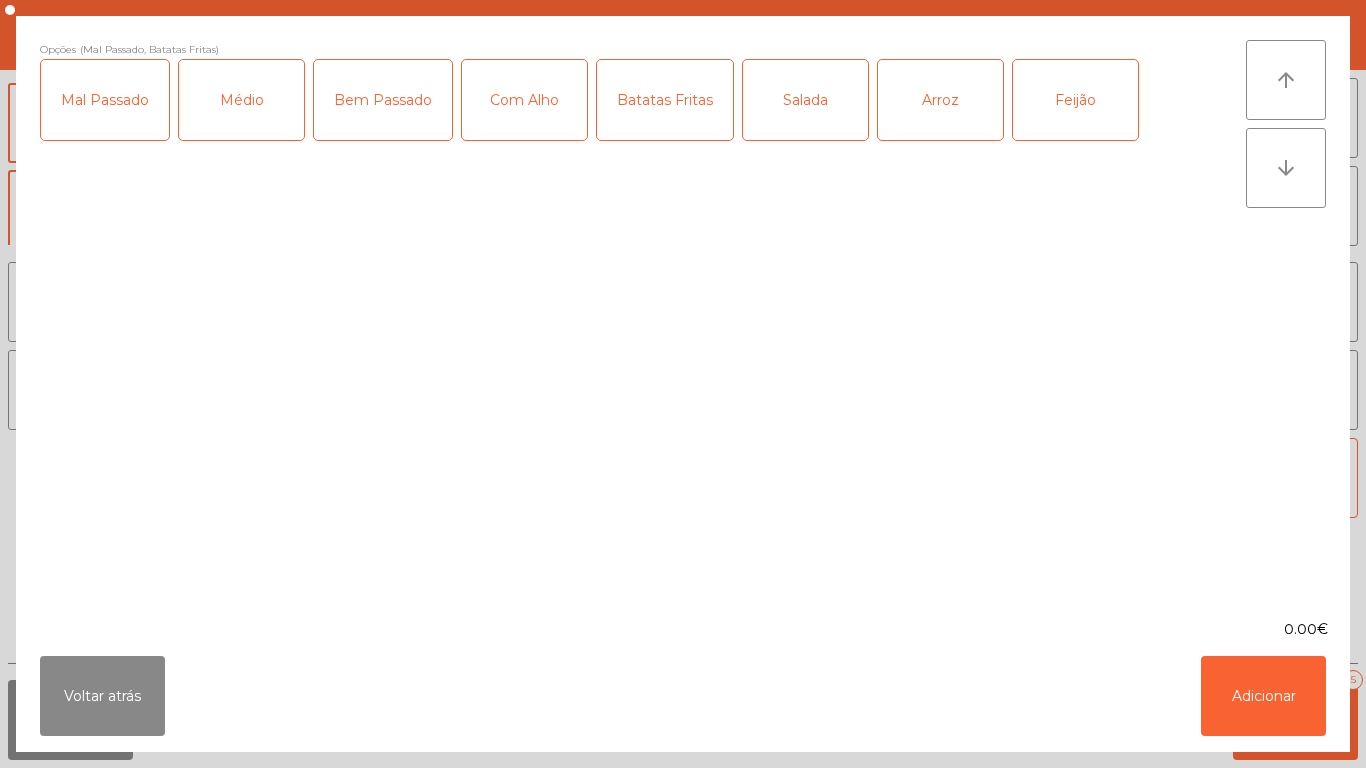 click on "Arroz" 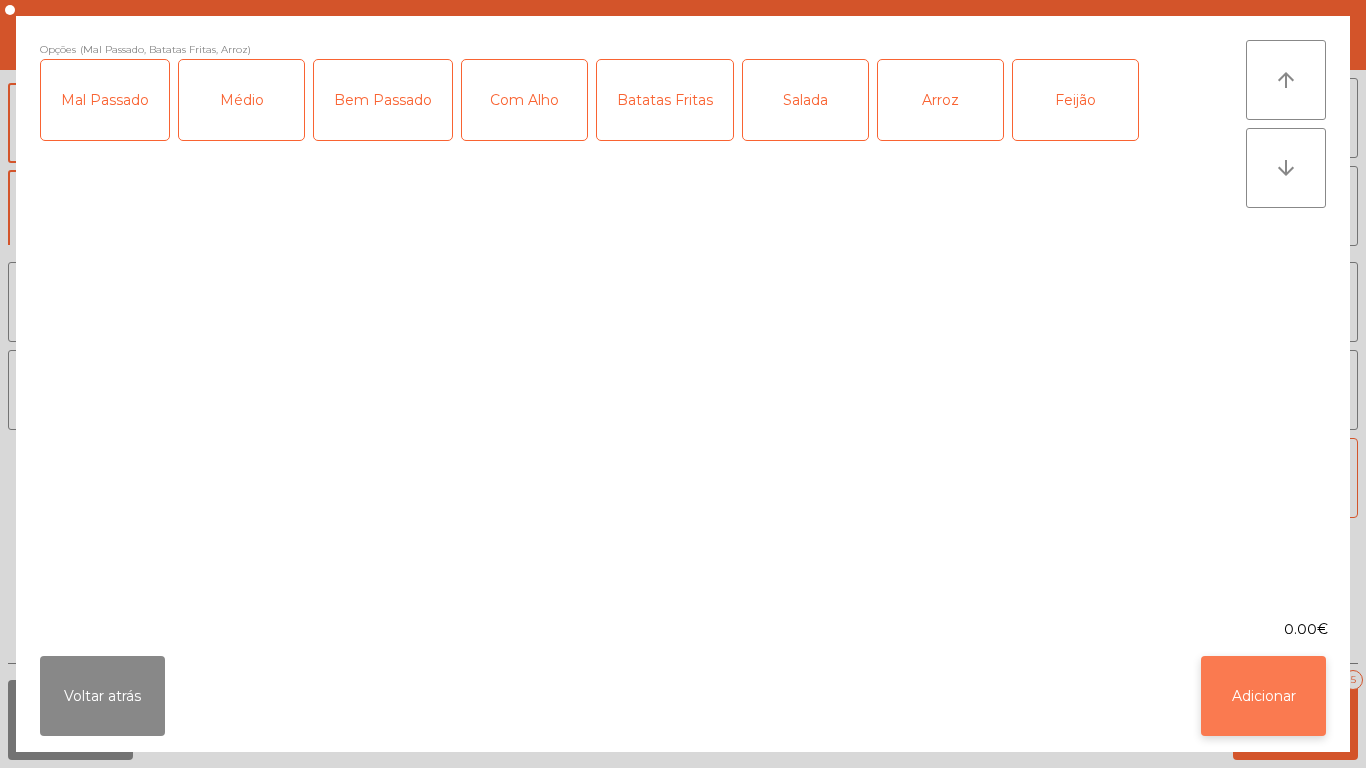 click on "Adicionar" 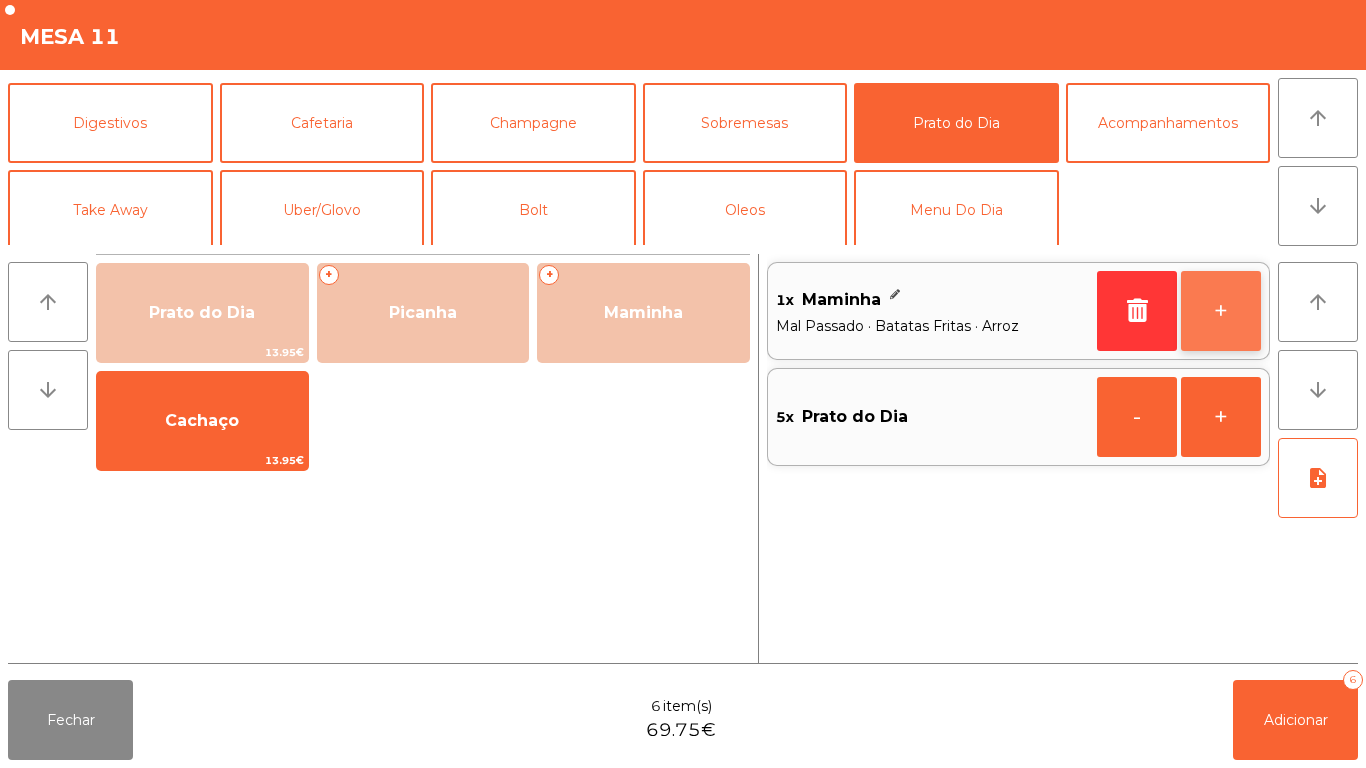 click on "+" 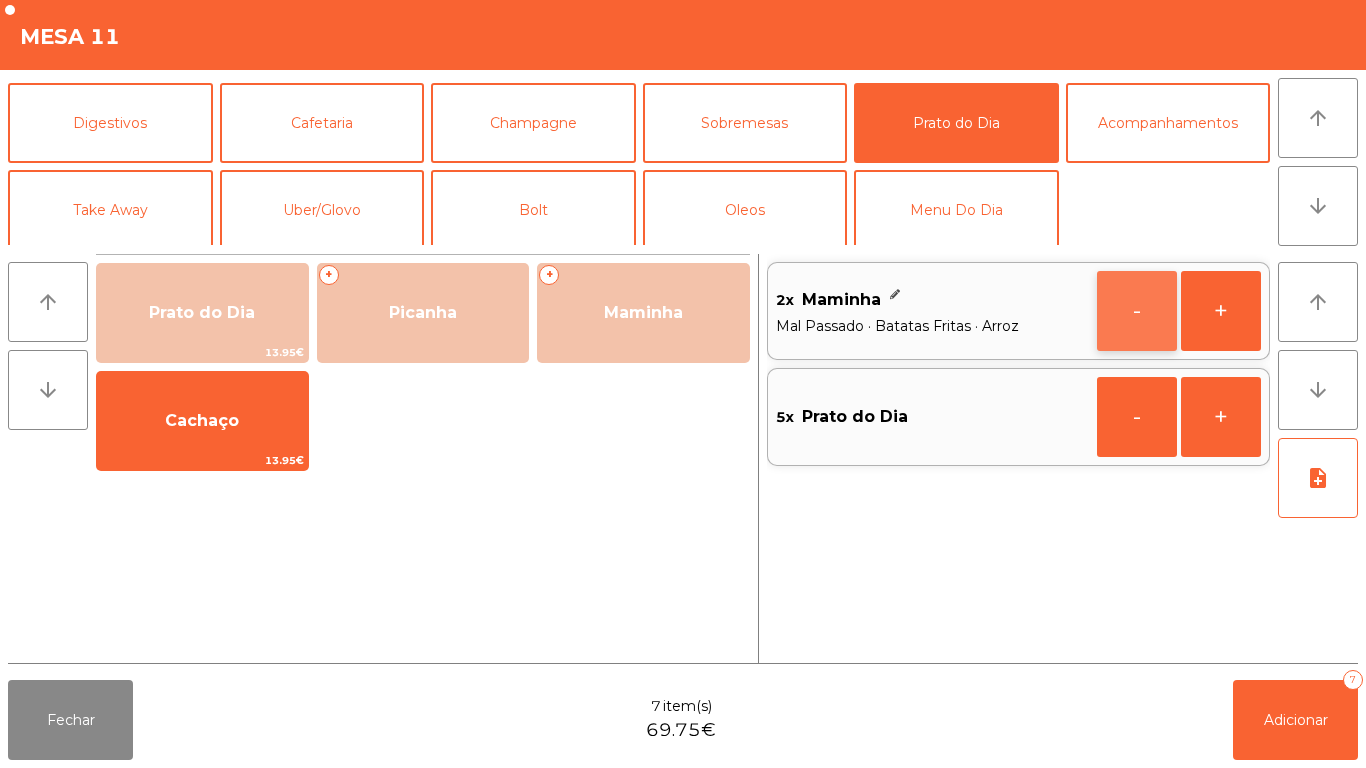 click on "-" 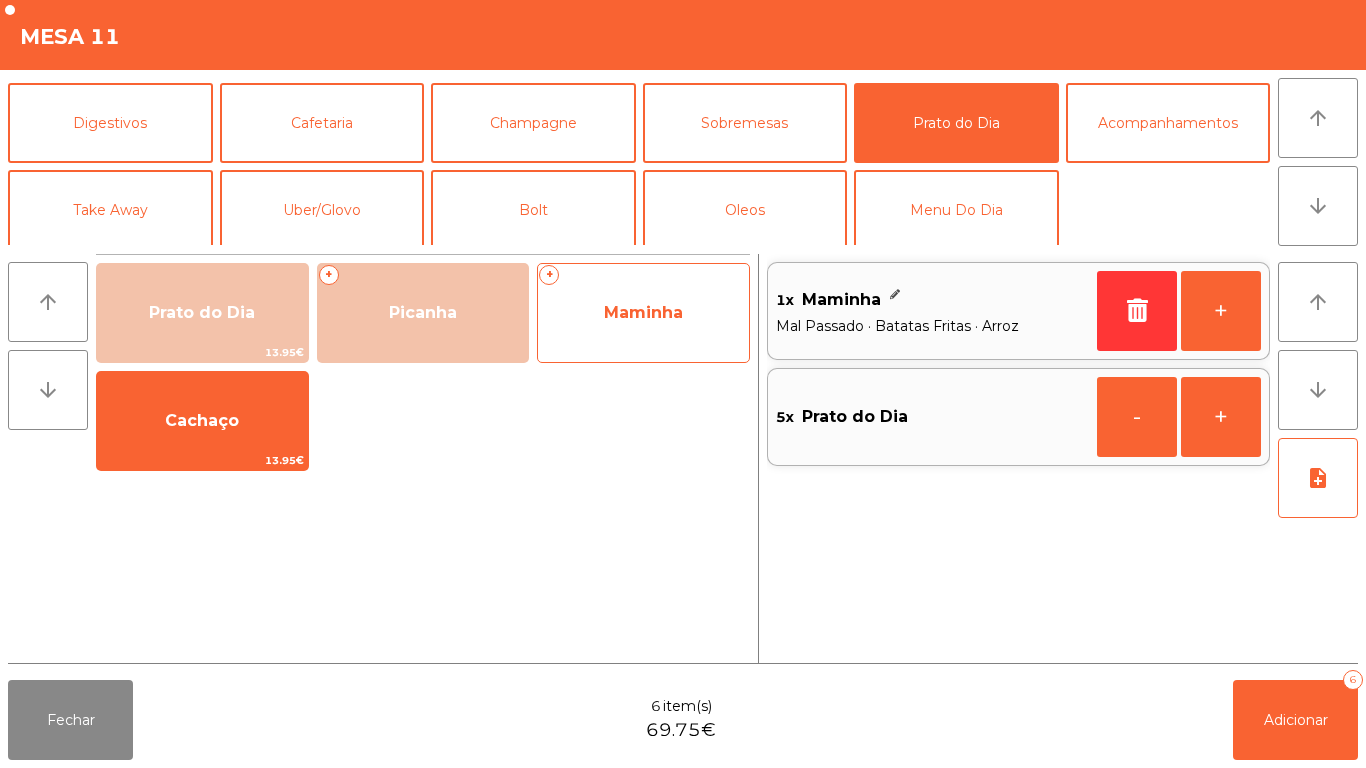 click on "Maminha" 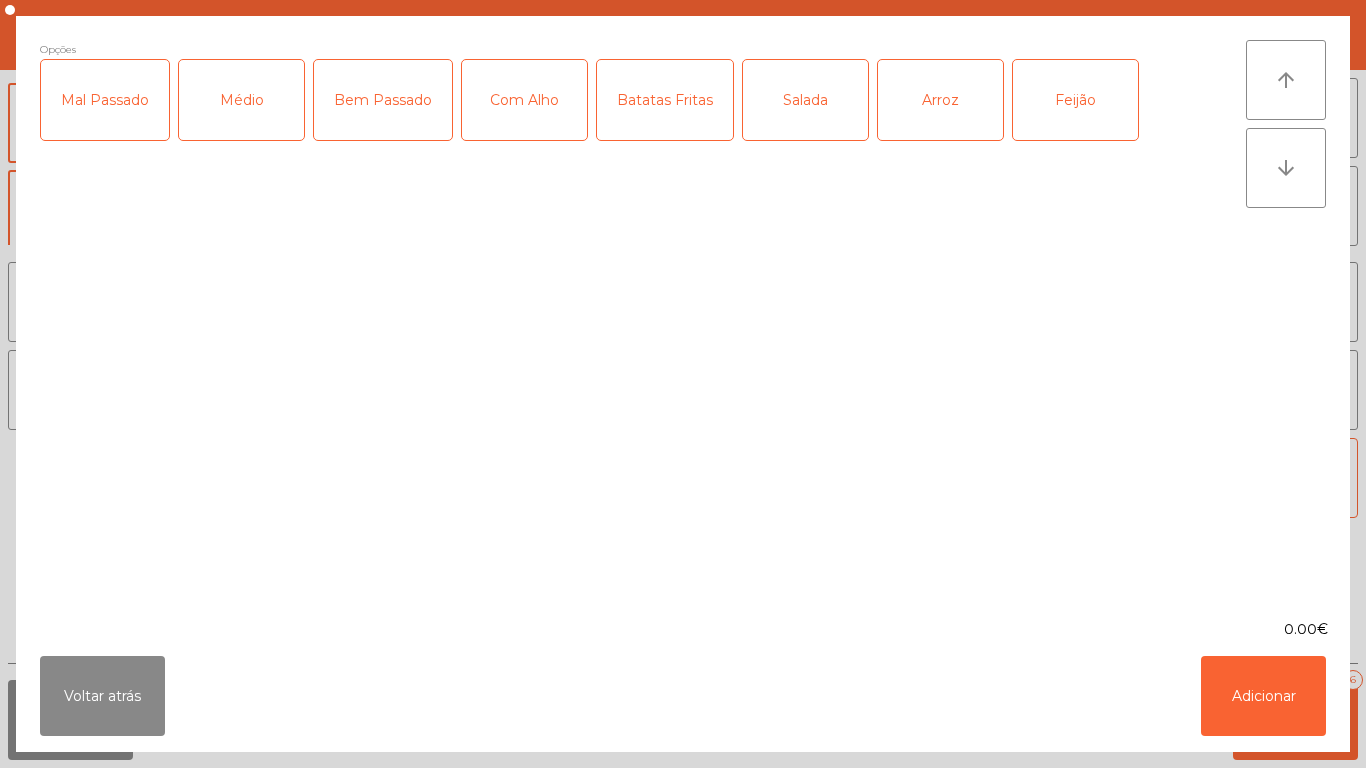 click on "Médio" 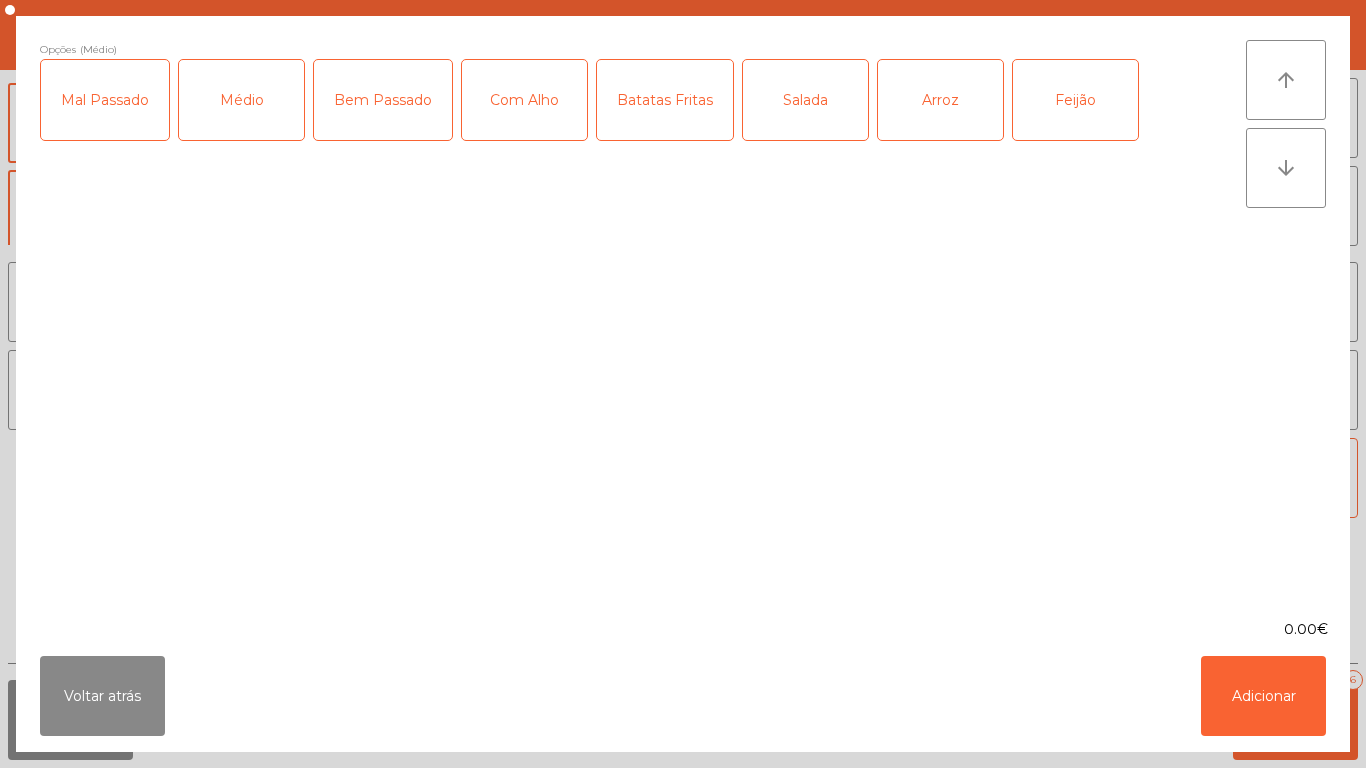click on "Batatas Fritas" 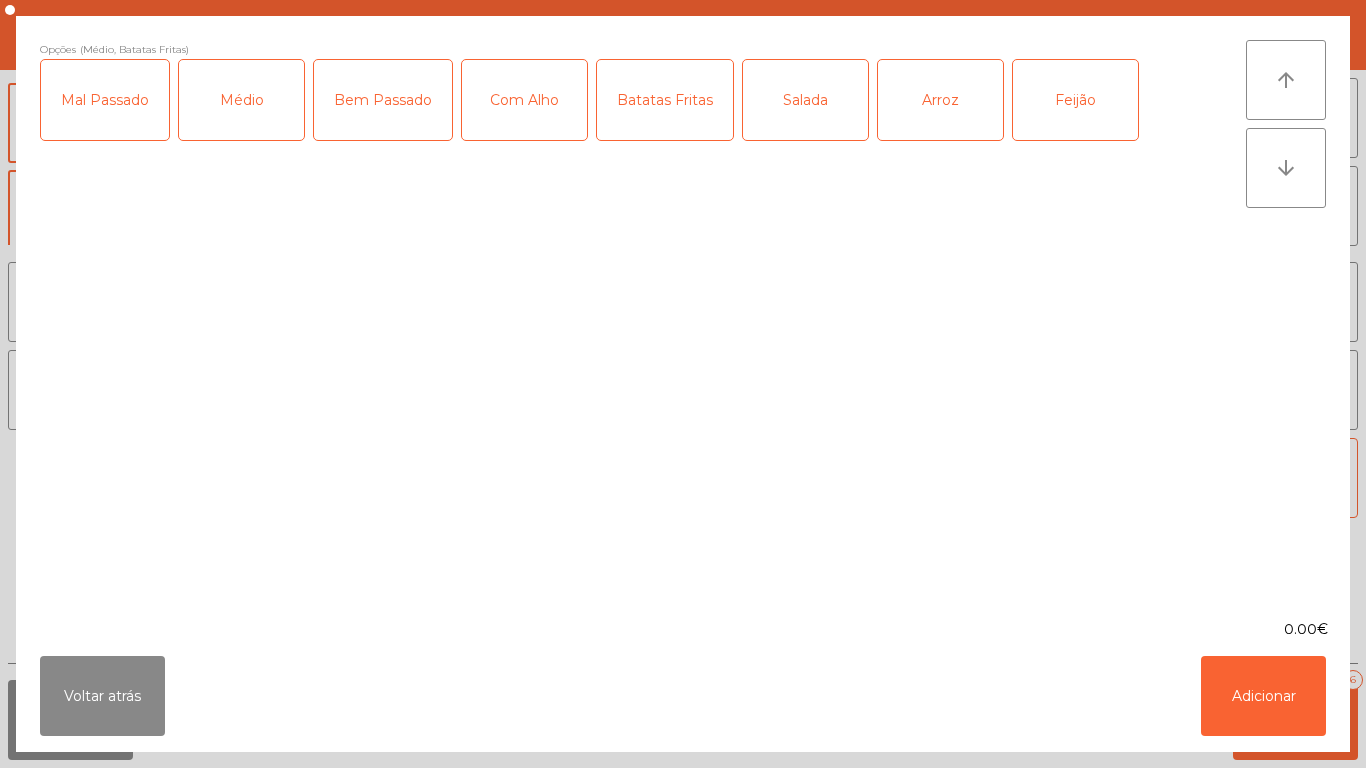 click on "Arroz" 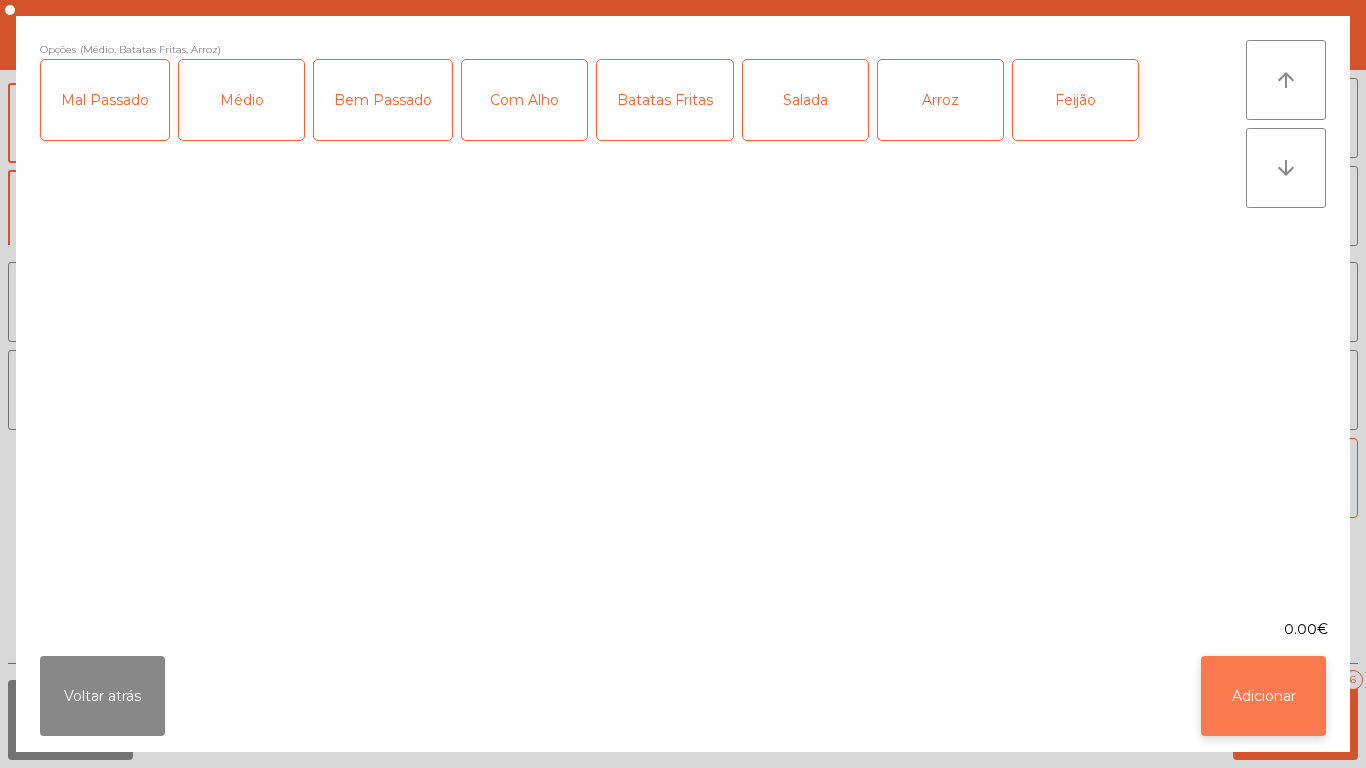 click on "Adicionar" 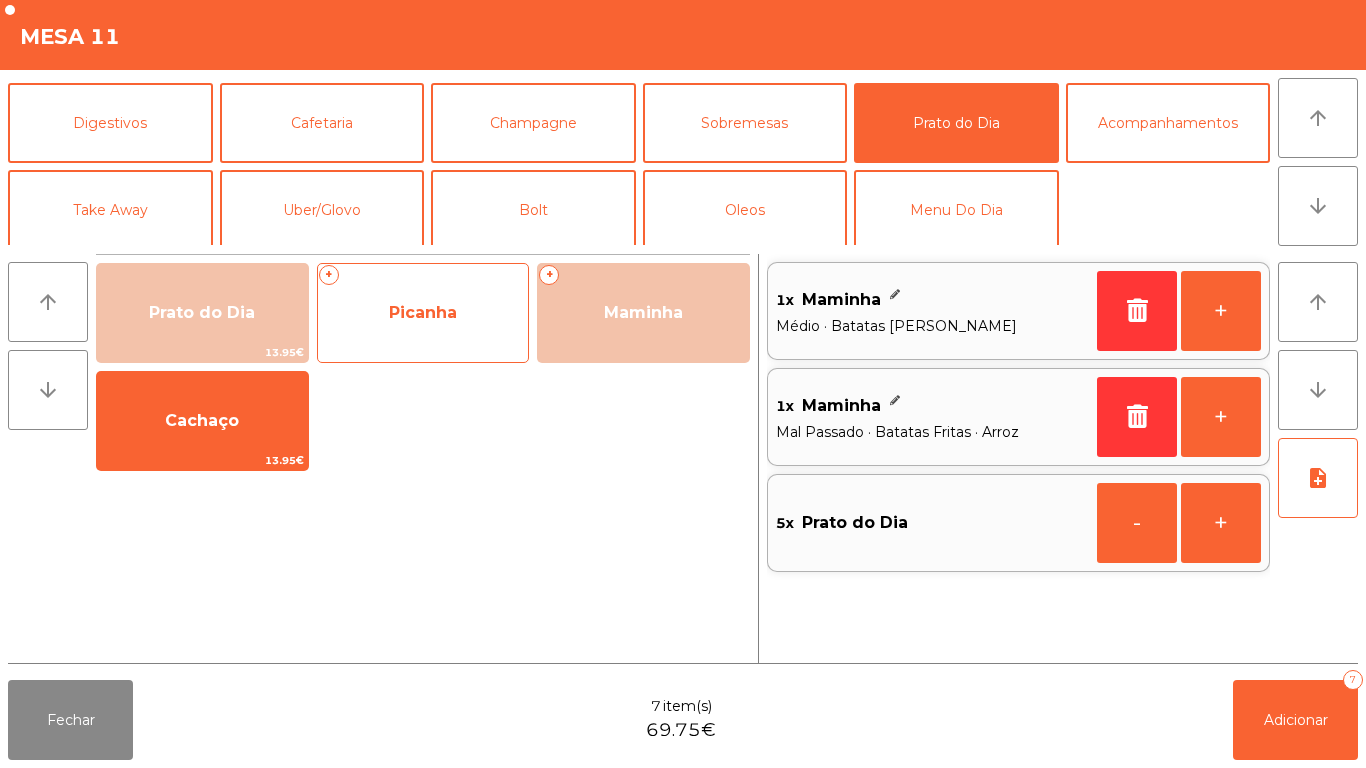 click on "Picanha" 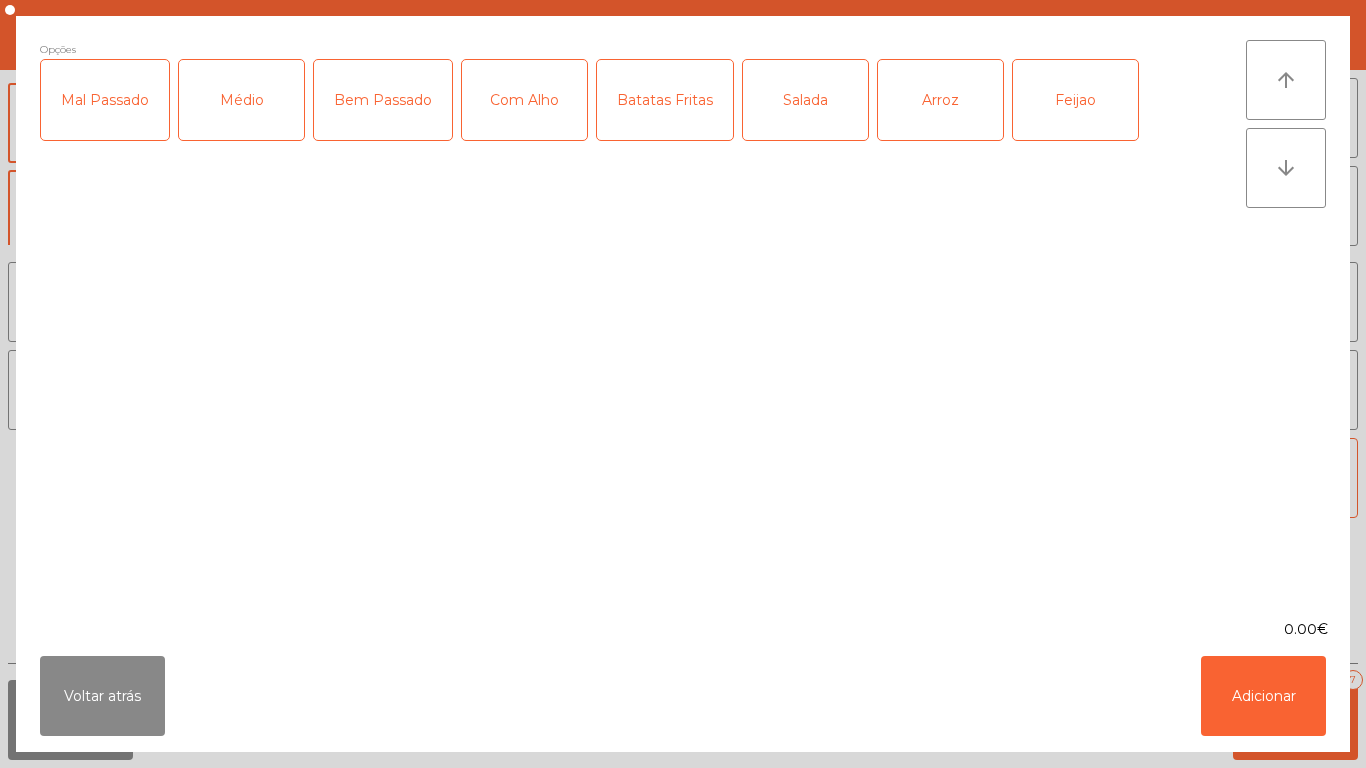 click on "Bem Passado" 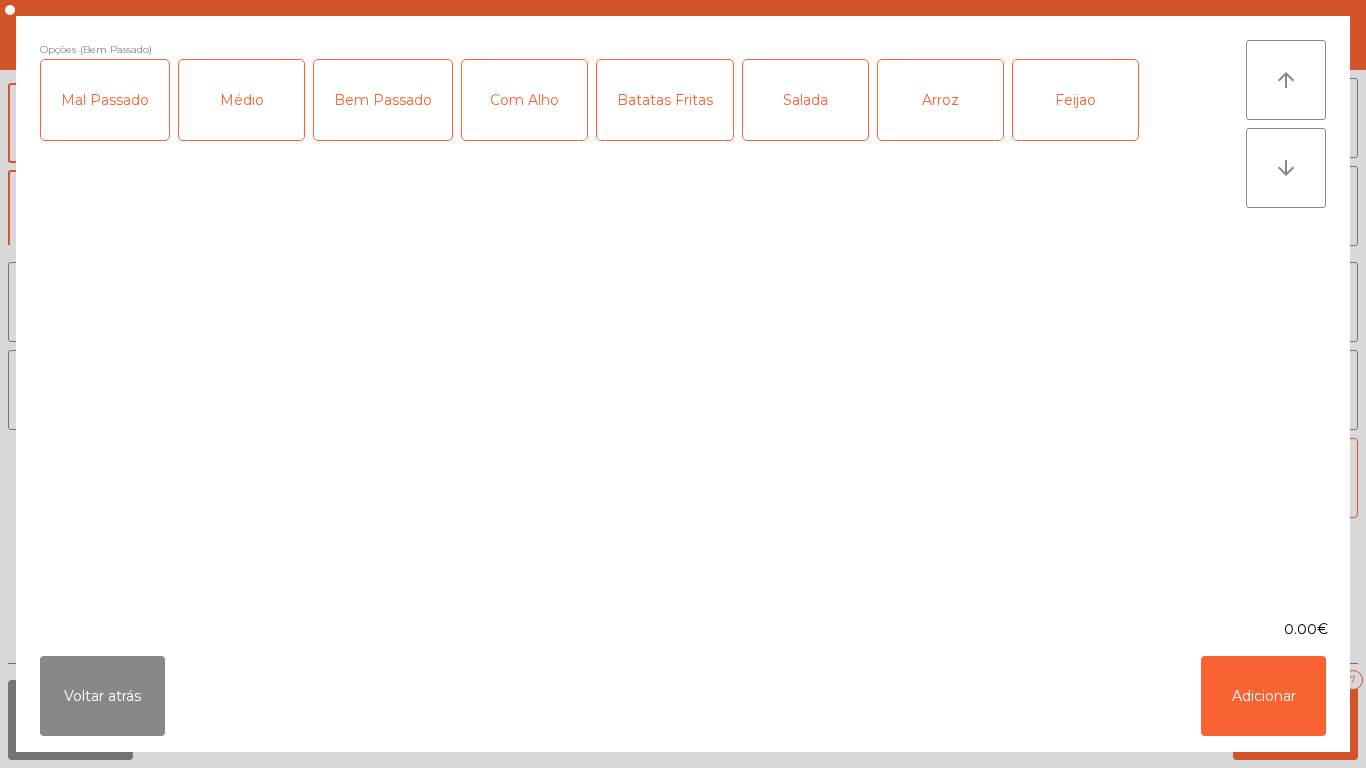 click on "Batatas Fritas" 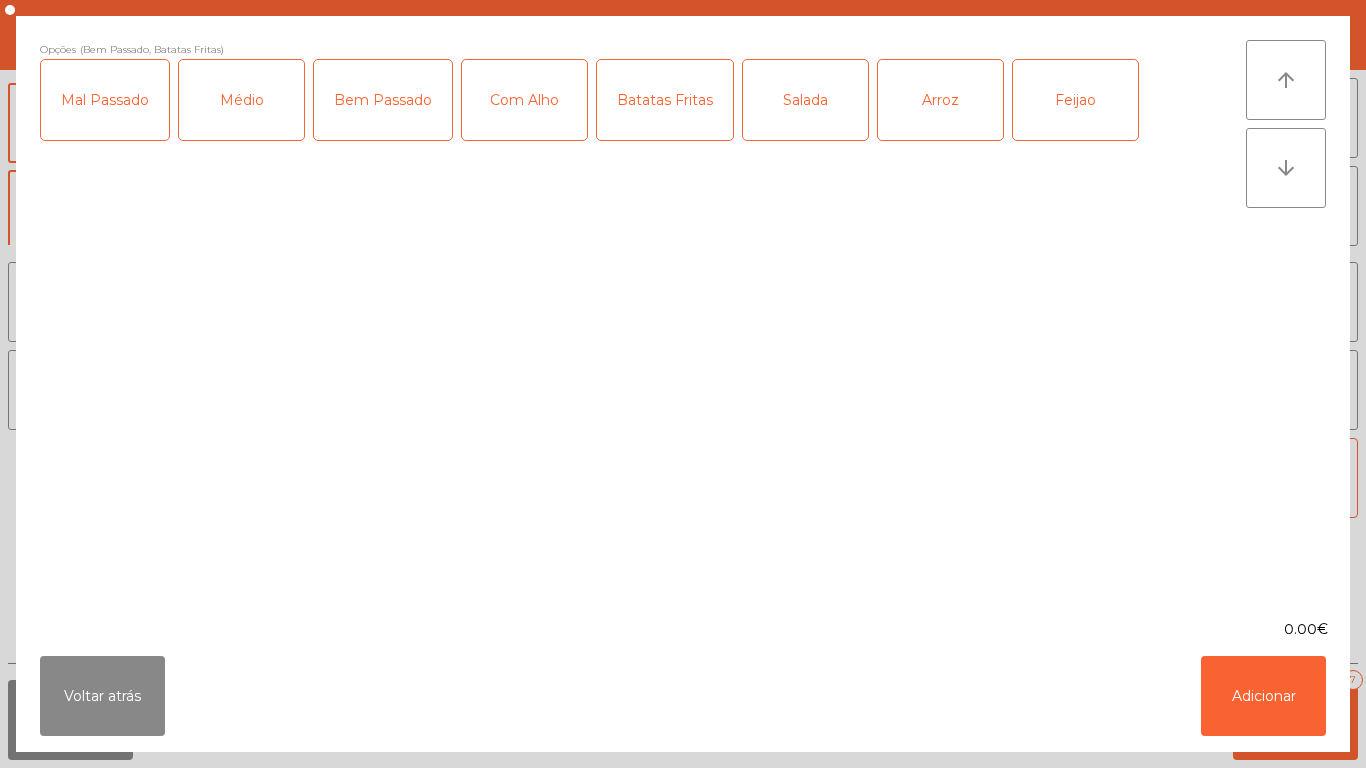 click on "Arroz" 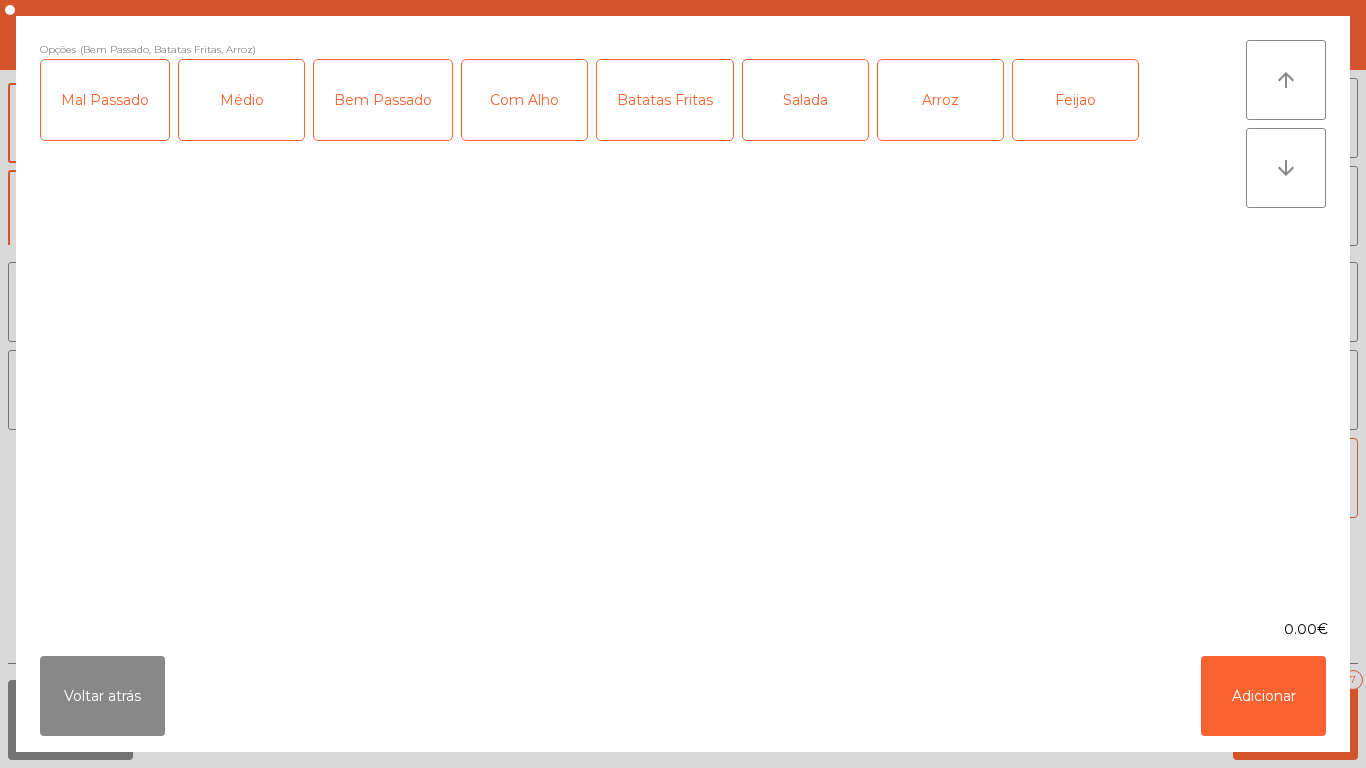click on "Feijao" 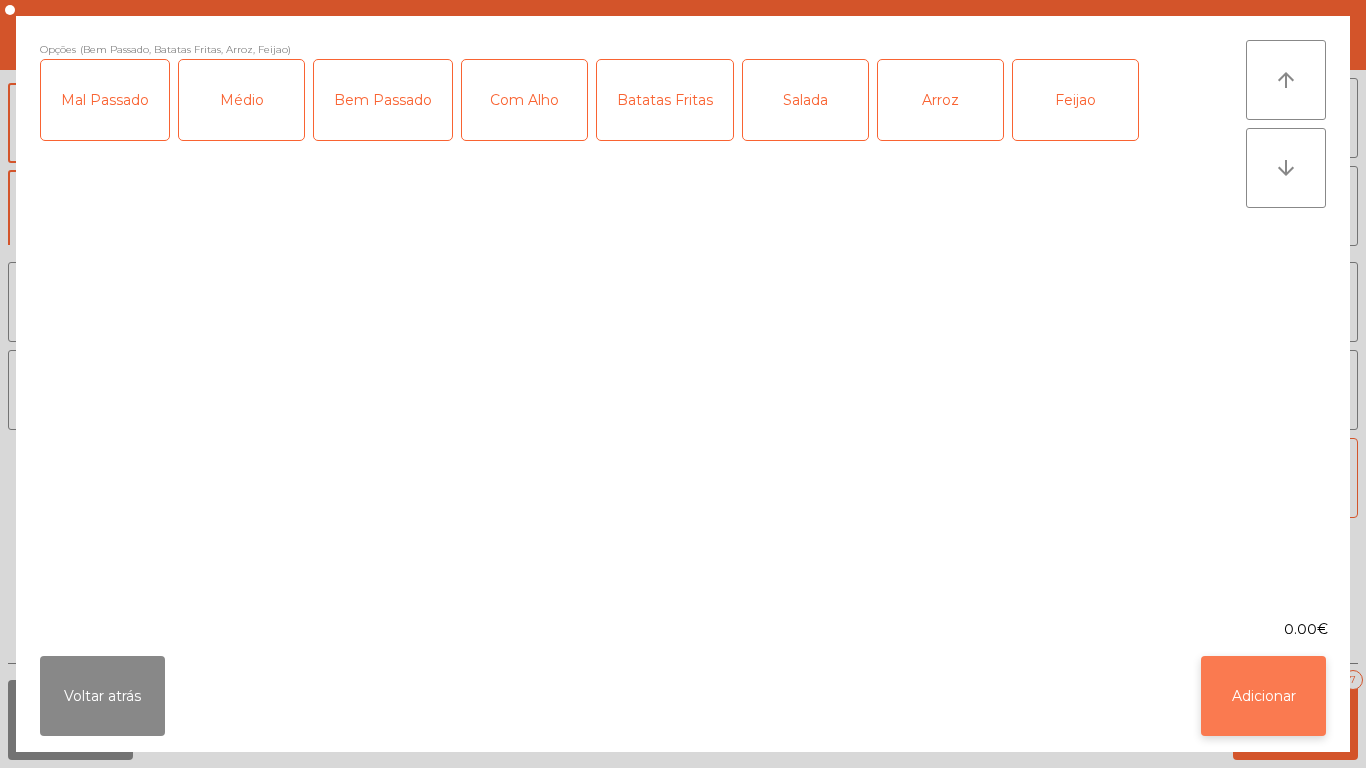 click on "Adicionar" 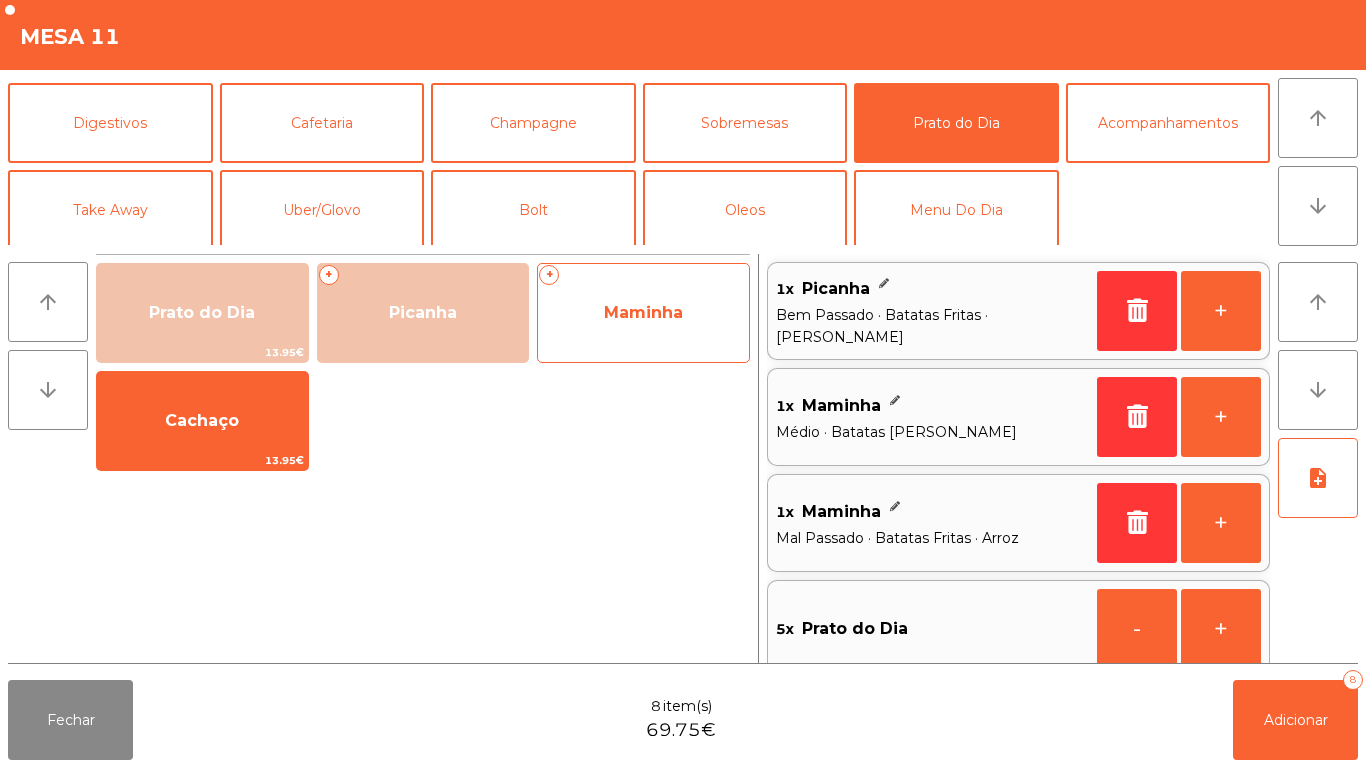 click on "Maminha" 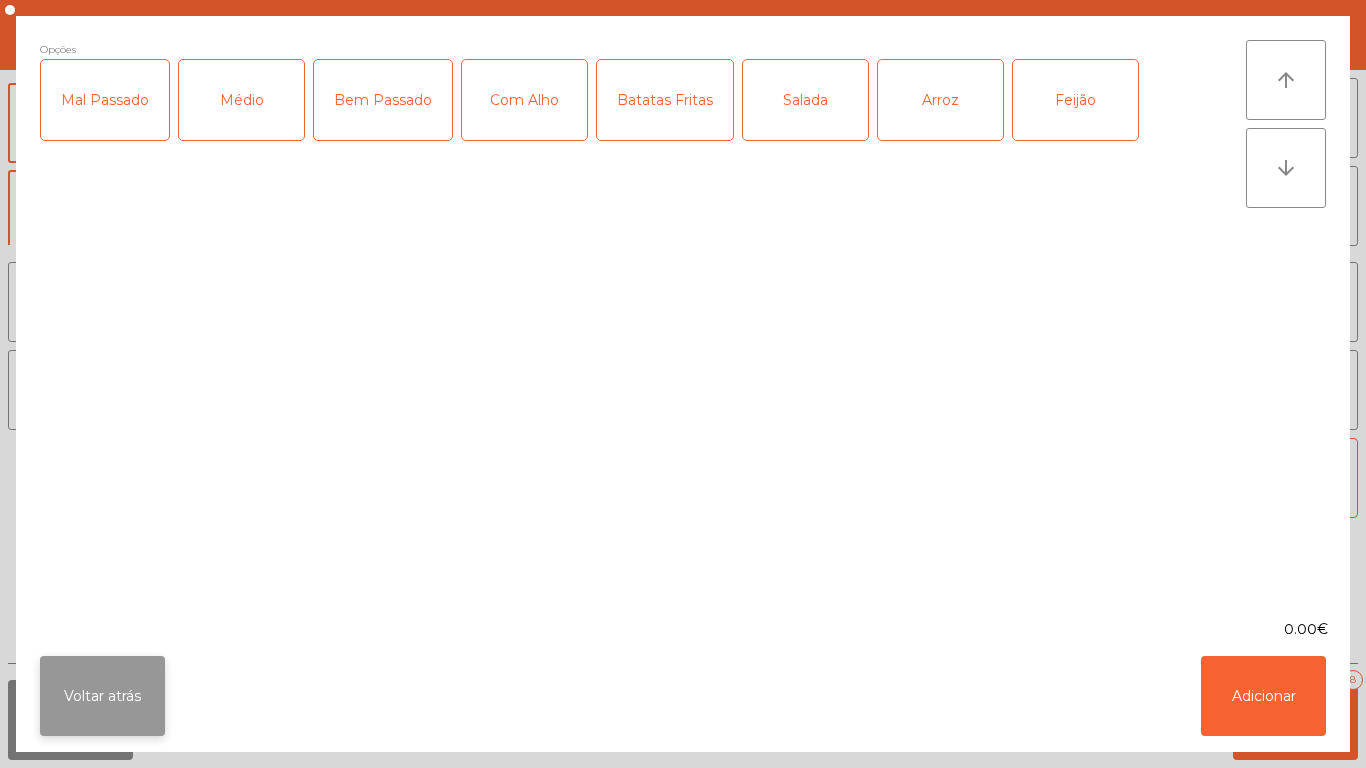 click on "Voltar atrás" 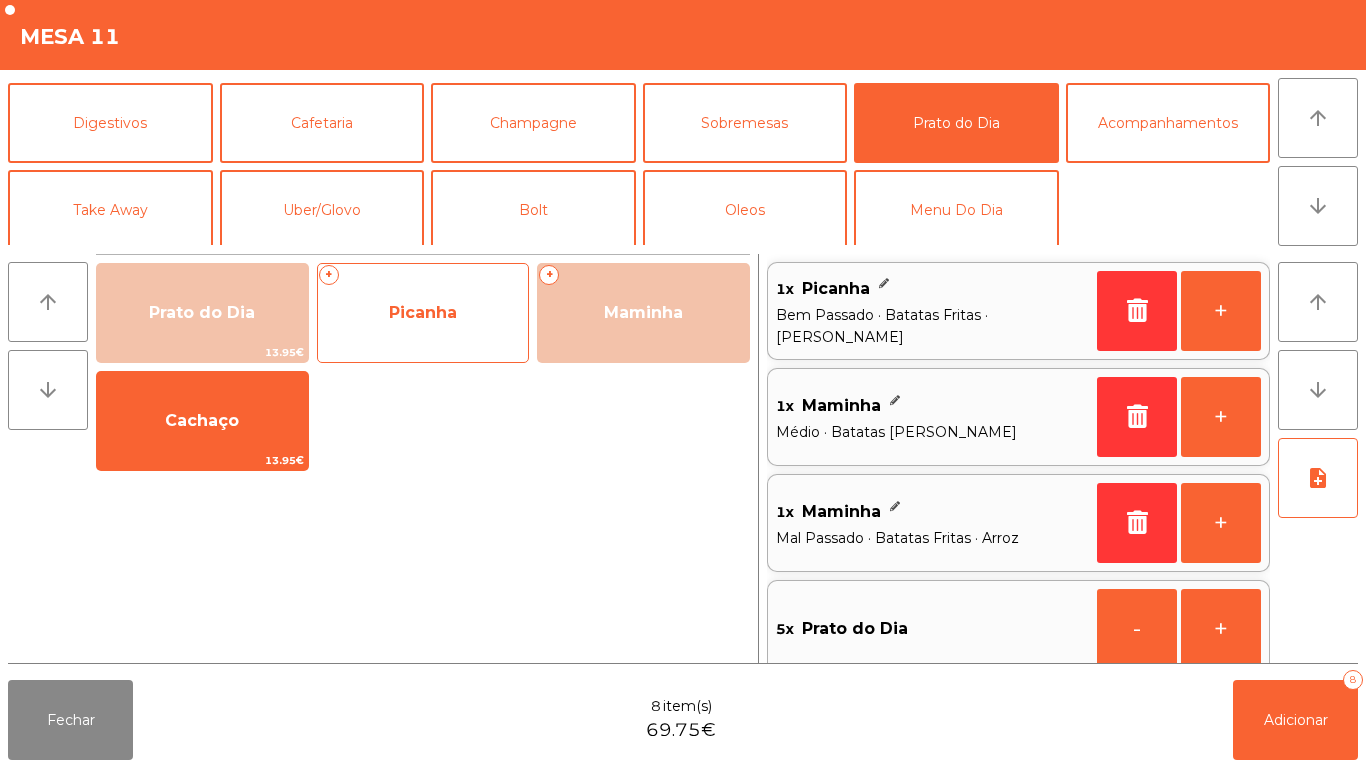 click on "Picanha" 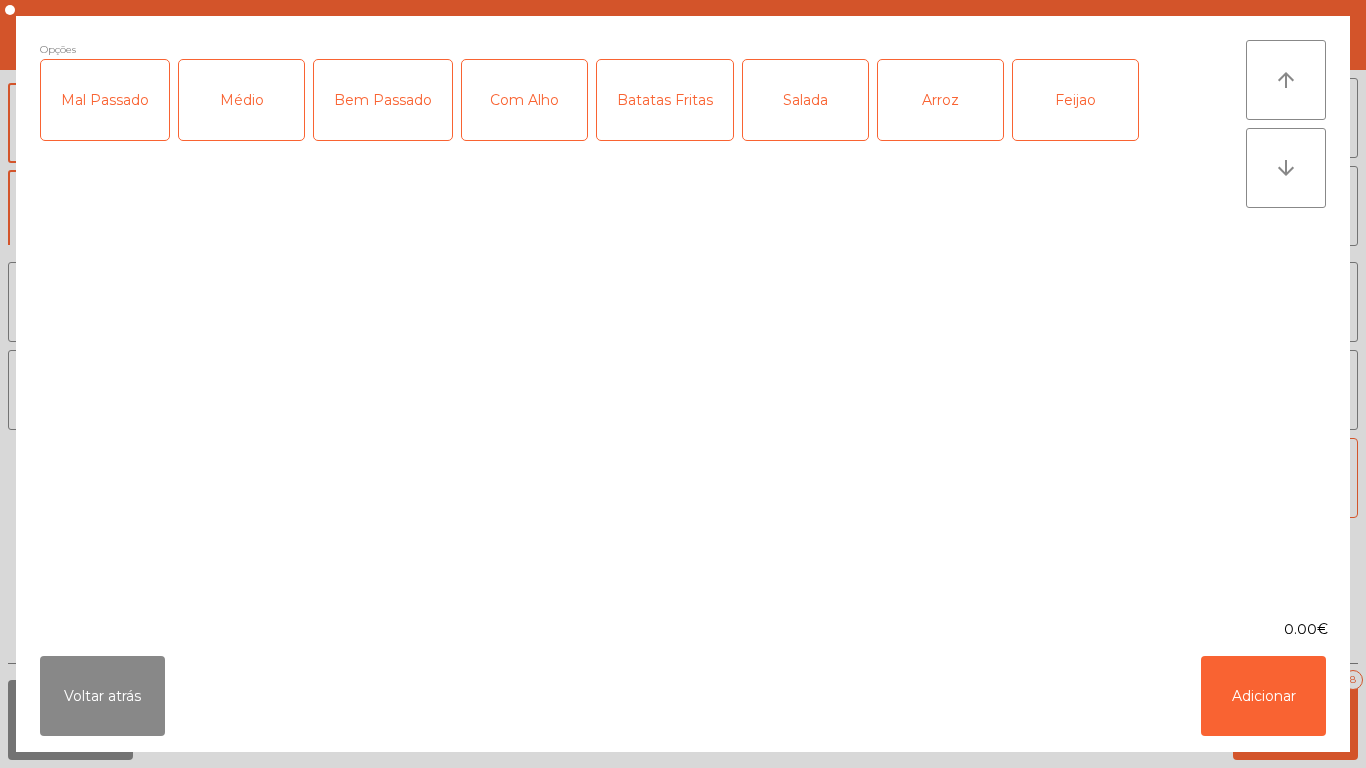 click on "Mal Passado" 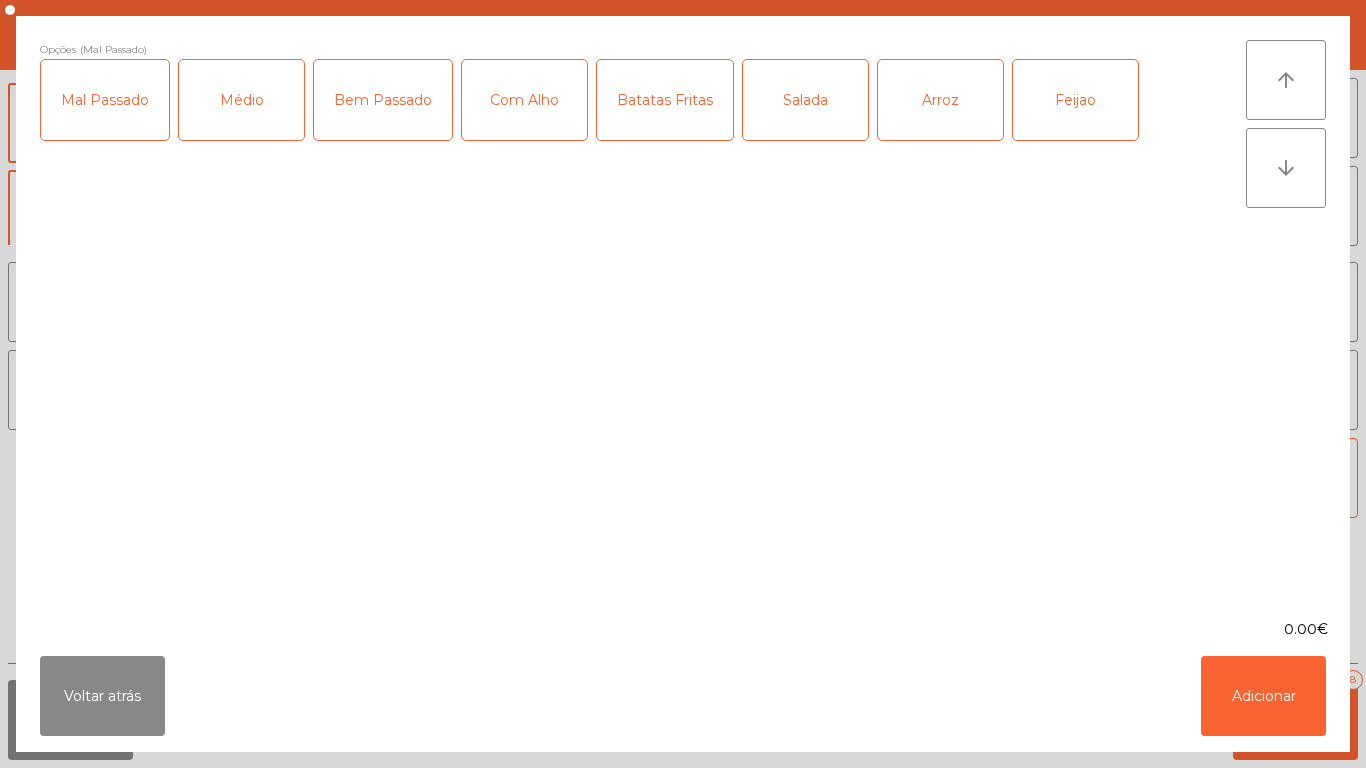 click on "Médio" 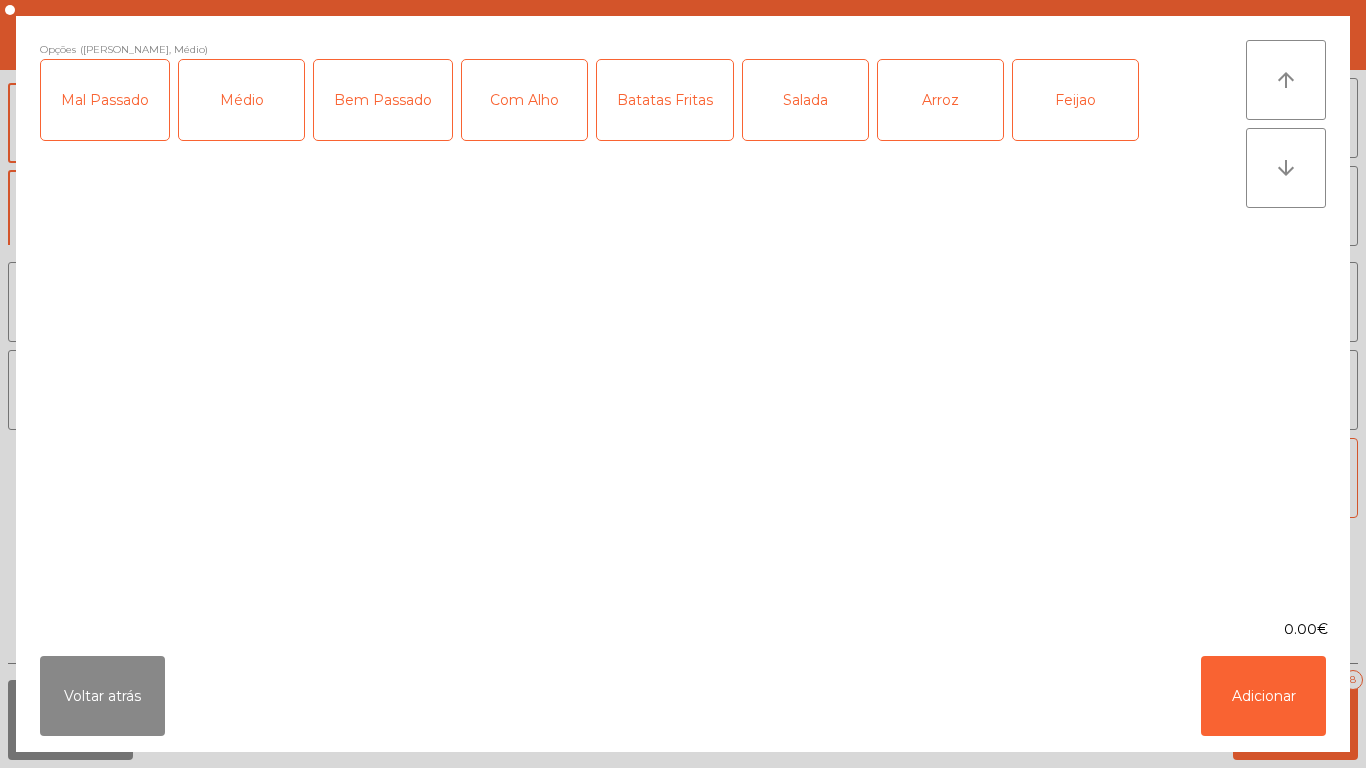 click on "Salada" 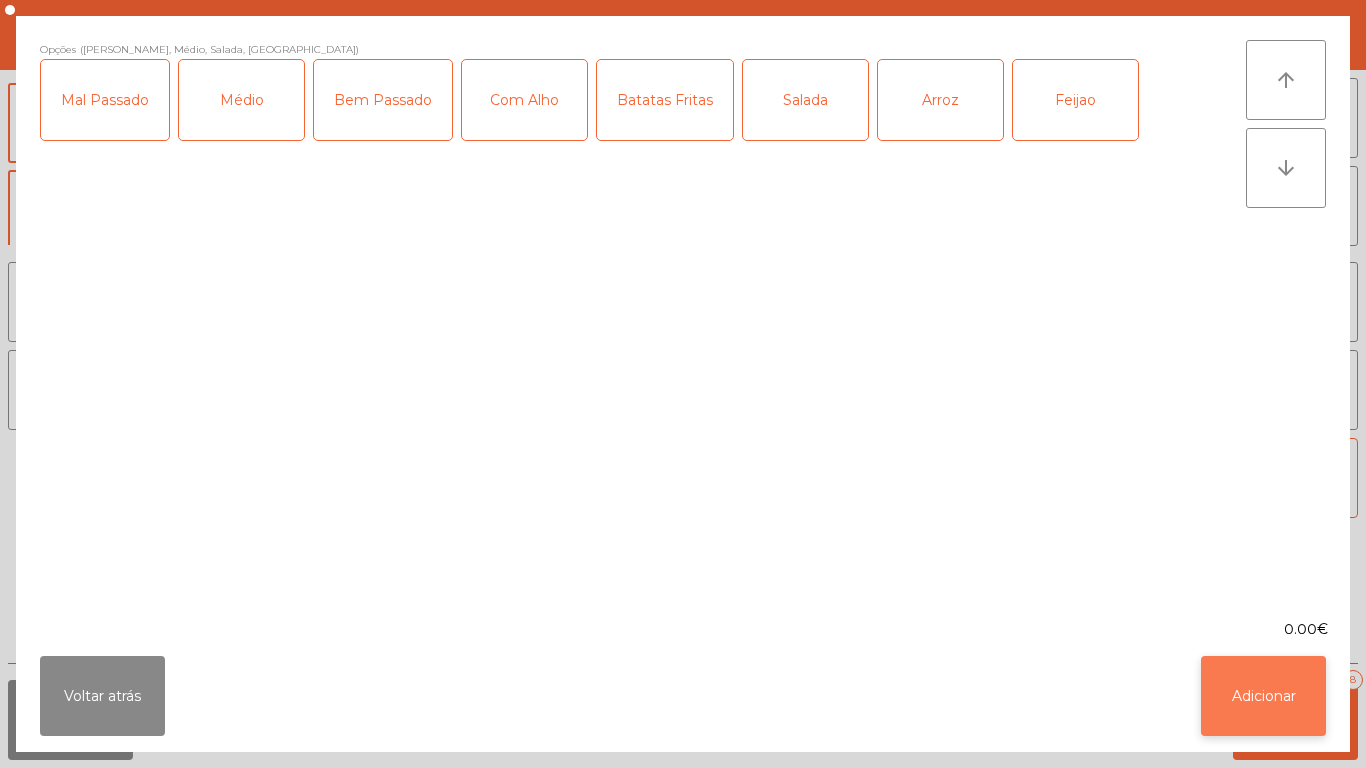 click on "Adicionar" 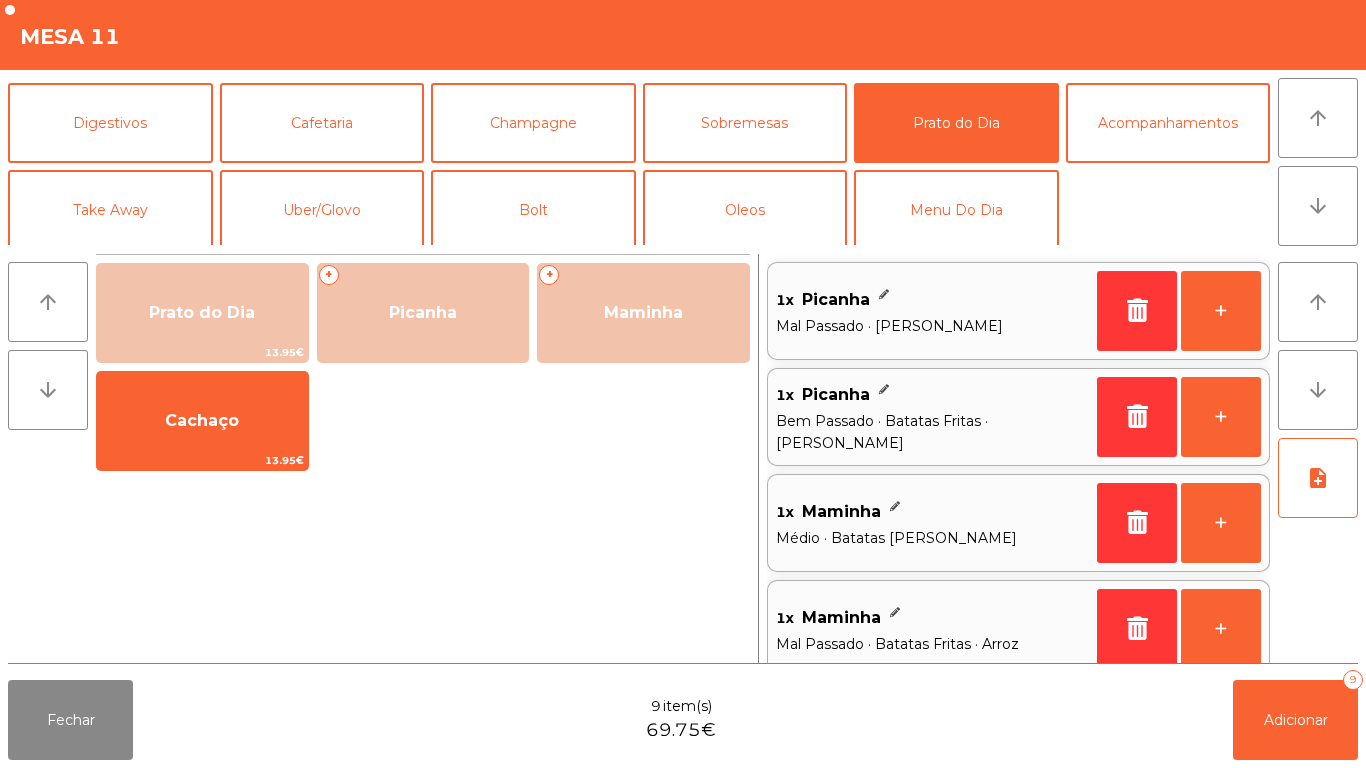 scroll, scrollTop: 8, scrollLeft: 0, axis: vertical 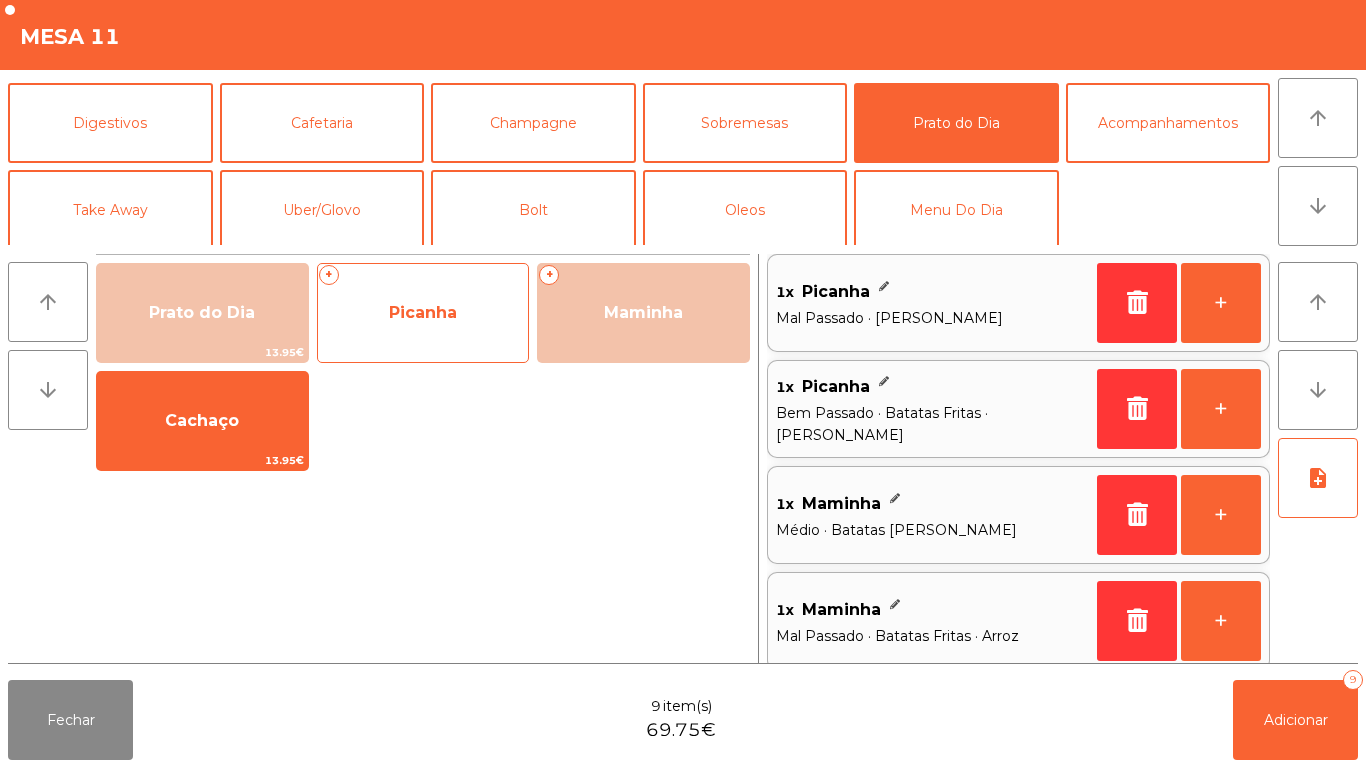 click on "Picanha" 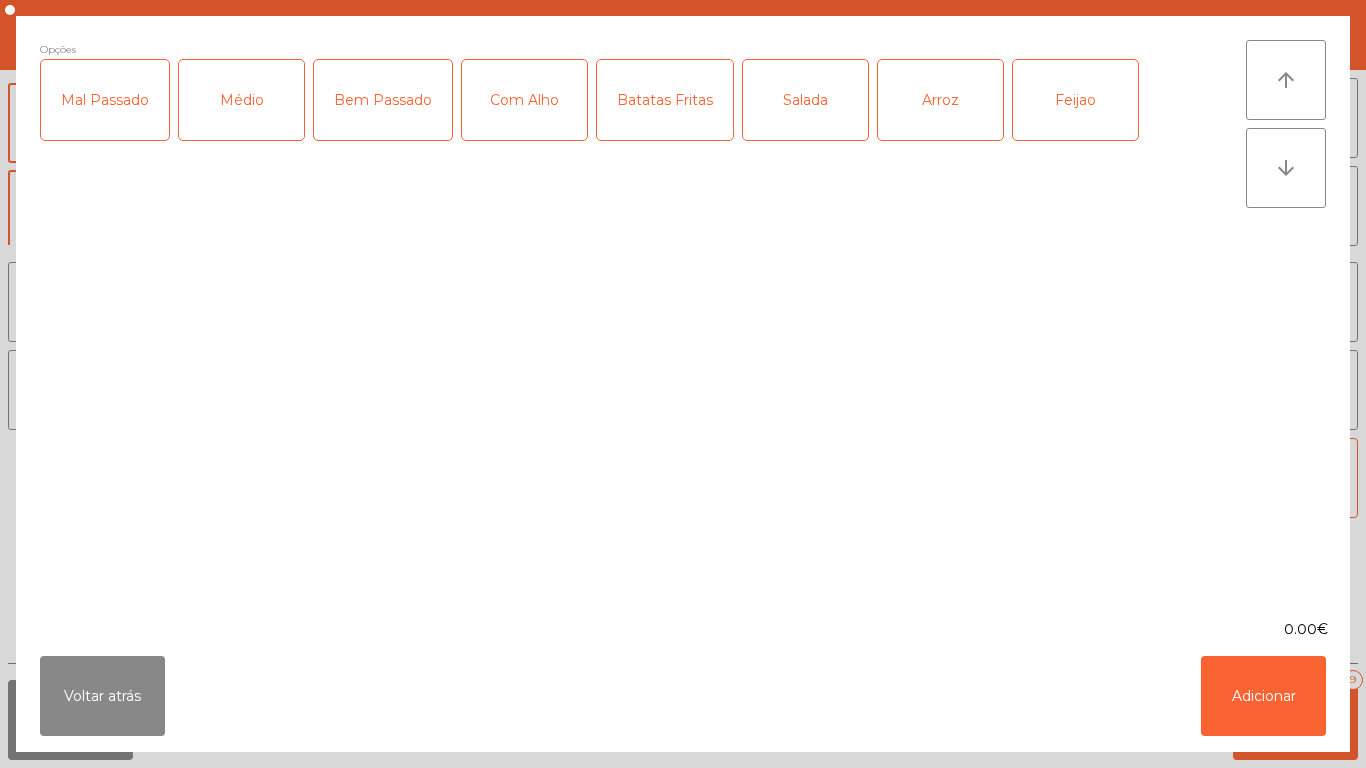 click on "Médio" 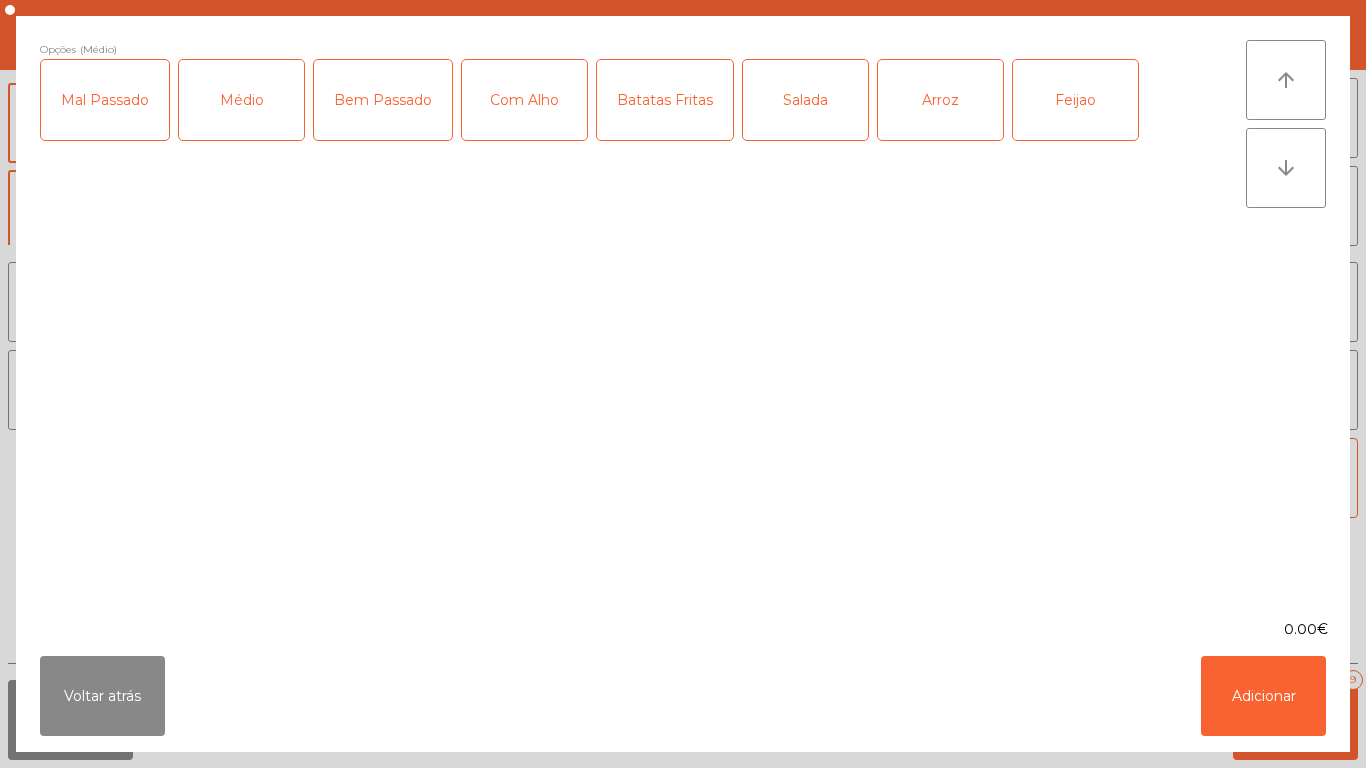 click on "Mal Passado" 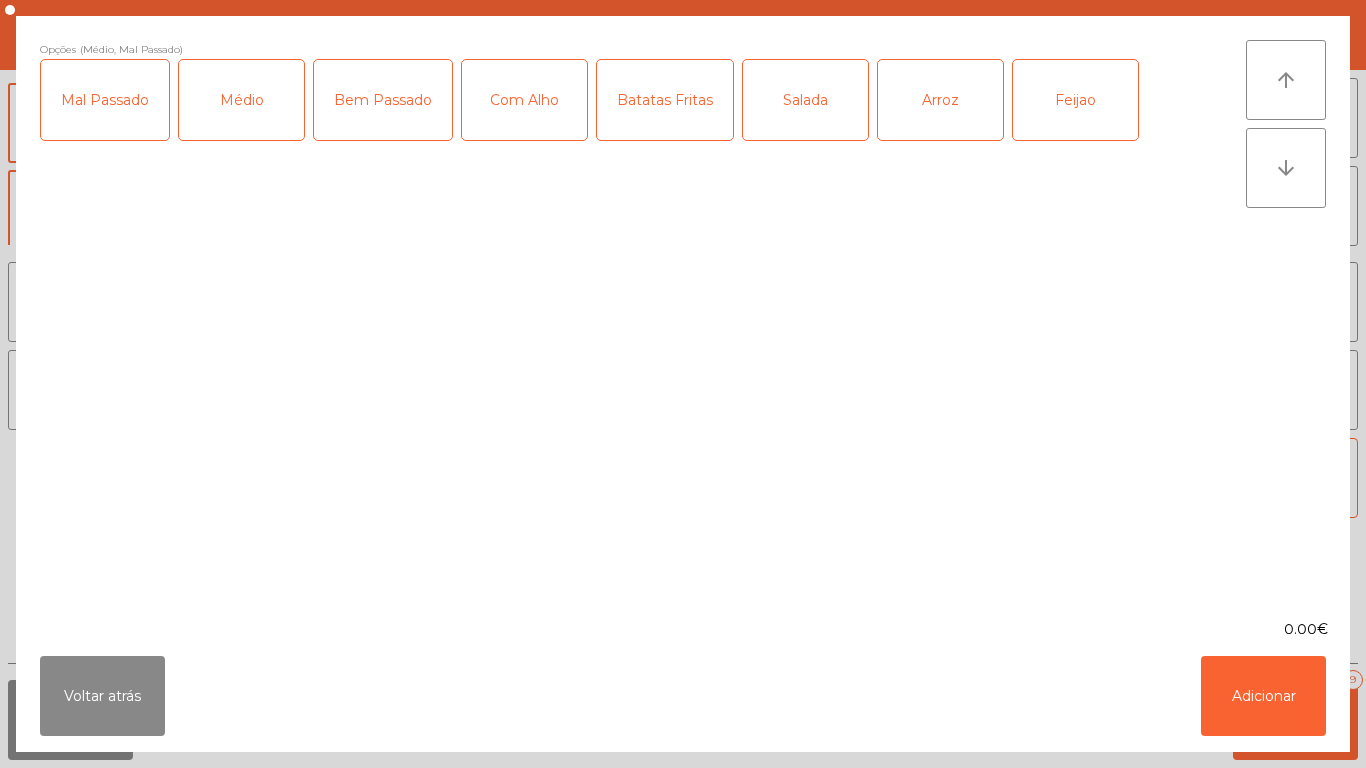 click on "Batatas Fritas" 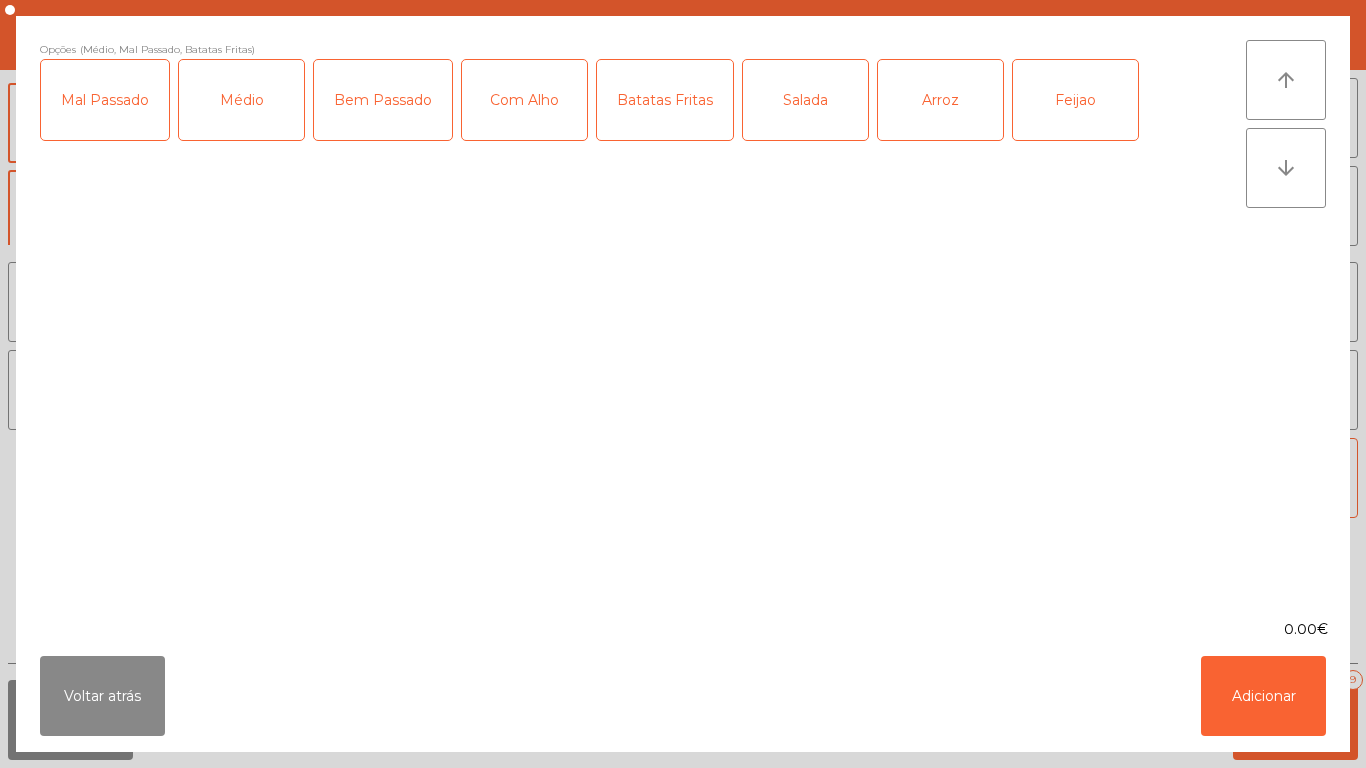 click on "Salada" 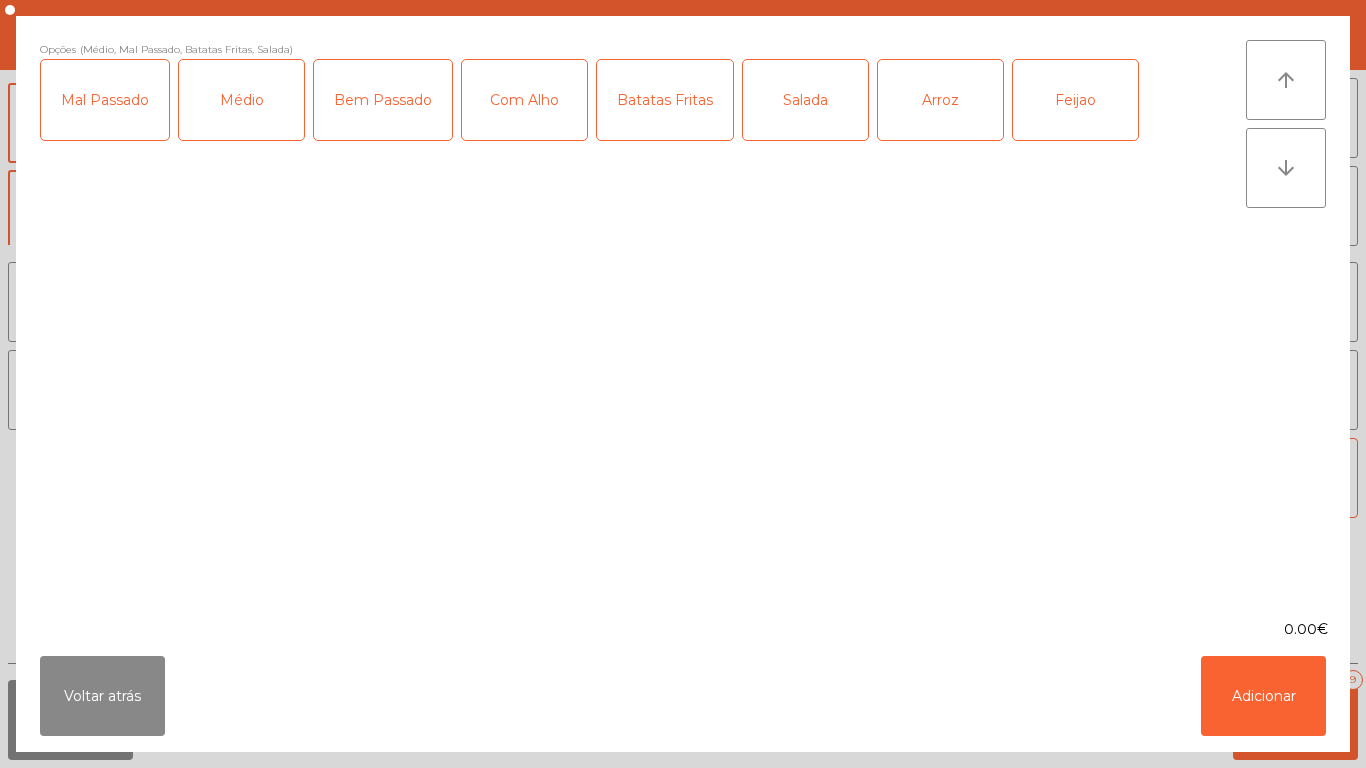 click on "Feijao" 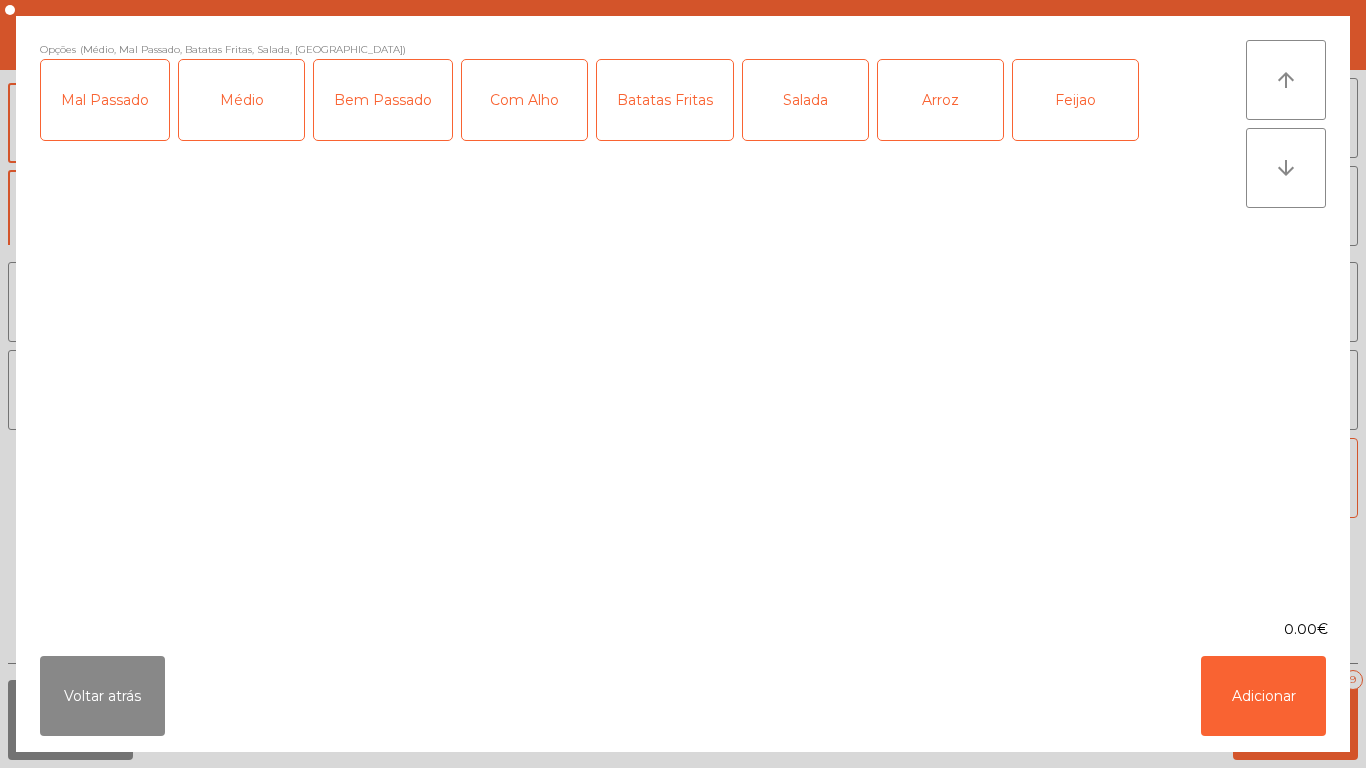 click on "Feijao" 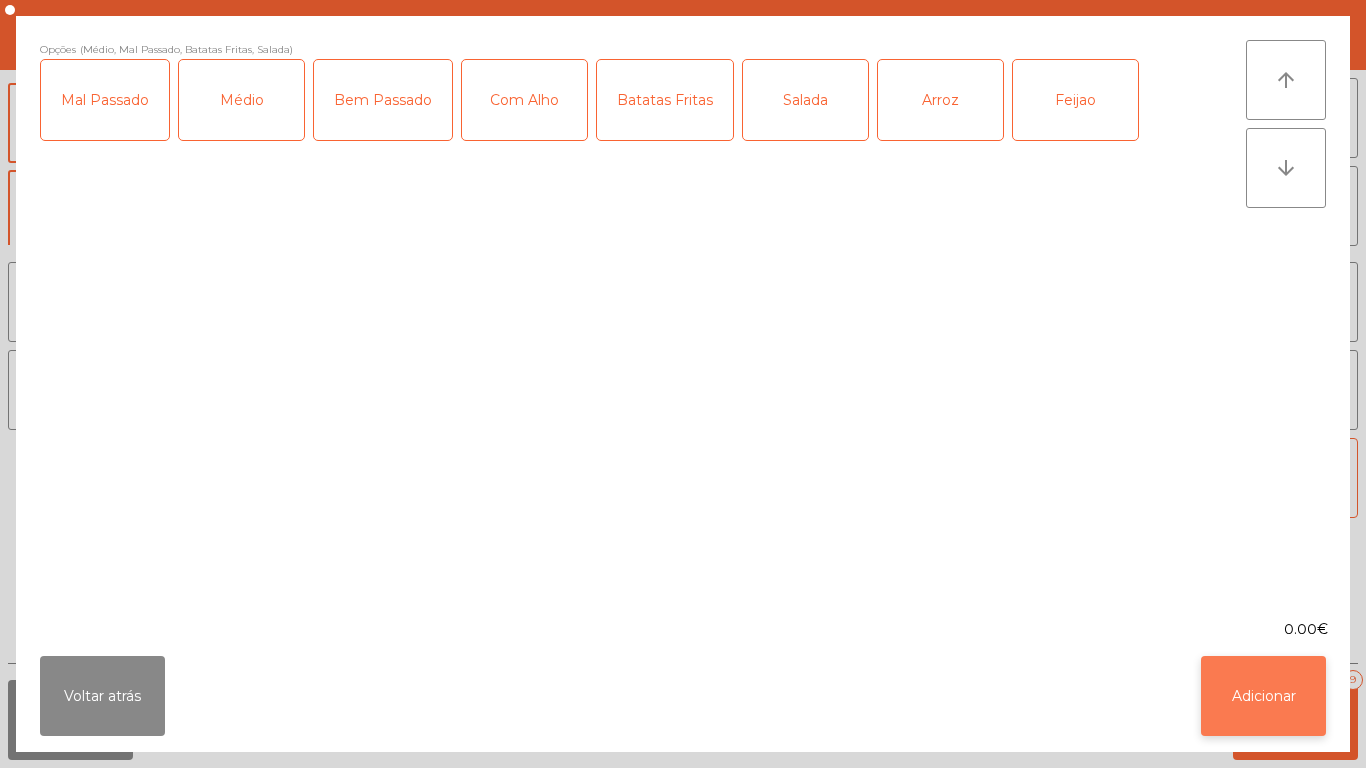 click on "Adicionar" 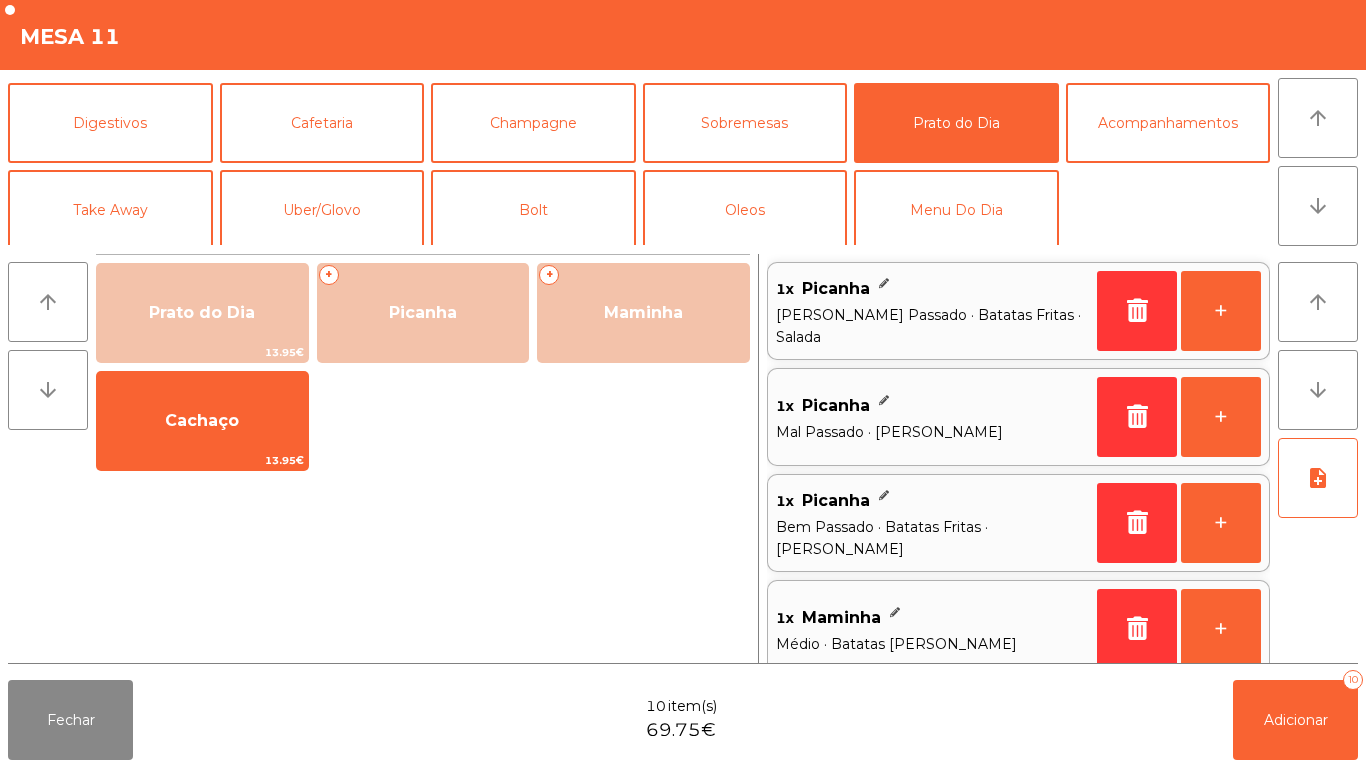 scroll, scrollTop: 4, scrollLeft: 0, axis: vertical 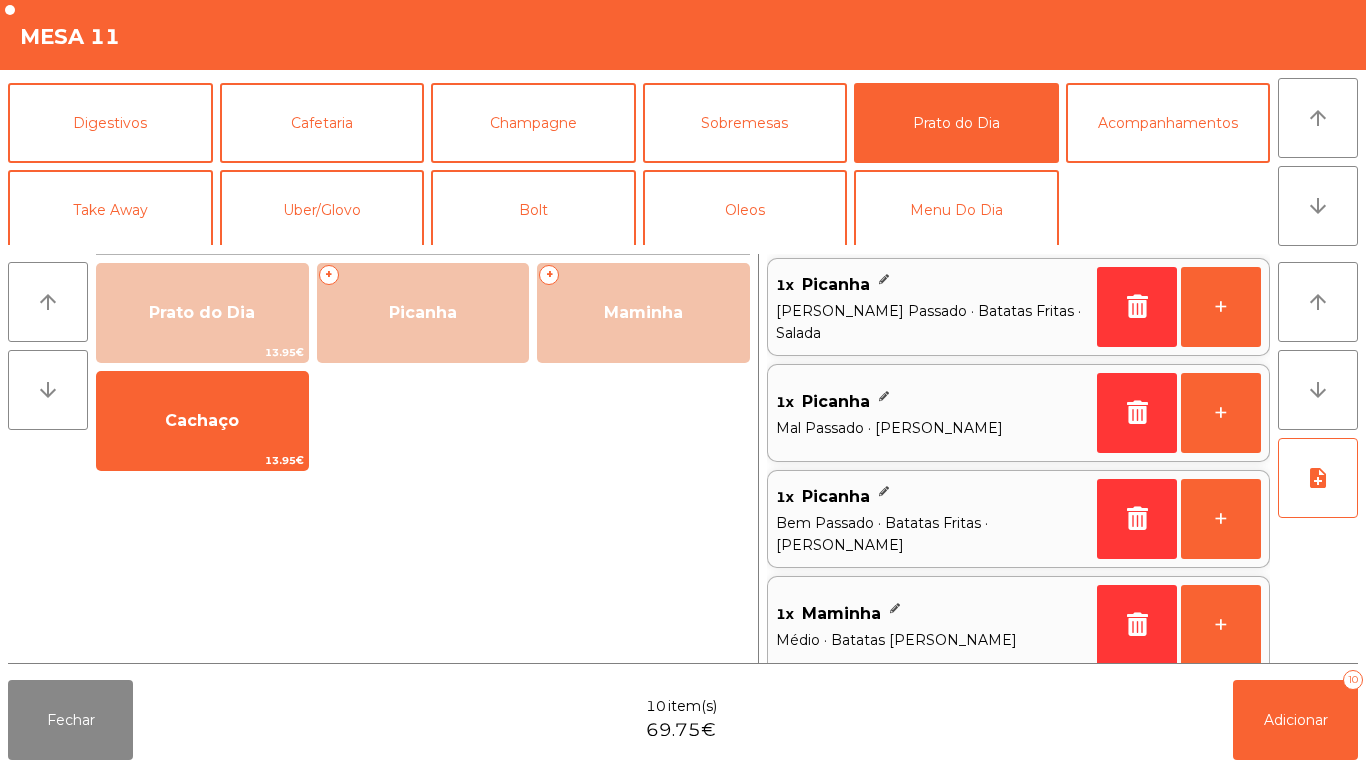 click on "1x    Picanha" 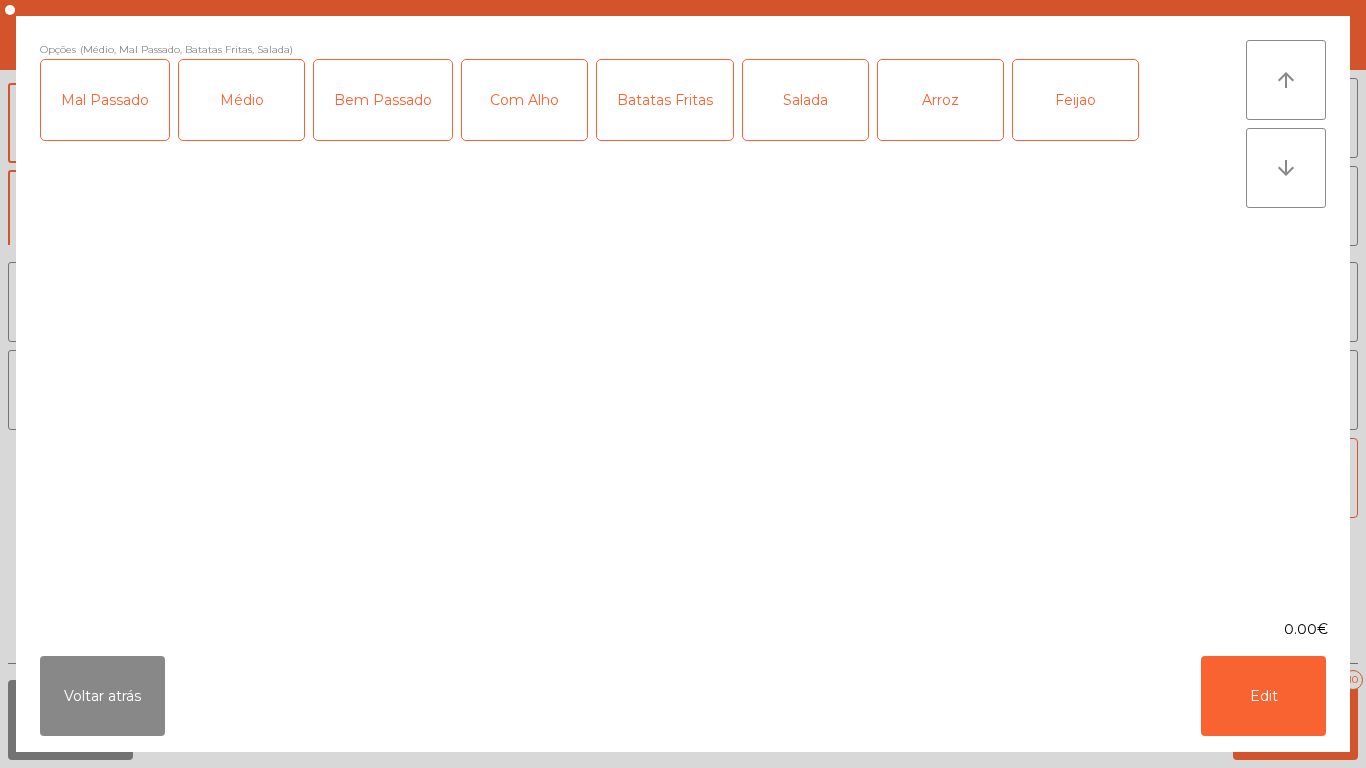 click on "Batatas Fritas" 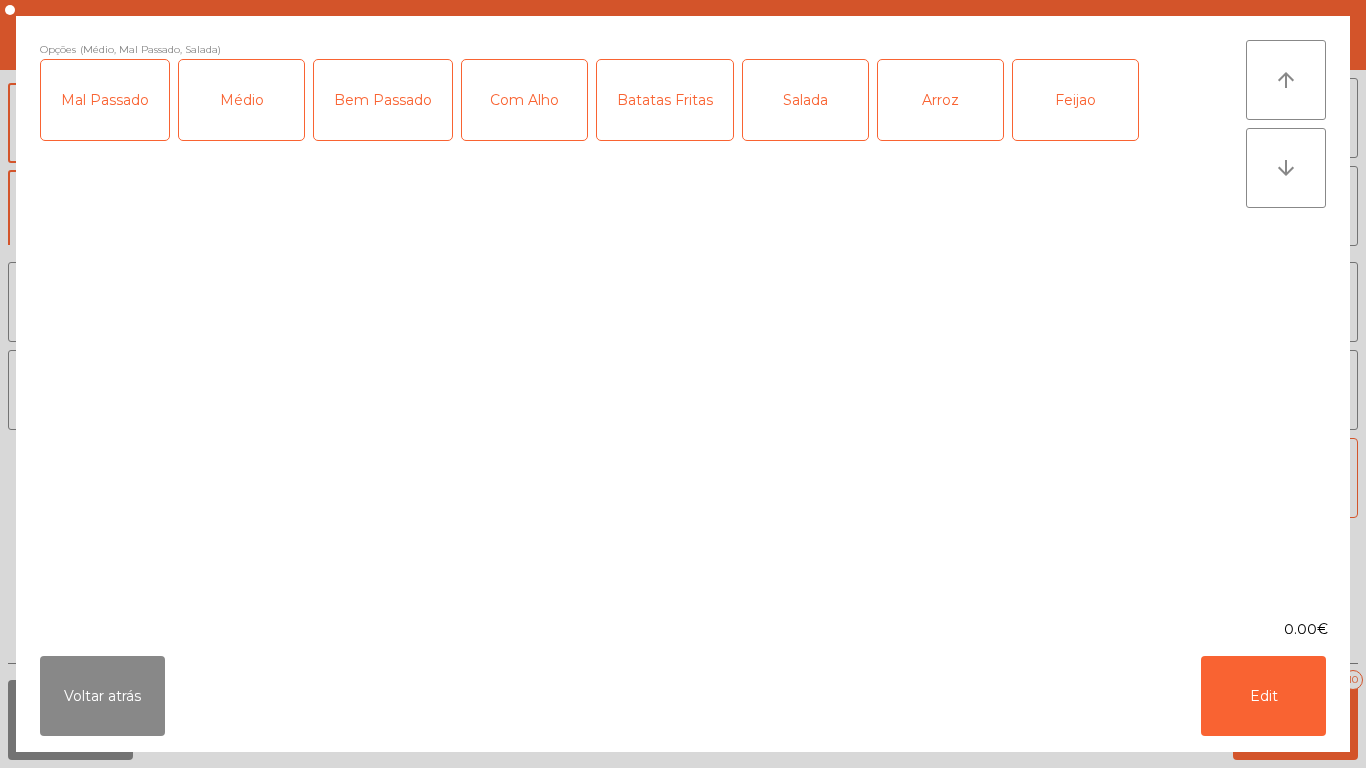 click on "Arroz" 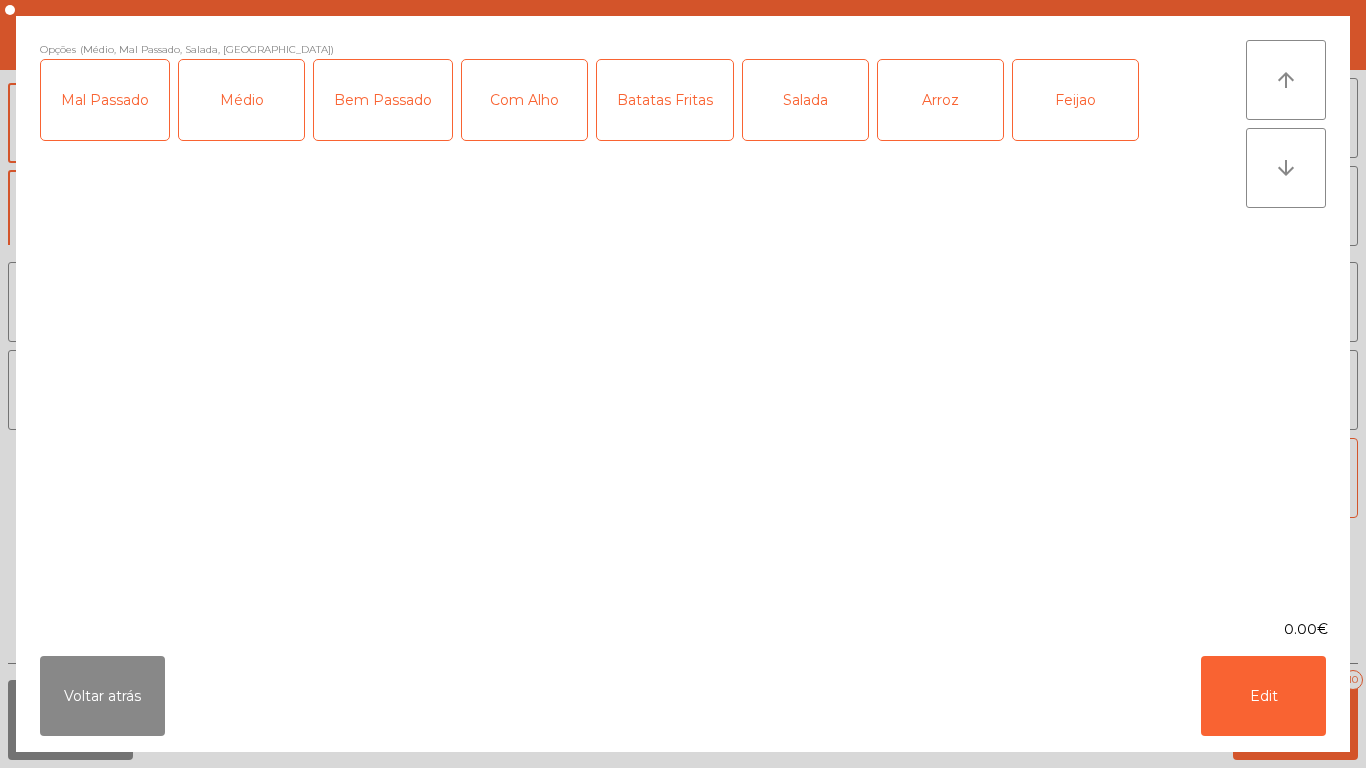 click on "Feijao" 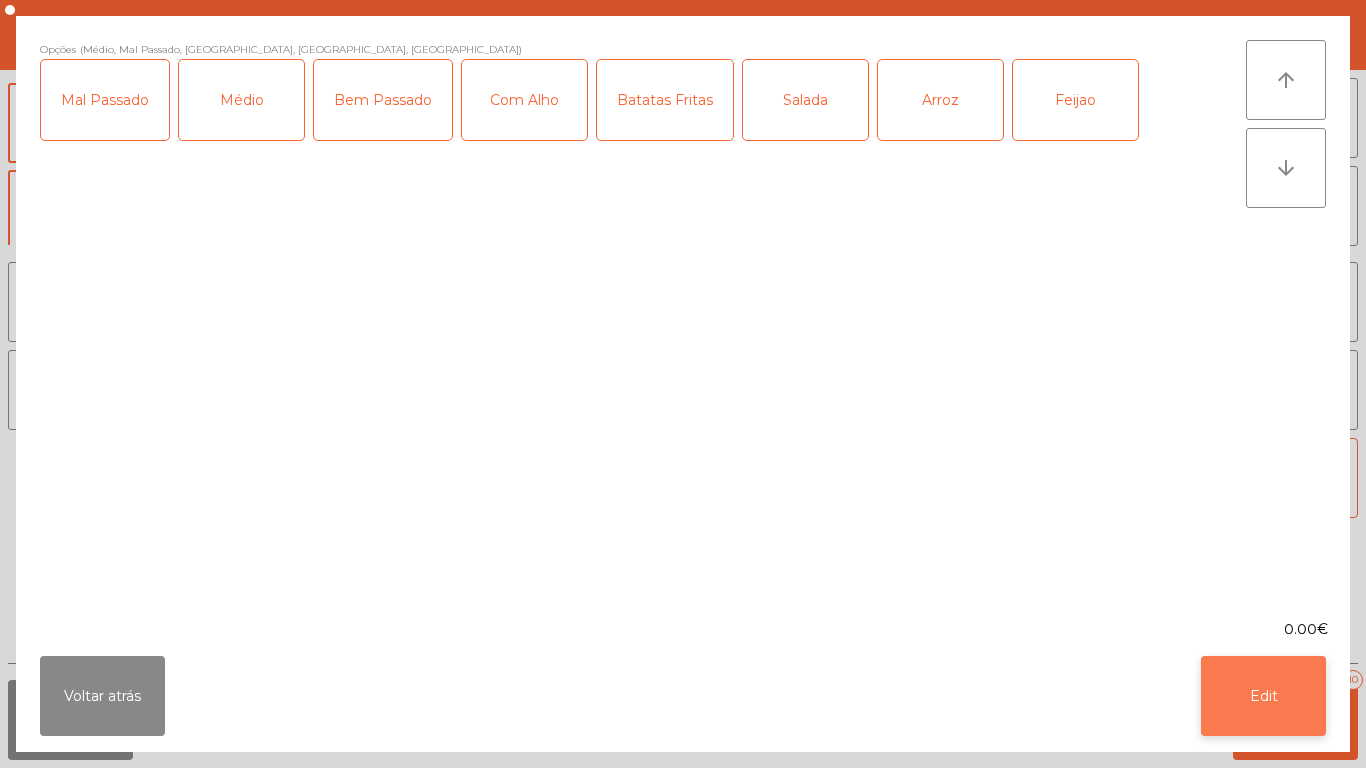 click on "Edit" 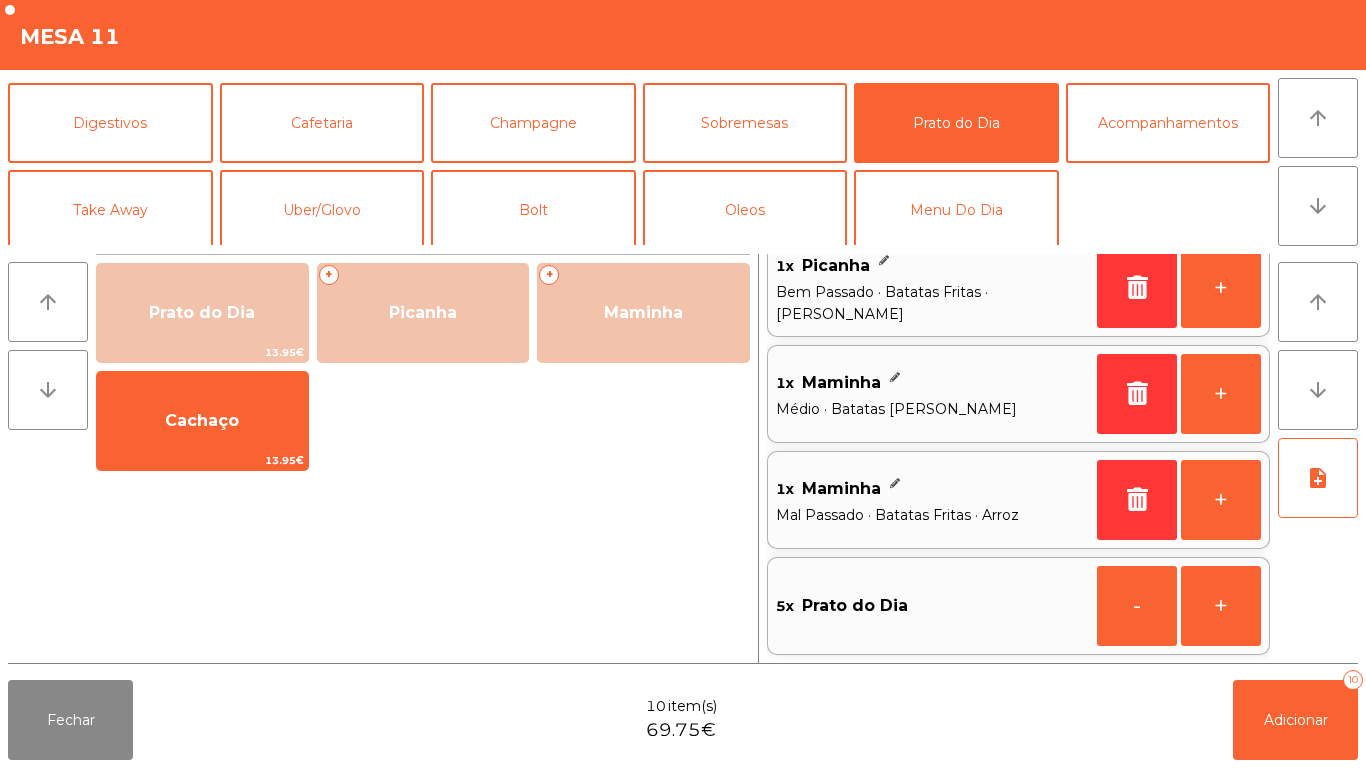 scroll, scrollTop: 233, scrollLeft: 0, axis: vertical 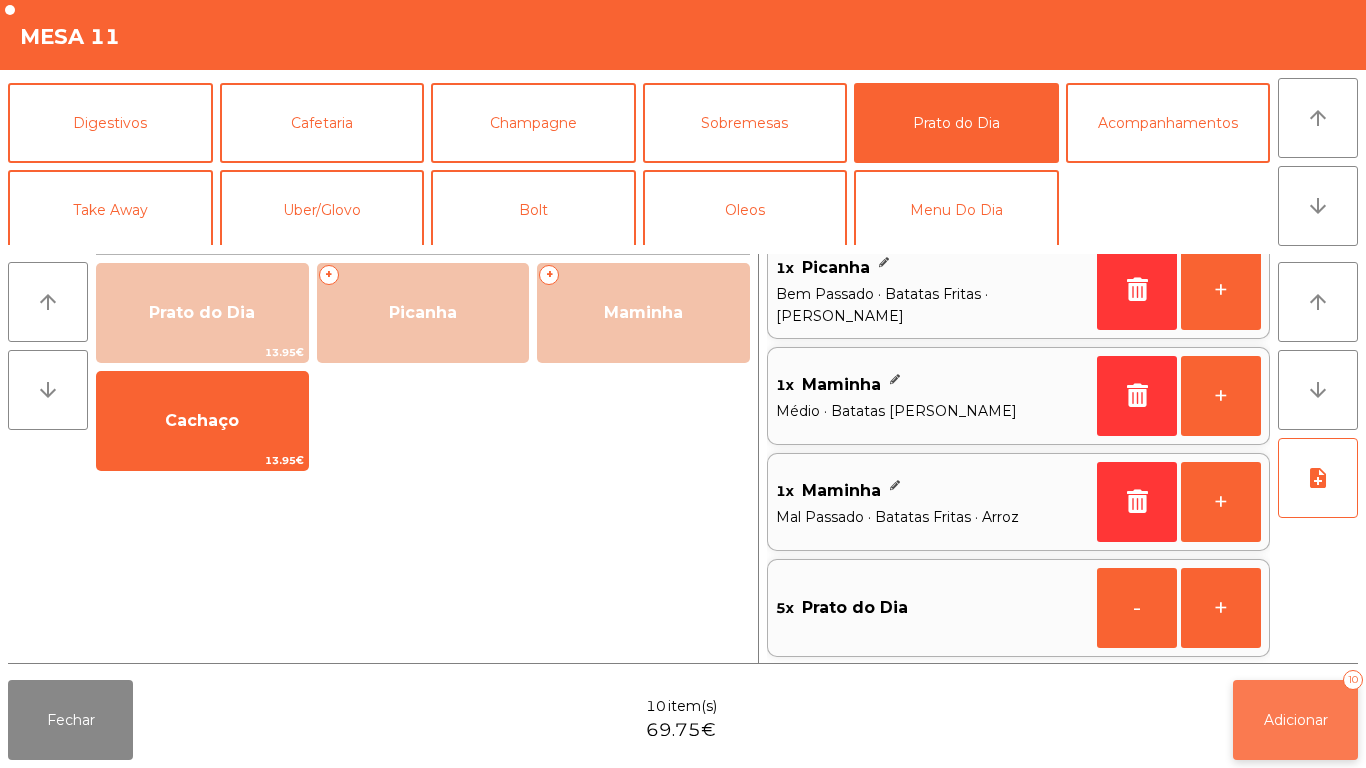 click on "Adicionar" 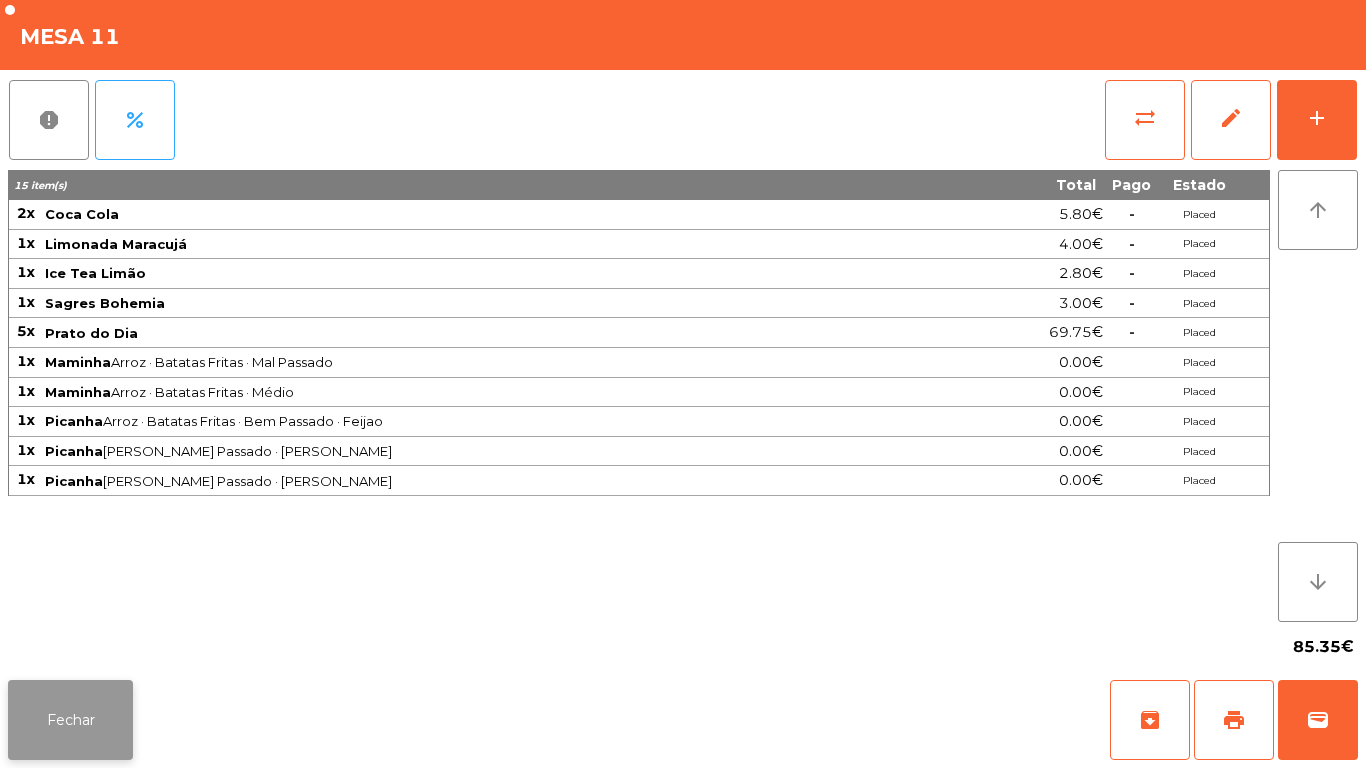 click on "Fechar" 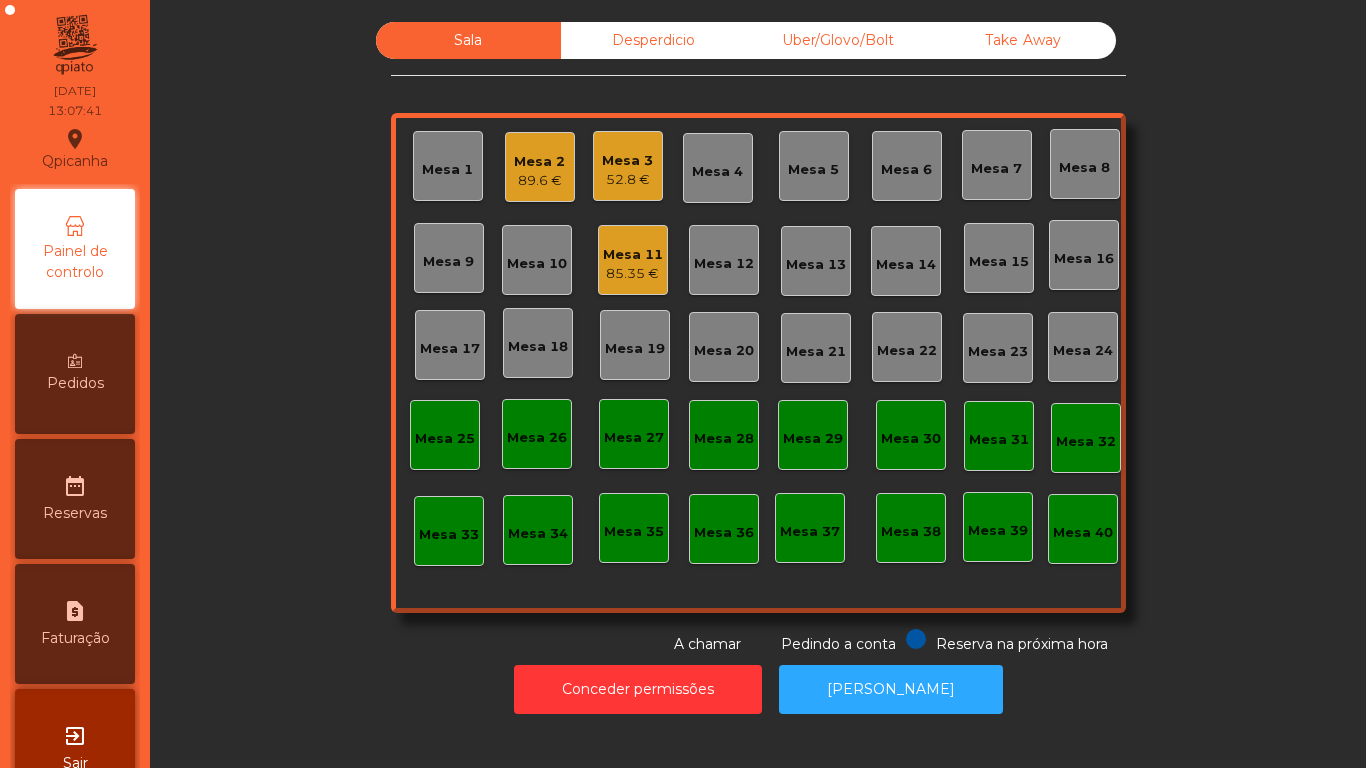click on "Mesa 3" 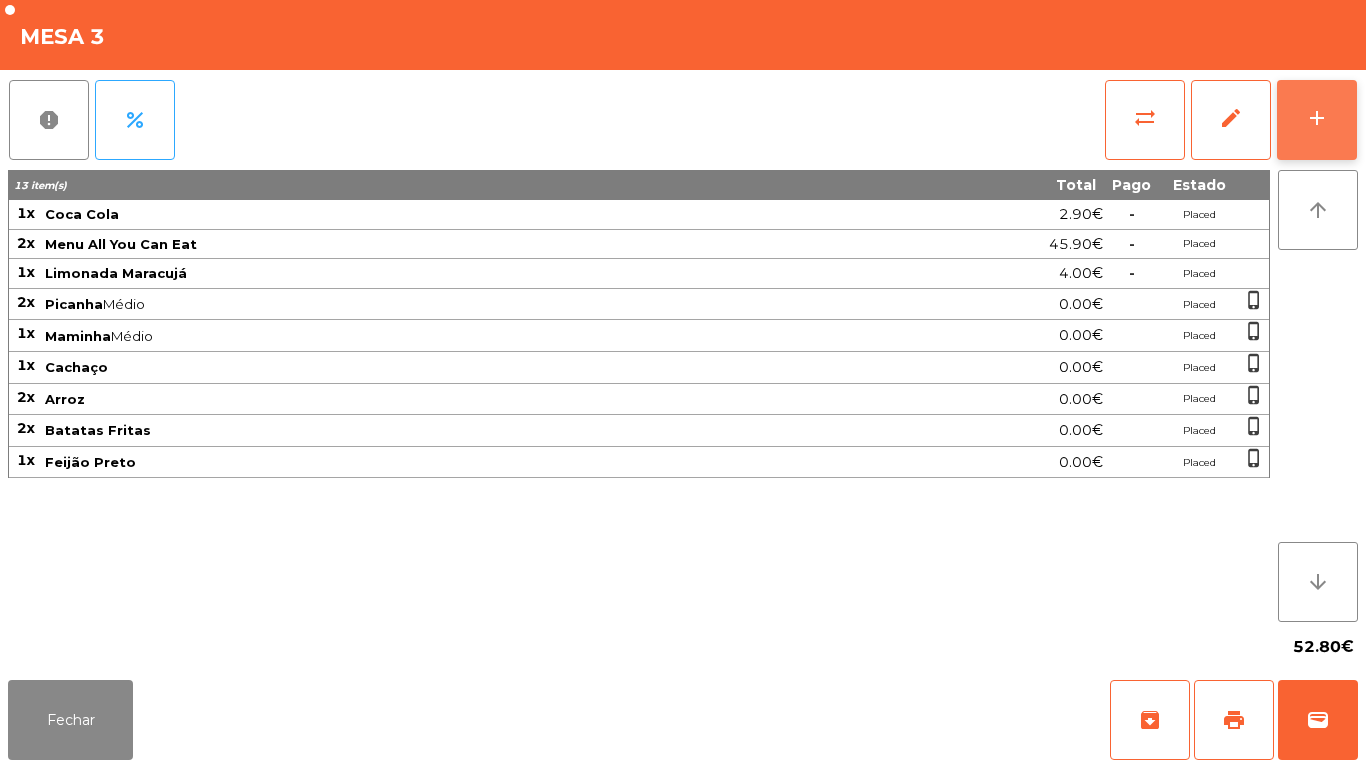 click on "add" 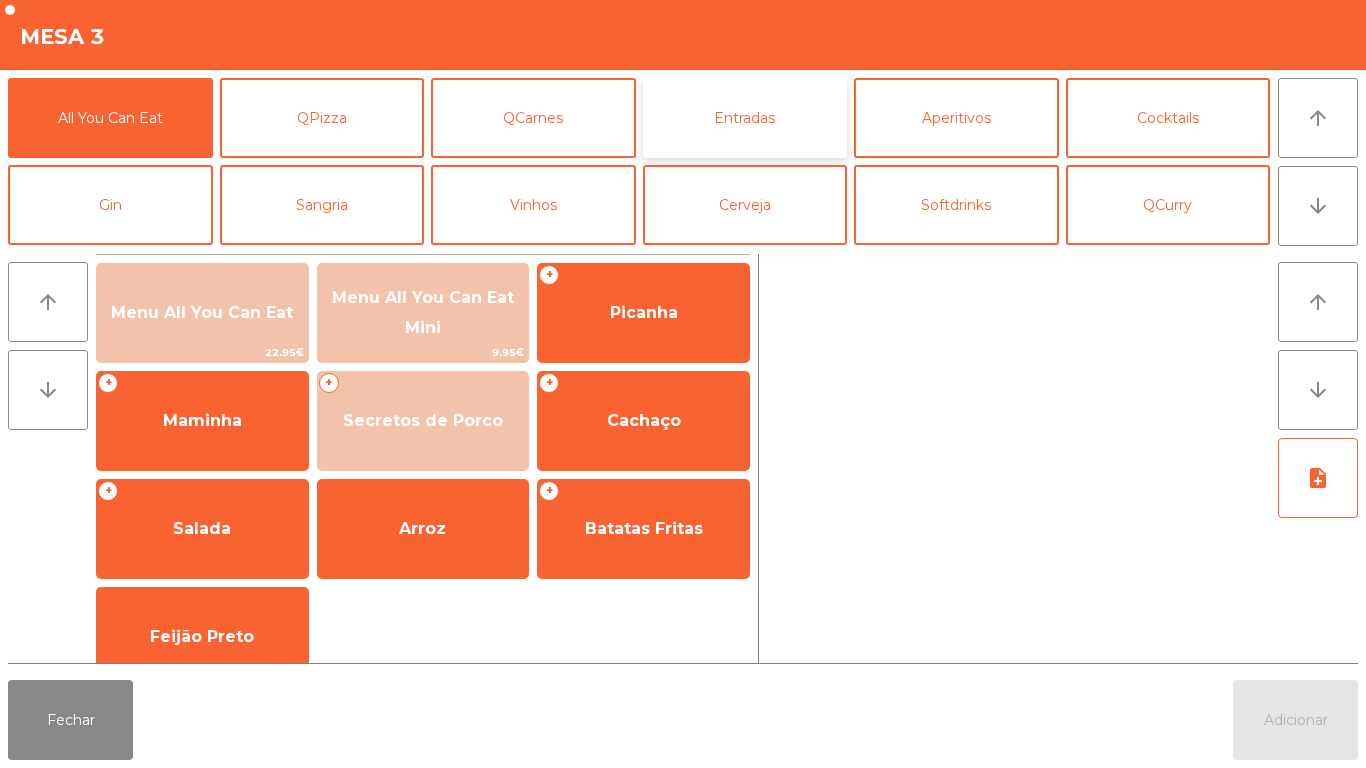 click on "Entradas" 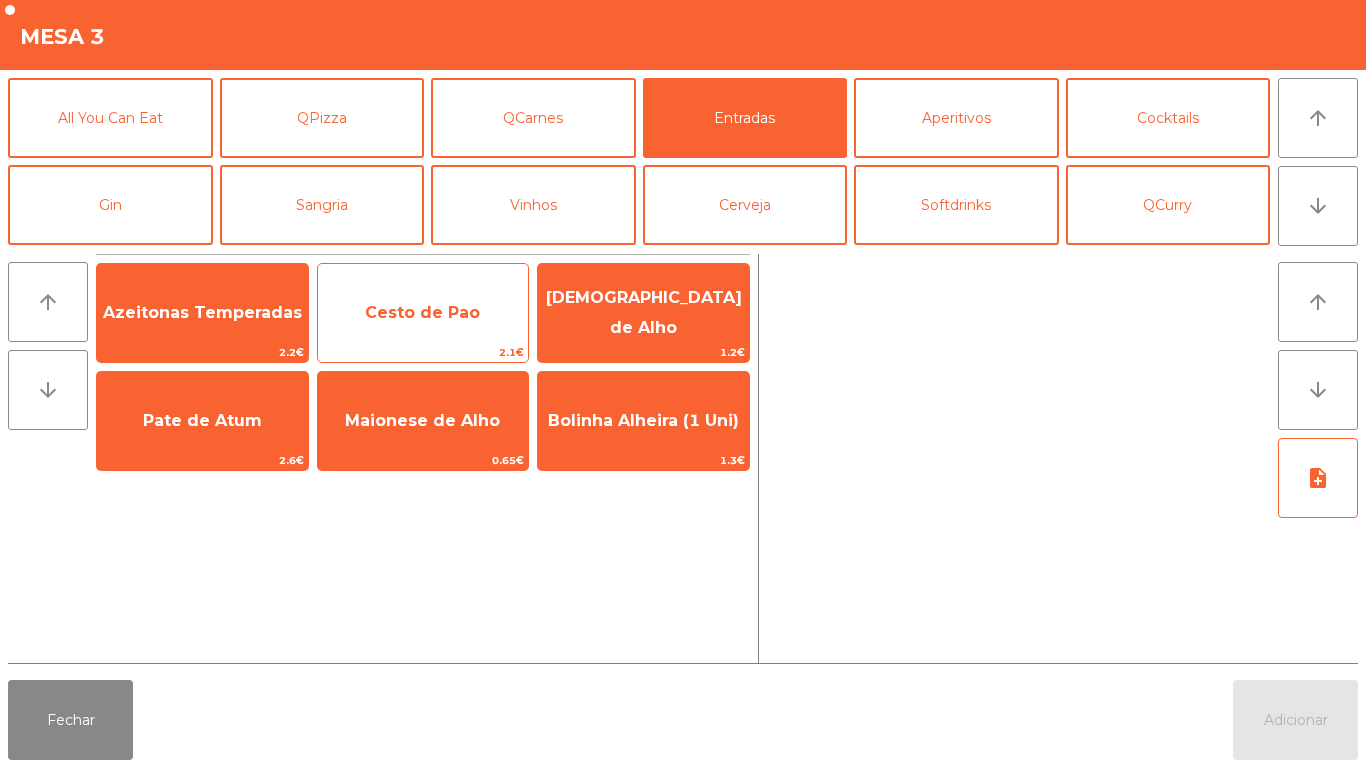 click on "Cesto de Pao" 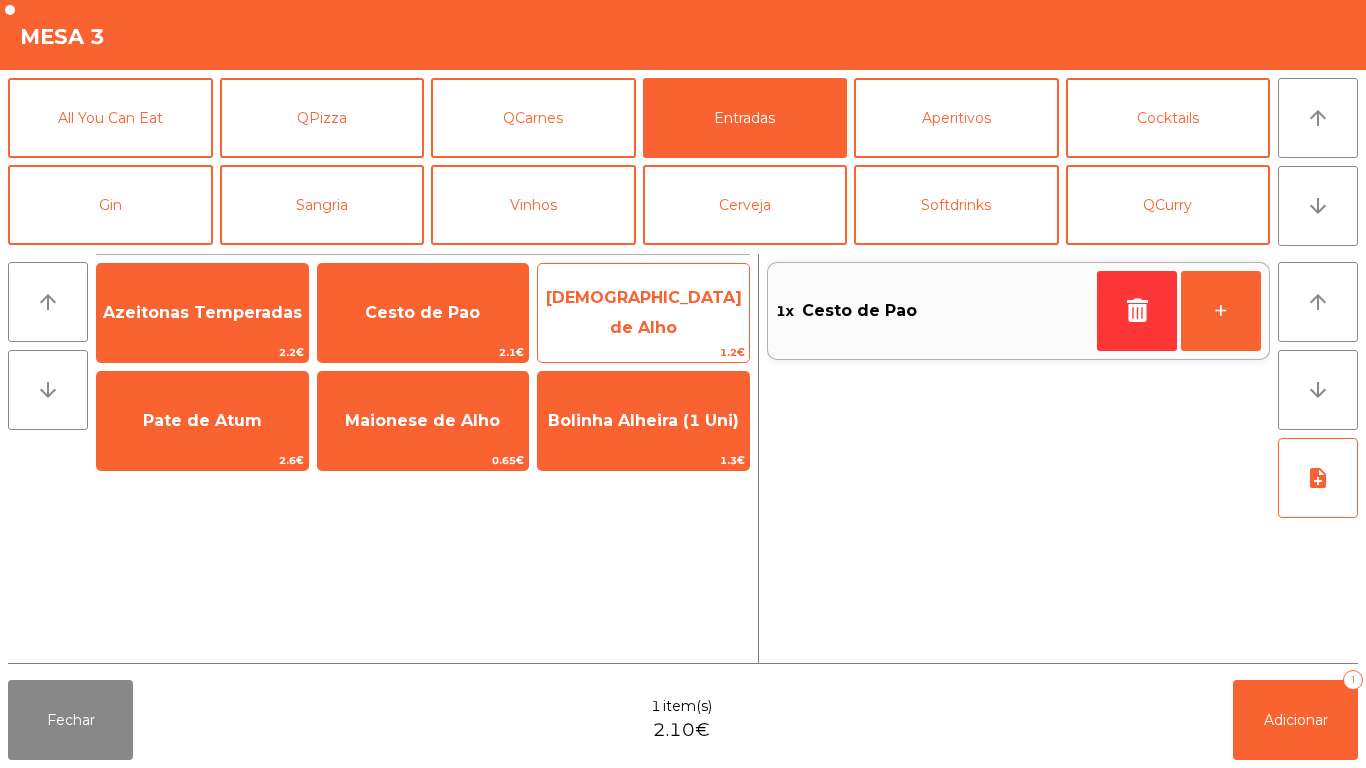 click on "[DEMOGRAPHIC_DATA] de Alho" 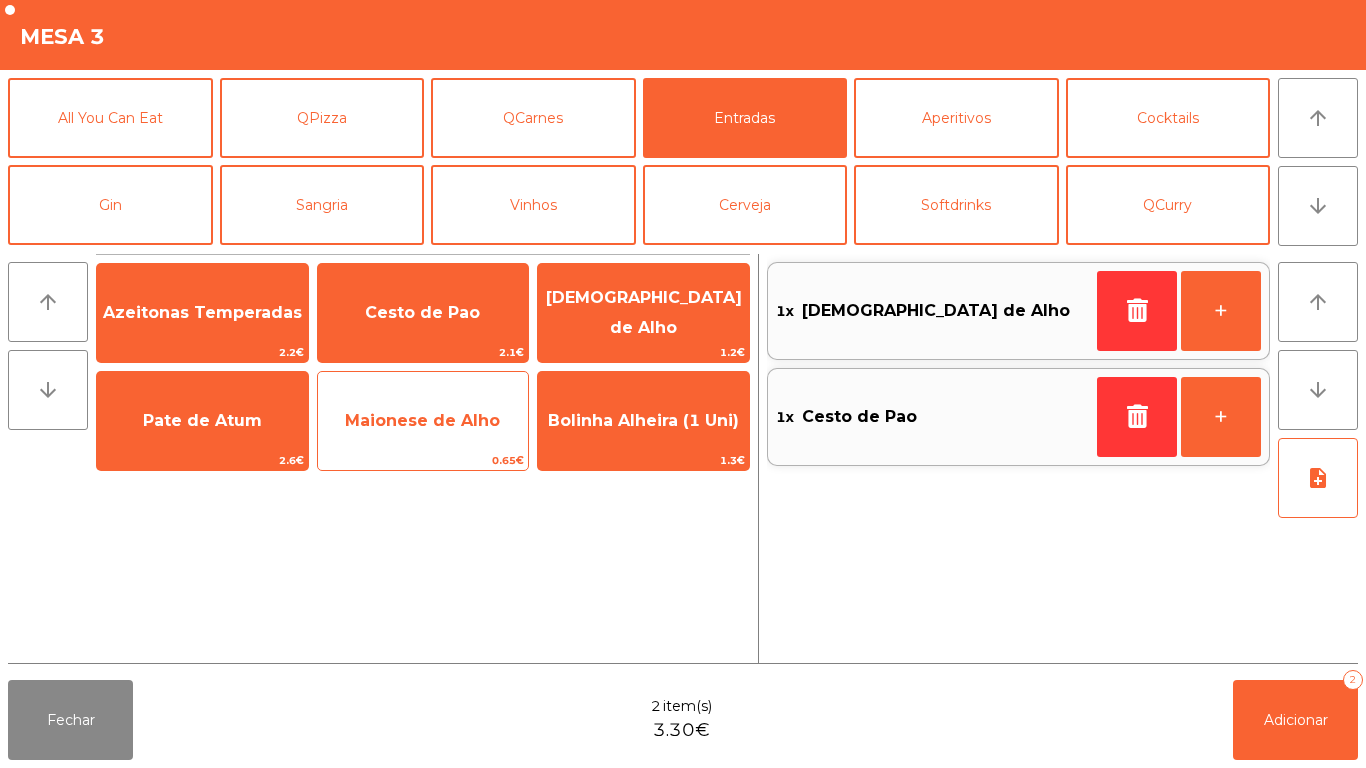 click on "Maionese de Alho" 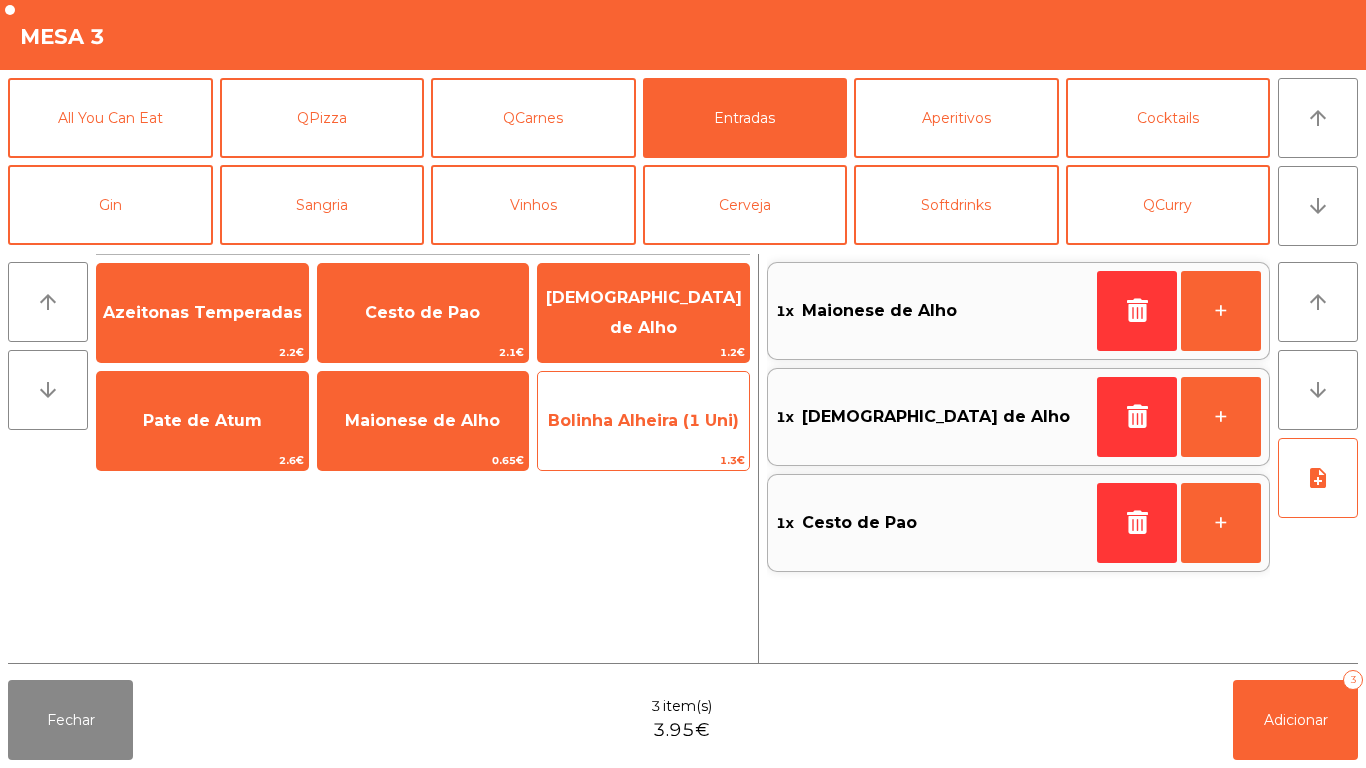 click on "Bolinha Alheira (1 Uni)" 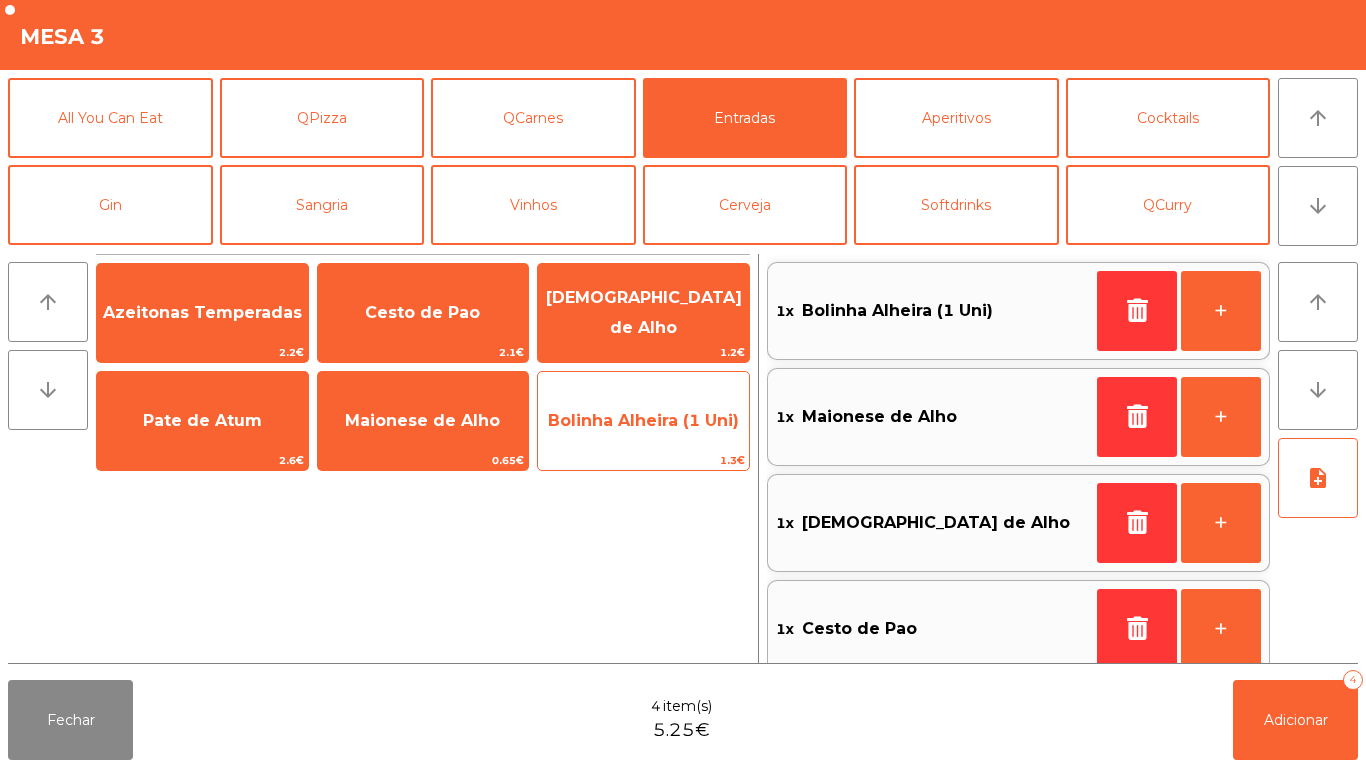 click on "Bolinha Alheira (1 Uni)" 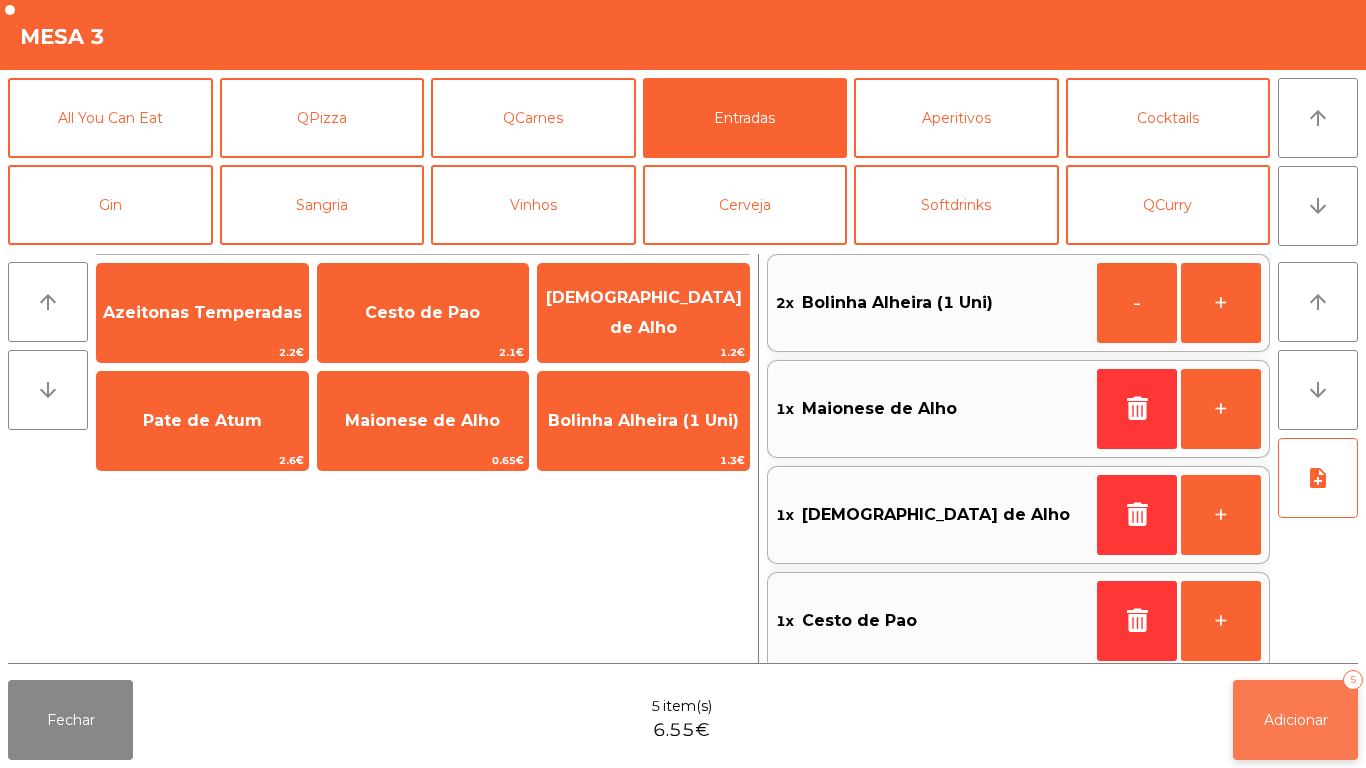 click on "Adicionar" 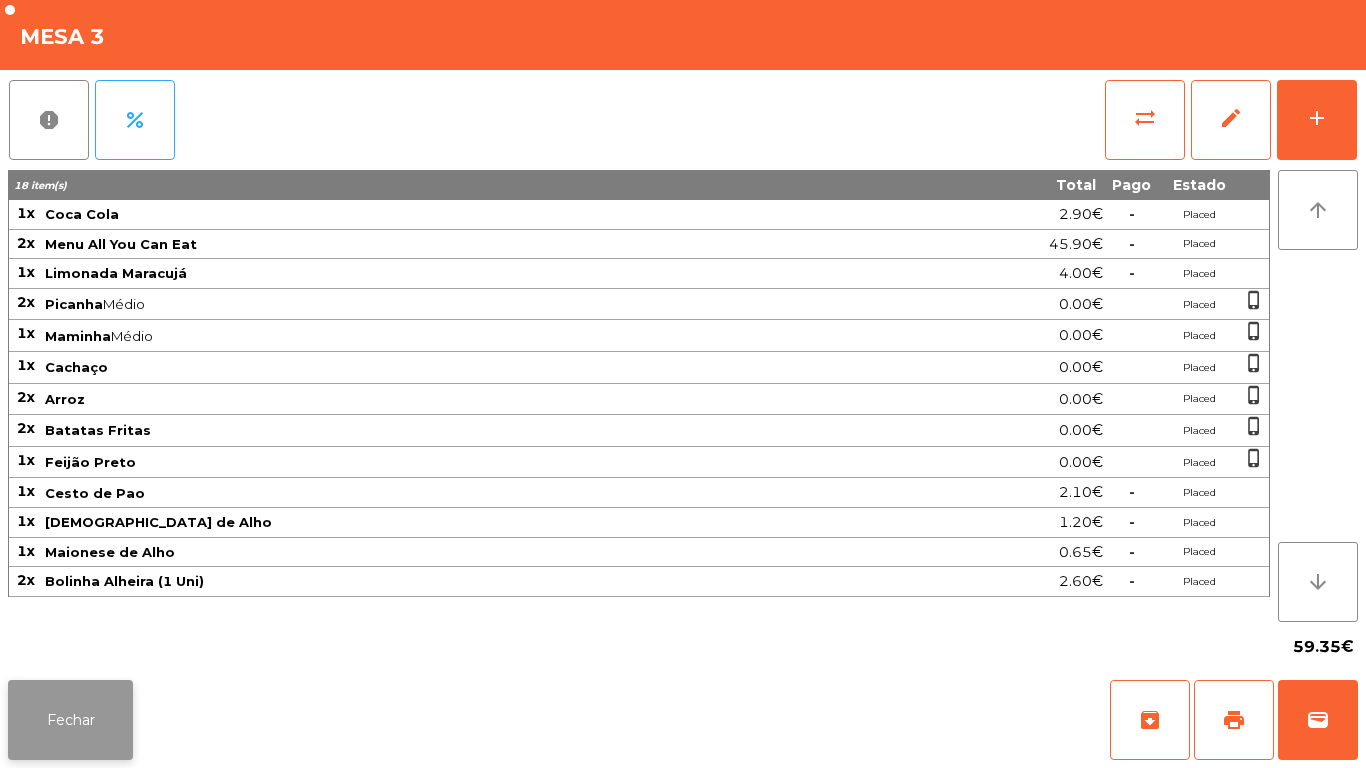 click on "Fechar" 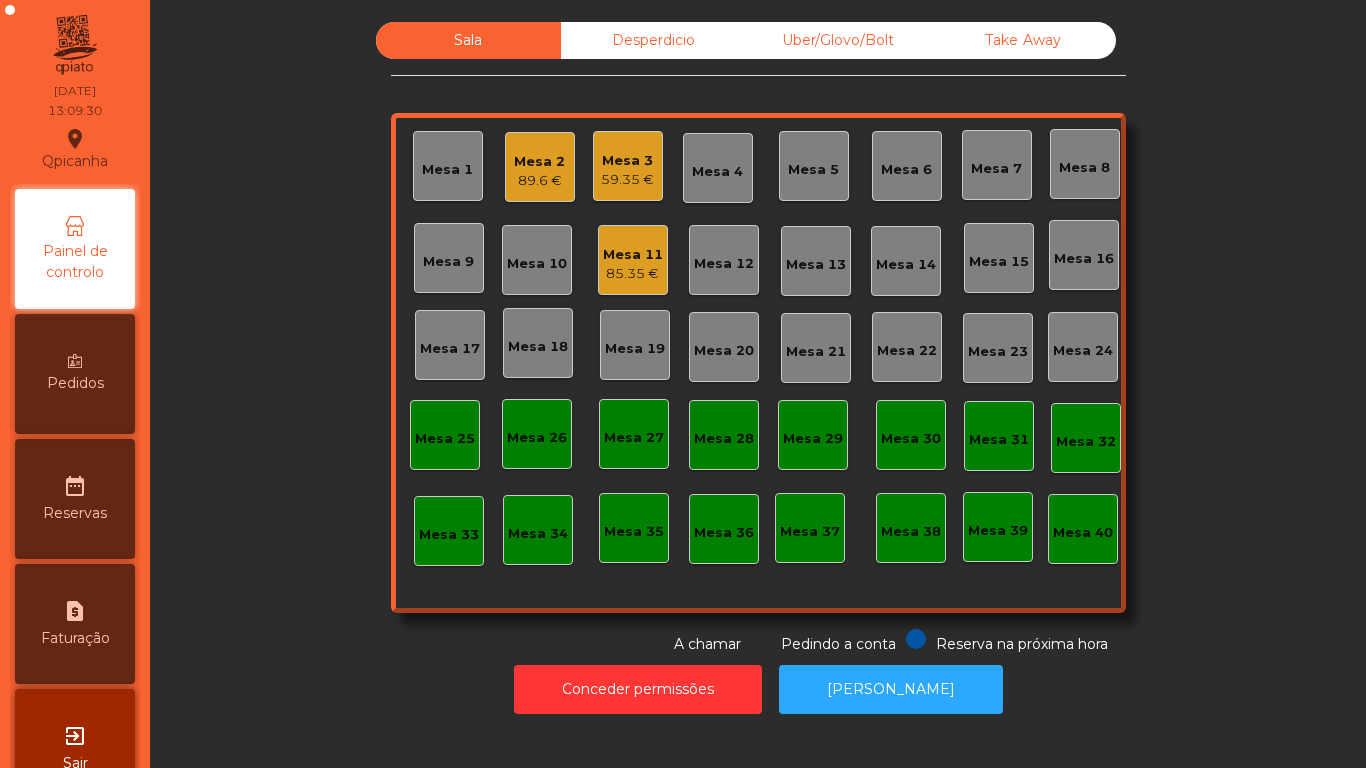 click on "Mesa 2" 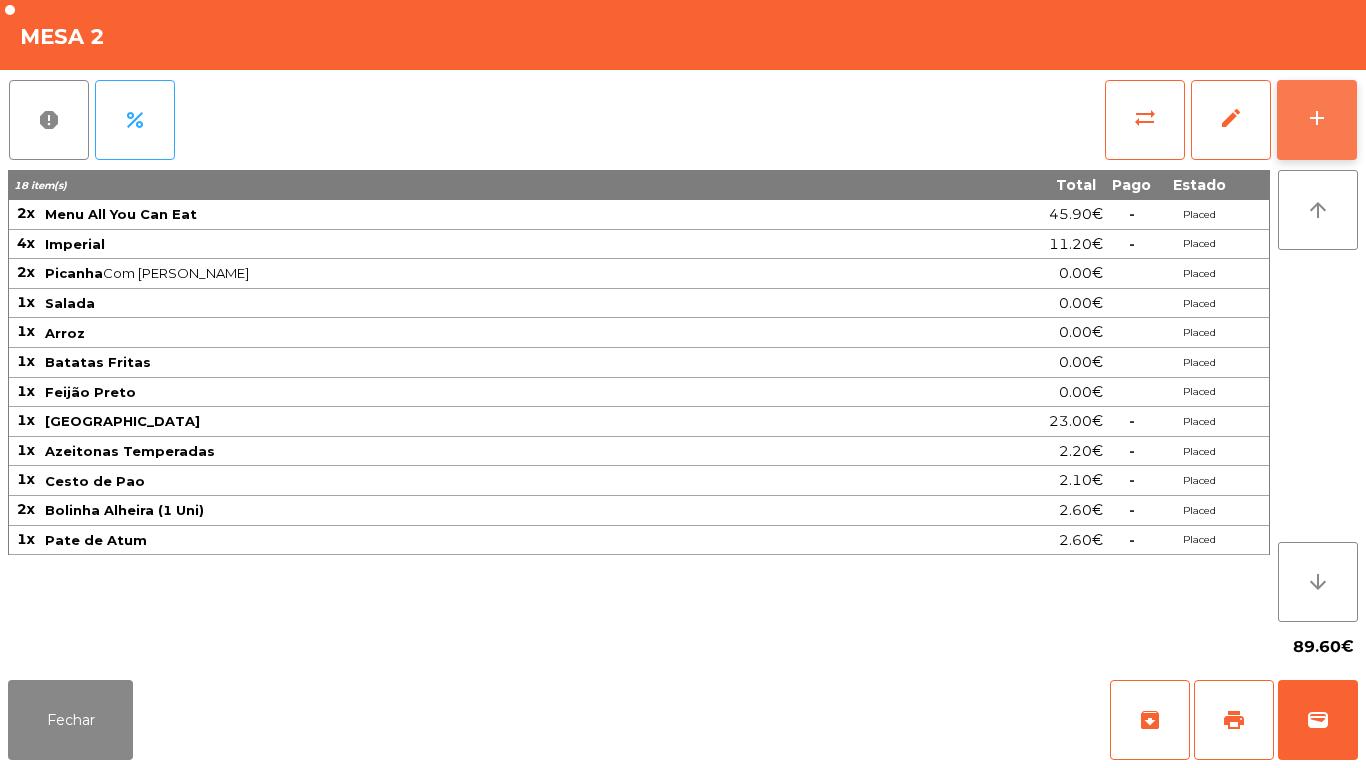 click on "add" 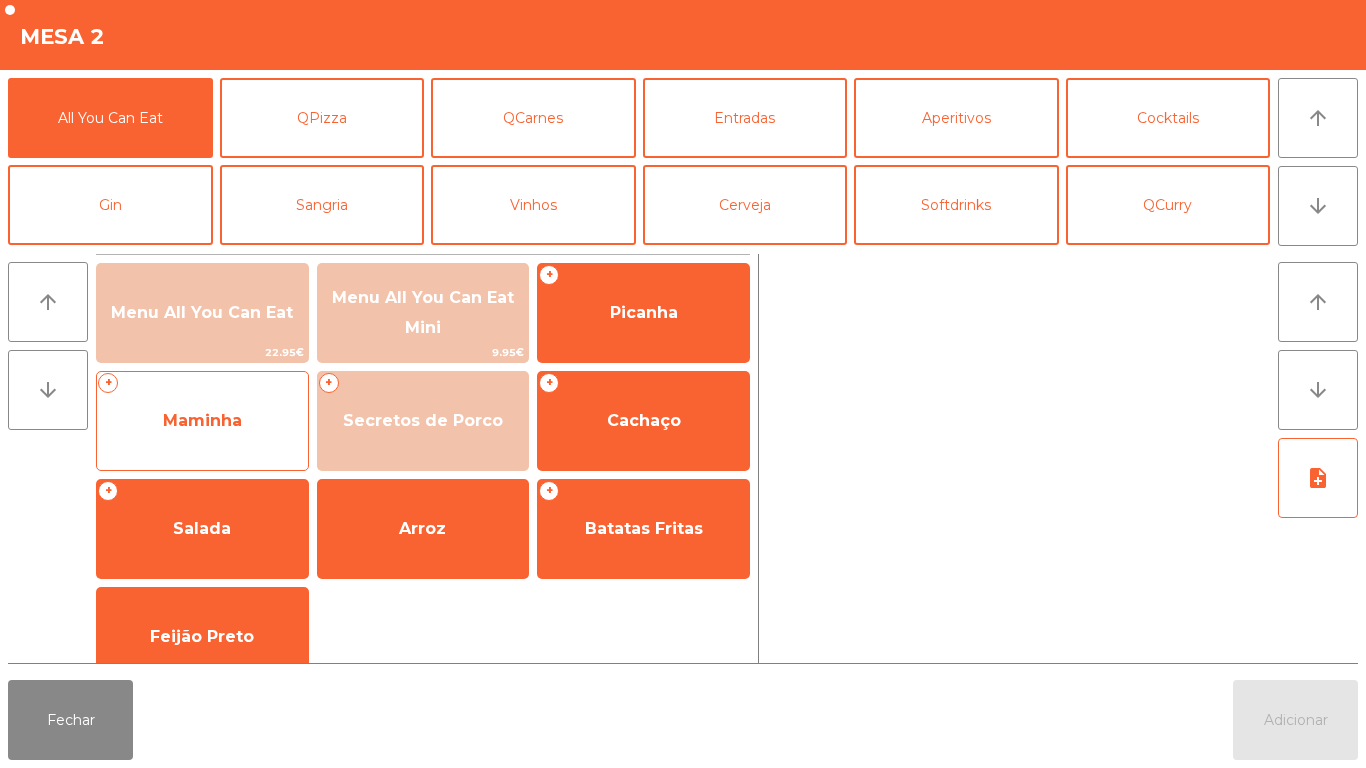click on "Maminha" 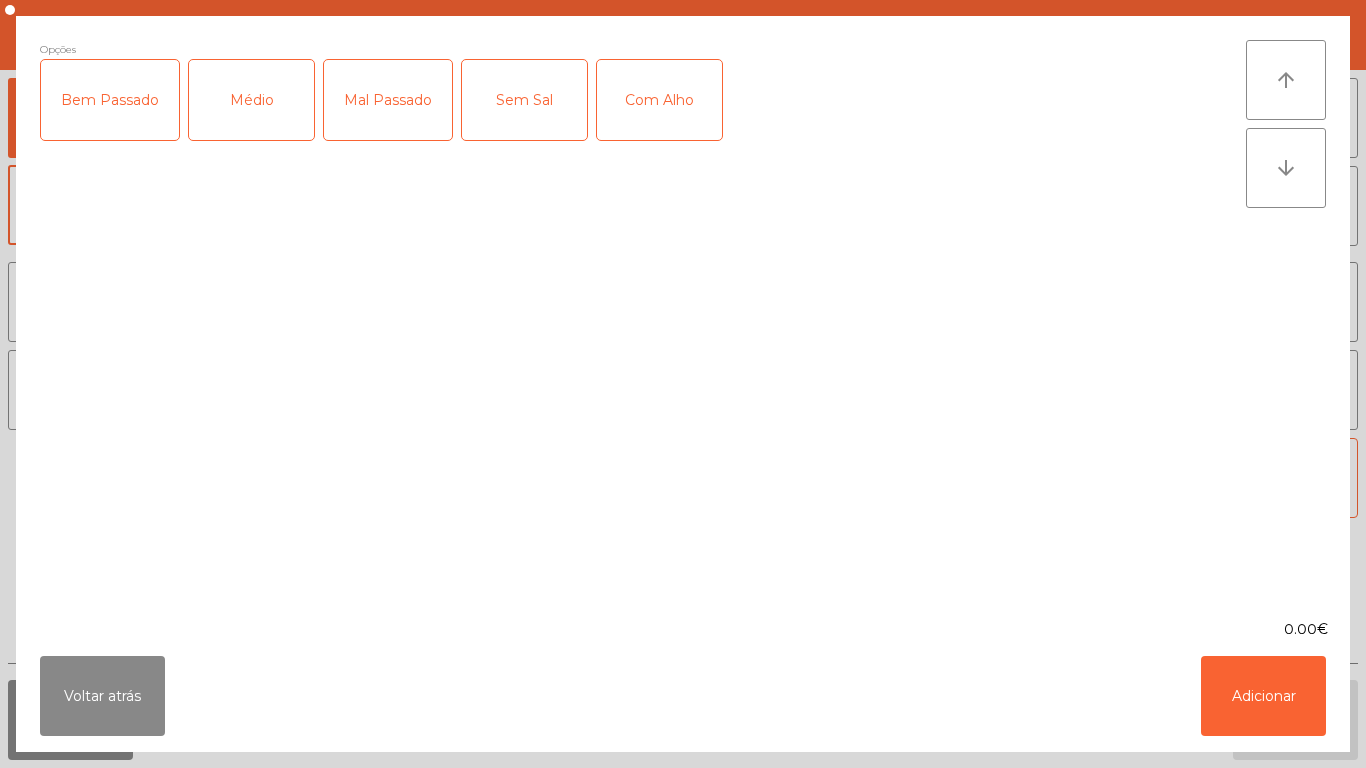click on "Médio" 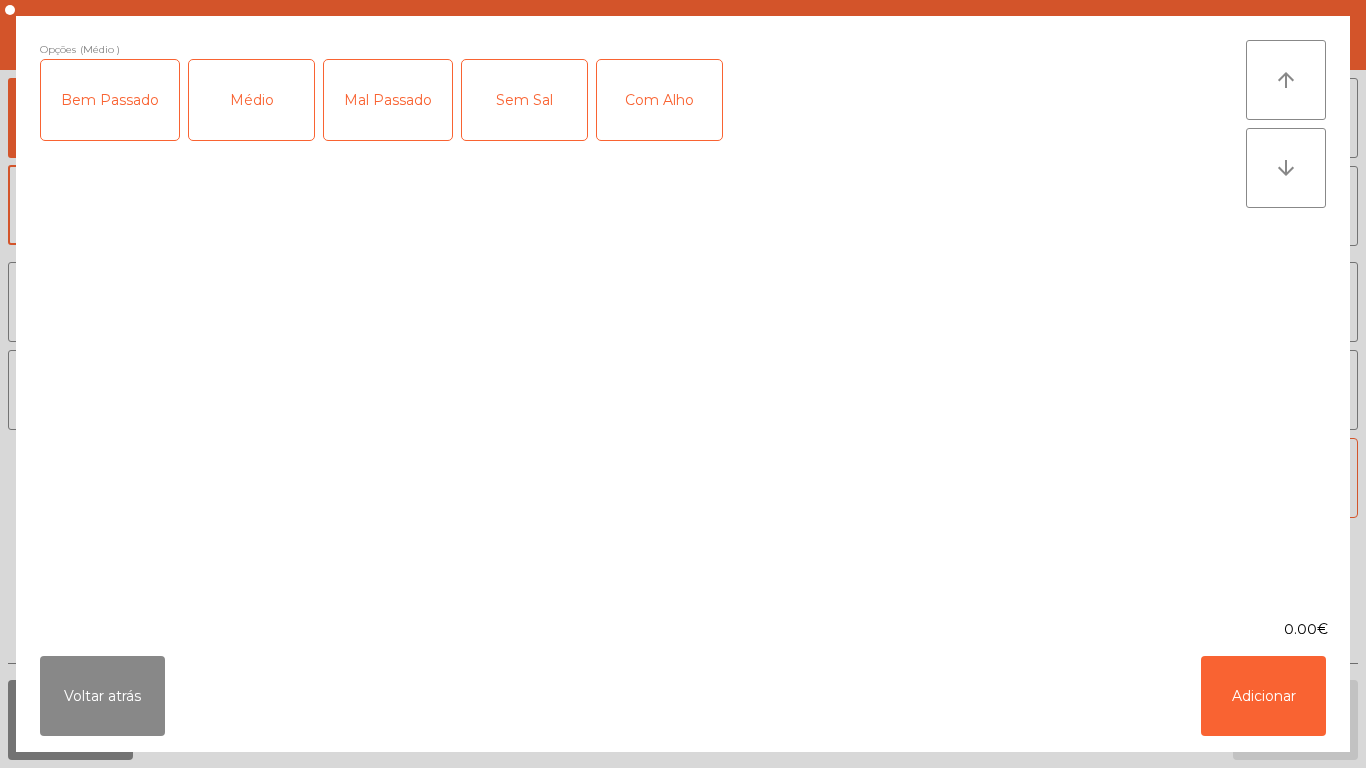 click on "Com Alho" 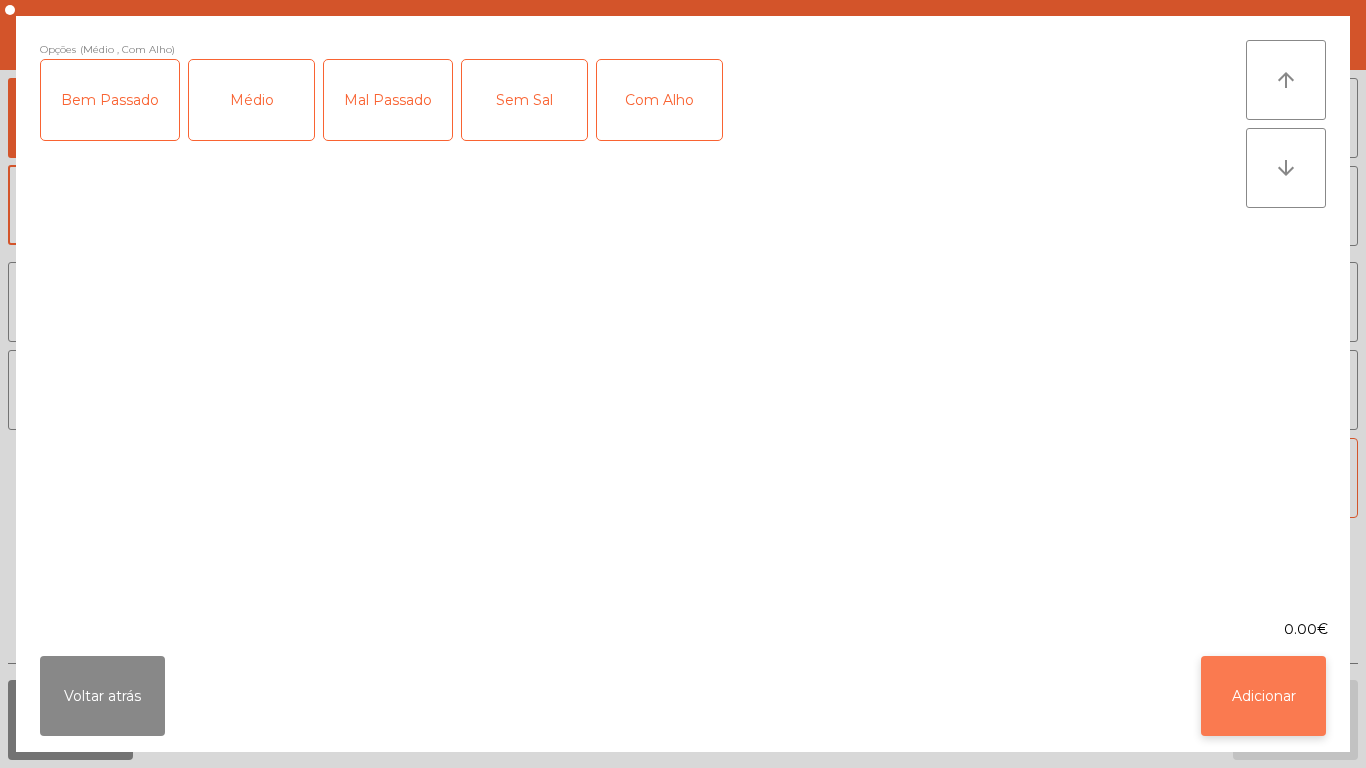 click on "Adicionar" 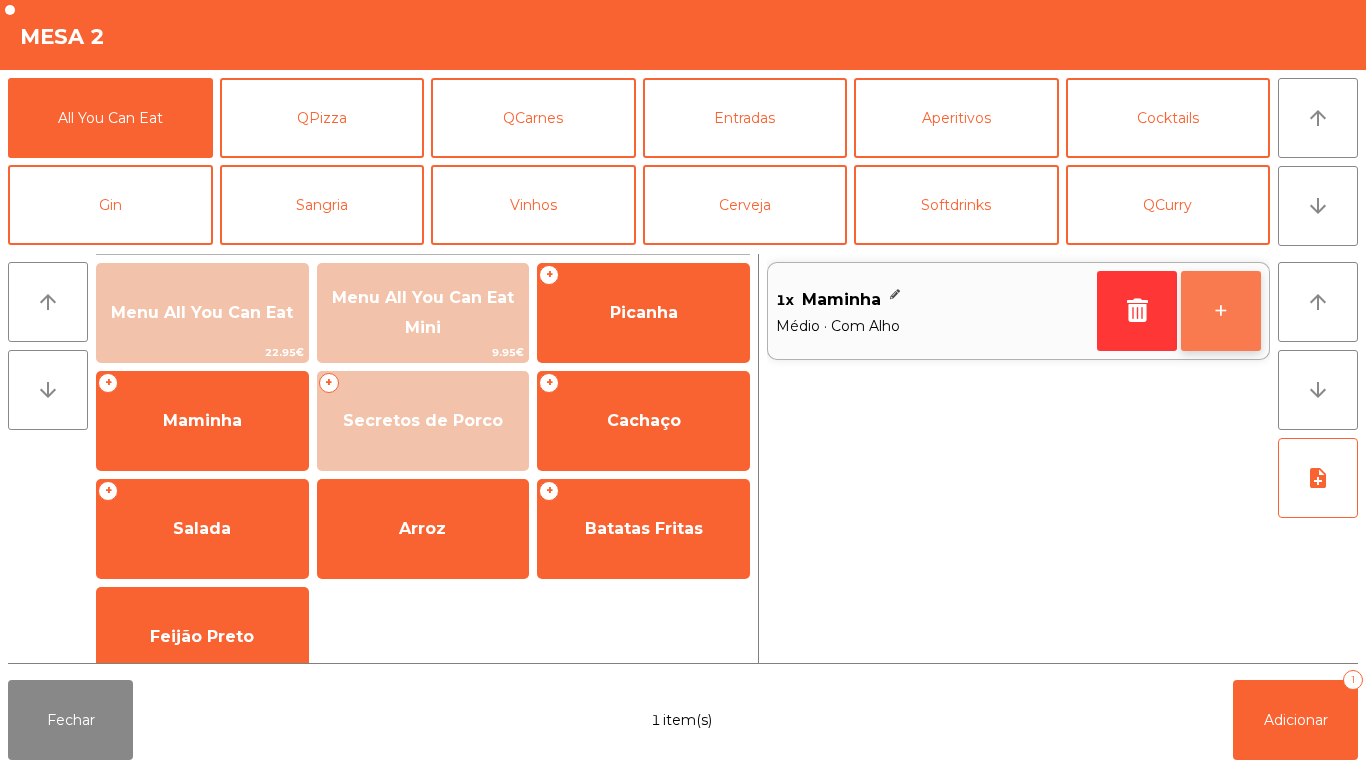 click on "+" 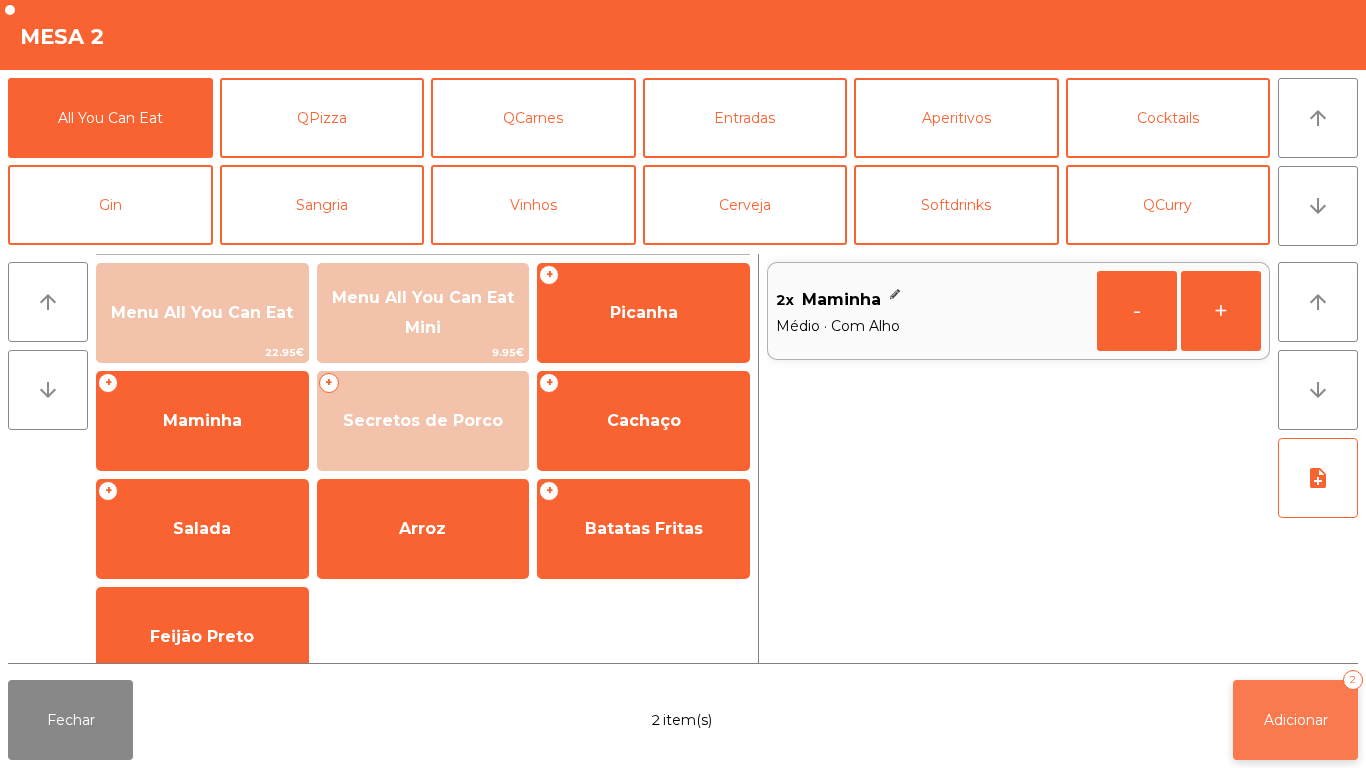 click on "Adicionar" 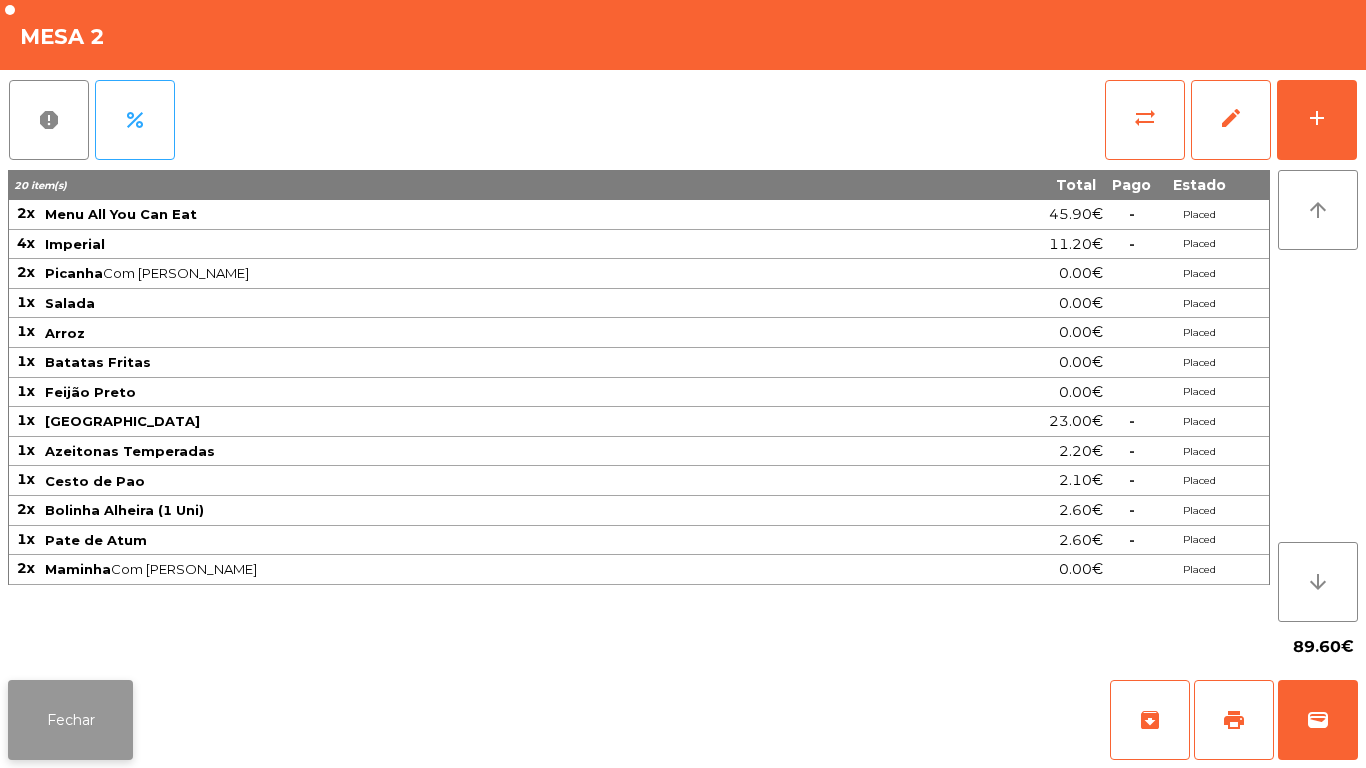 click on "Fechar" 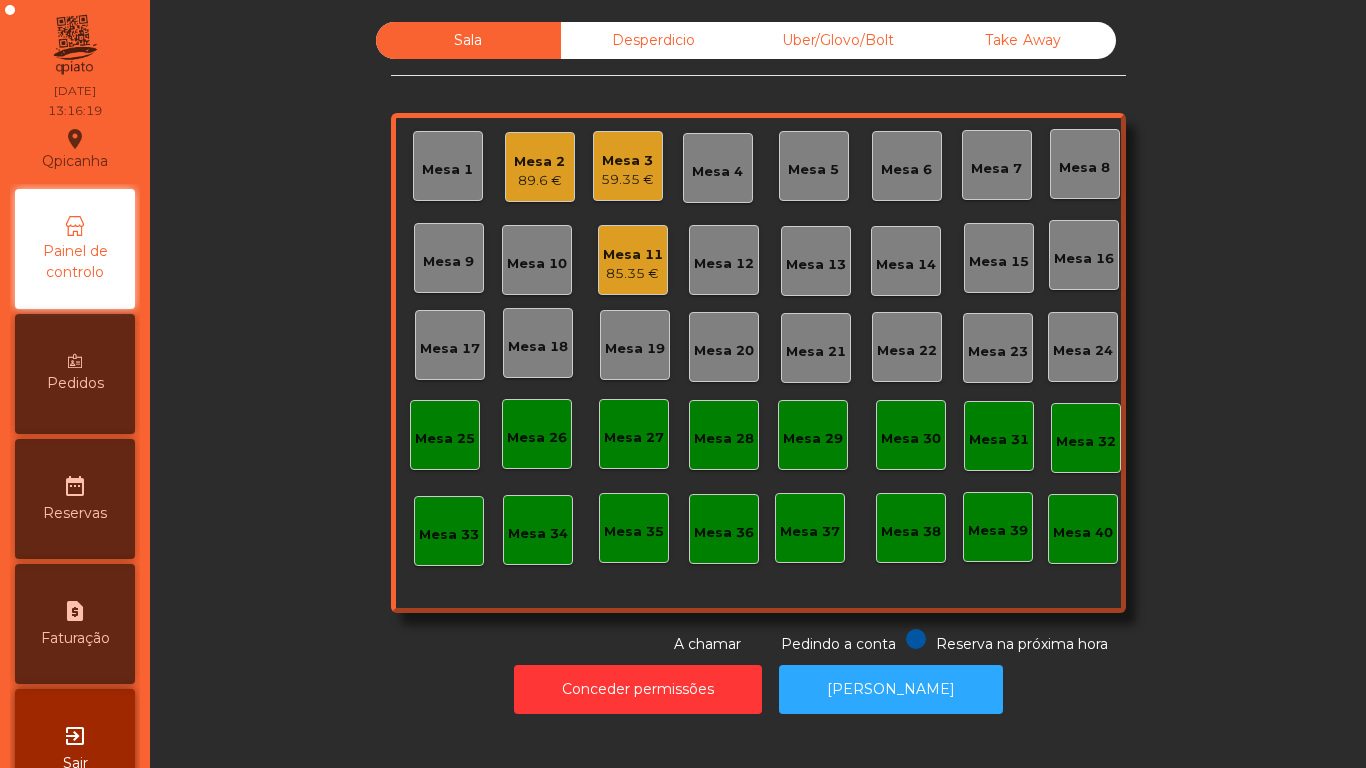 click on "Mesa 2   89.6 €" 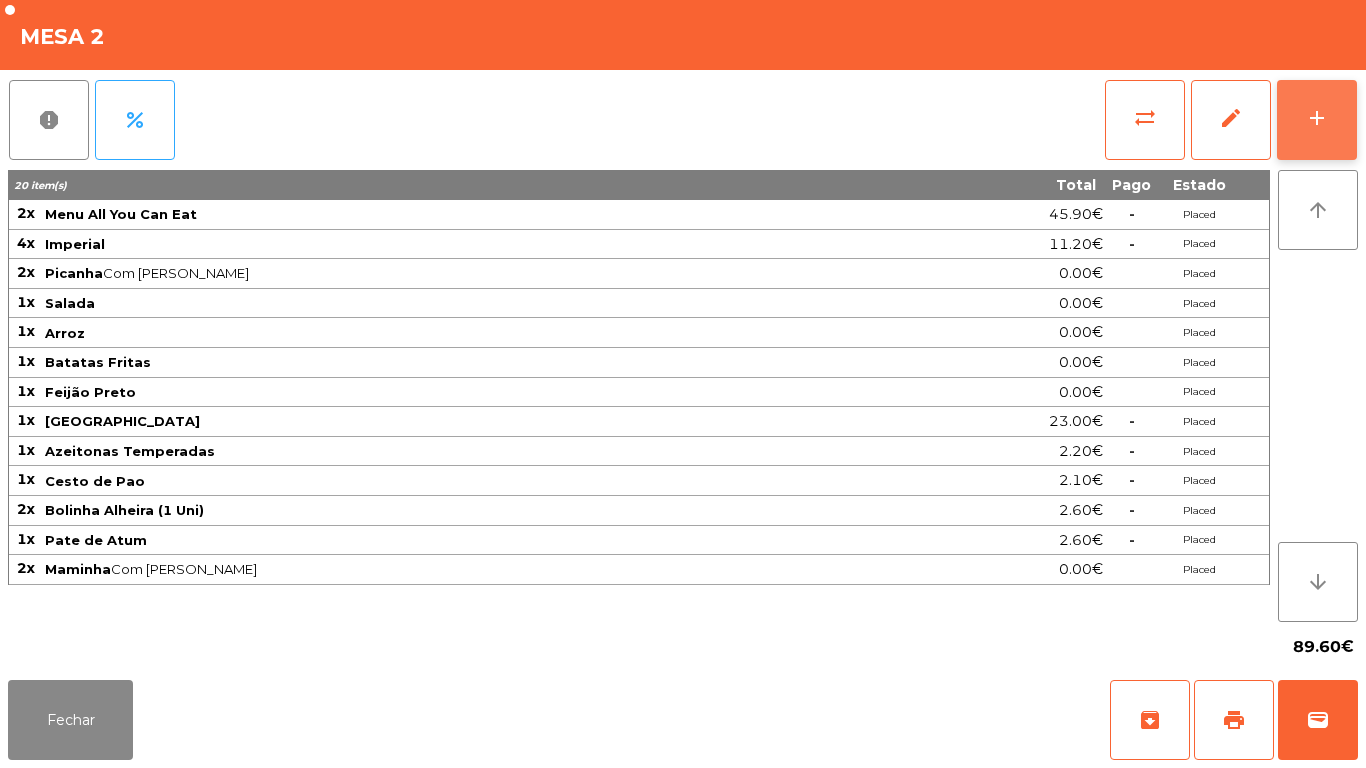 click on "add" 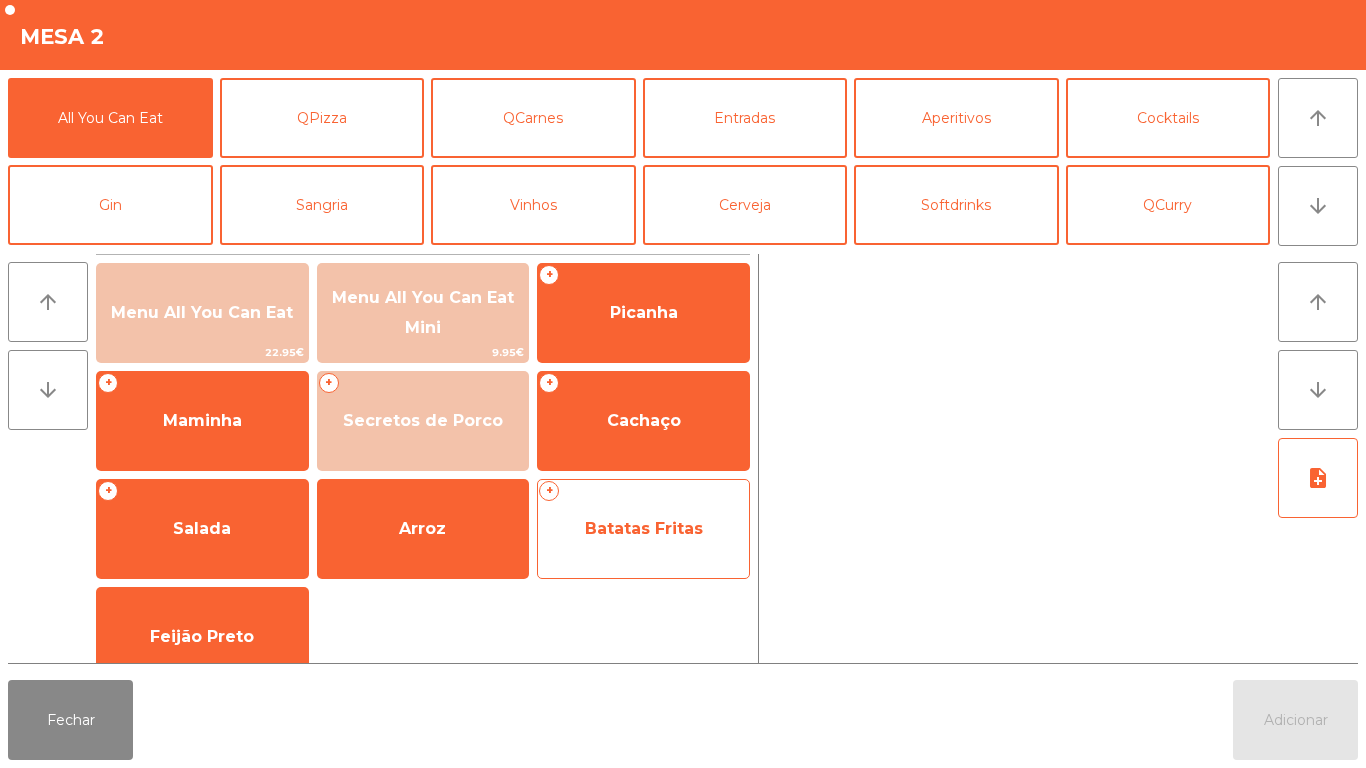 click on "Batatas Fritas" 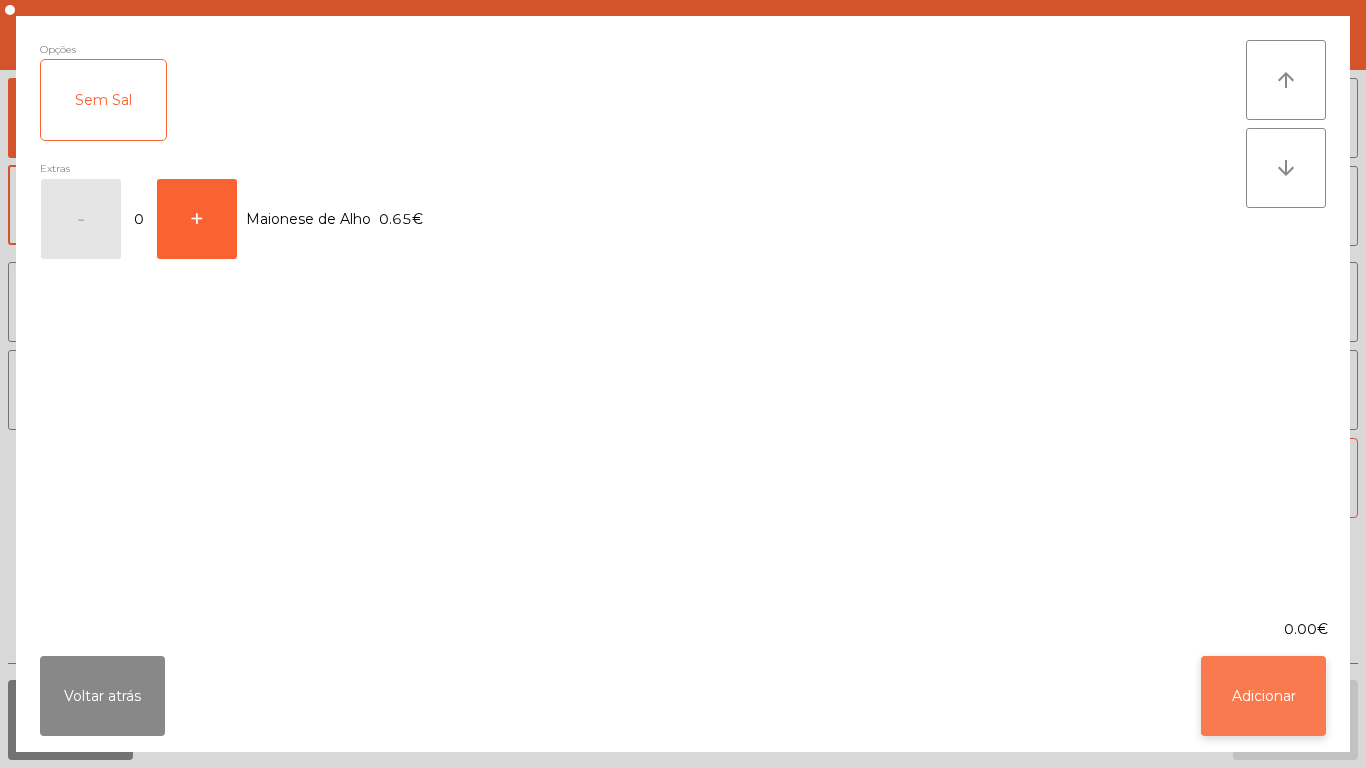 click on "Adicionar" 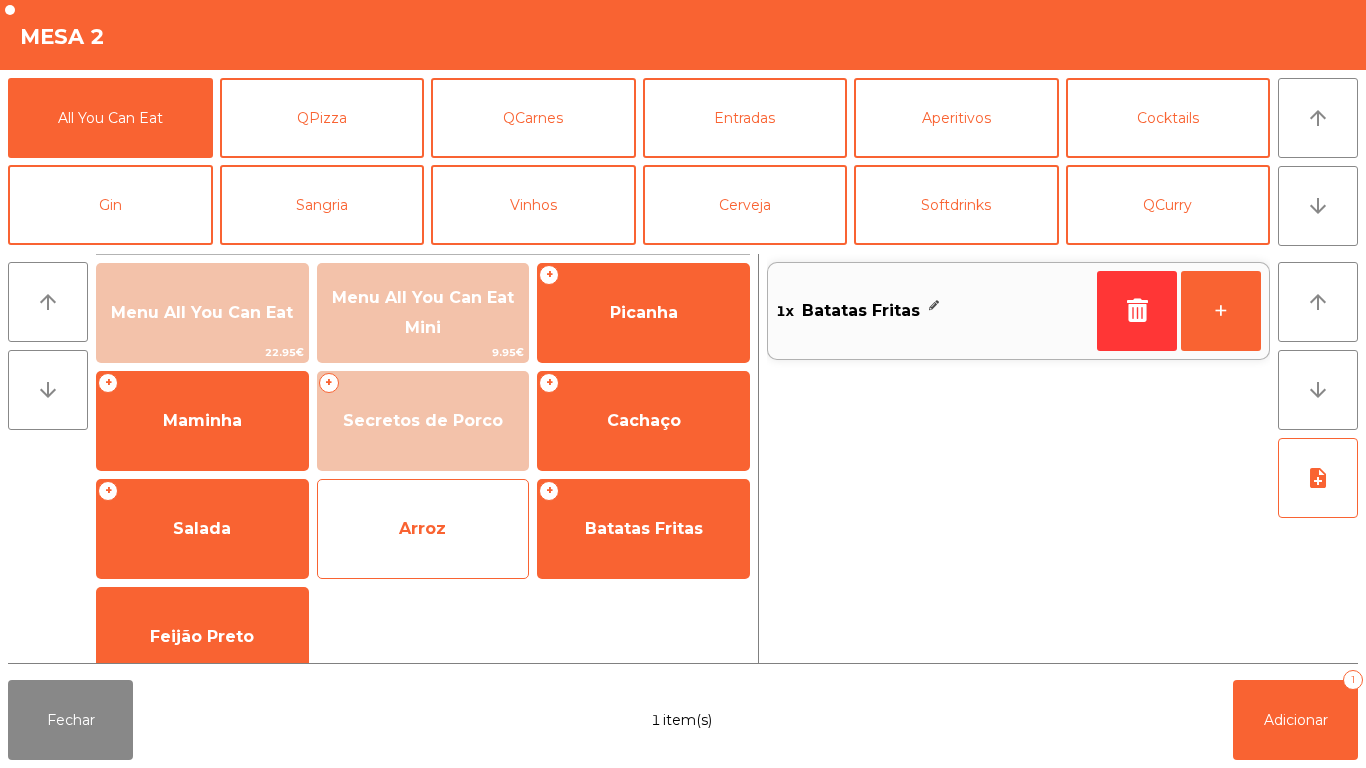 click on "Arroz" 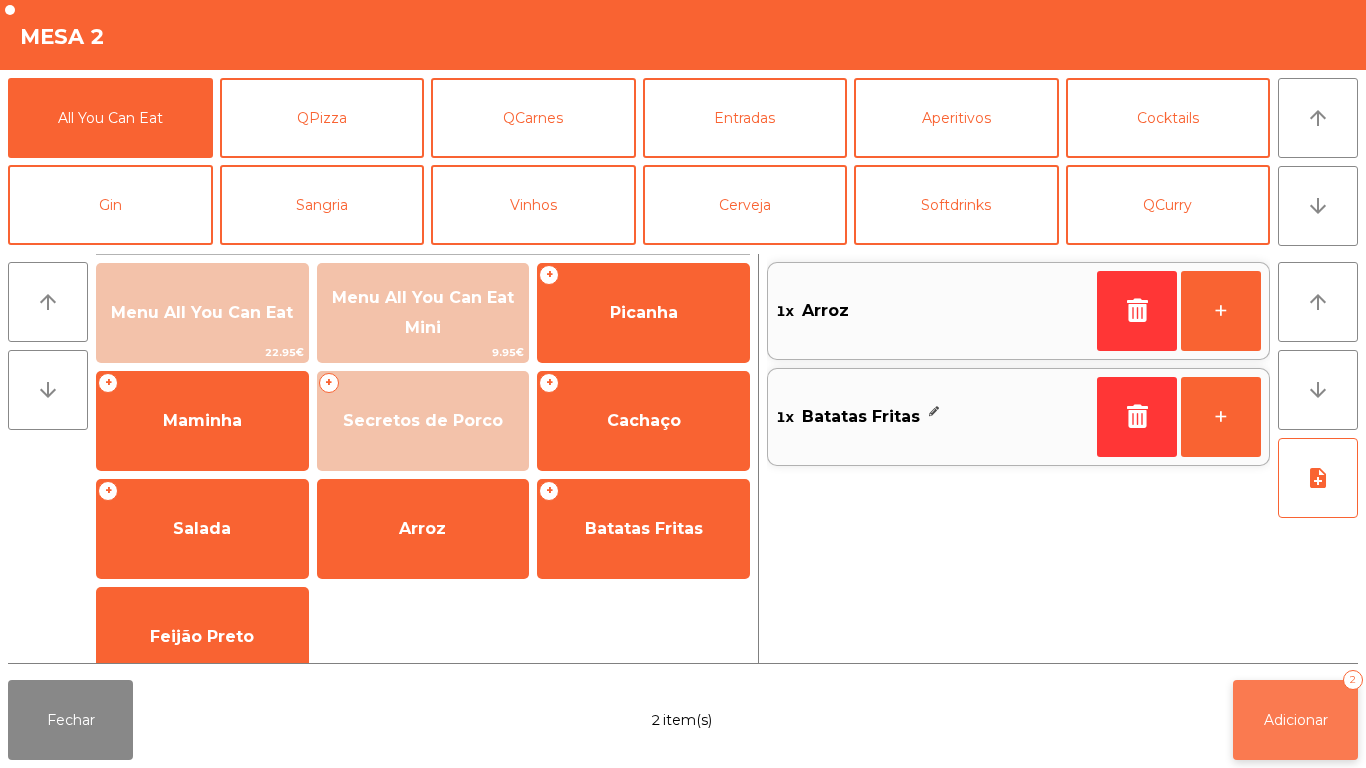click on "Adicionar" 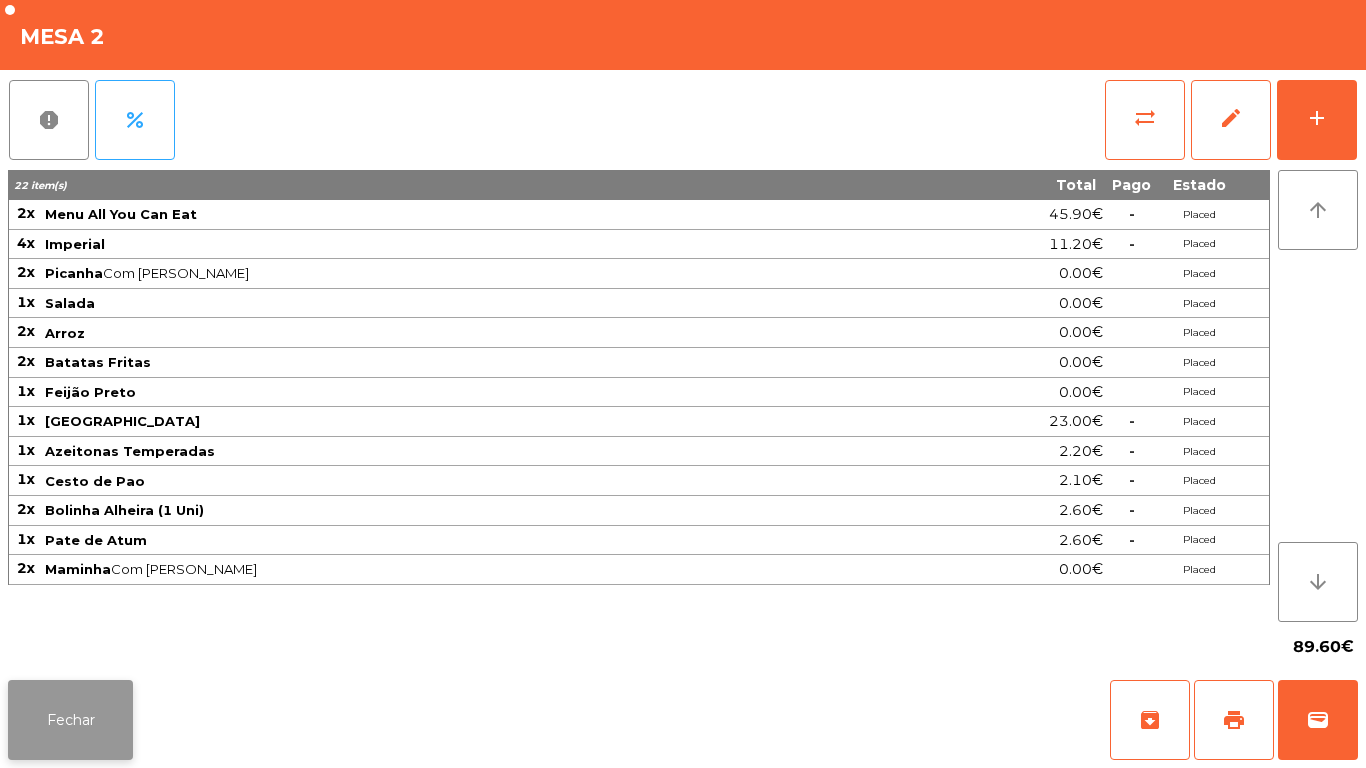 click on "Fechar" 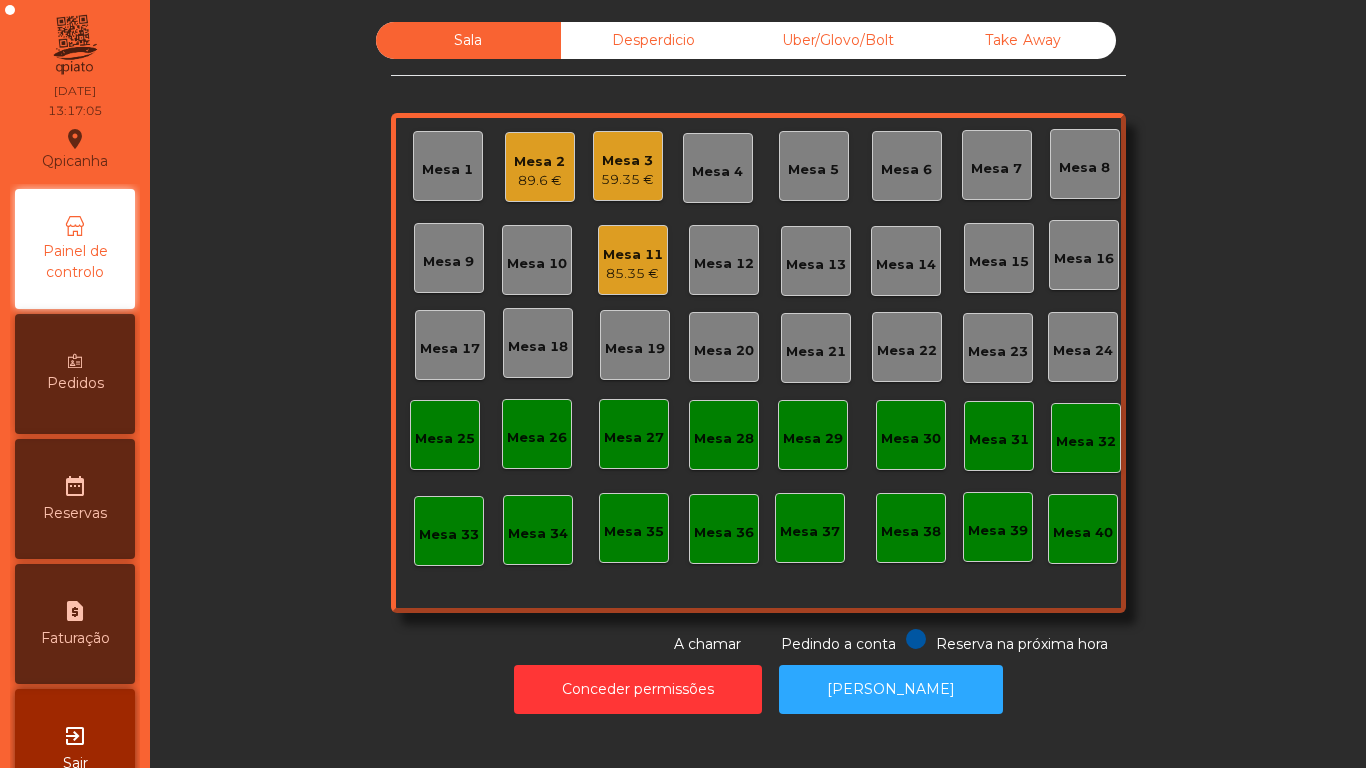 click on "Mesa 1" 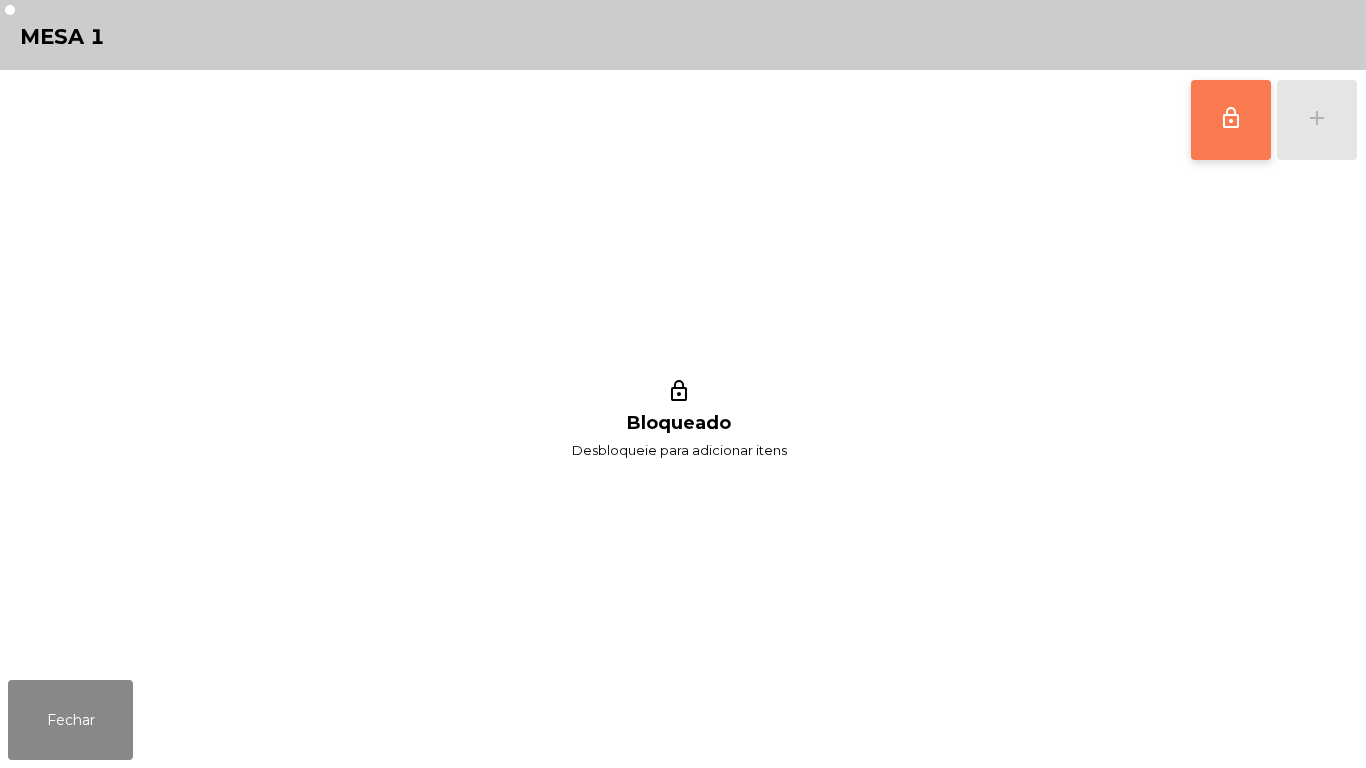 click on "lock_outline" 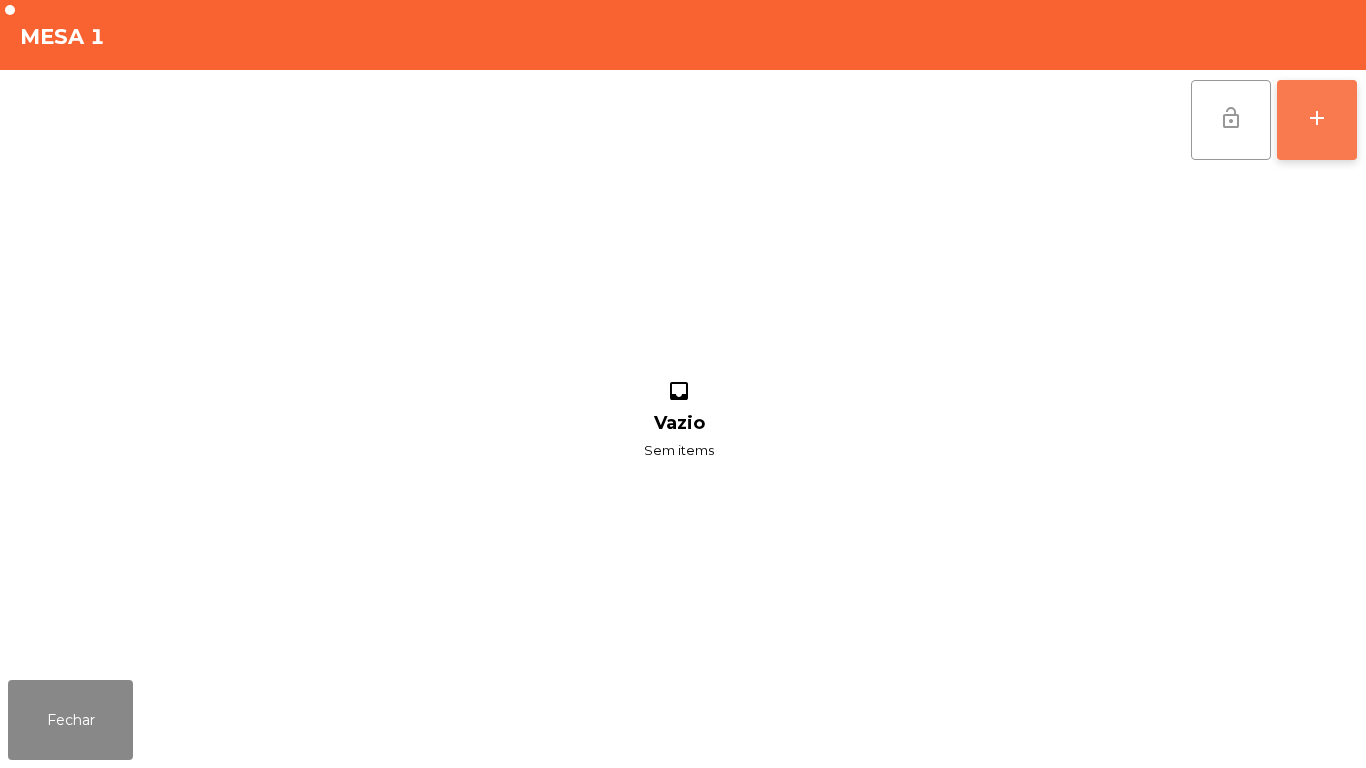 click on "add" 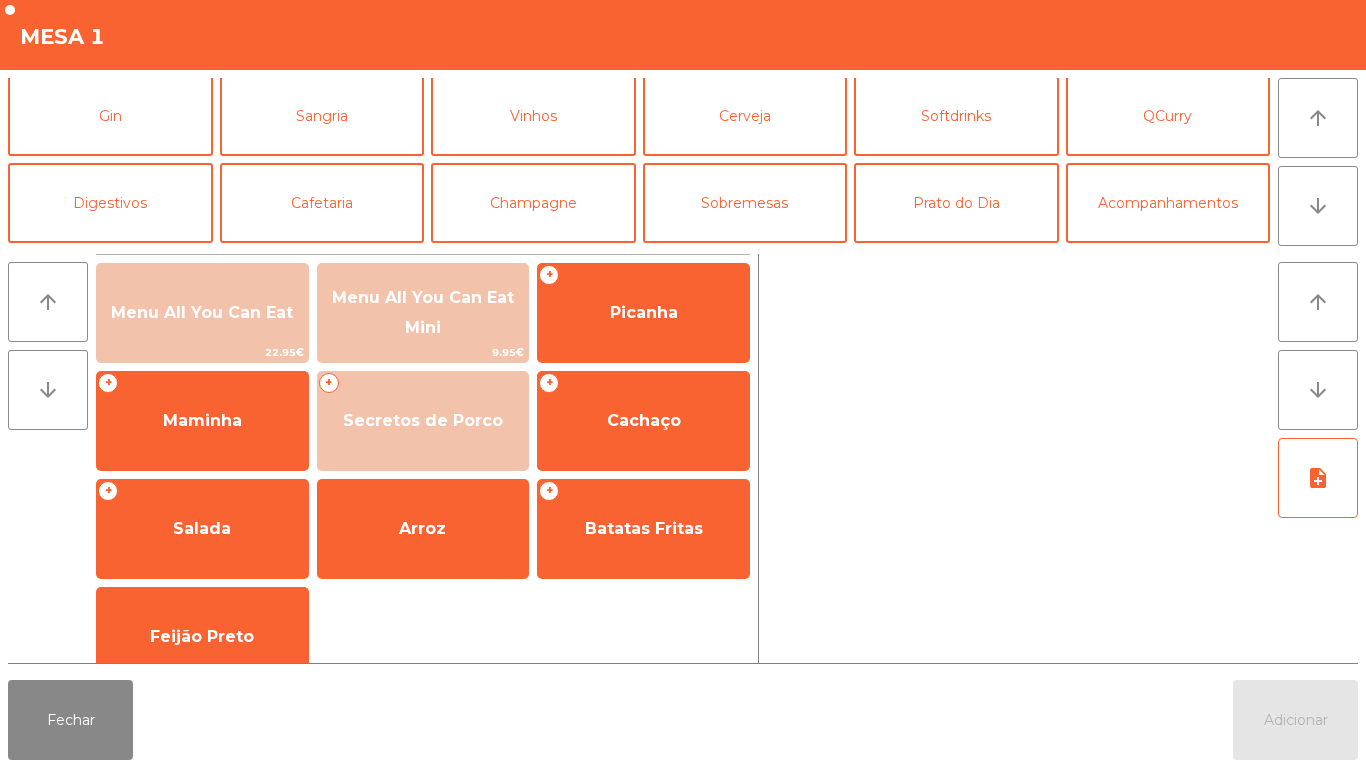 scroll, scrollTop: 123, scrollLeft: 0, axis: vertical 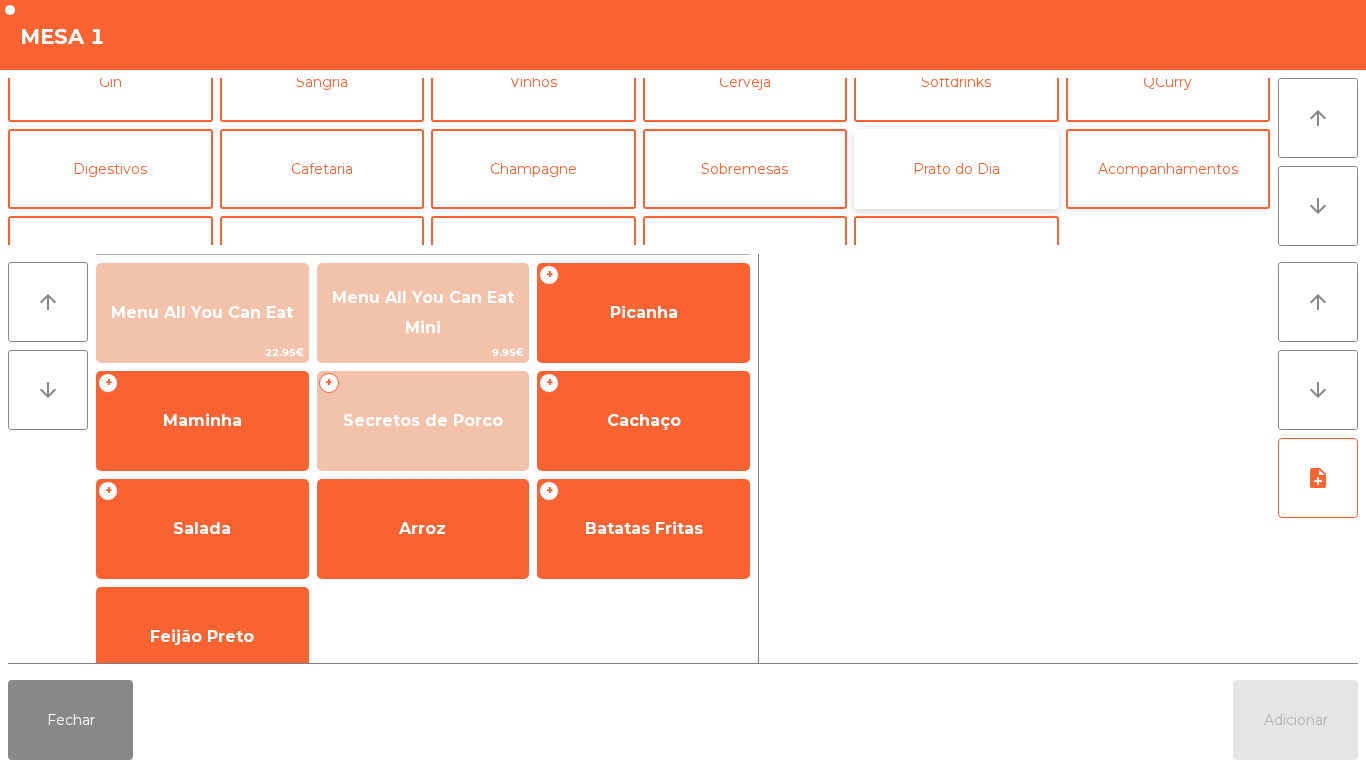 click on "Prato do Dia" 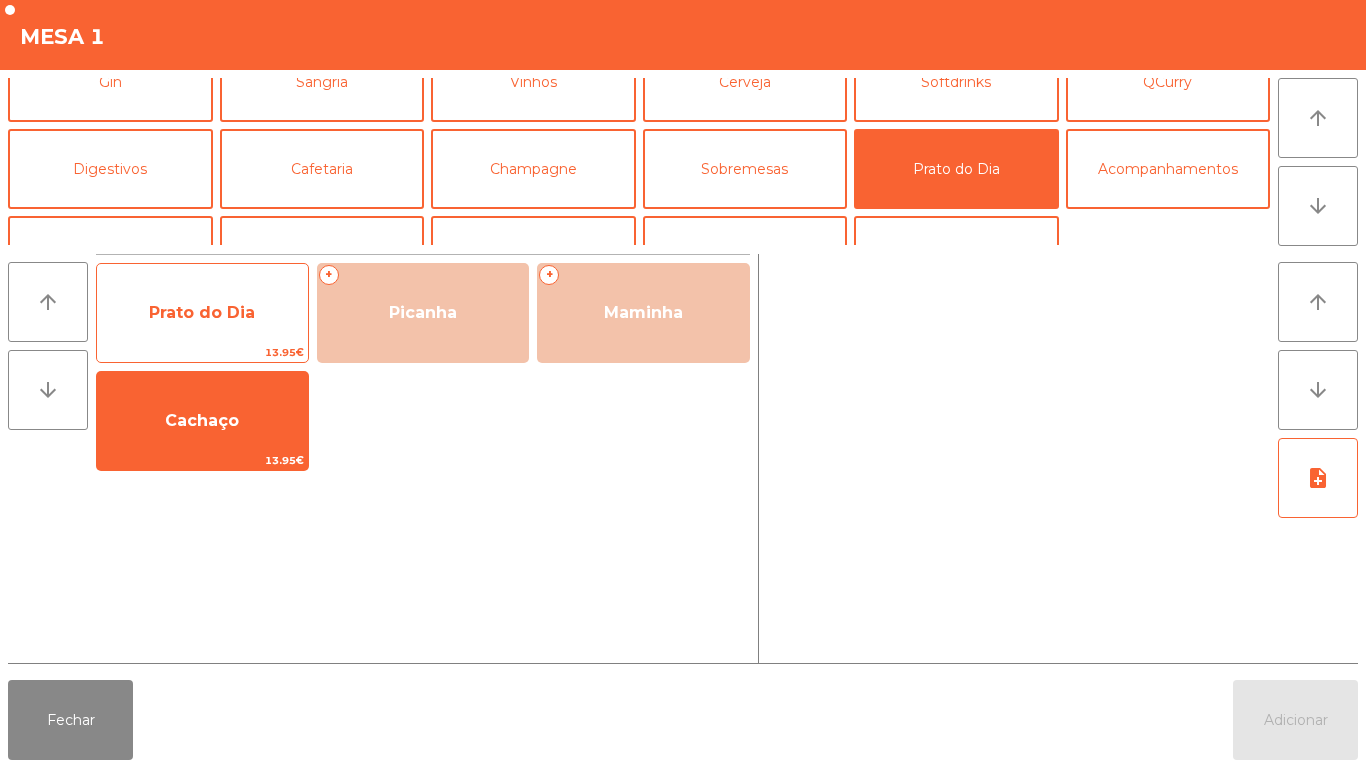 click on "Prato do Dia" 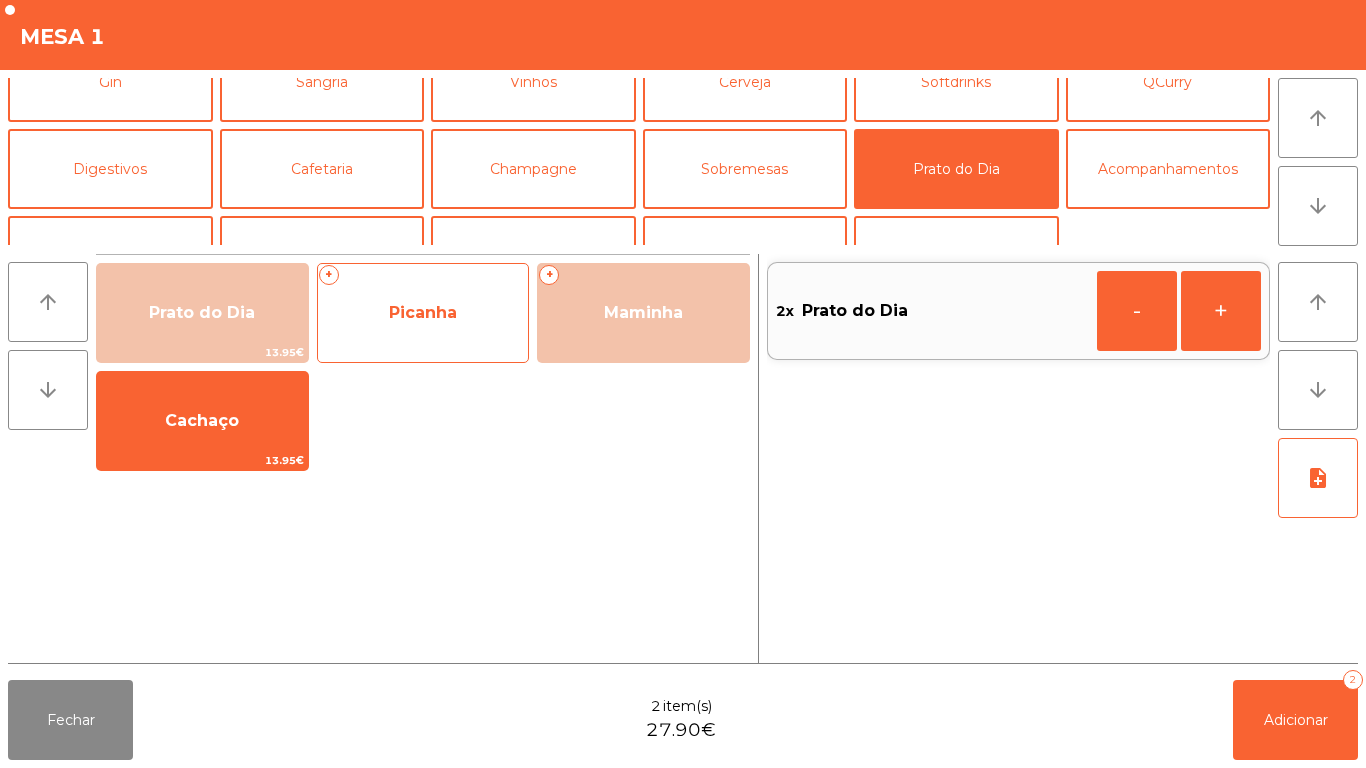 click on "Picanha" 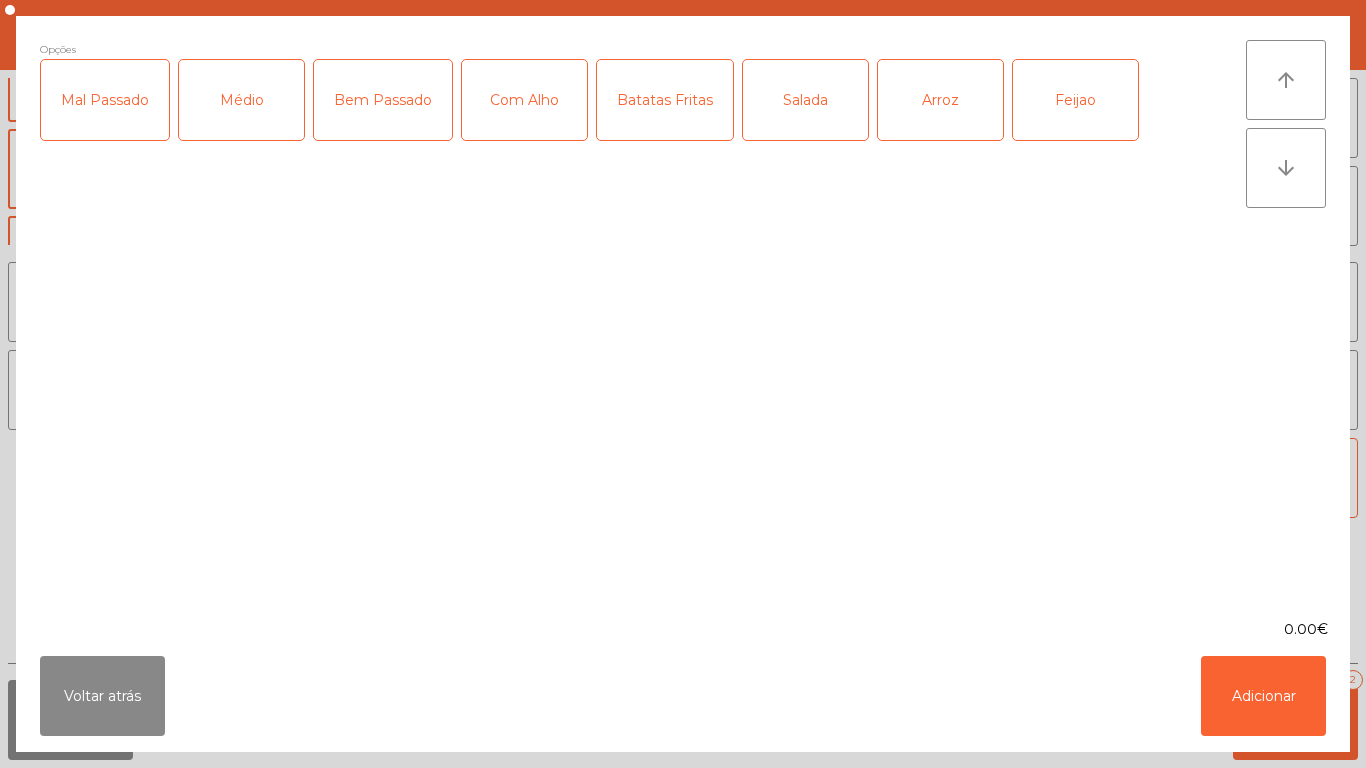 click on "Médio" 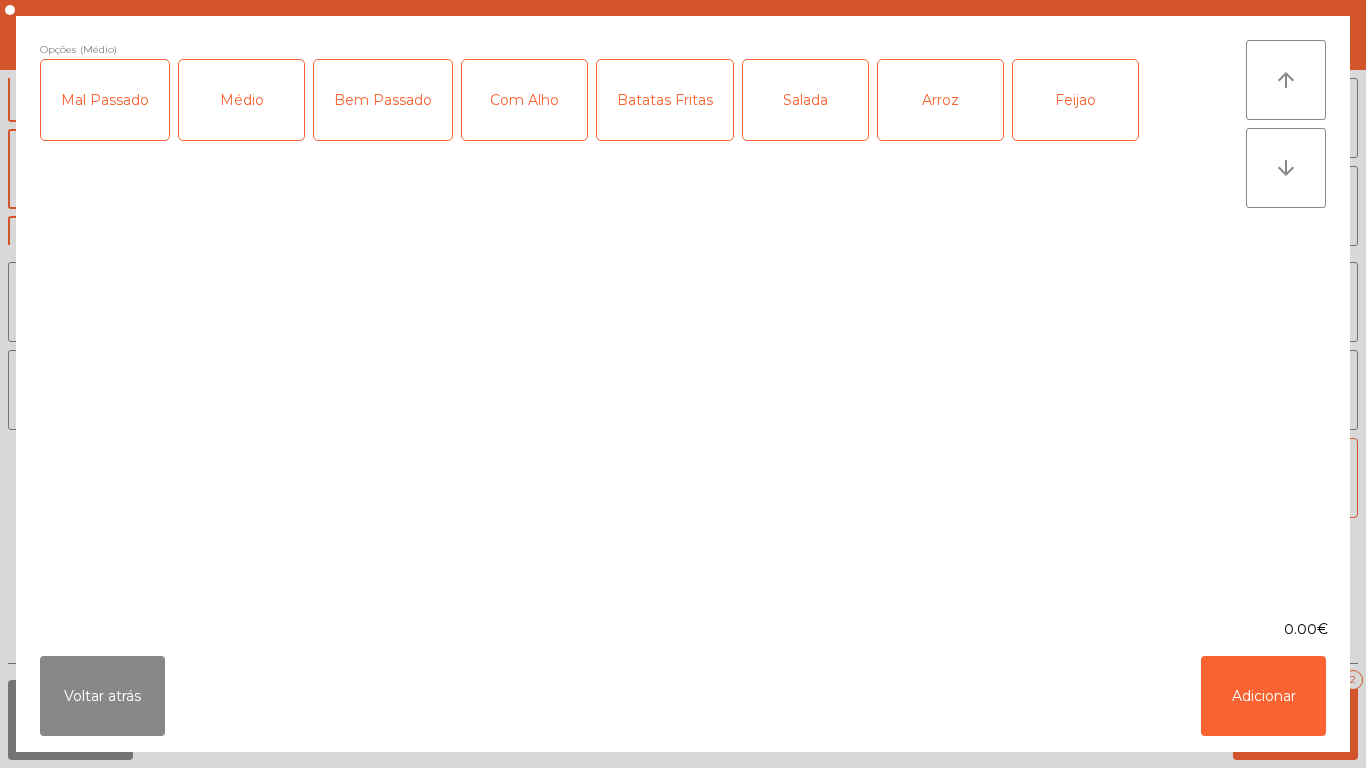 click on "Com Alho" 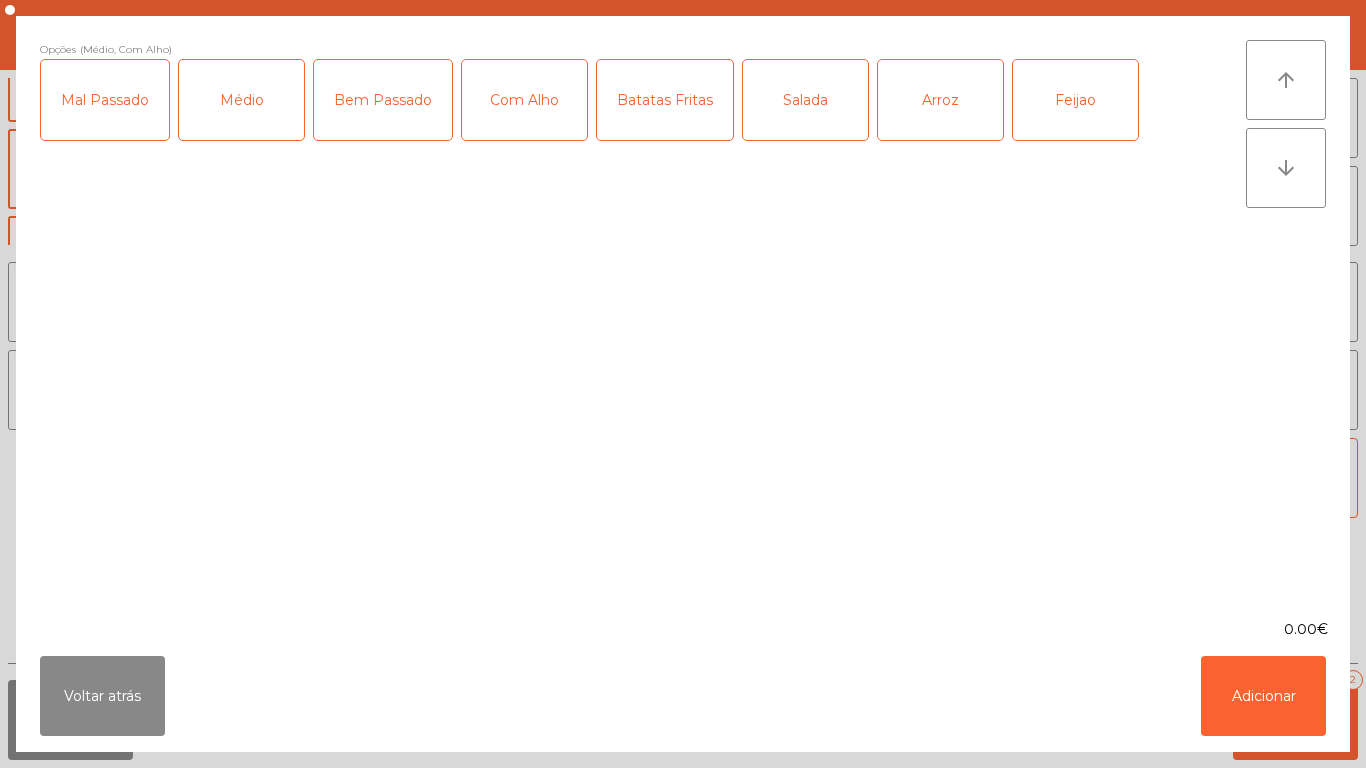 click on "Batatas Fritas" 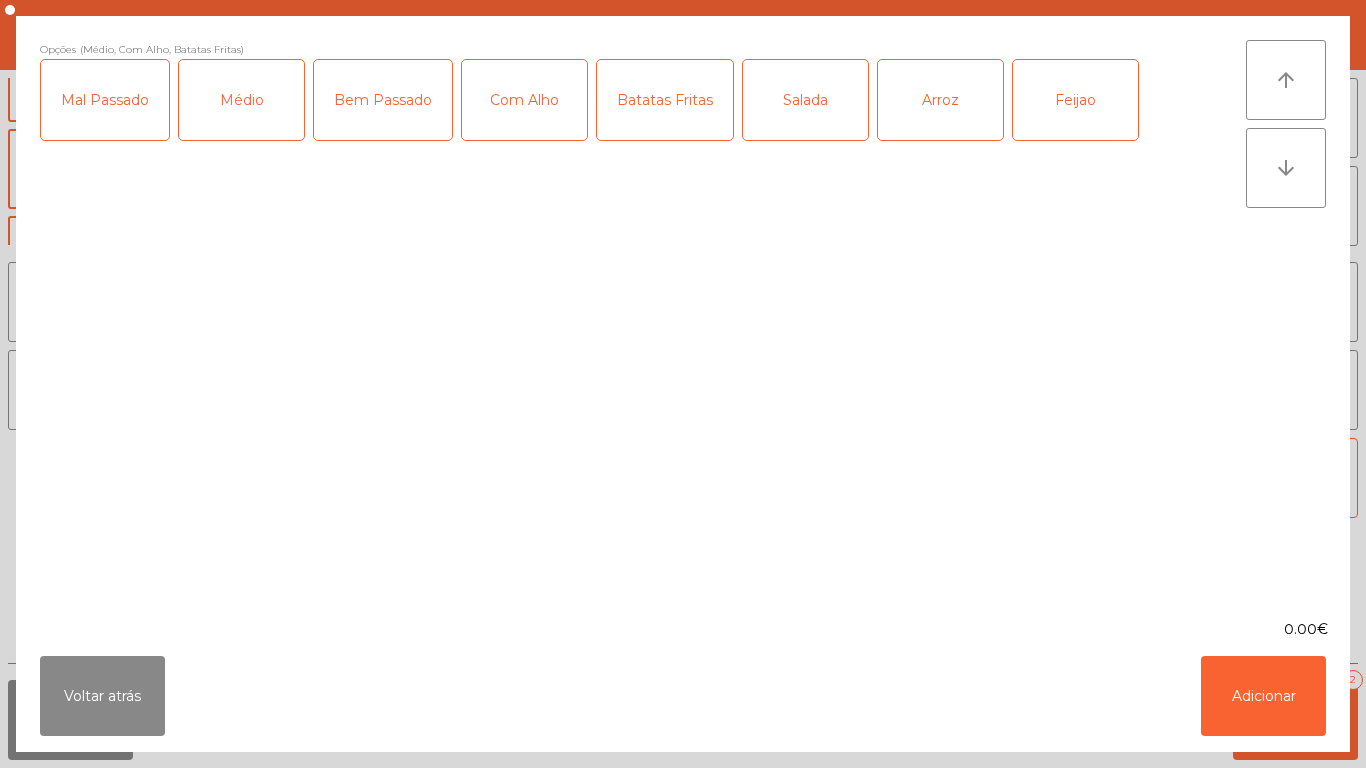click on "Arroz" 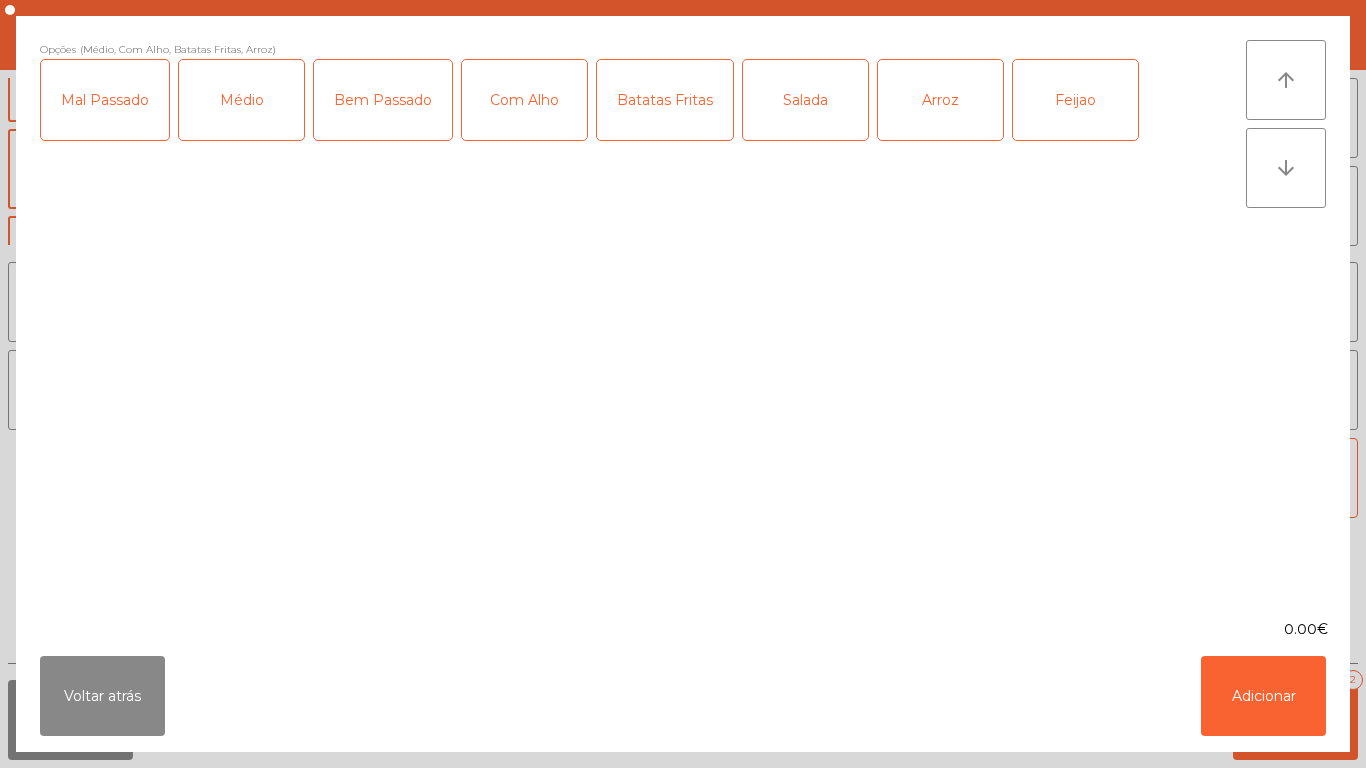 click on "Feijao" 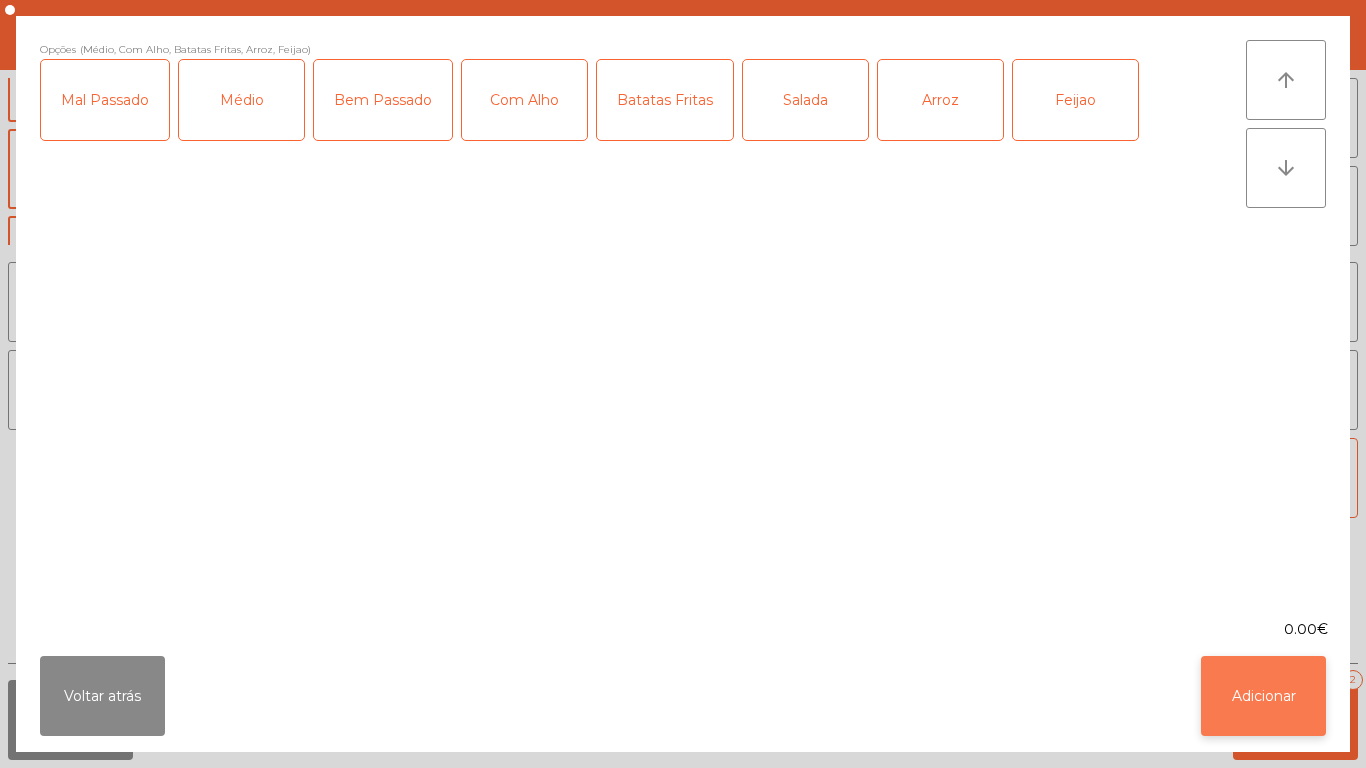 click on "Adicionar" 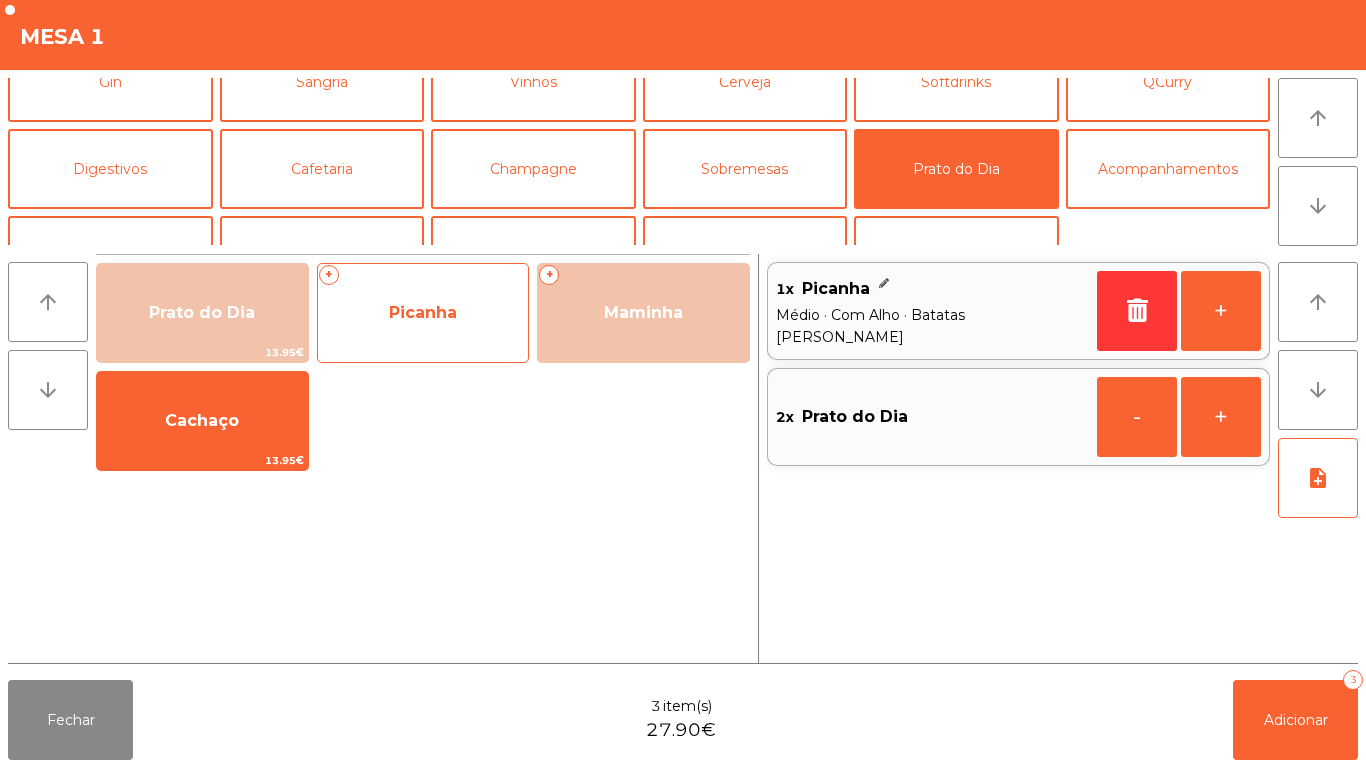 click on "Picanha" 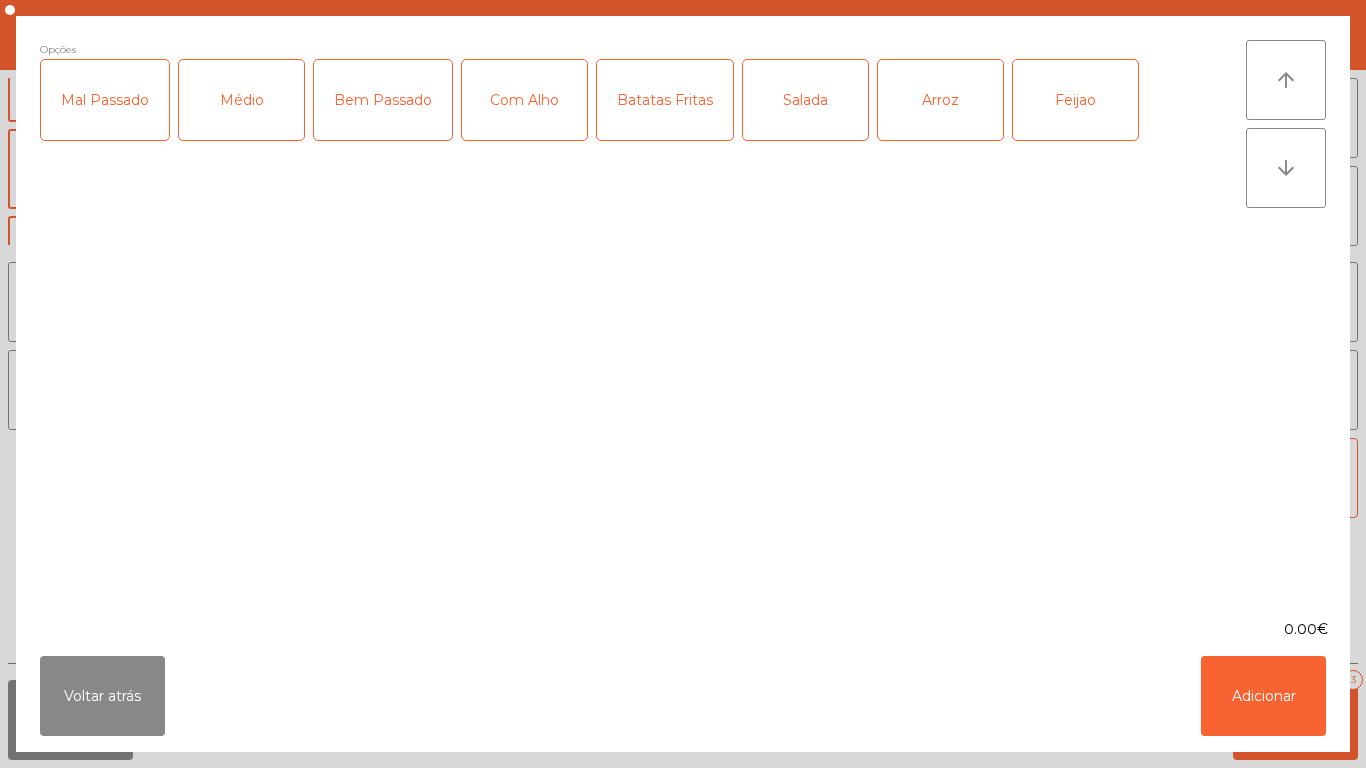 click on "Mal Passado" 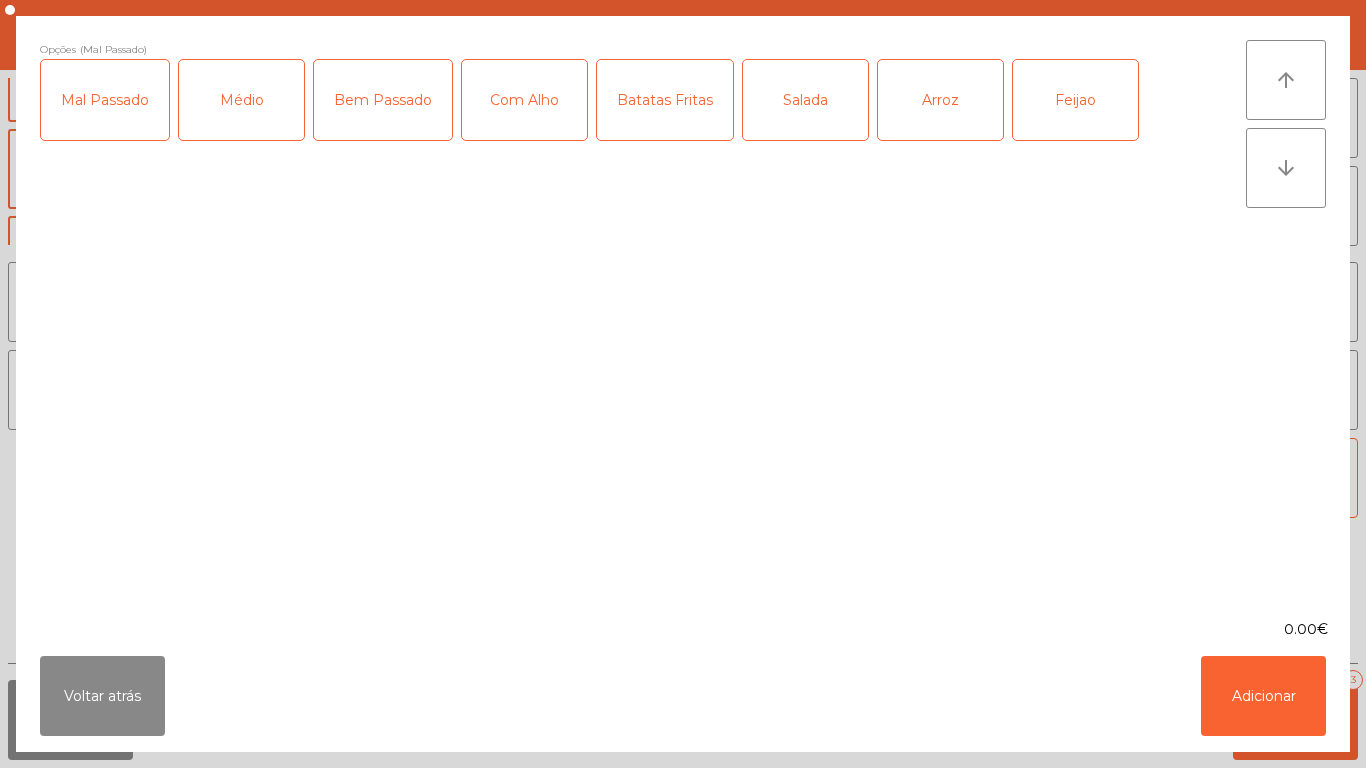 click on "Com Alho" 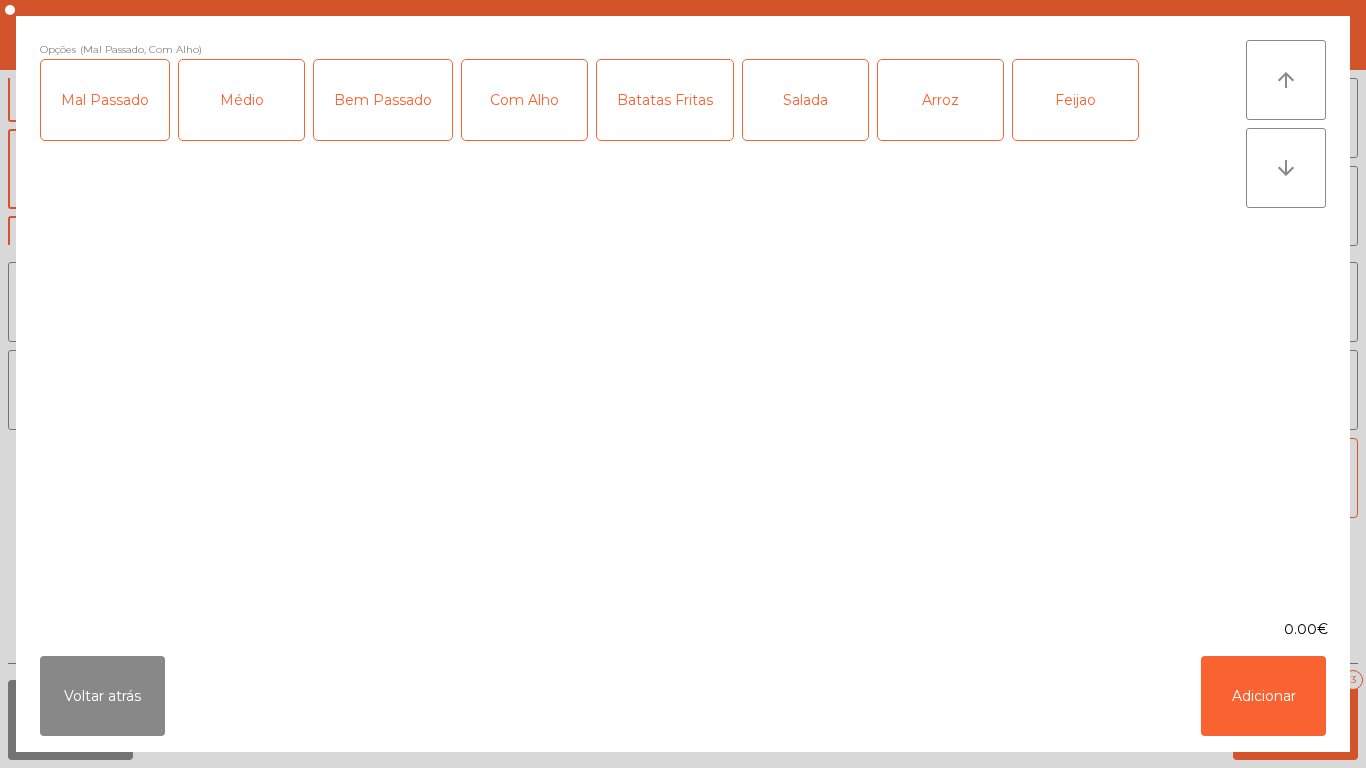 click on "Batatas Fritas" 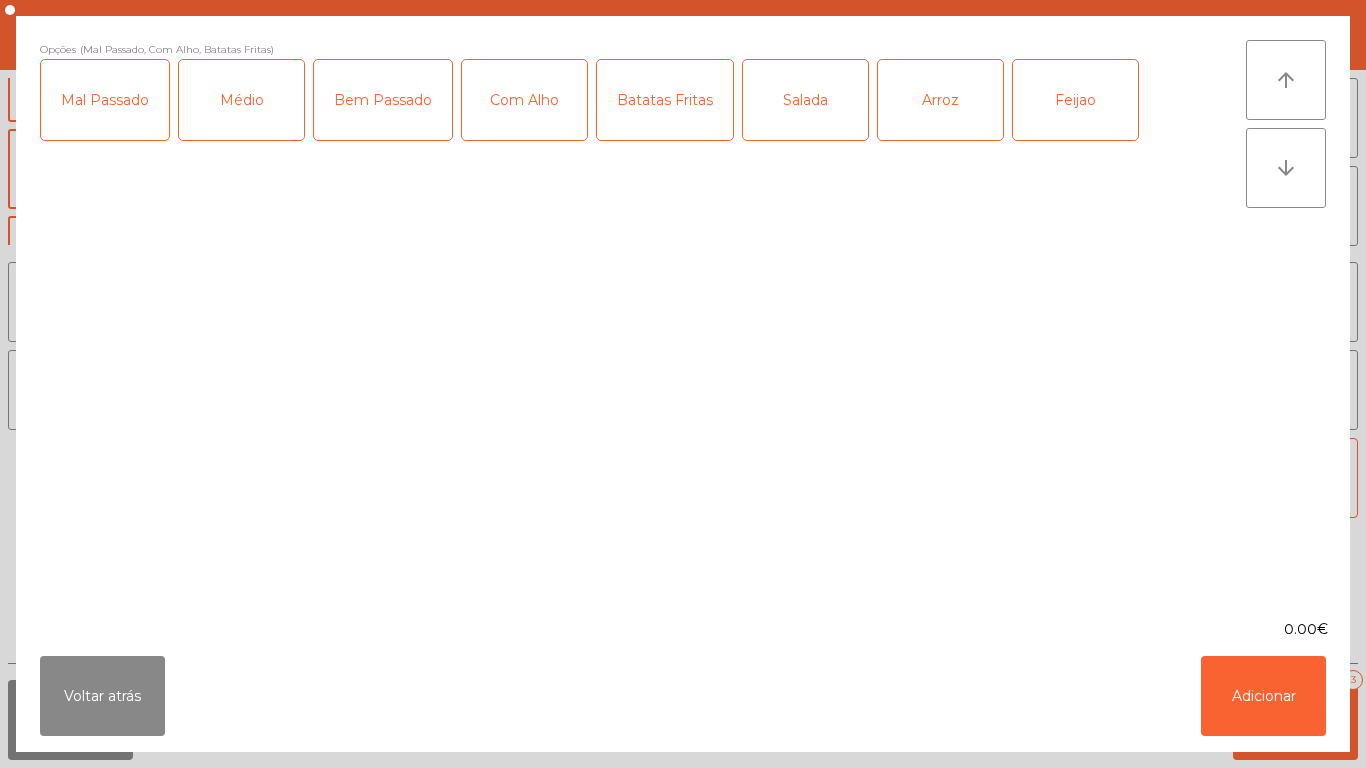click on "Salada" 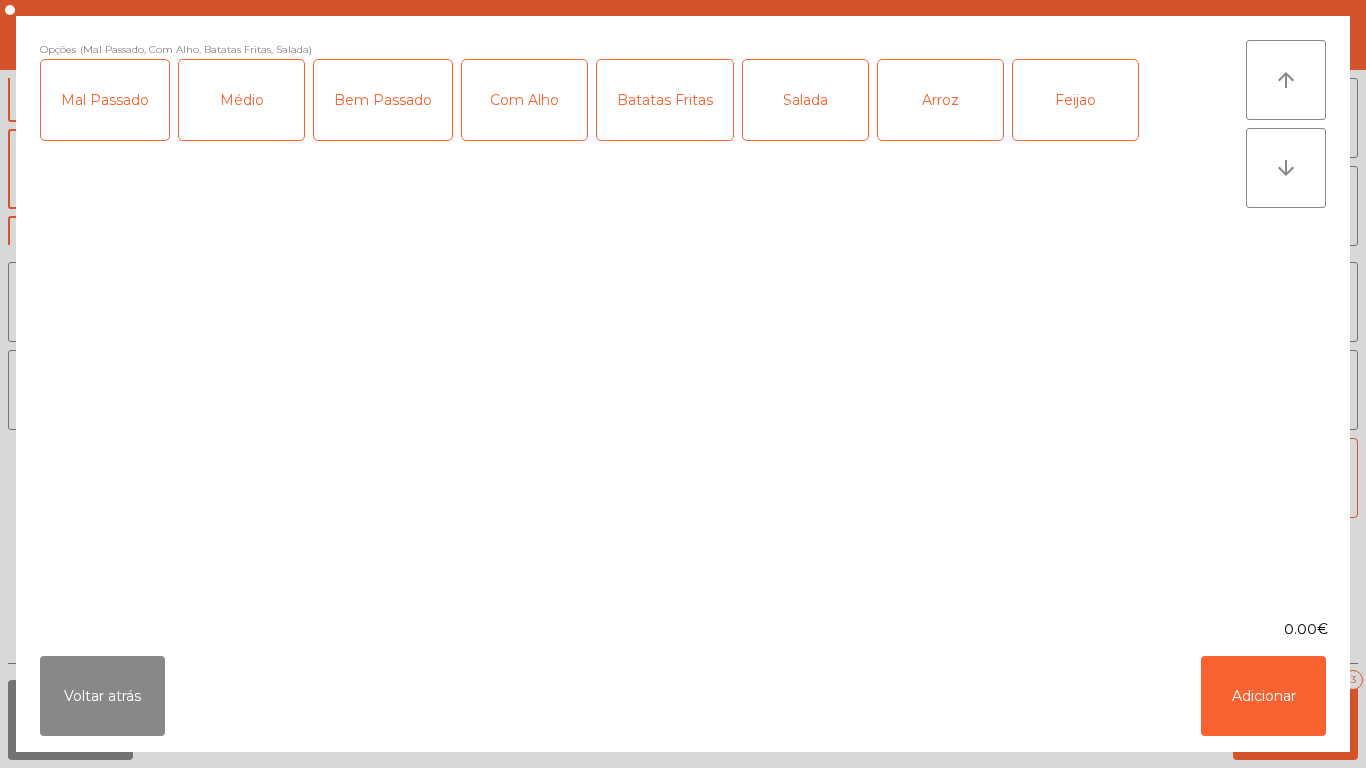 click on "Arroz" 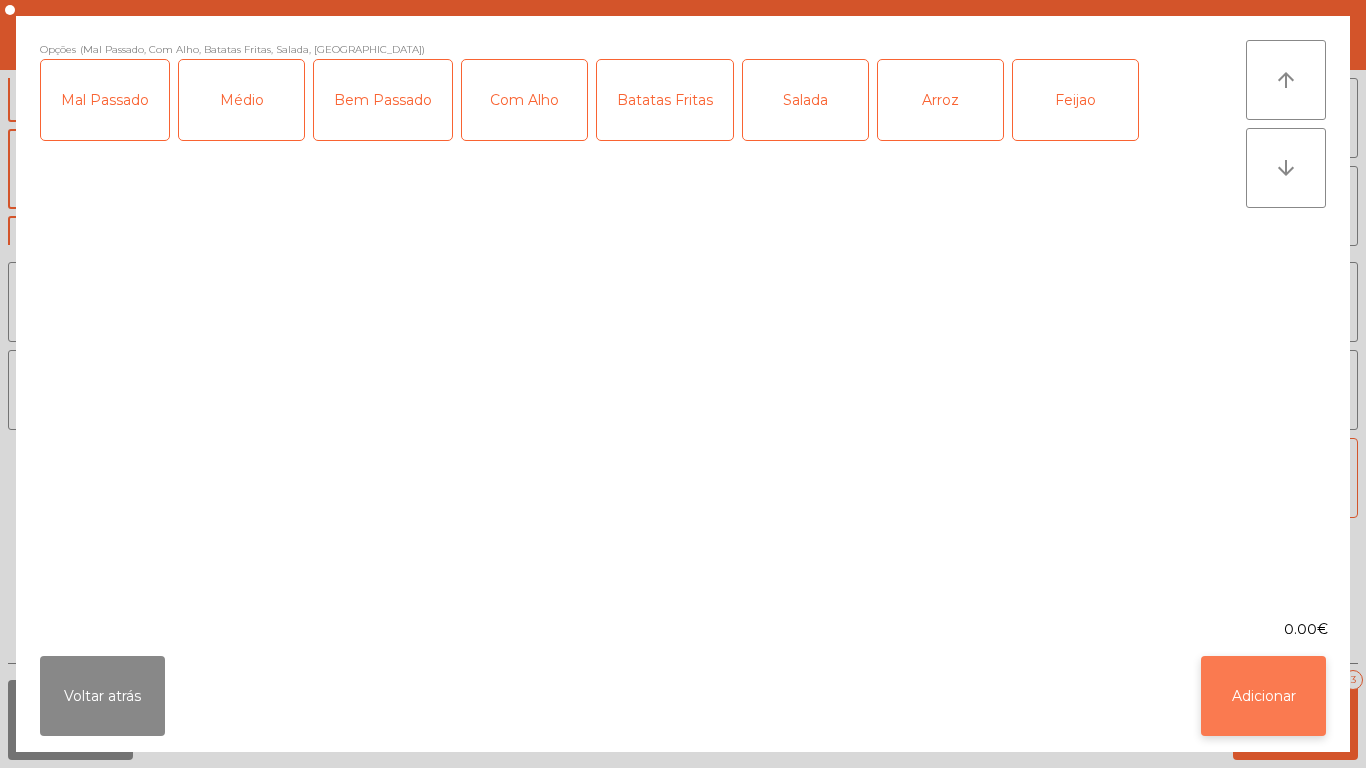 click on "Adicionar" 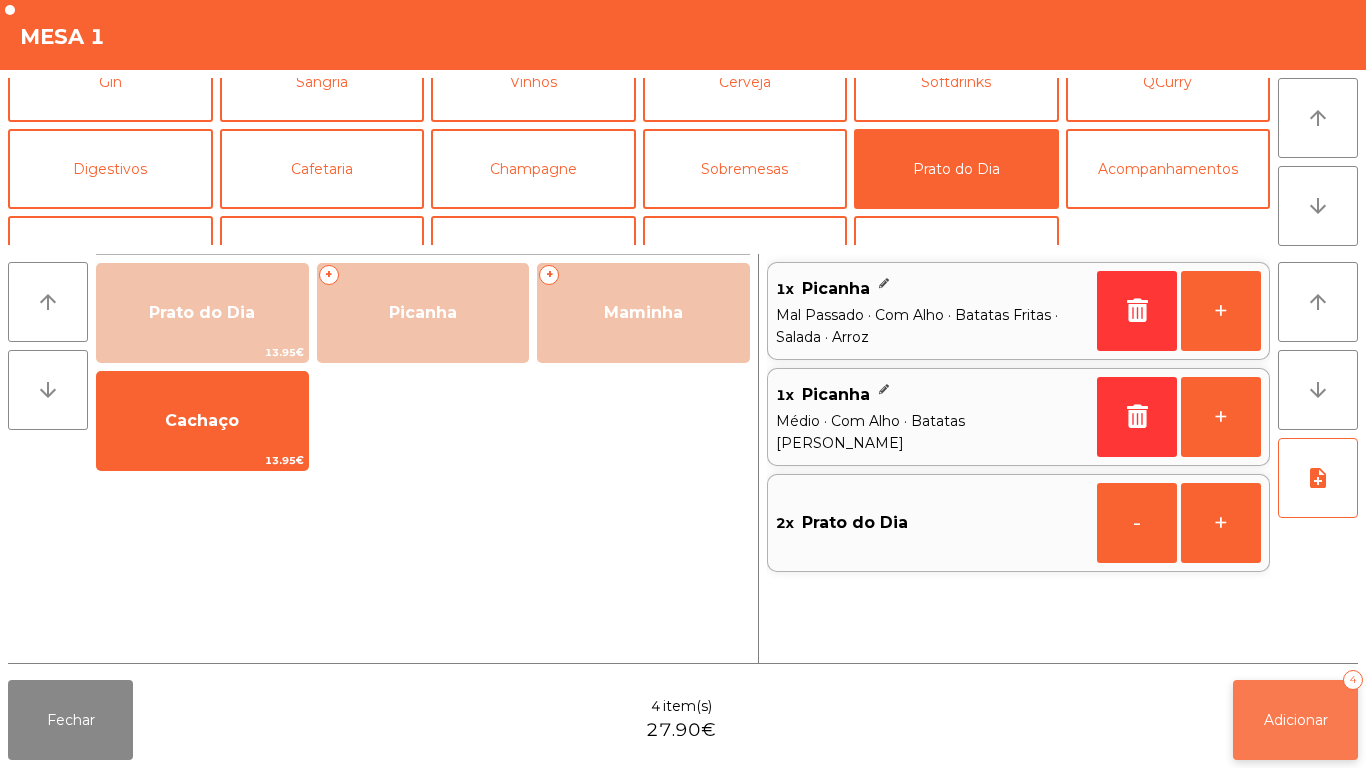 click on "Adicionar" 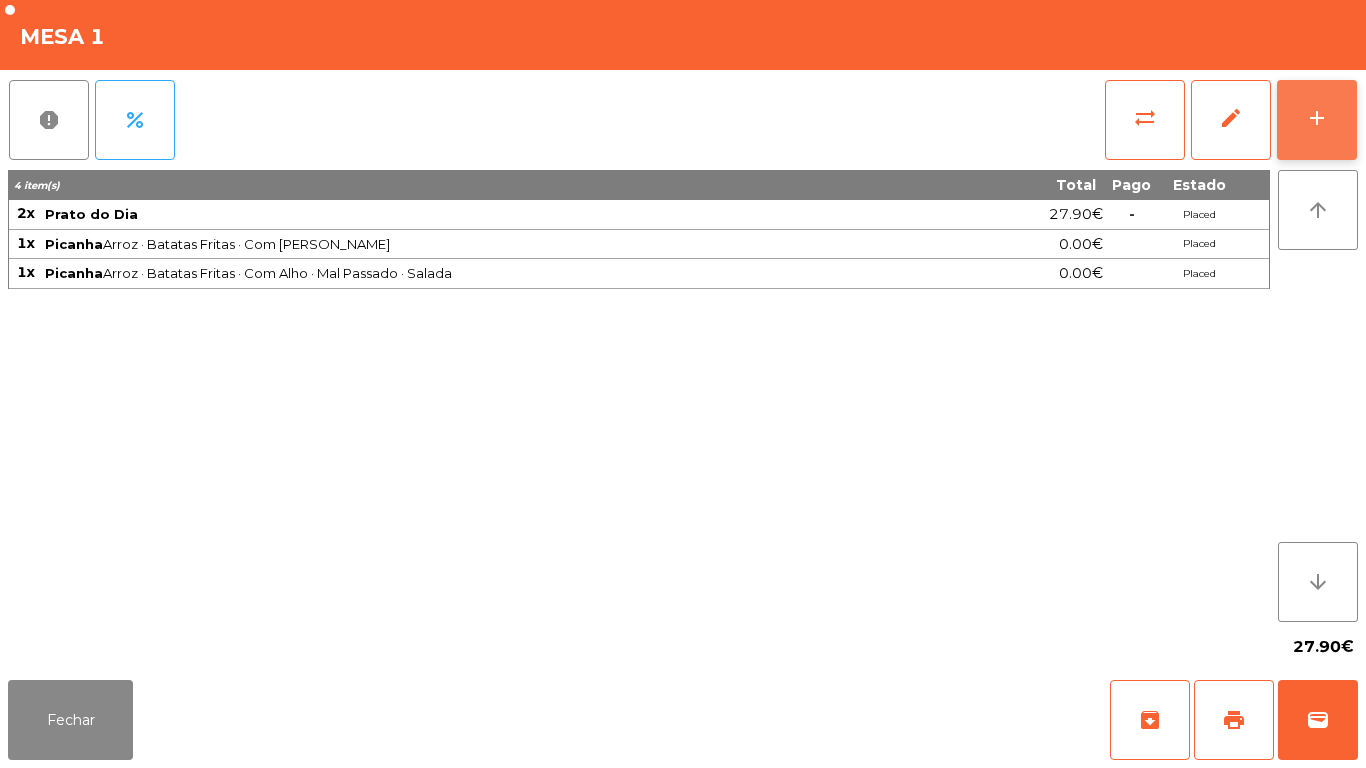 click on "add" 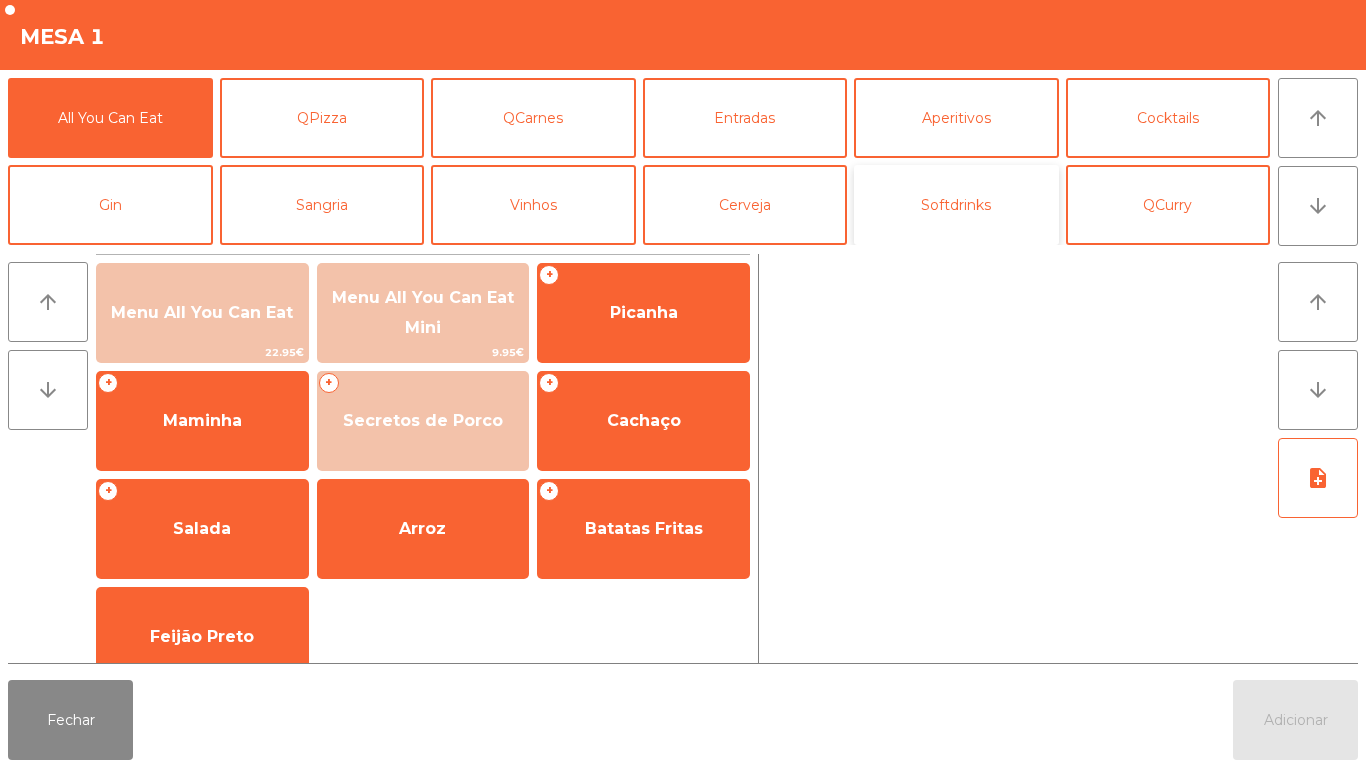 click on "Softdrinks" 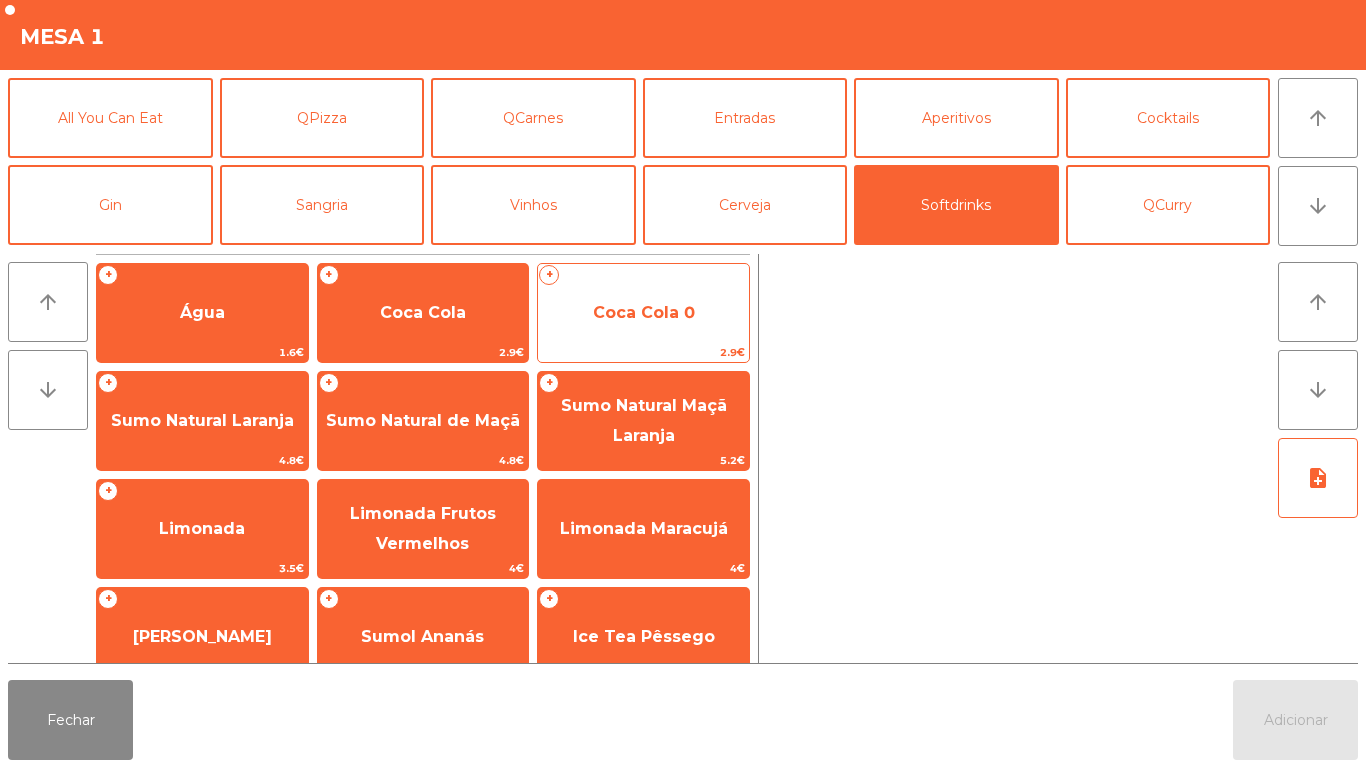 click on "Coca Cola 0" 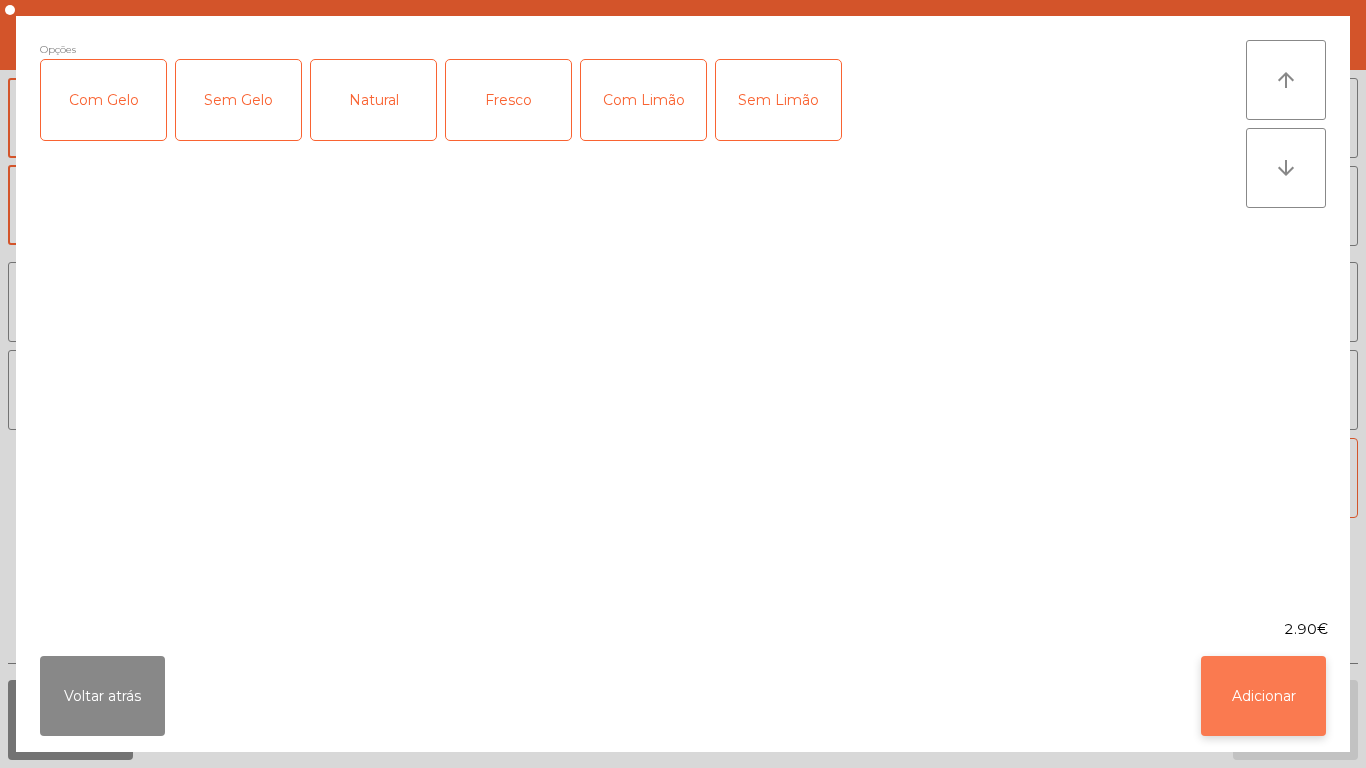 click on "Adicionar" 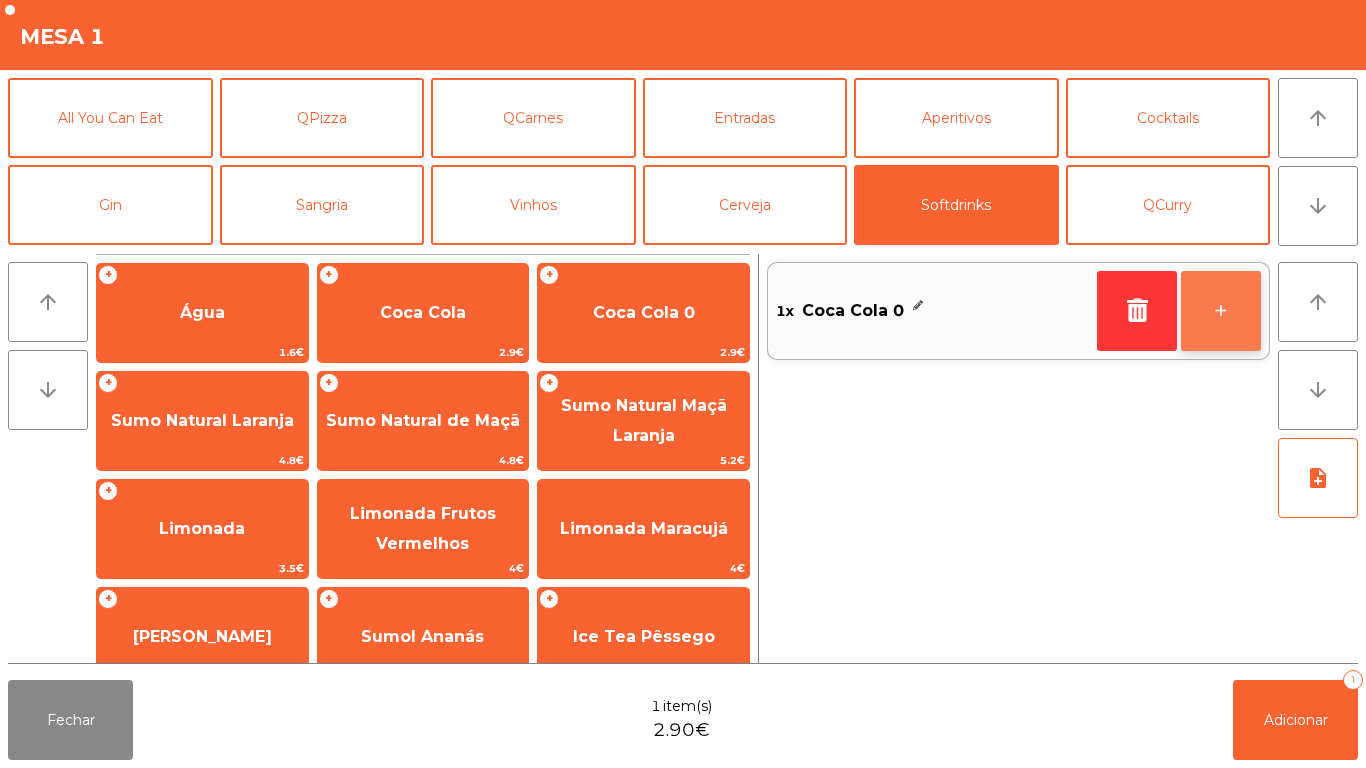 click on "+" 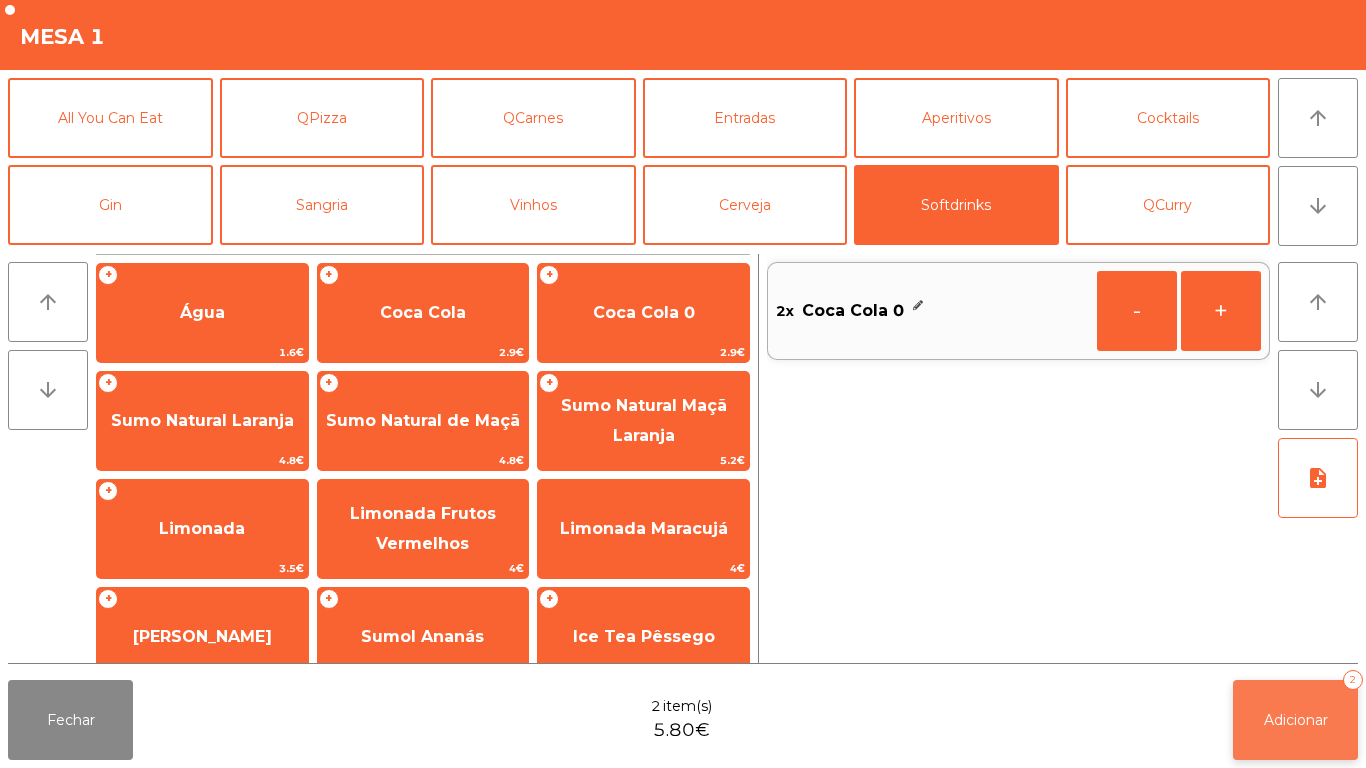 click on "Adicionar   2" 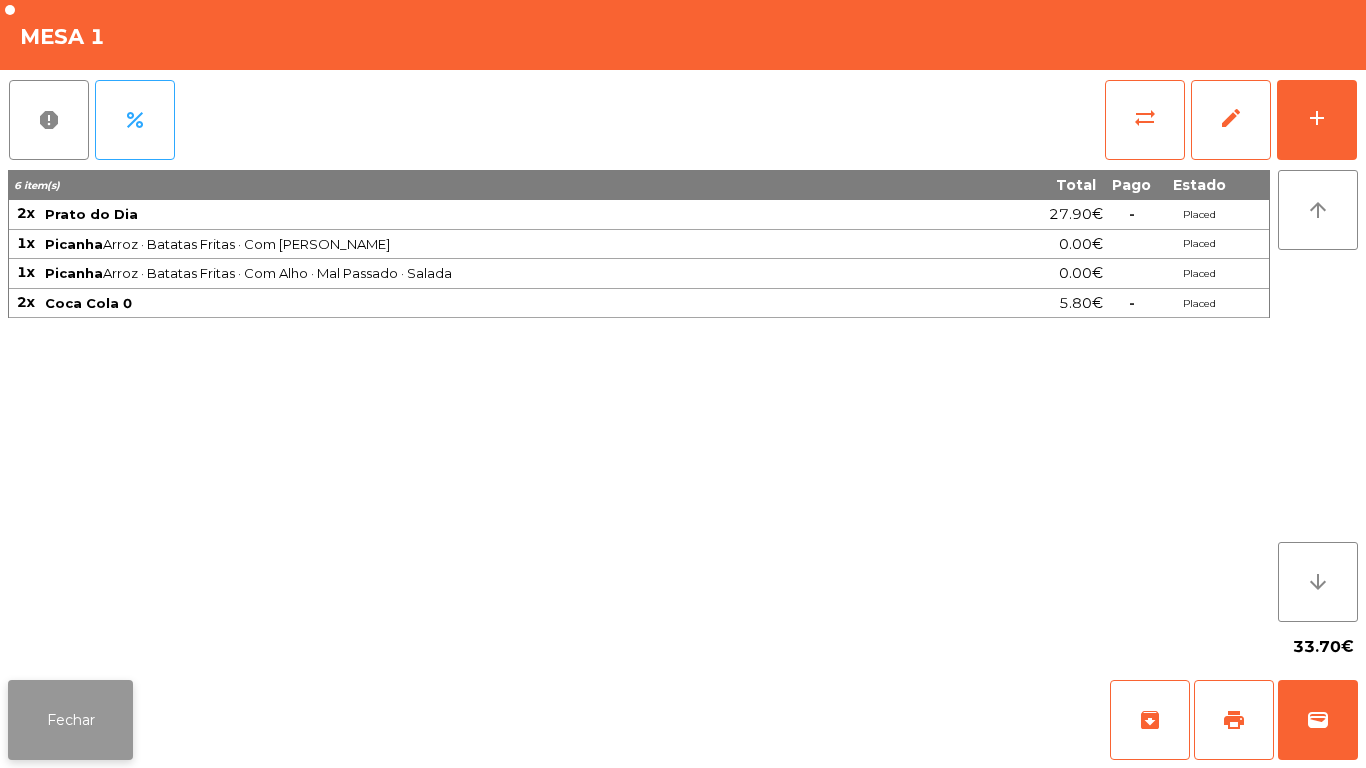 click on "Fechar" 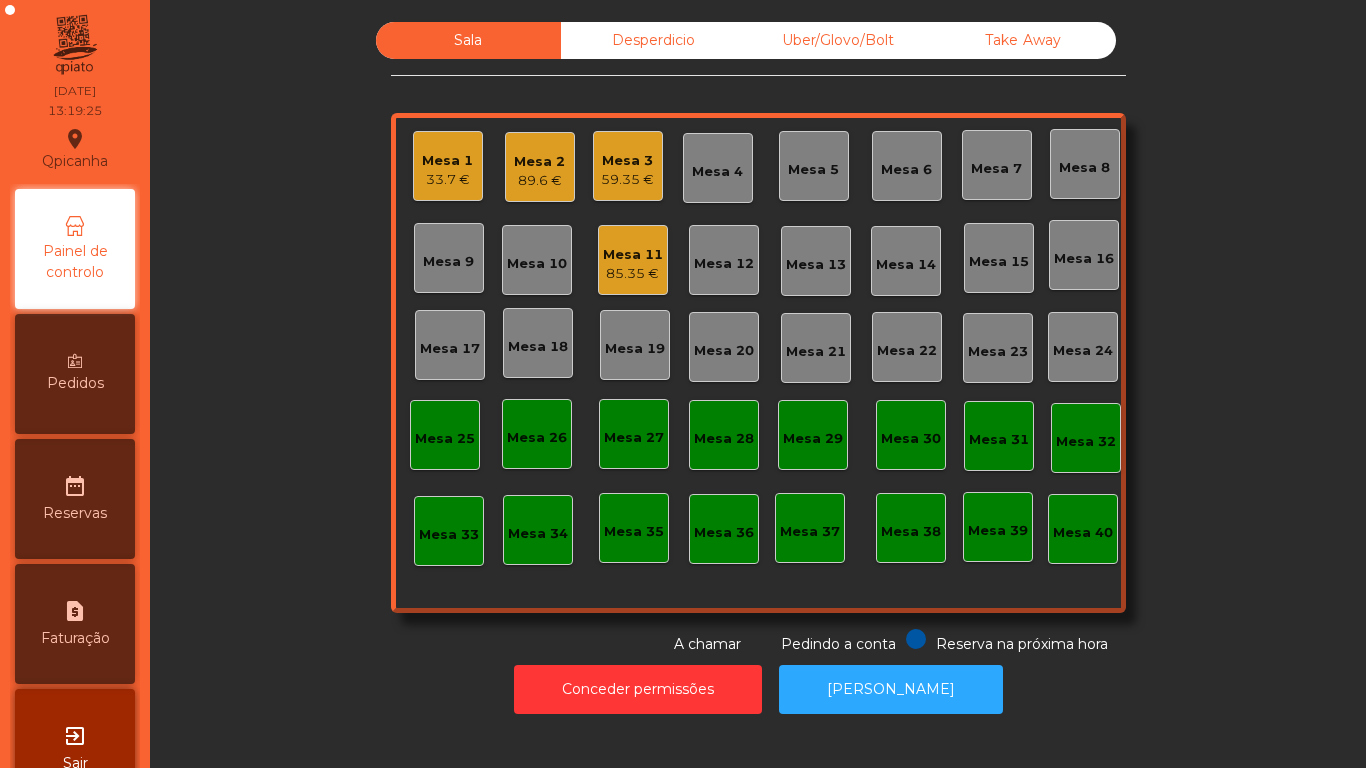 click on "89.6 €" 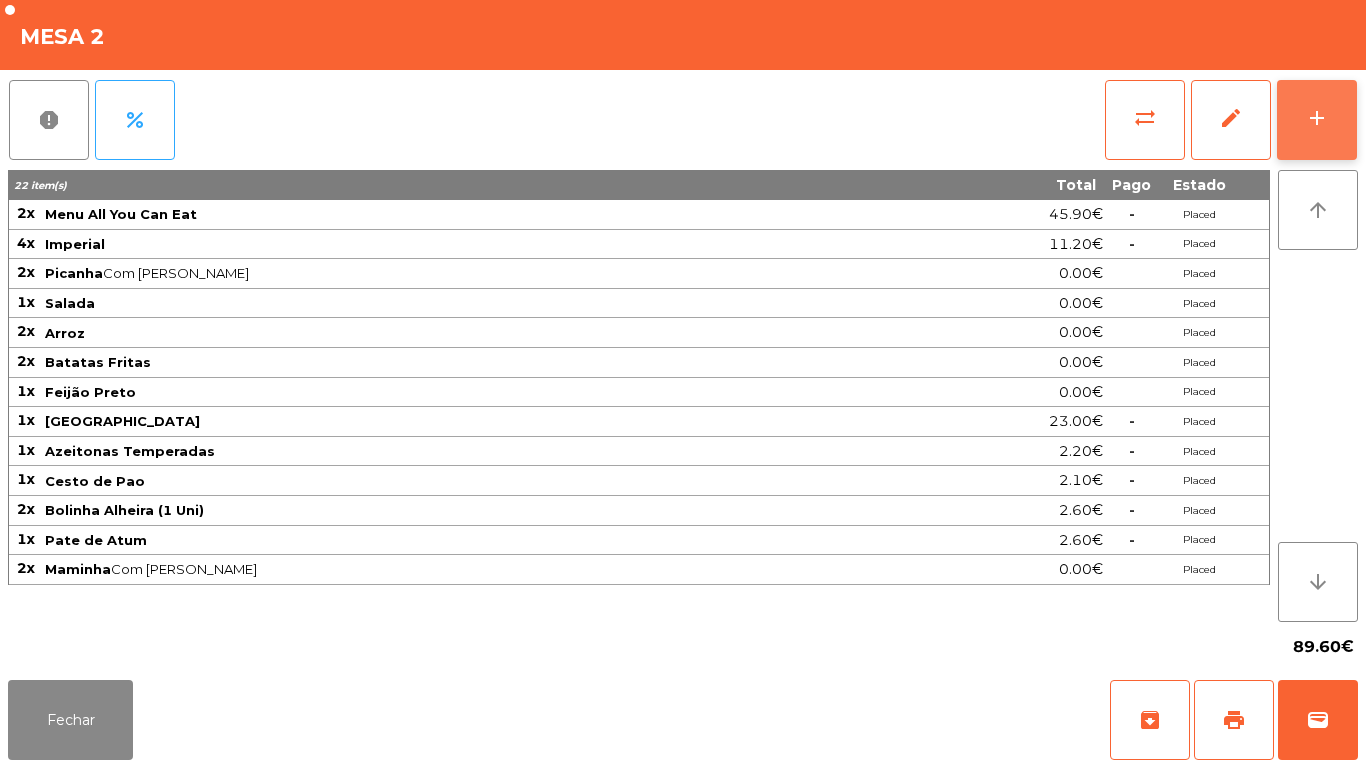 click on "add" 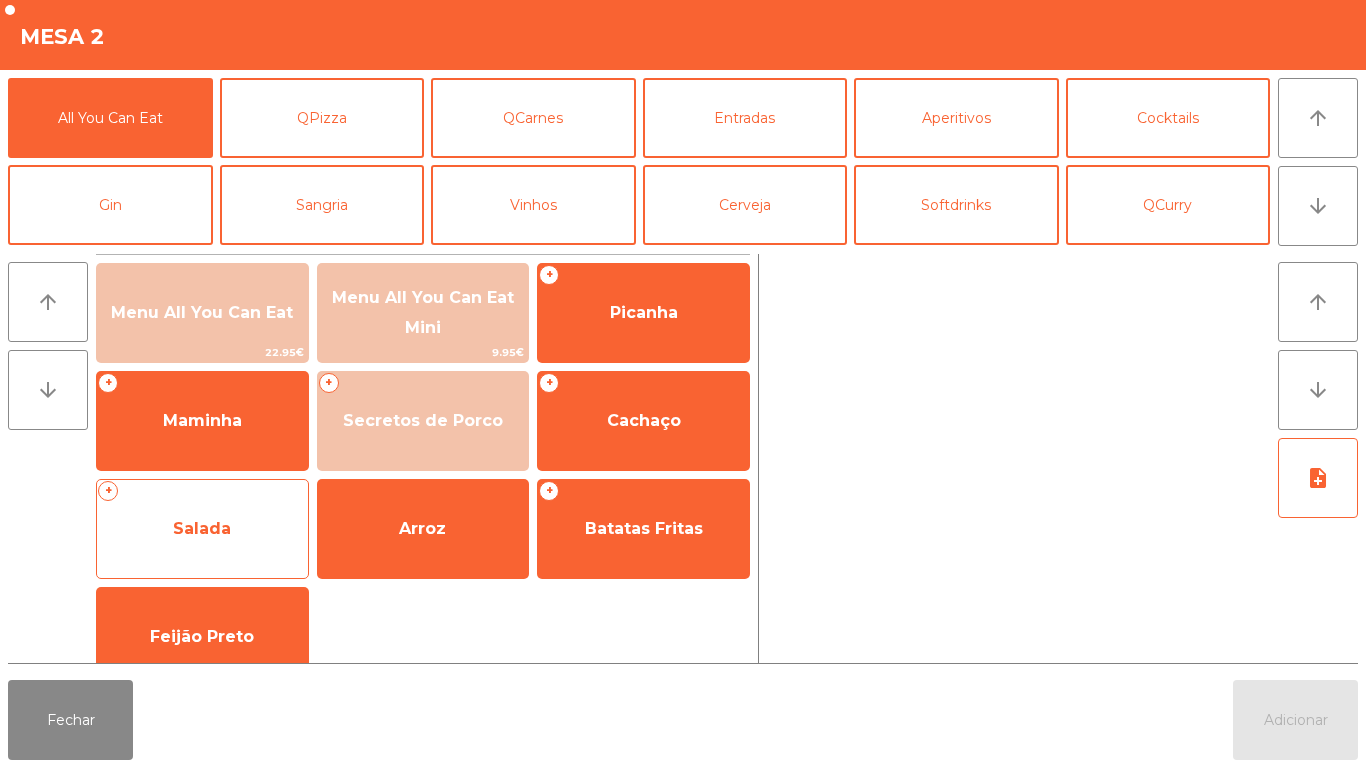click on "Salada" 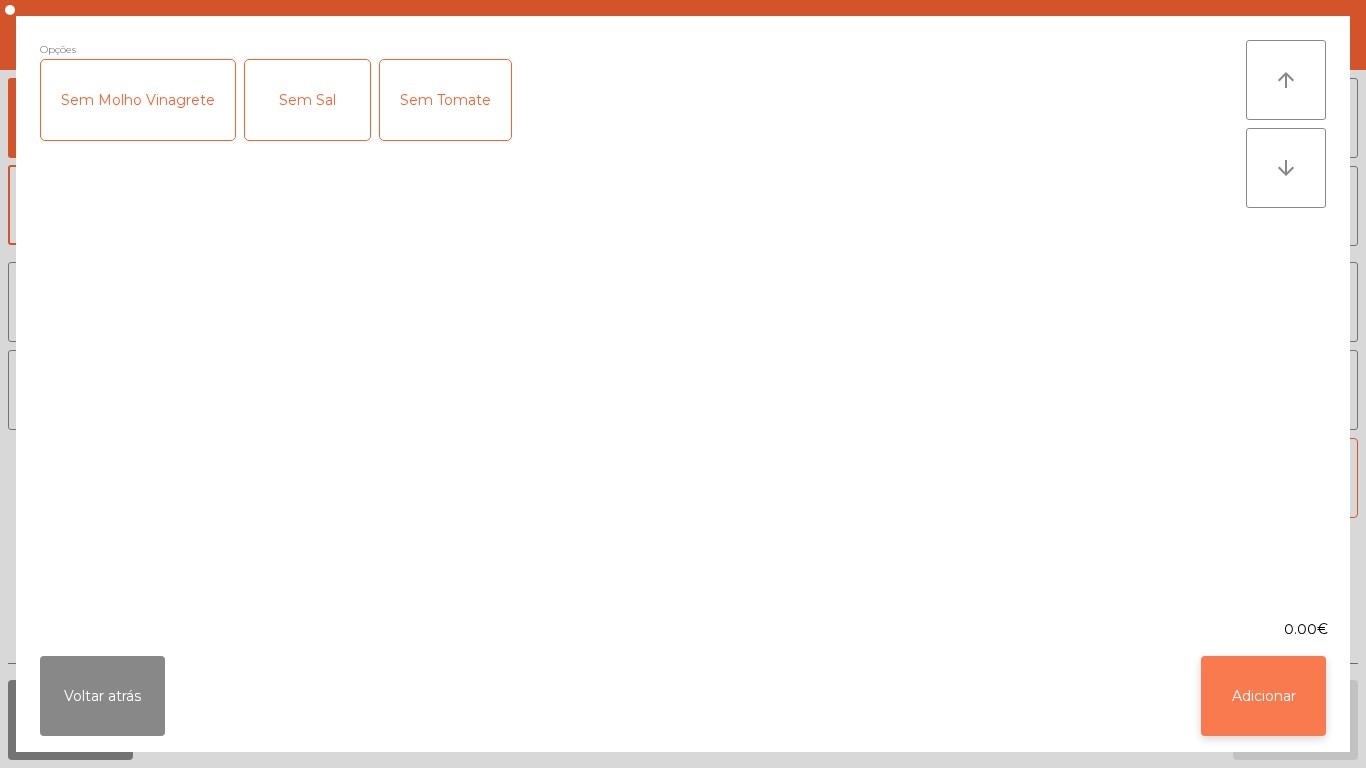 click on "Adicionar" 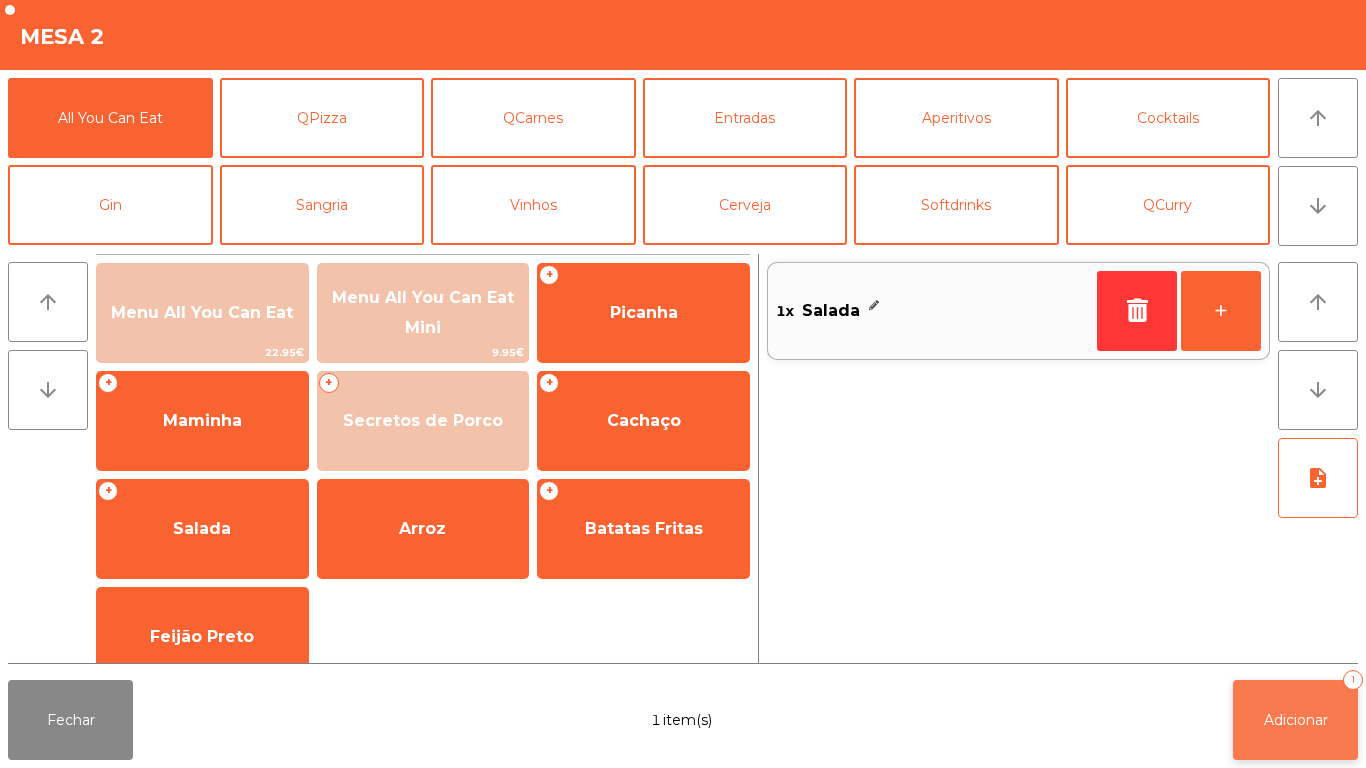click on "Adicionar" 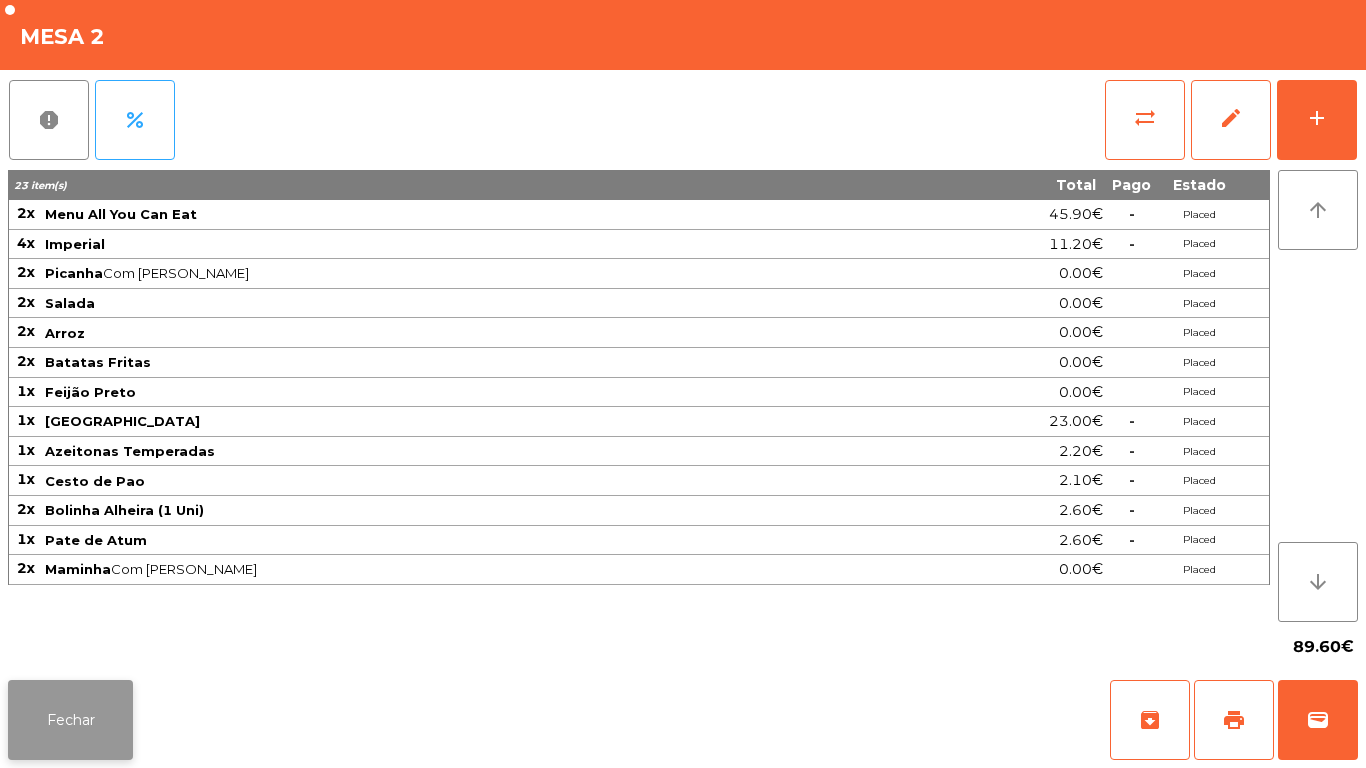 click on "Fechar" 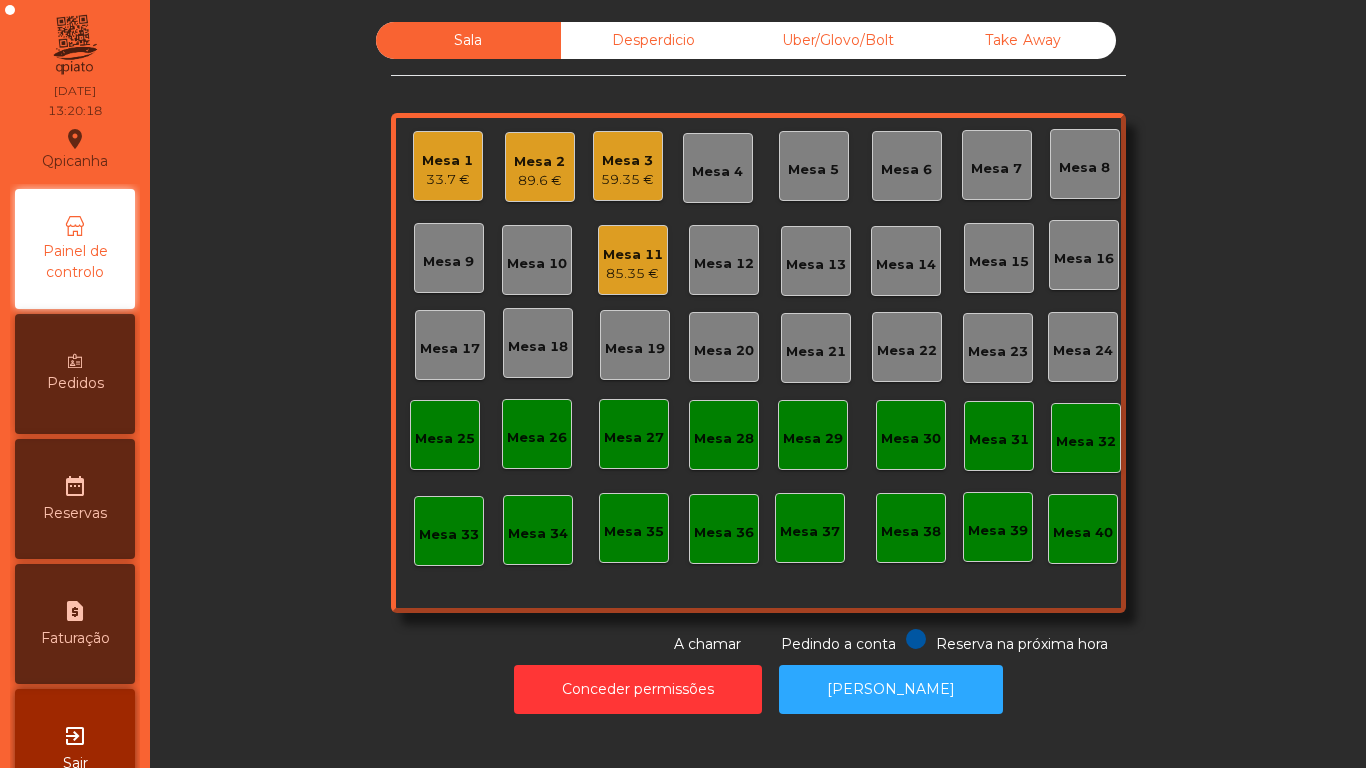 click on "85.35 €" 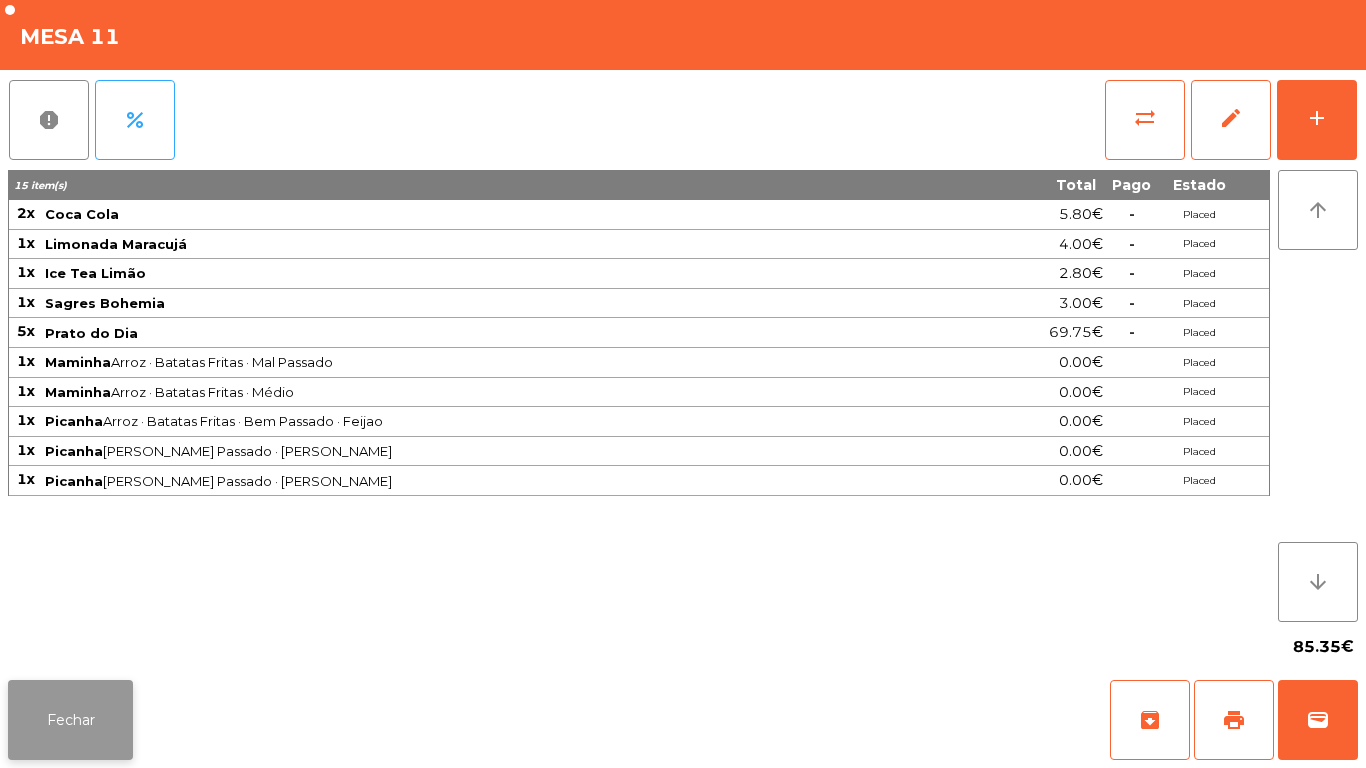 click on "Fechar" 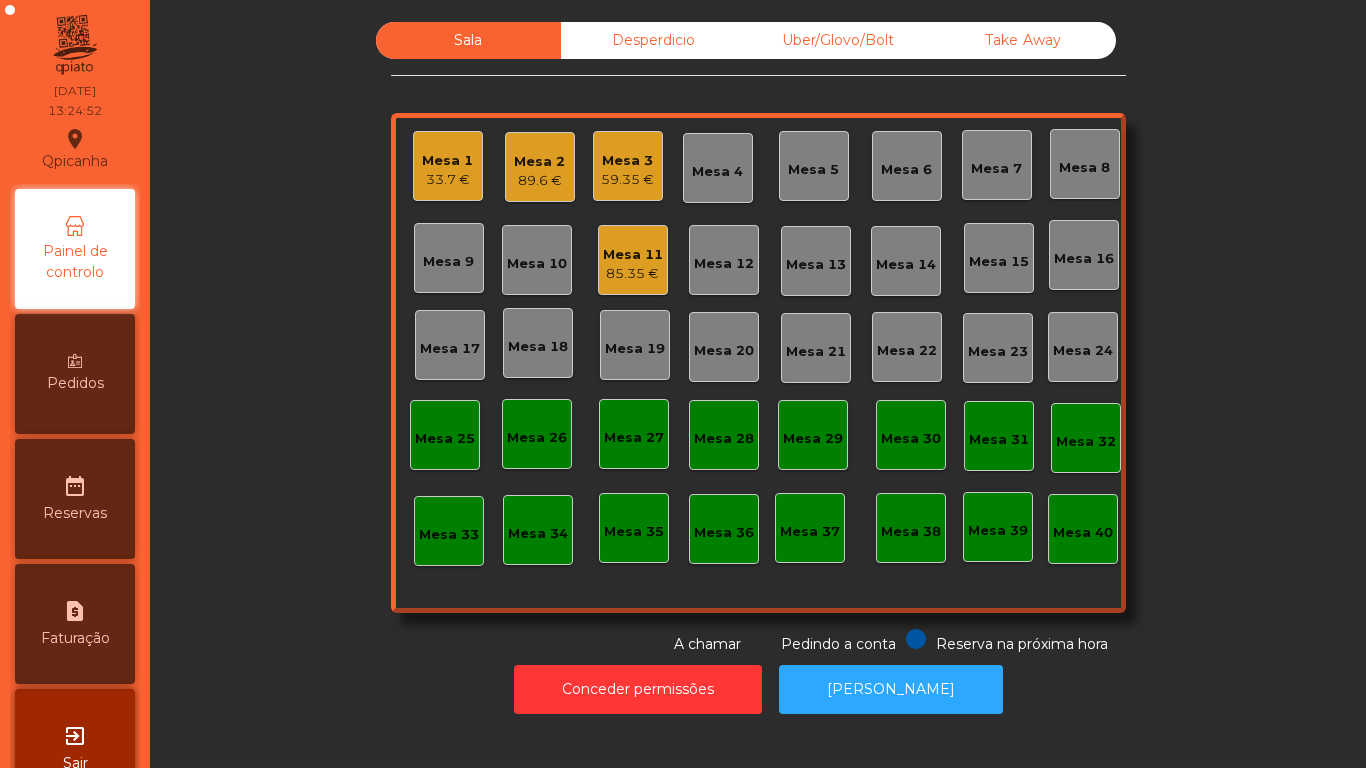 click on "Mesa 2" 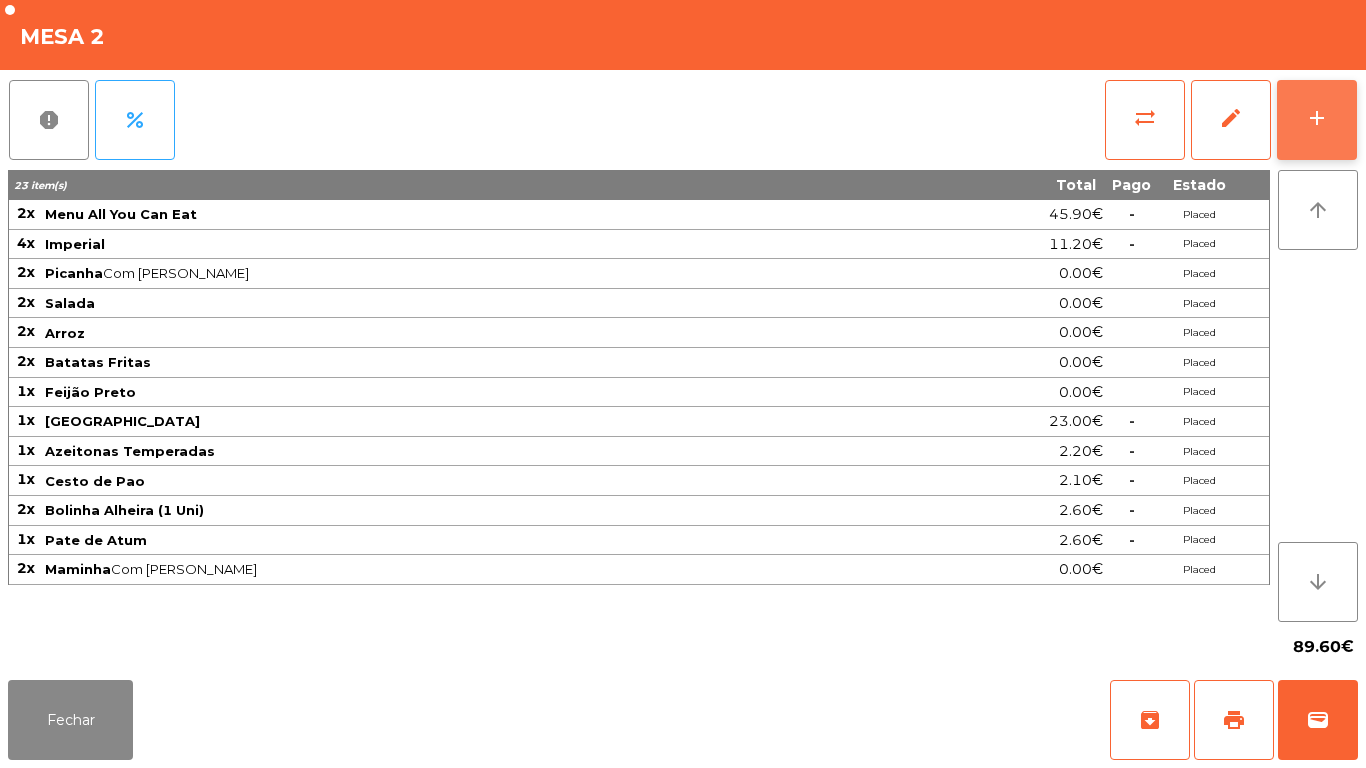 click on "add" 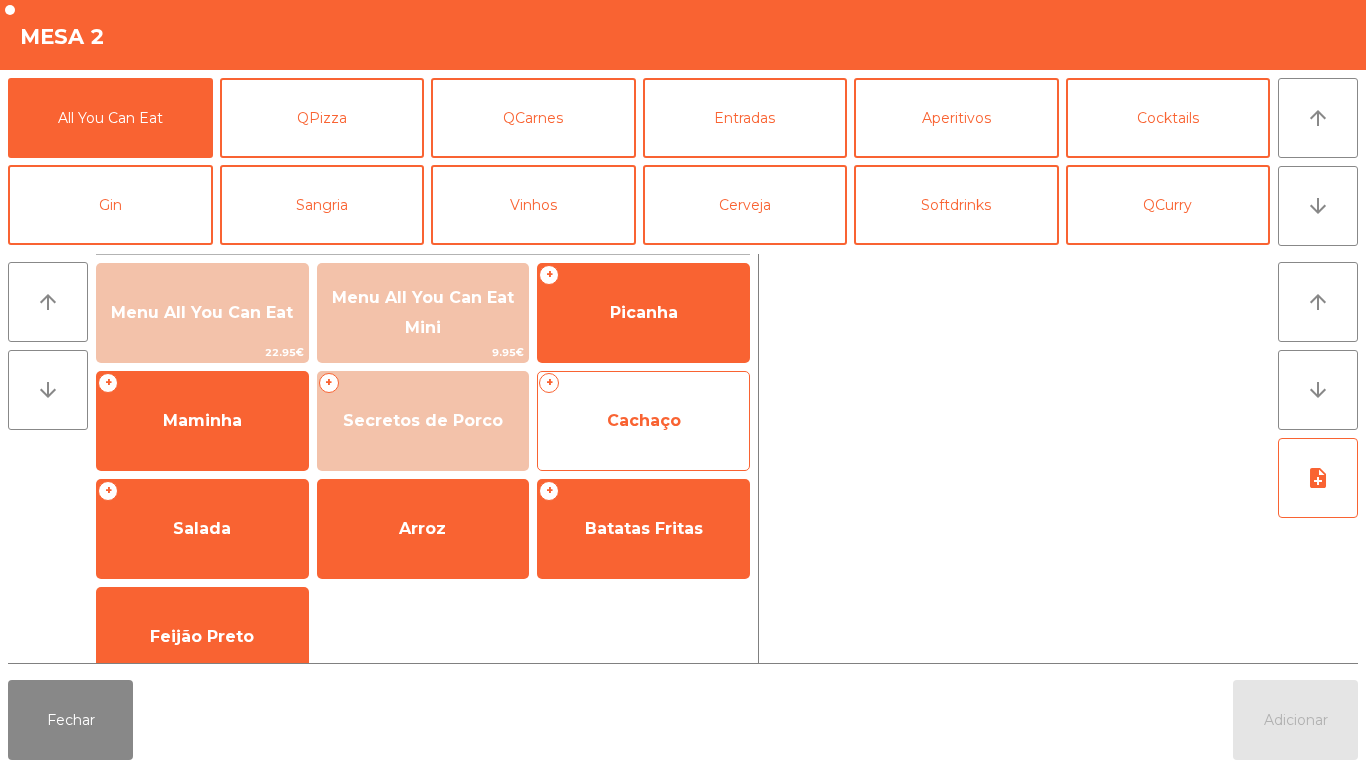click on "Cachaço" 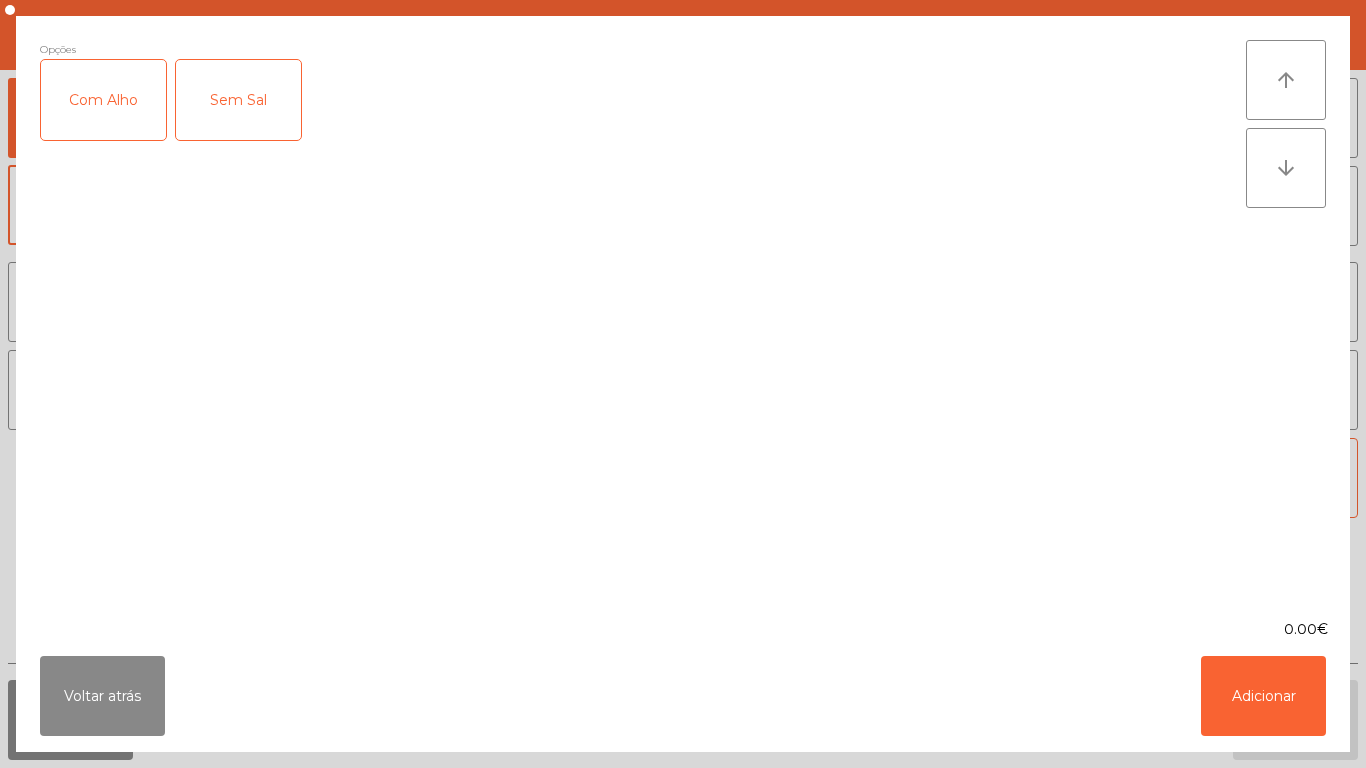 click on "Com Alho" 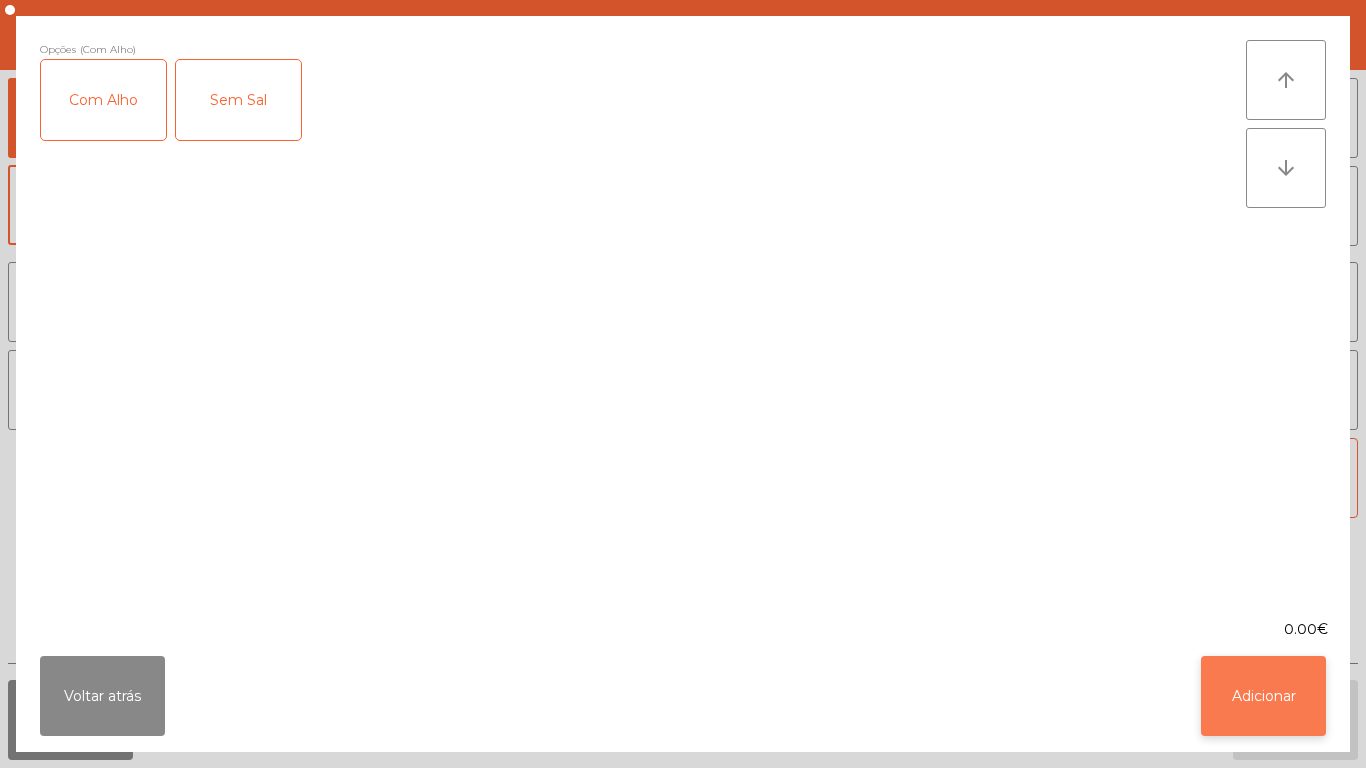 click on "Adicionar" 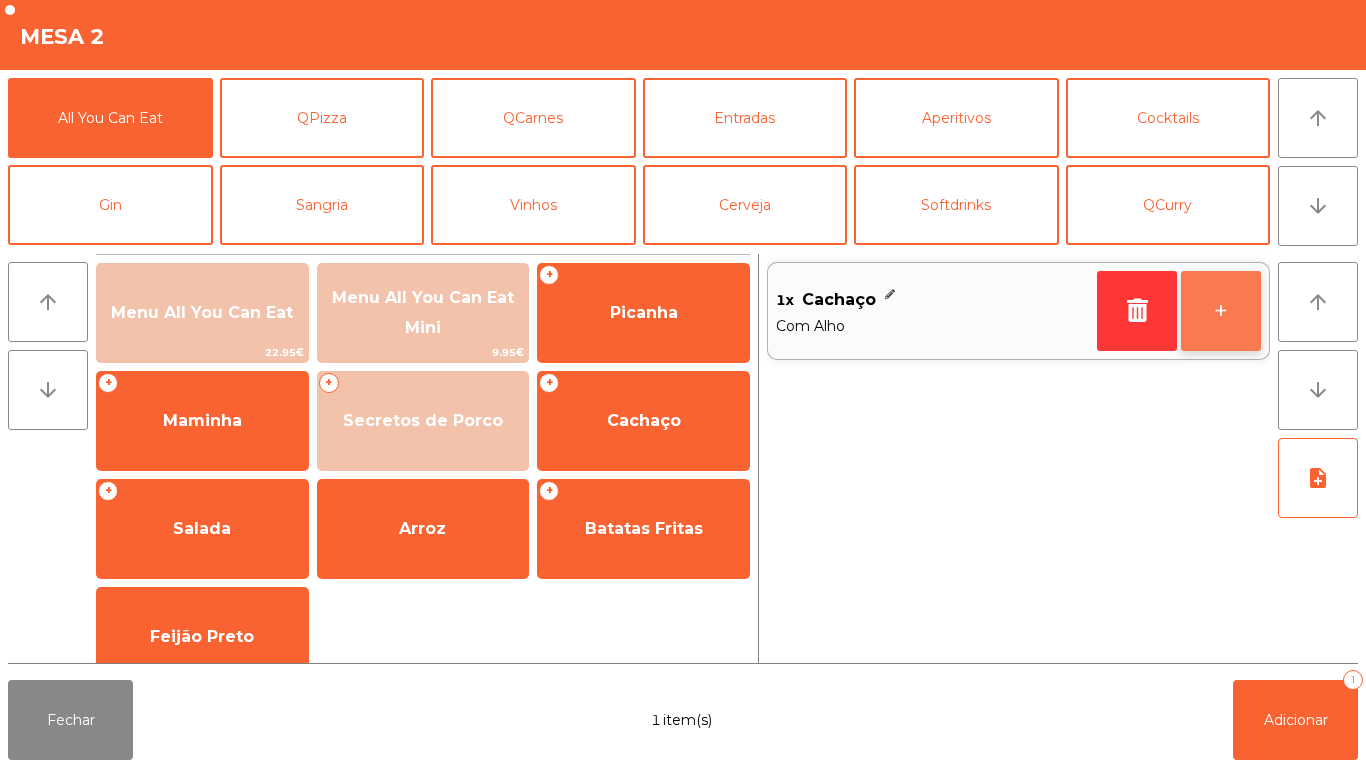 click on "+" 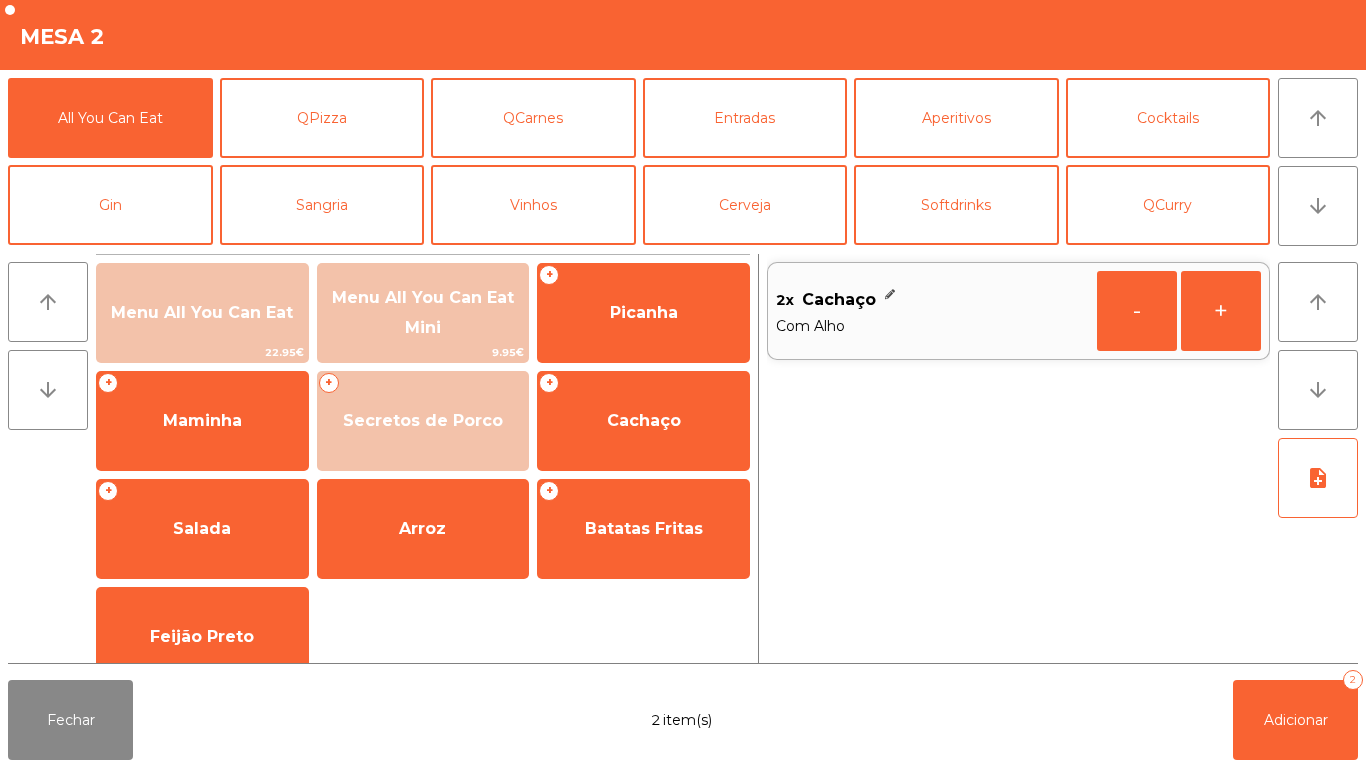 click on "Fechar  2 item(s)  Adicionar   2" 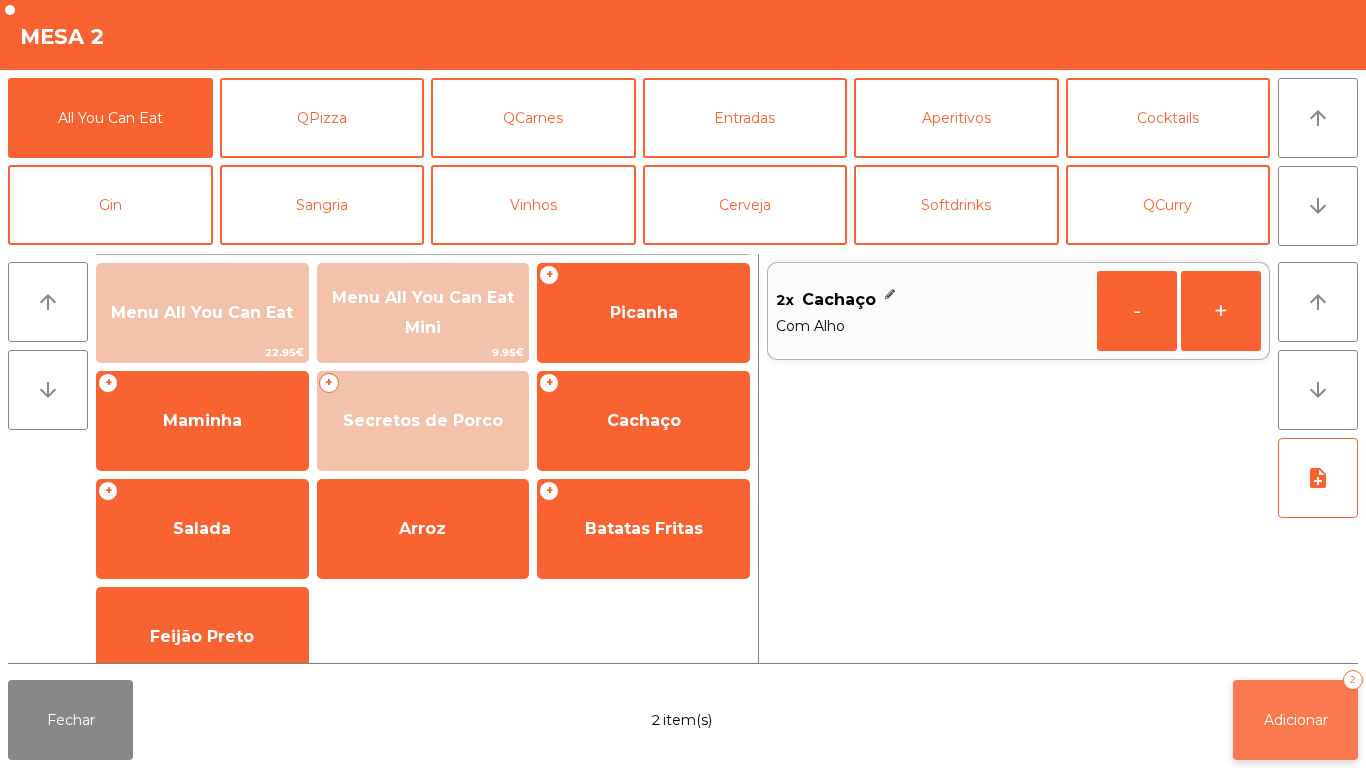 click on "Adicionar   2" 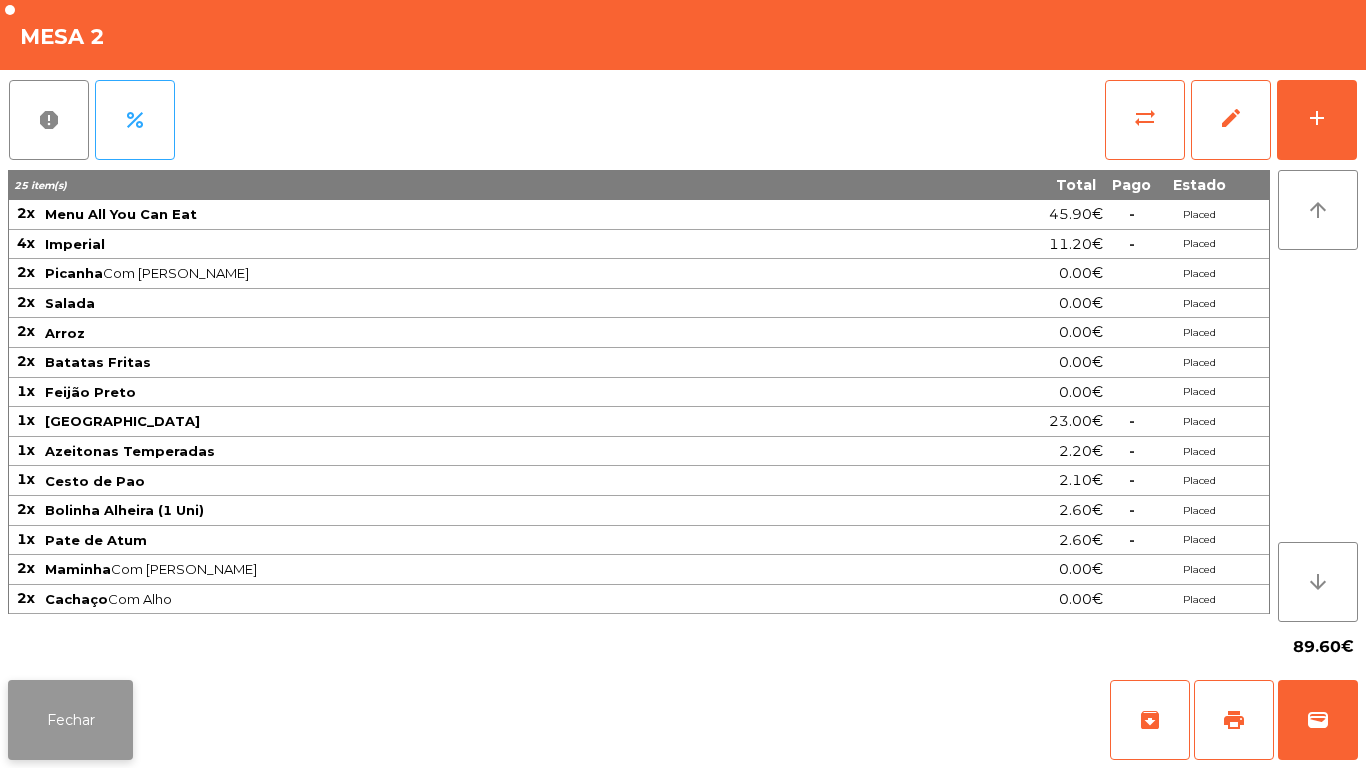 click on "Fechar" 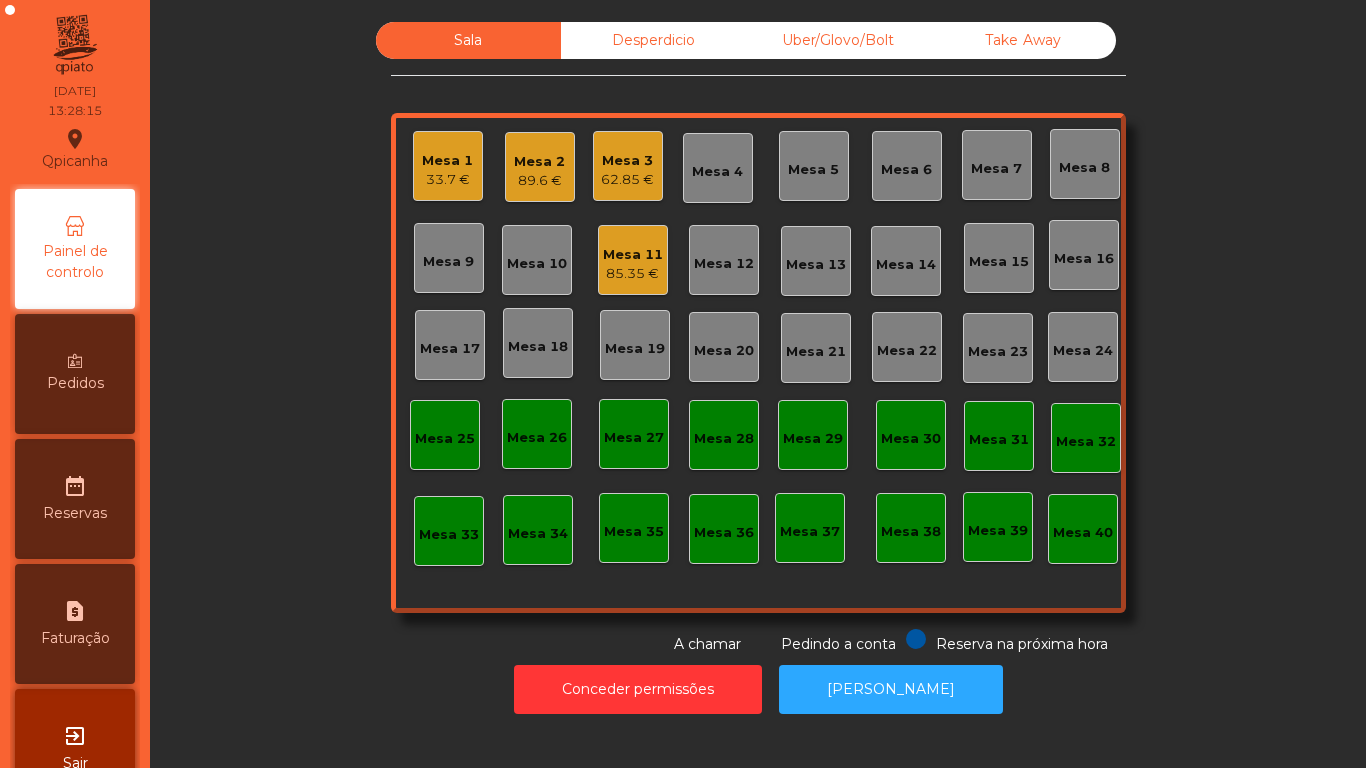 click on "Mesa 1   33.7 €" 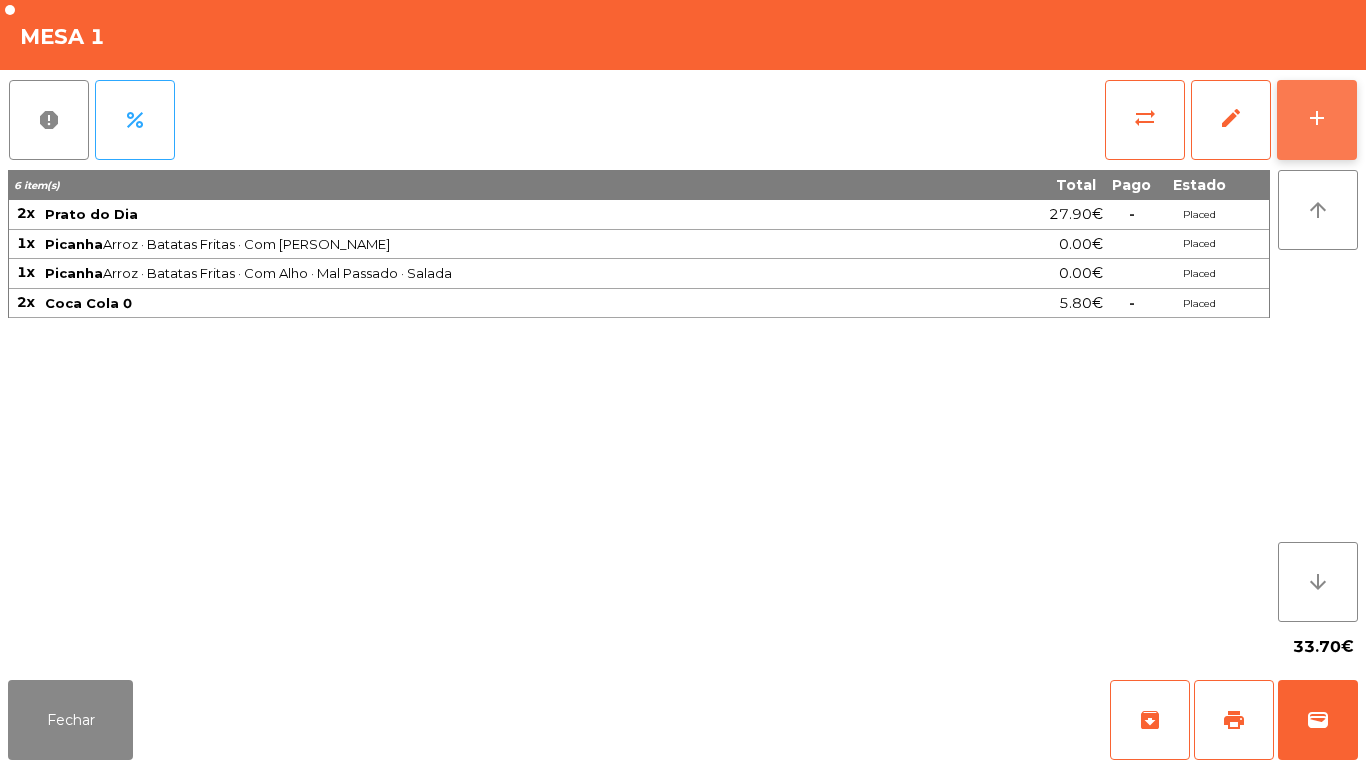 click on "add" 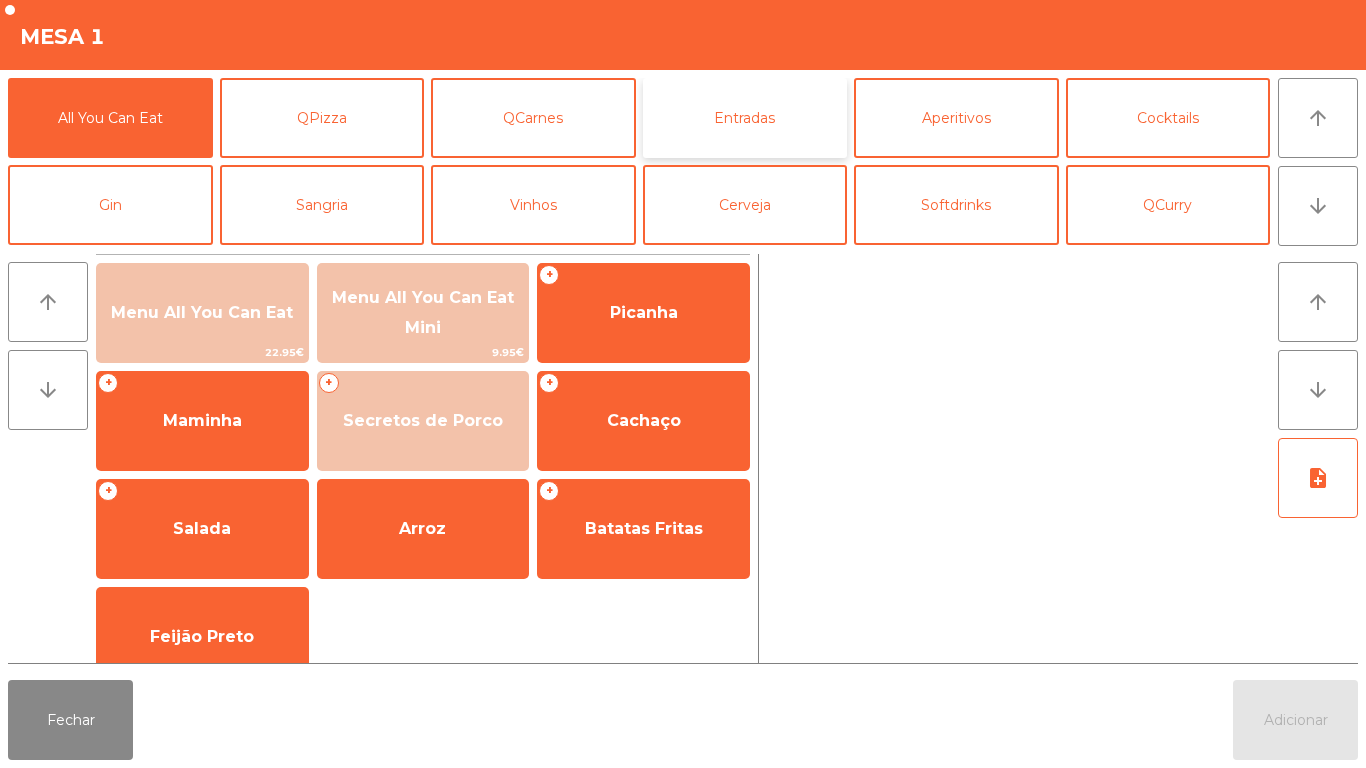 click on "Entradas" 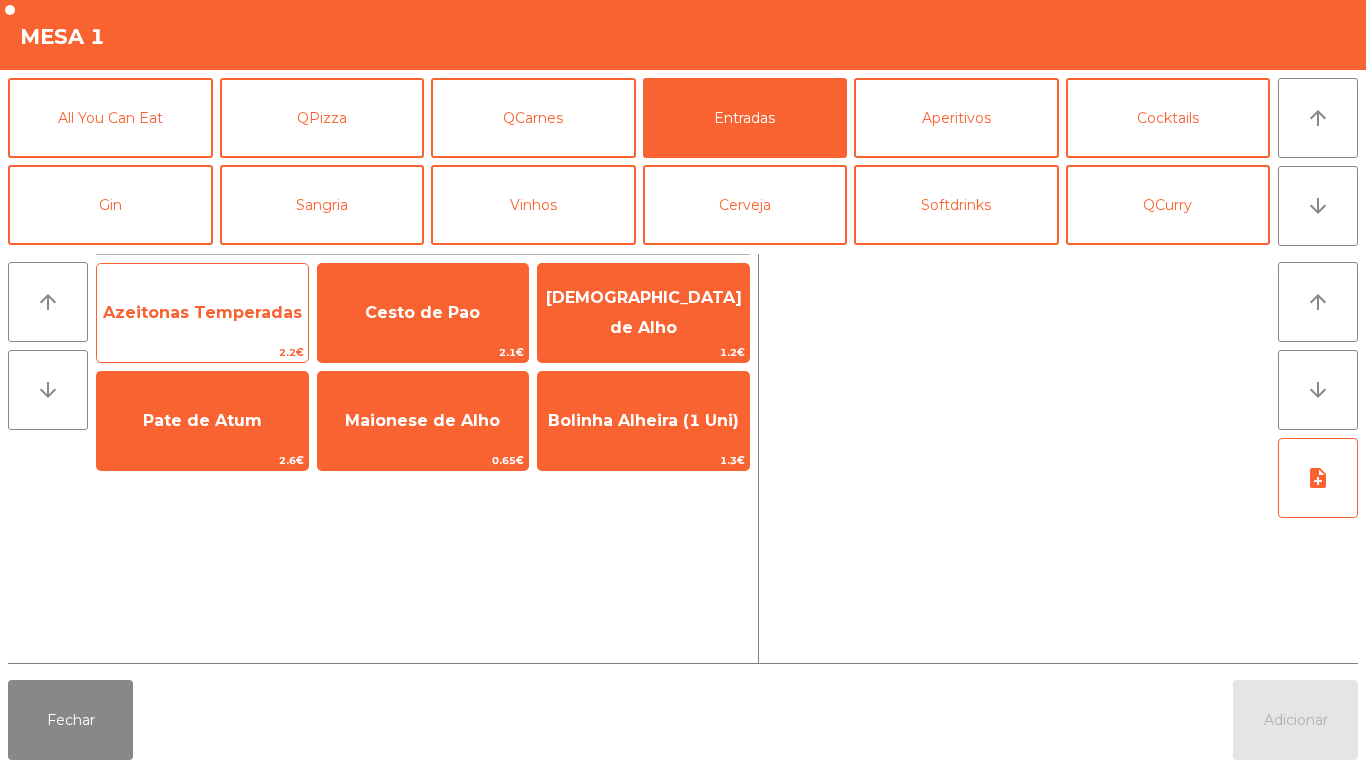 click on "Azeitonas Temperadas" 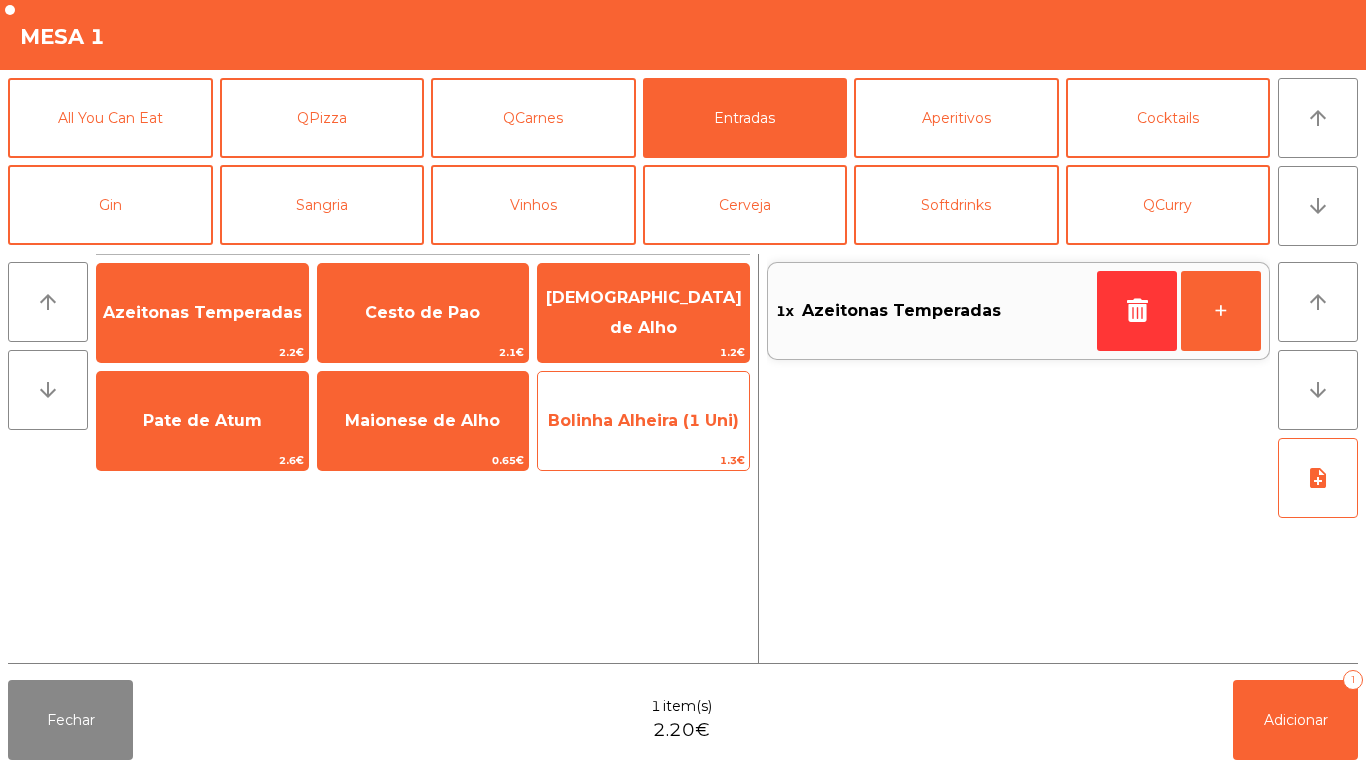 click on "Bolinha Alheira (1 Uni)" 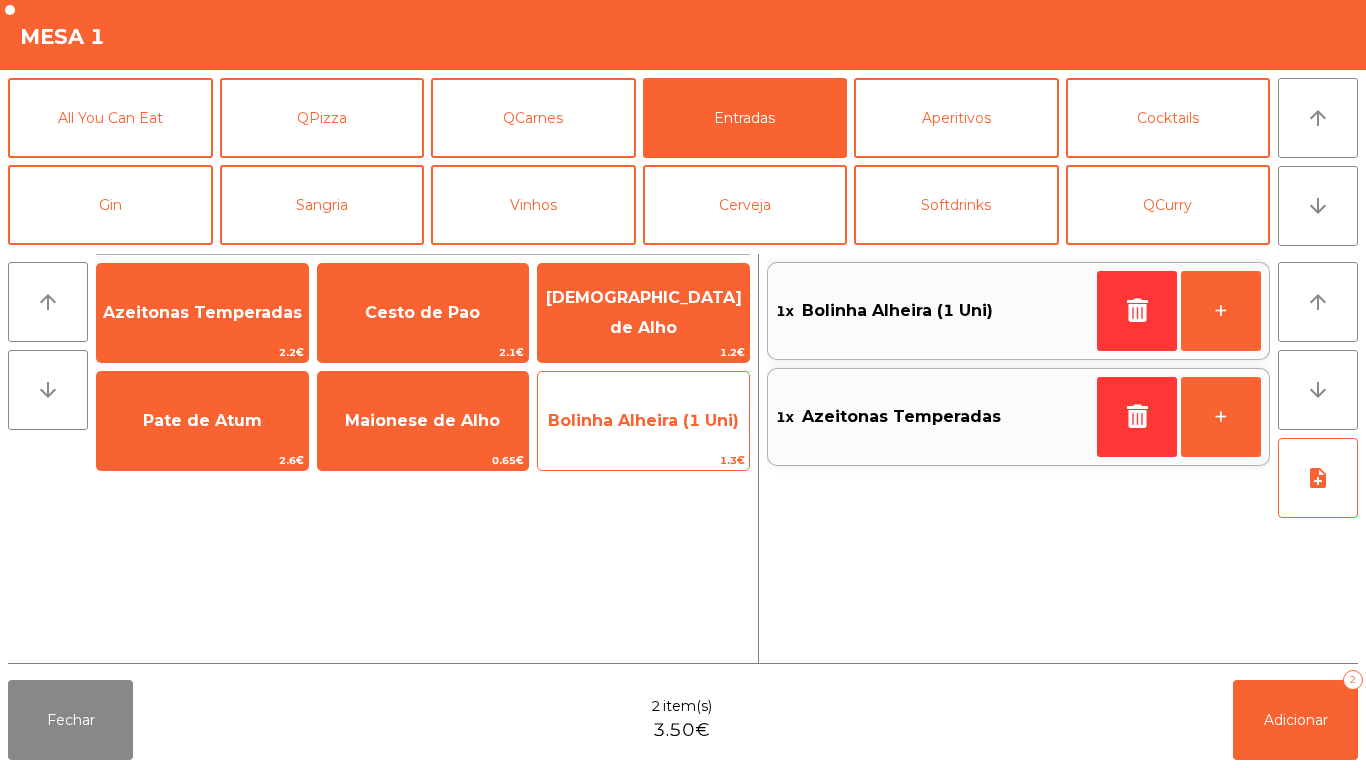 click on "Bolinha Alheira (1 Uni)" 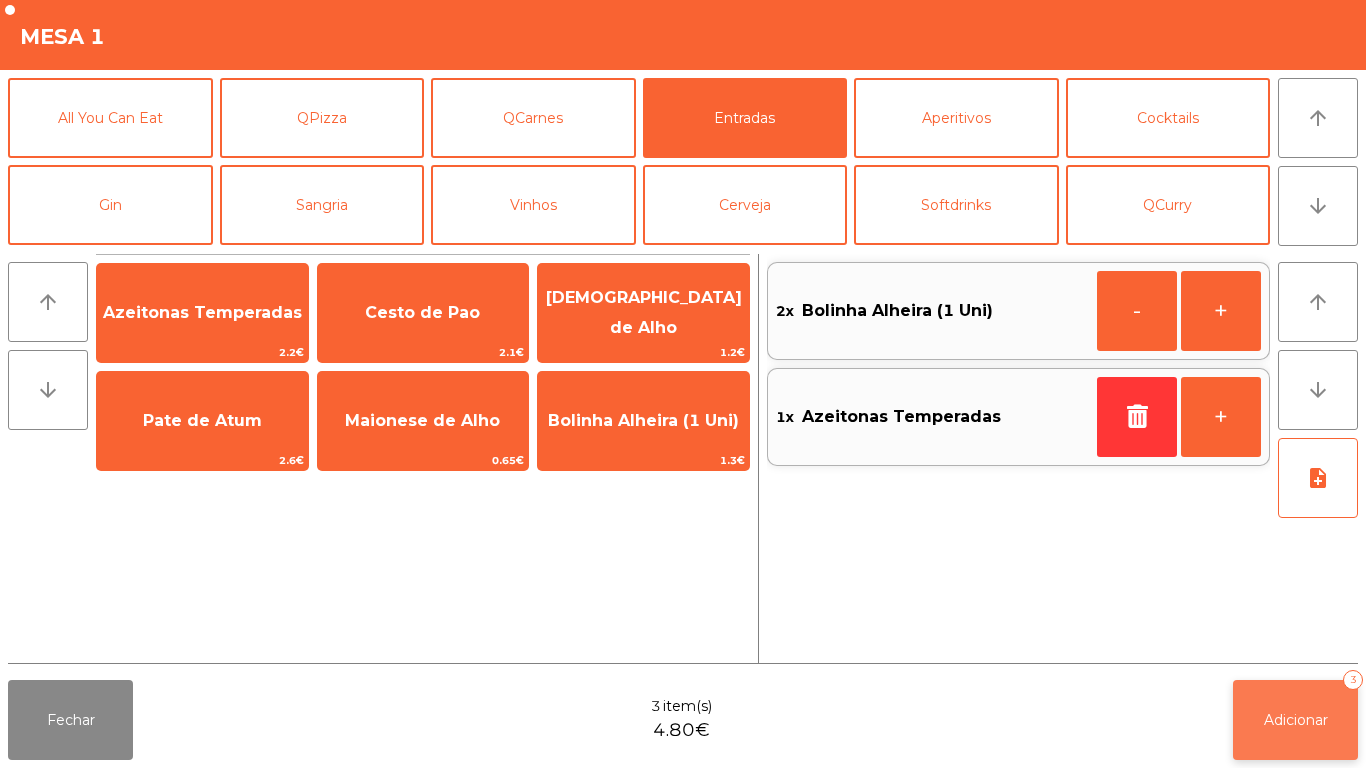 click on "Adicionar   3" 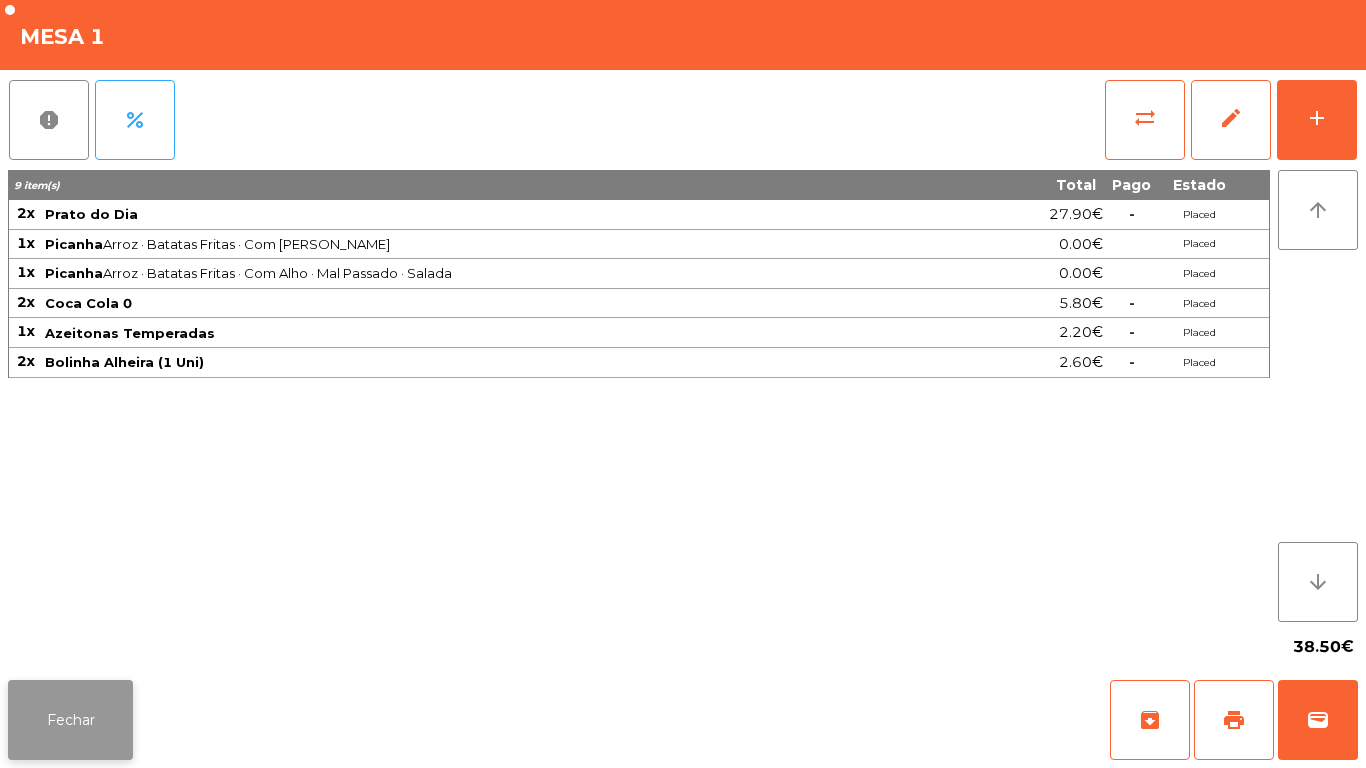 click on "Fechar" 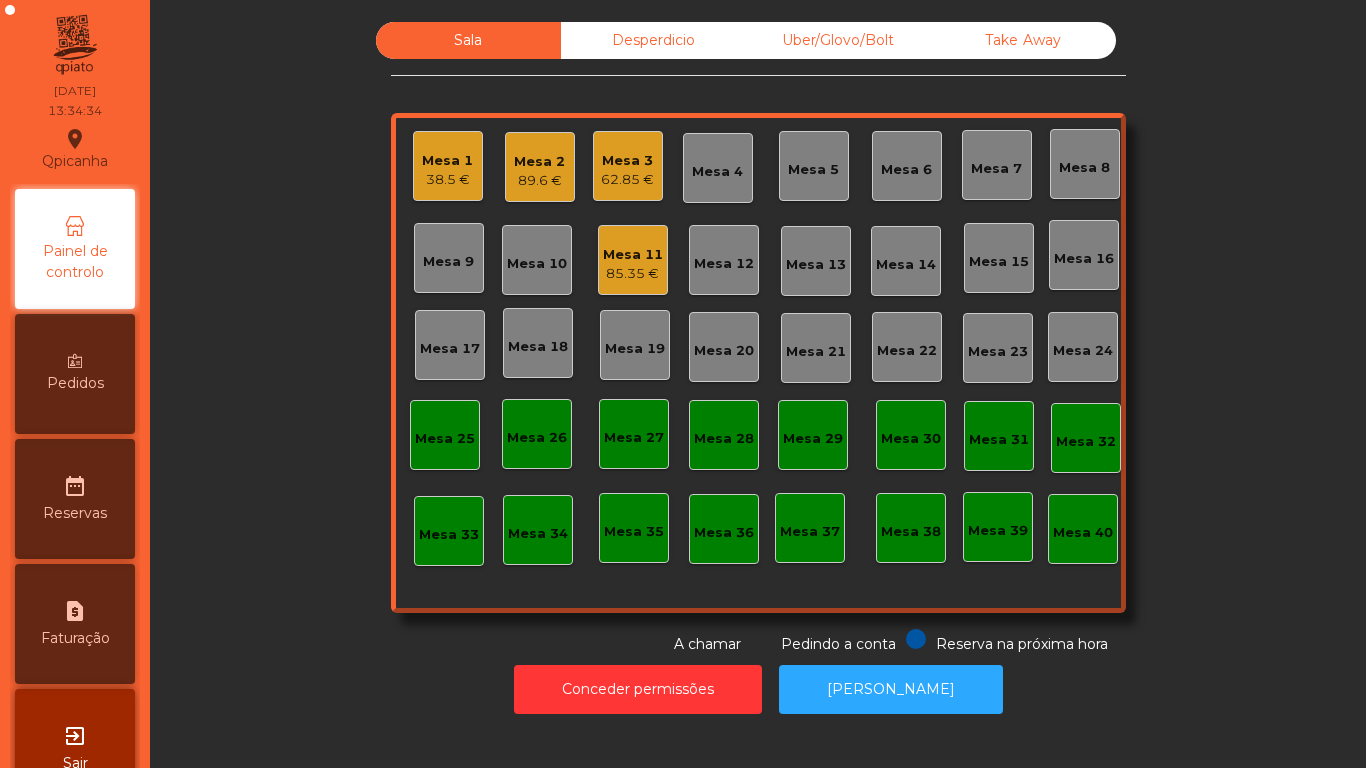 click on "Mesa 2   89.6 €" 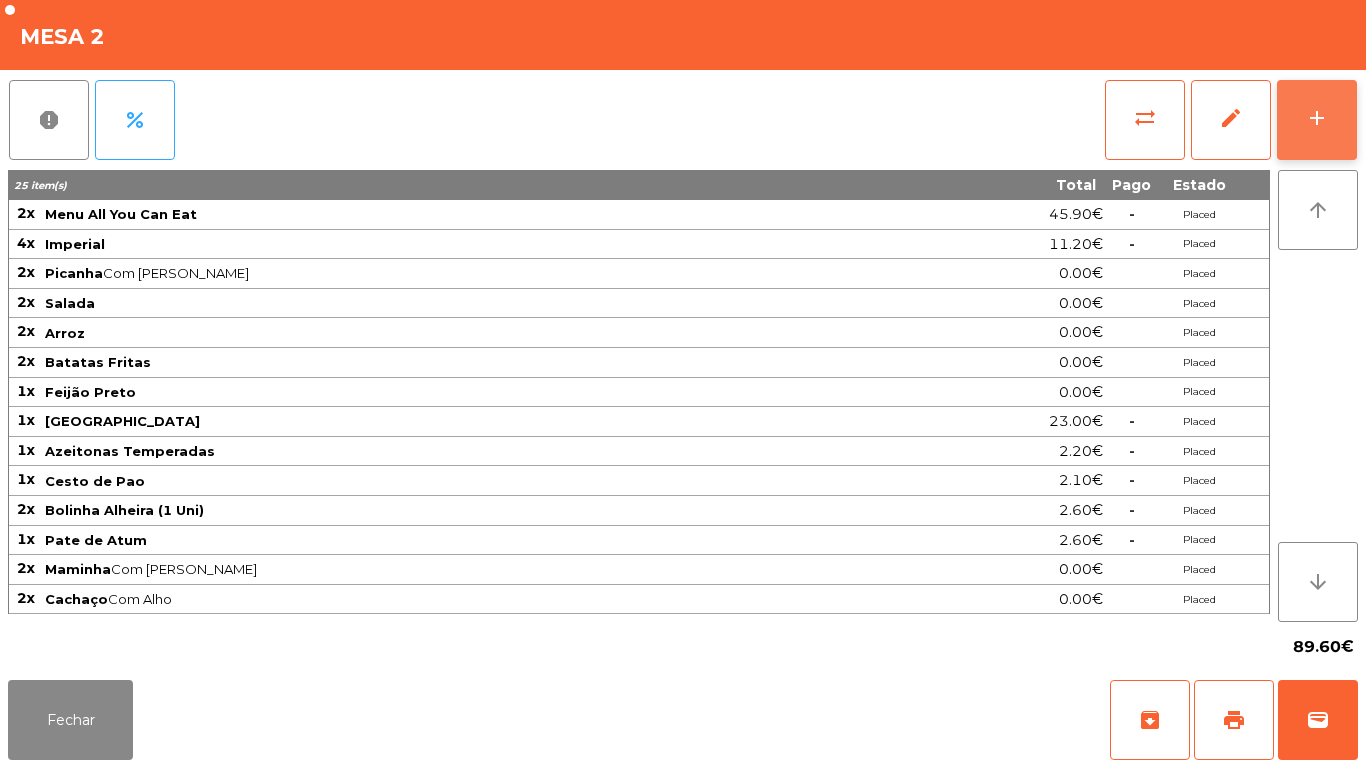 click on "add" 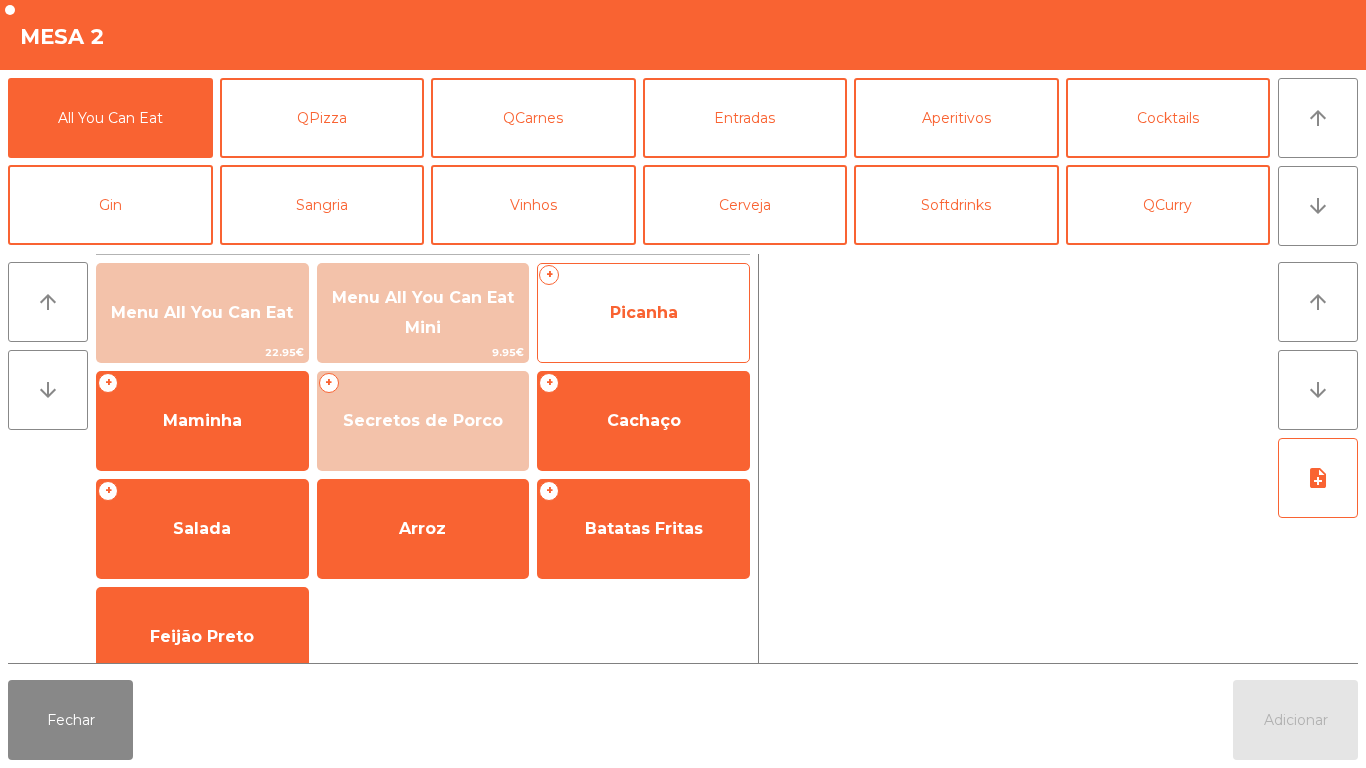 click on "Picanha" 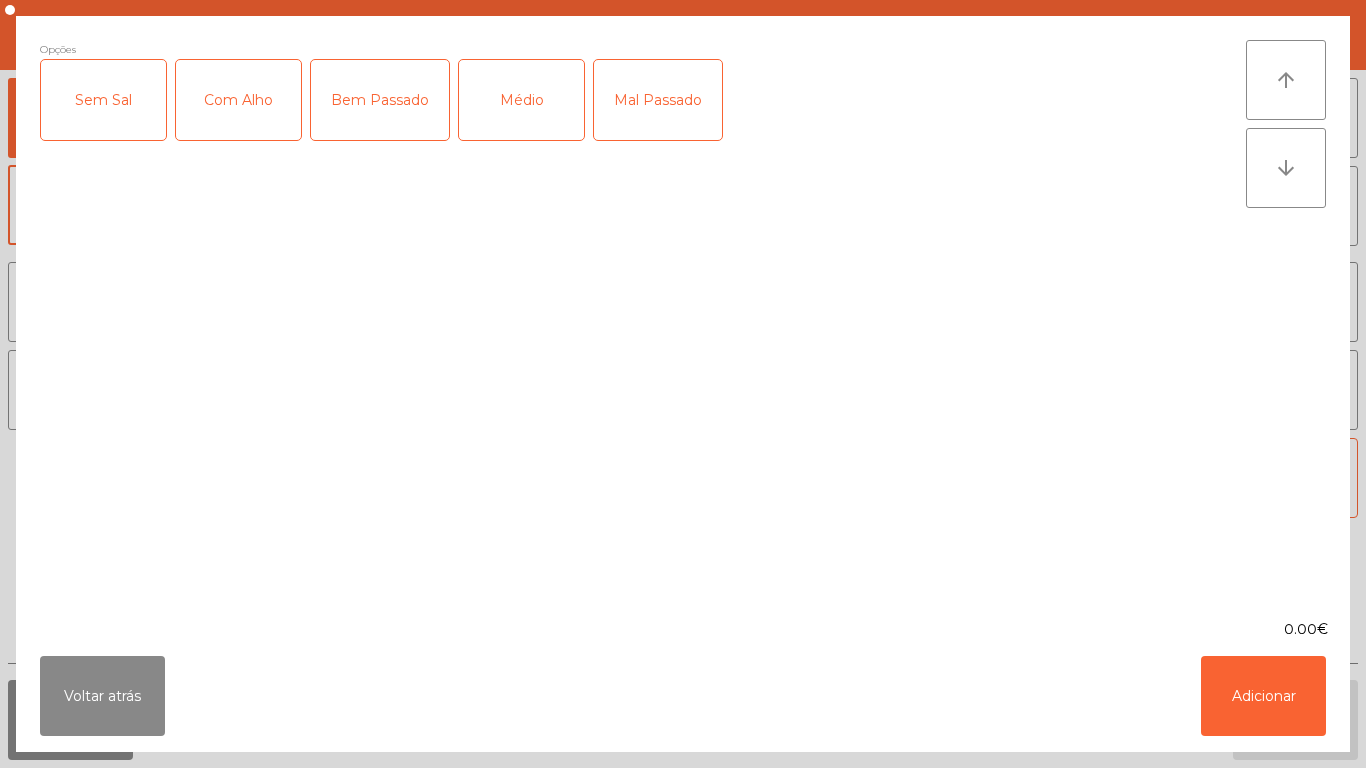 click on "Com Alho" 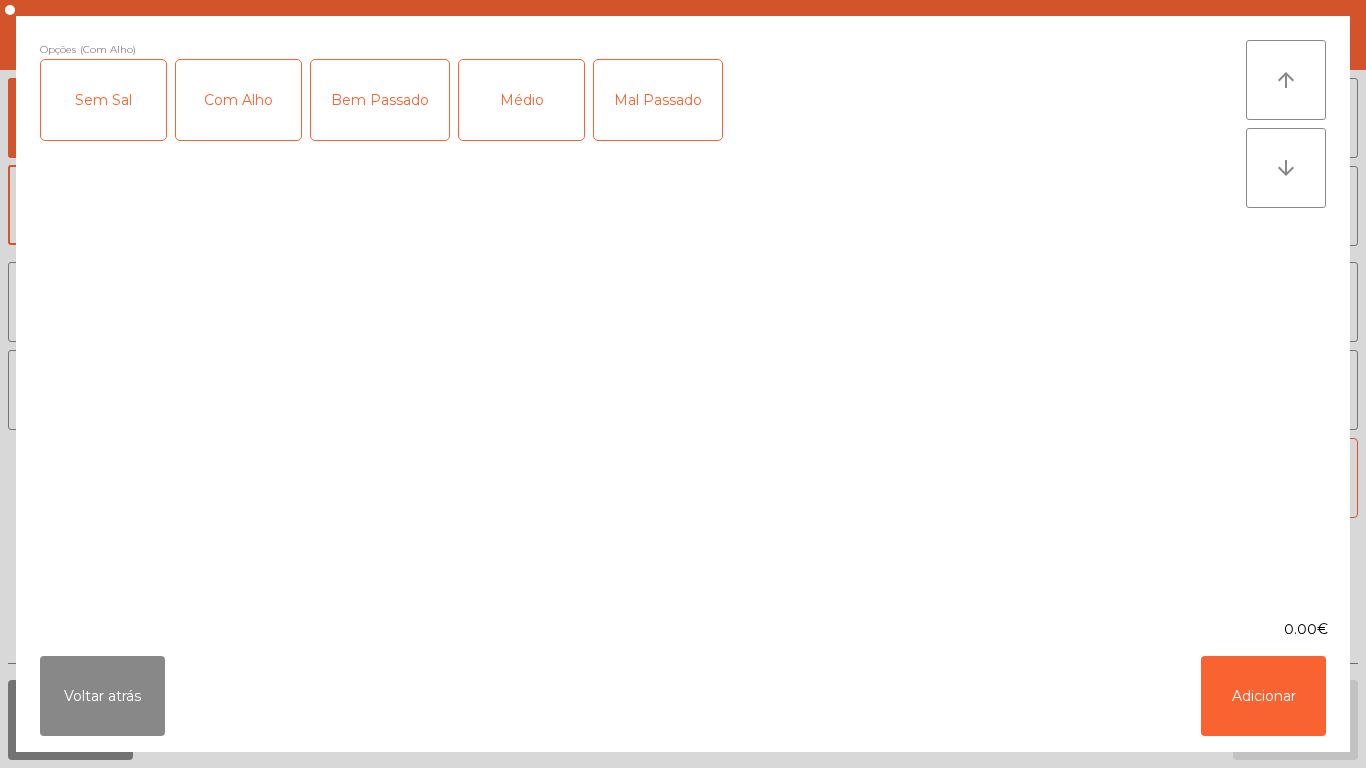 click on "Médio" 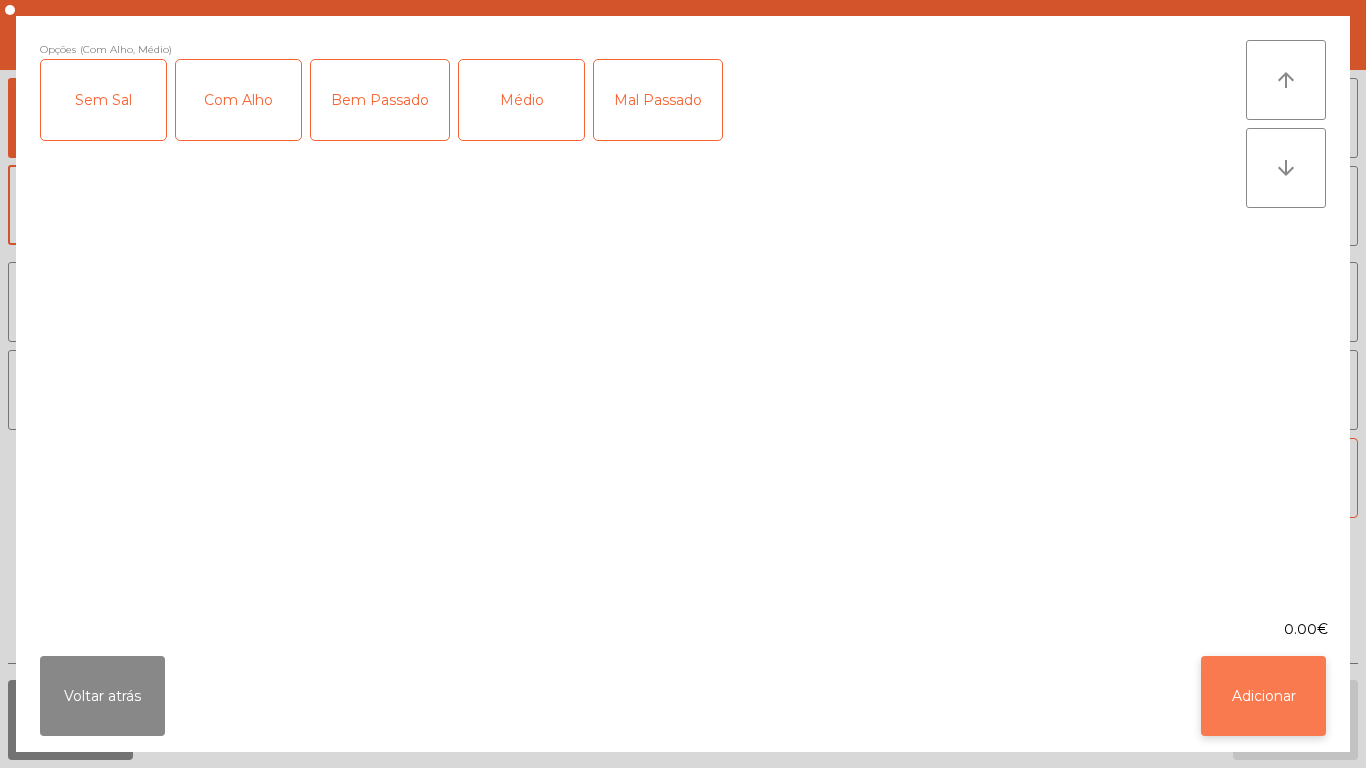 click on "Adicionar" 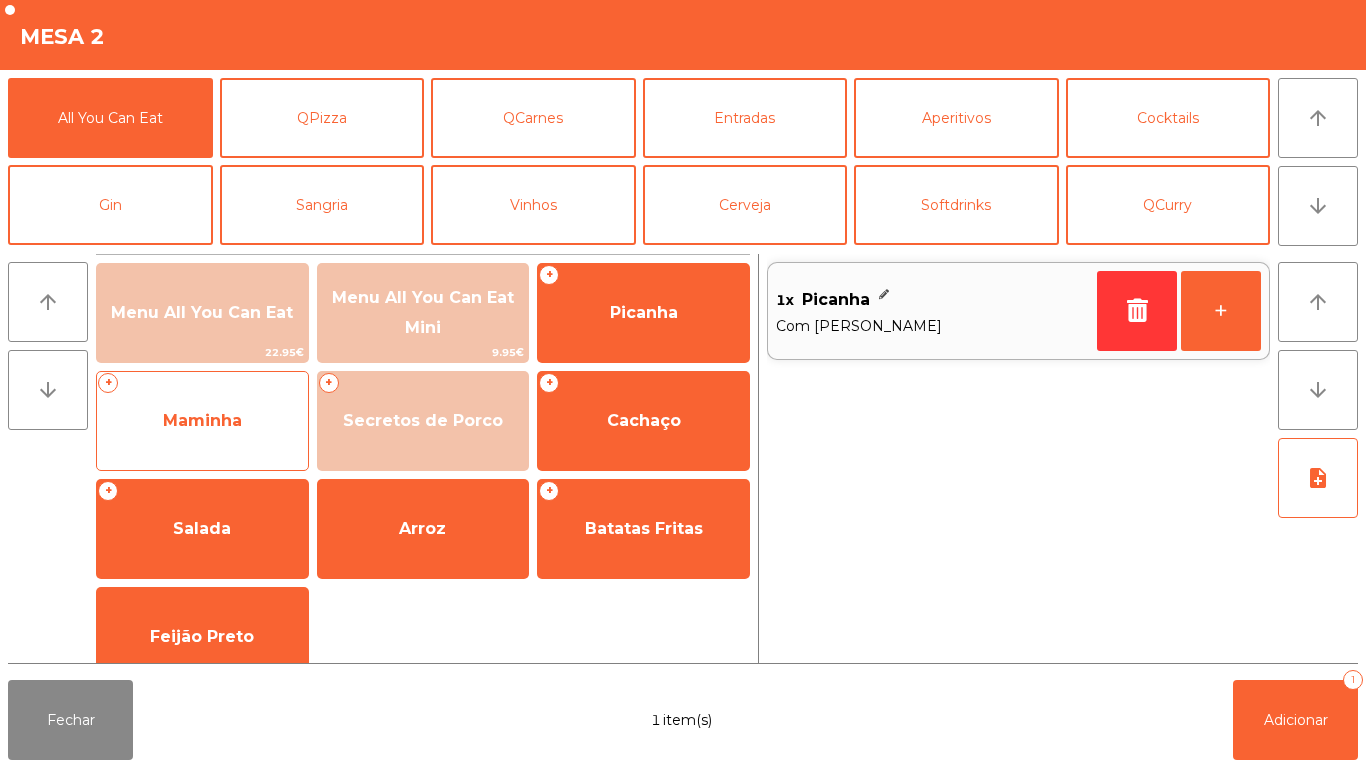 click on "Maminha" 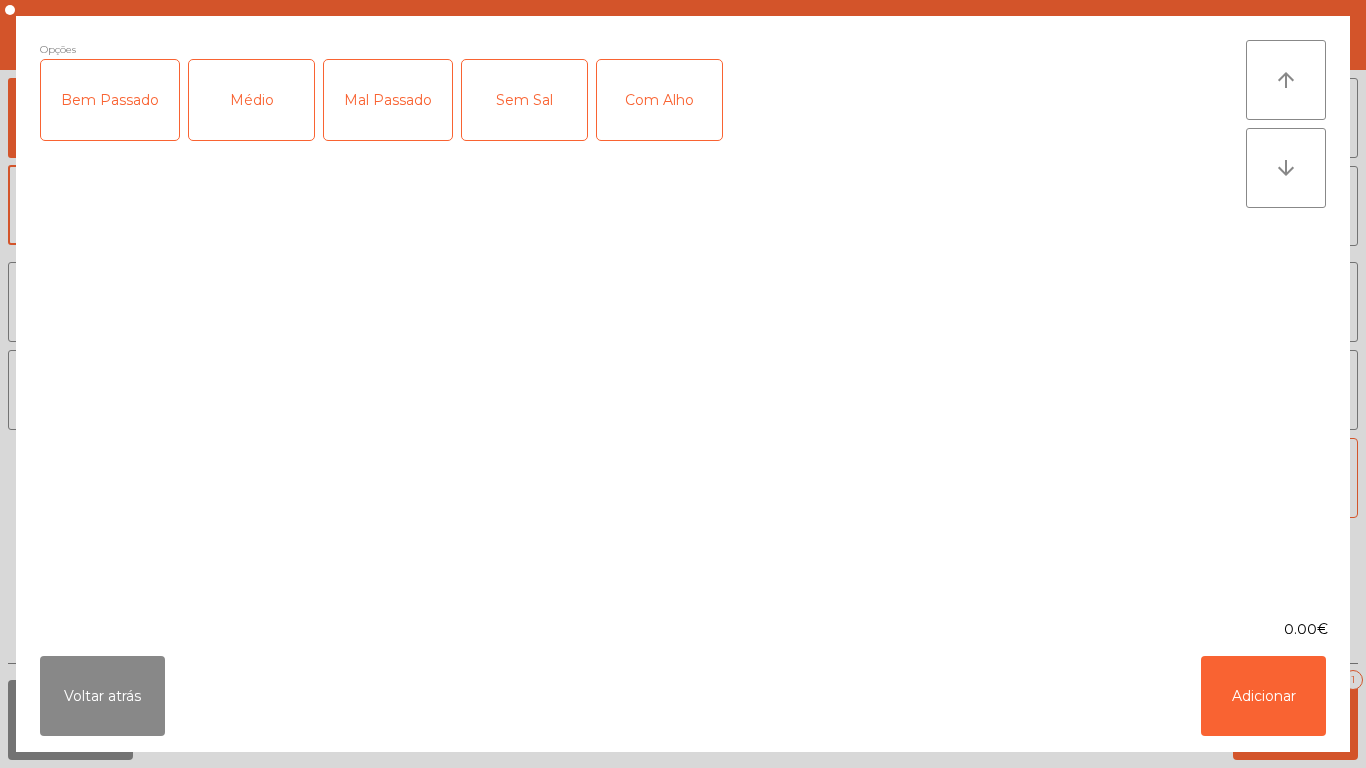 click on "Médio" 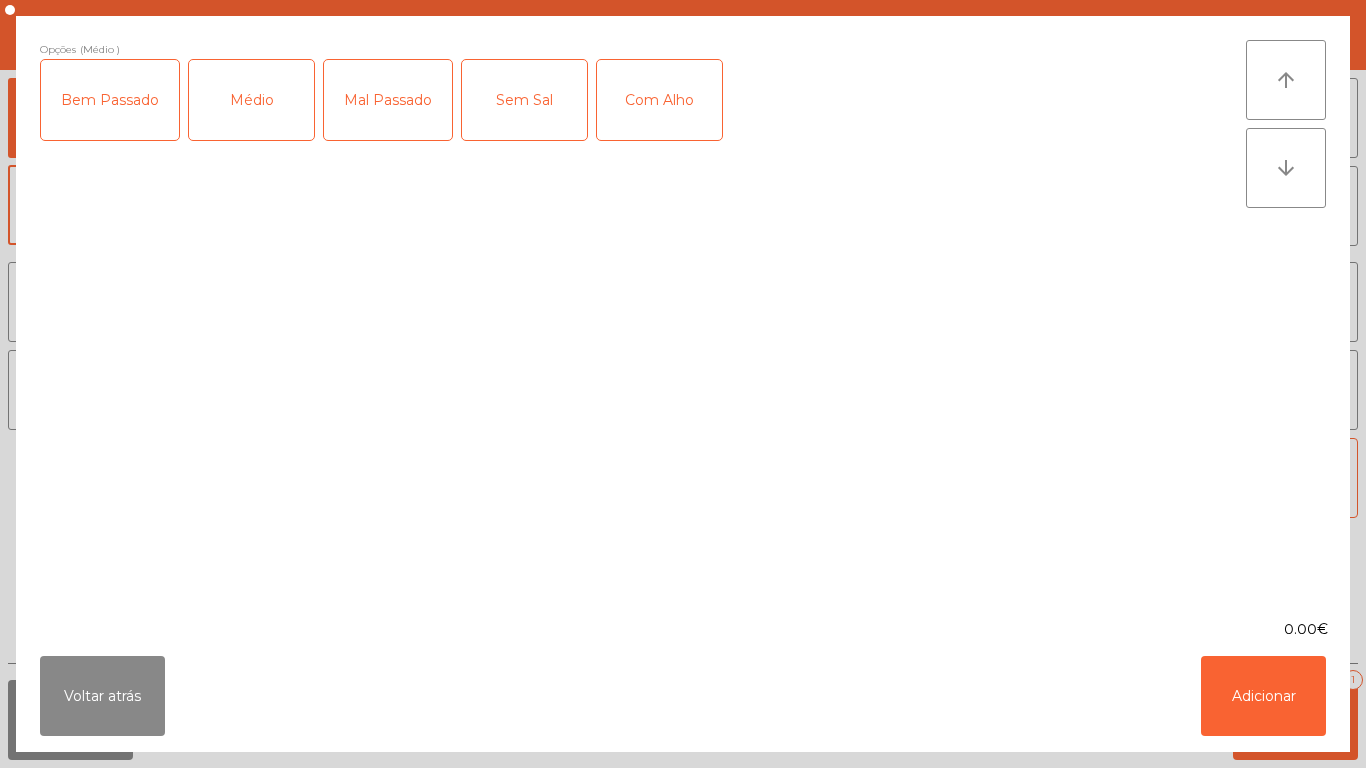 click on "Com Alho" 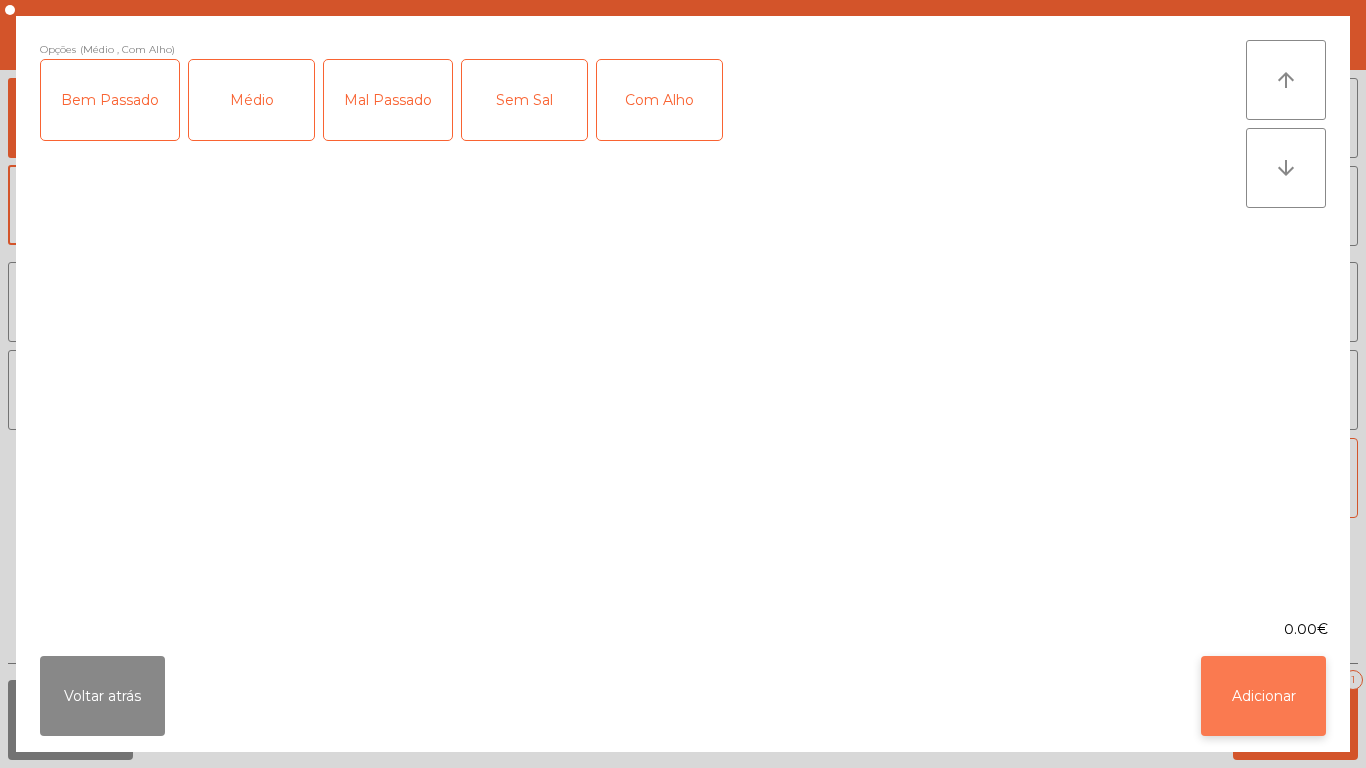 click on "Adicionar" 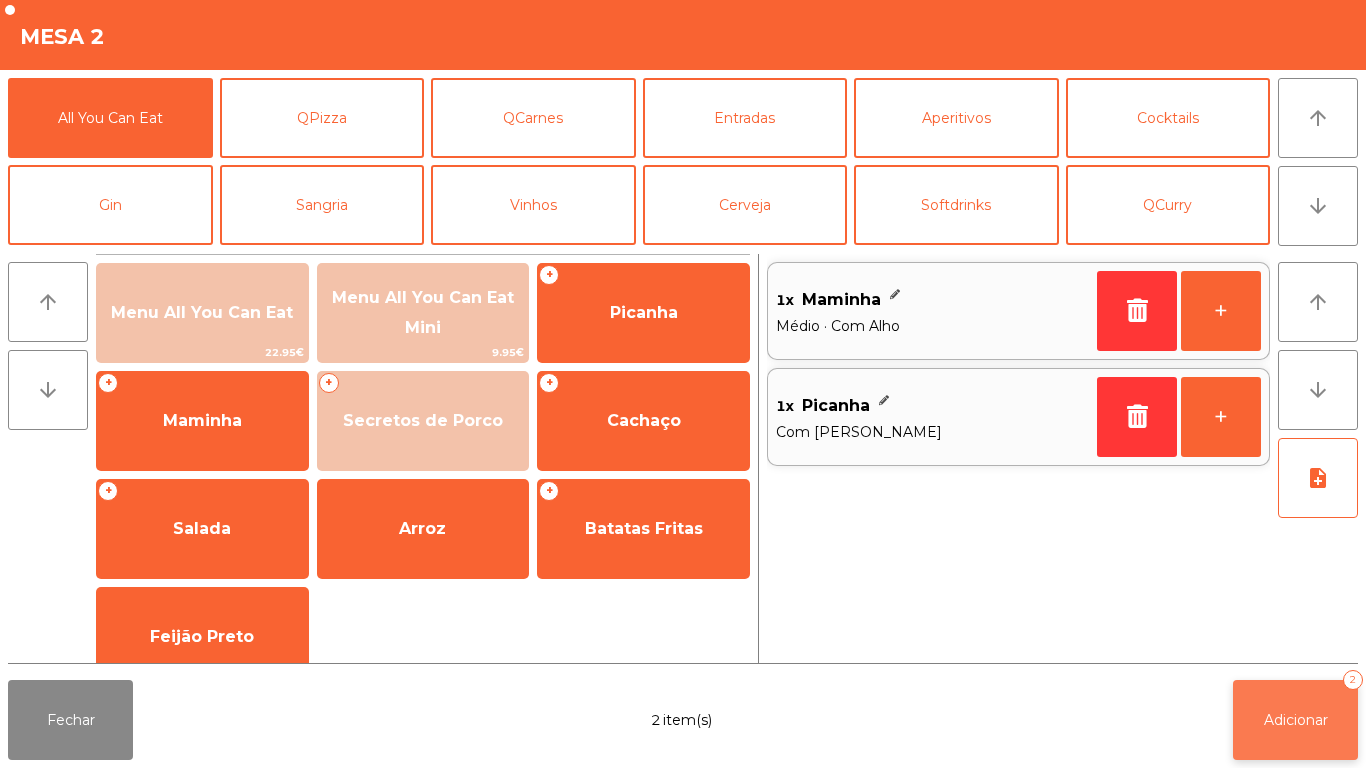 click on "Adicionar" 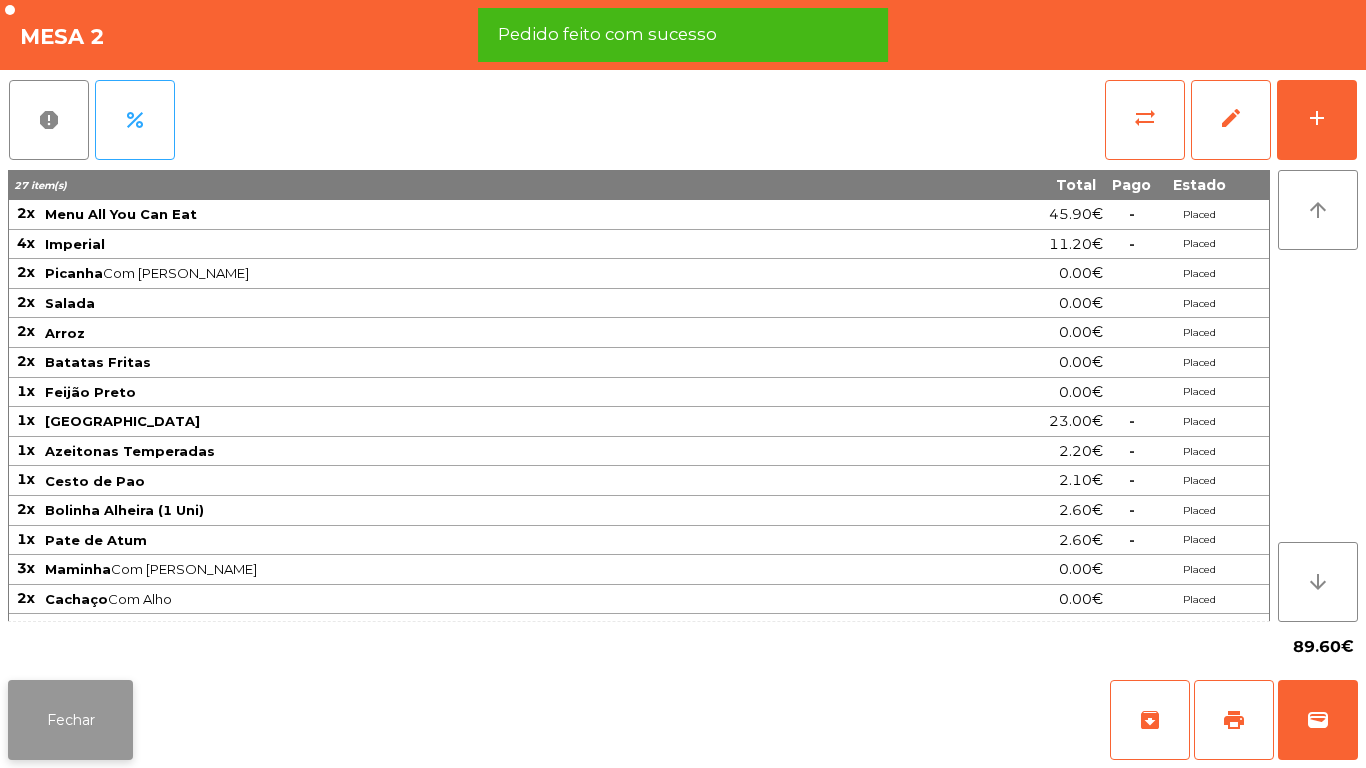 click on "Fechar" 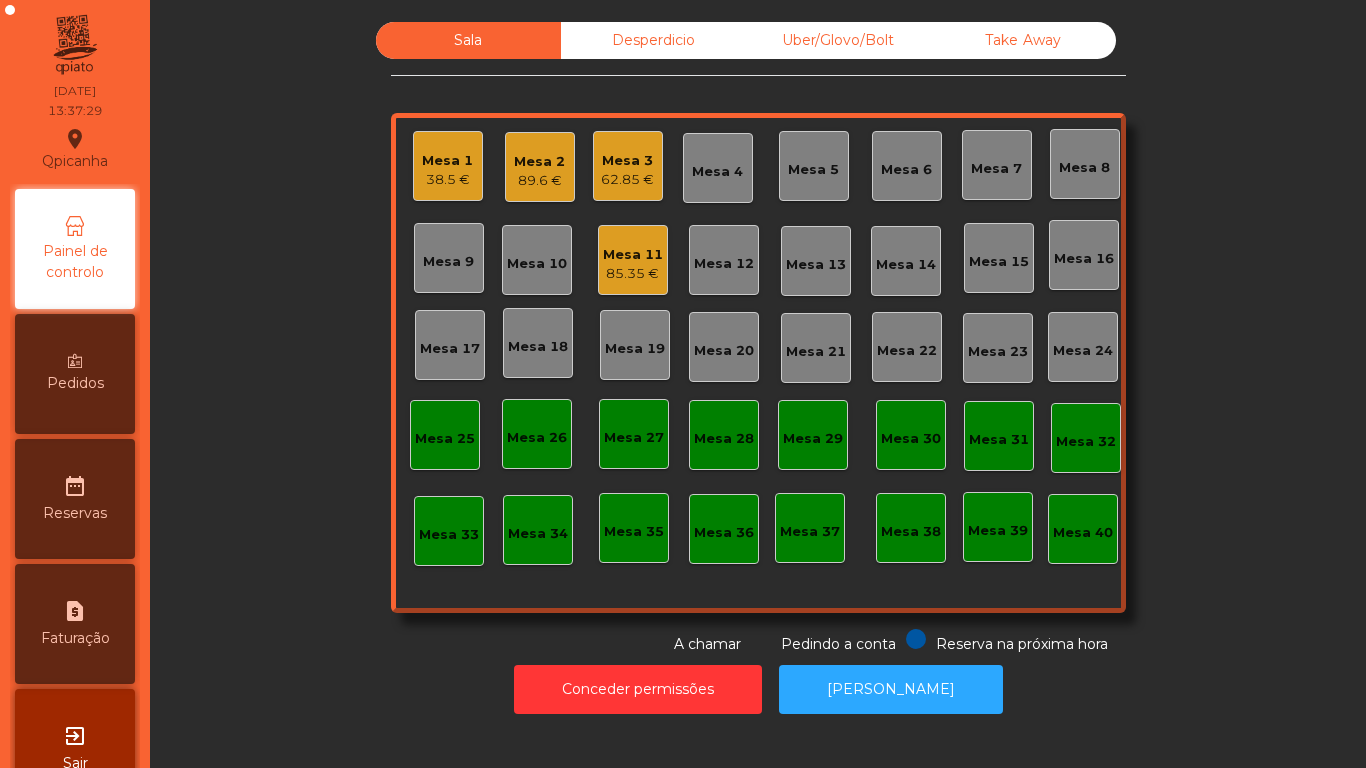 click on "Mesa 2" 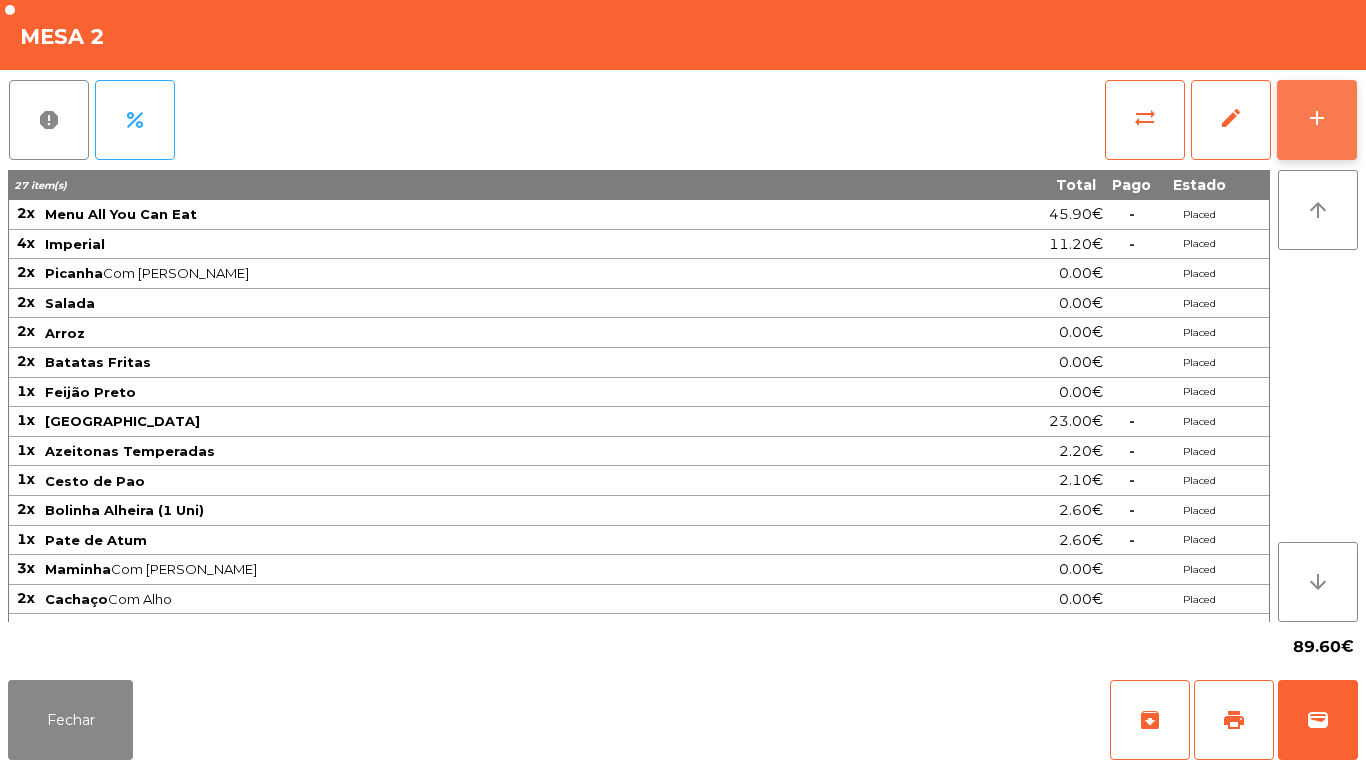 click on "add" 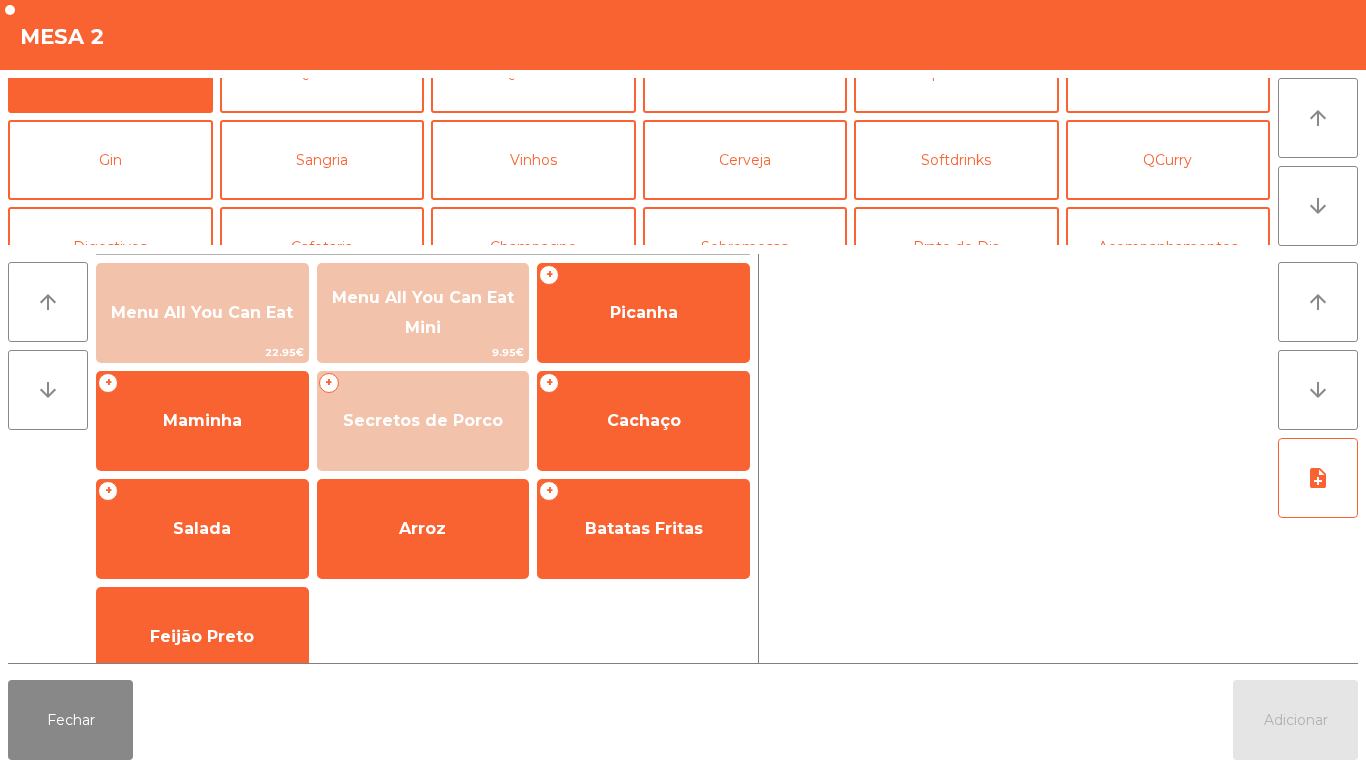 scroll, scrollTop: 68, scrollLeft: 0, axis: vertical 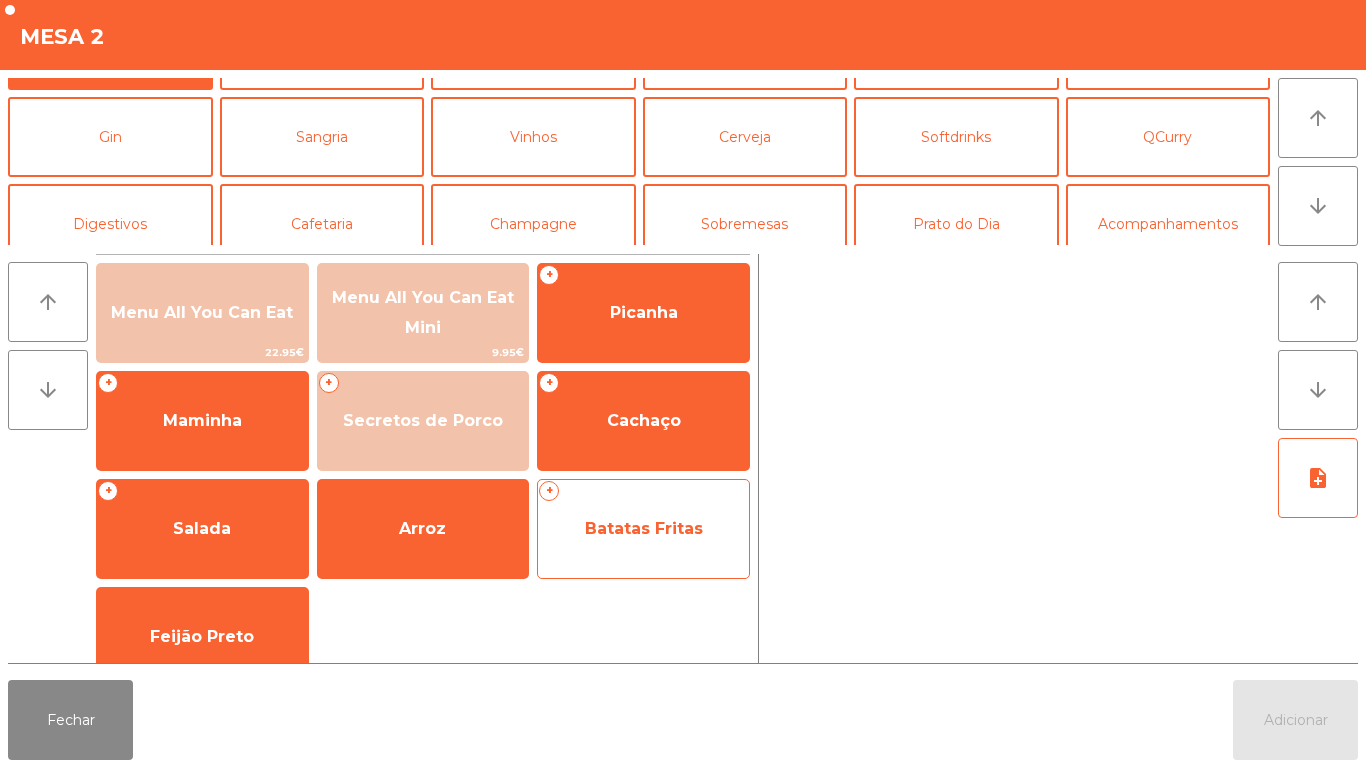 click on "Batatas Fritas" 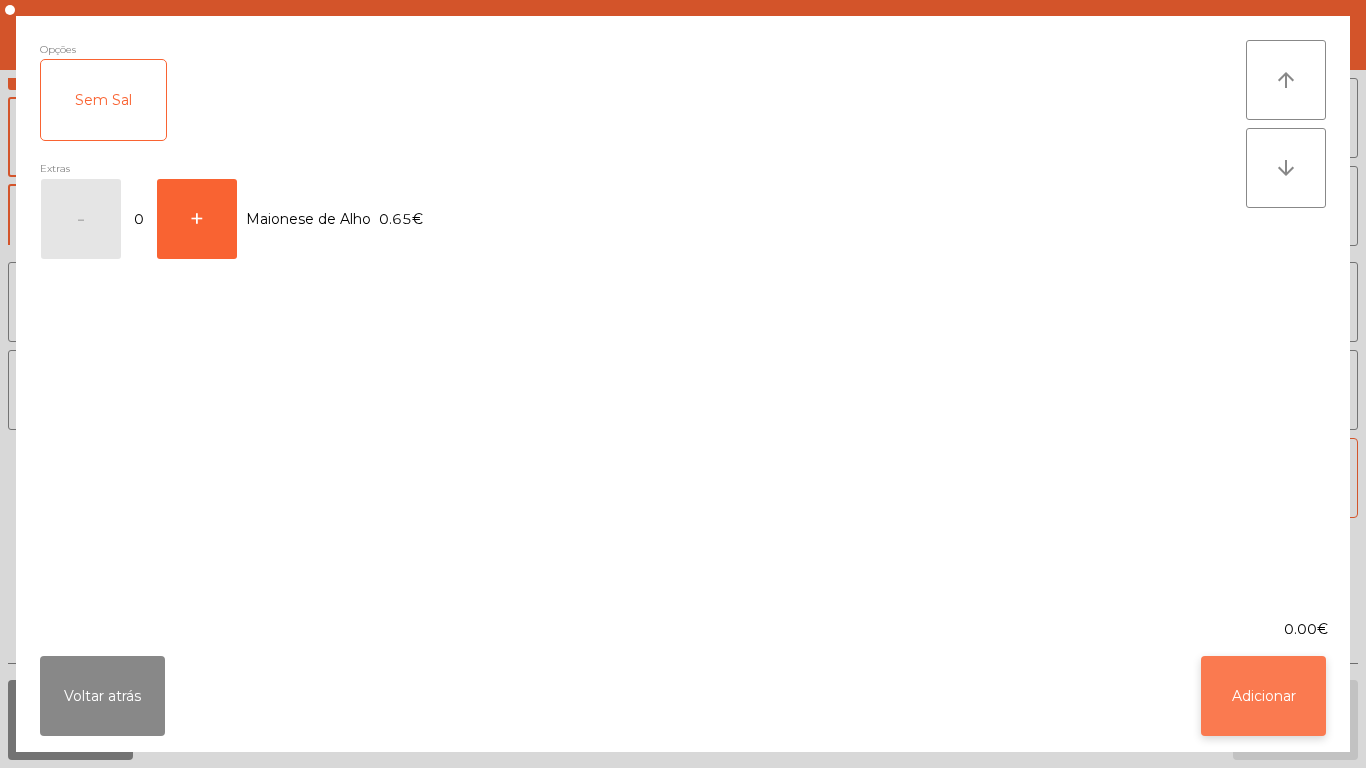 click on "Adicionar" 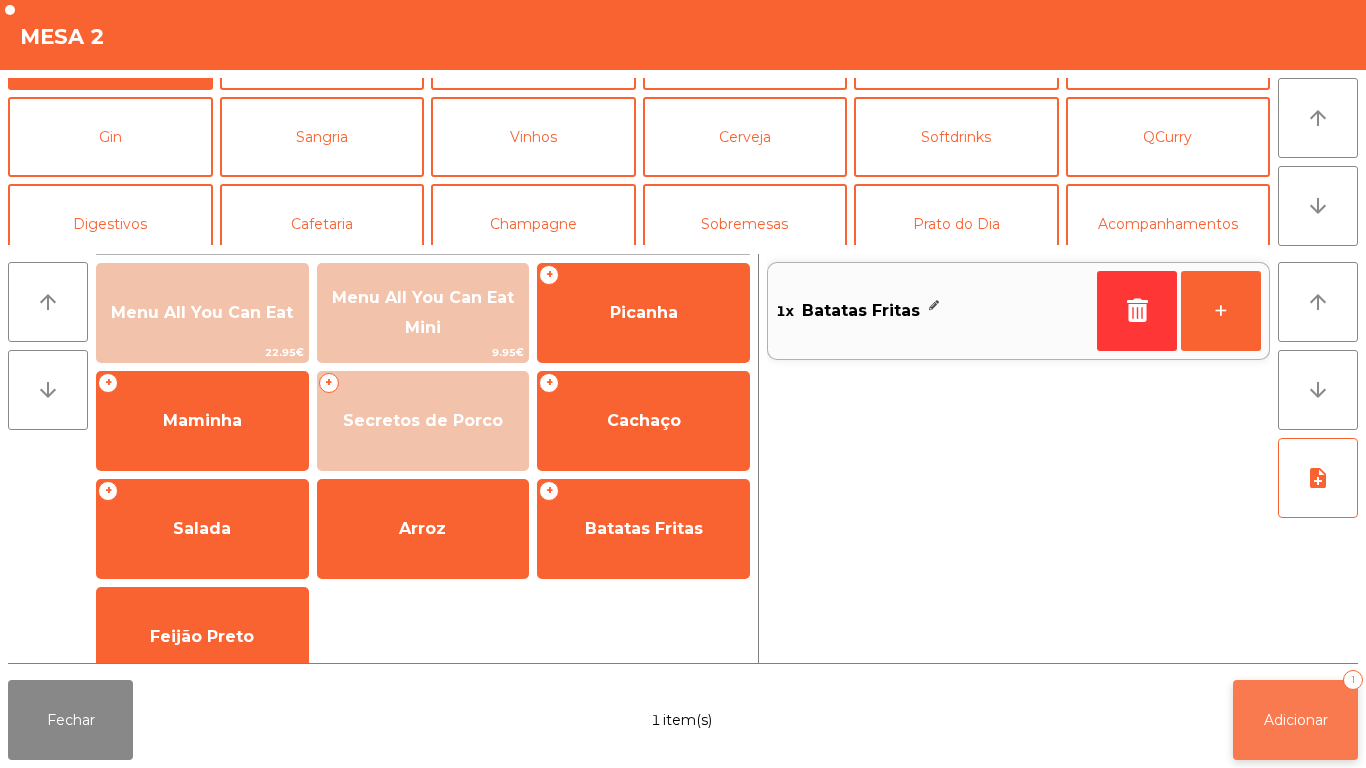click on "Adicionar" 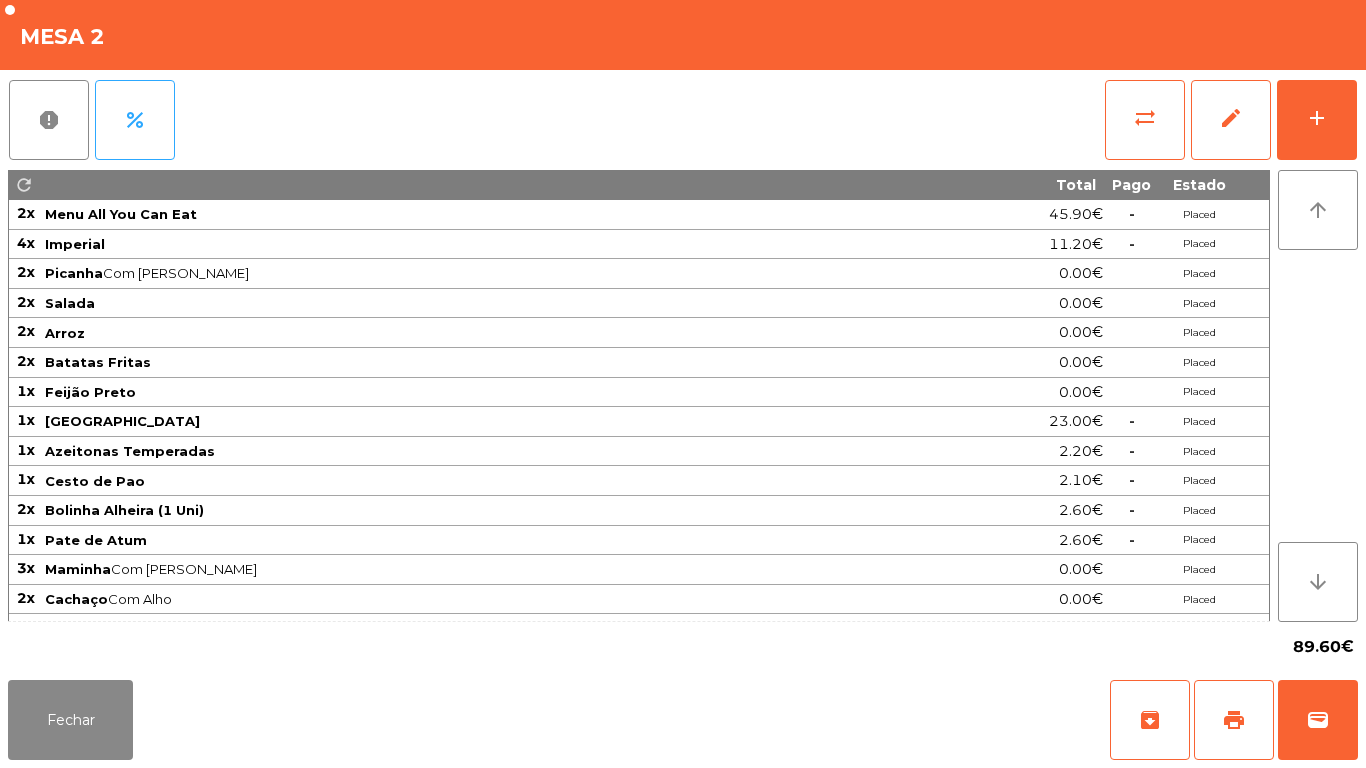 click on "Fechar   archive   print   wallet" 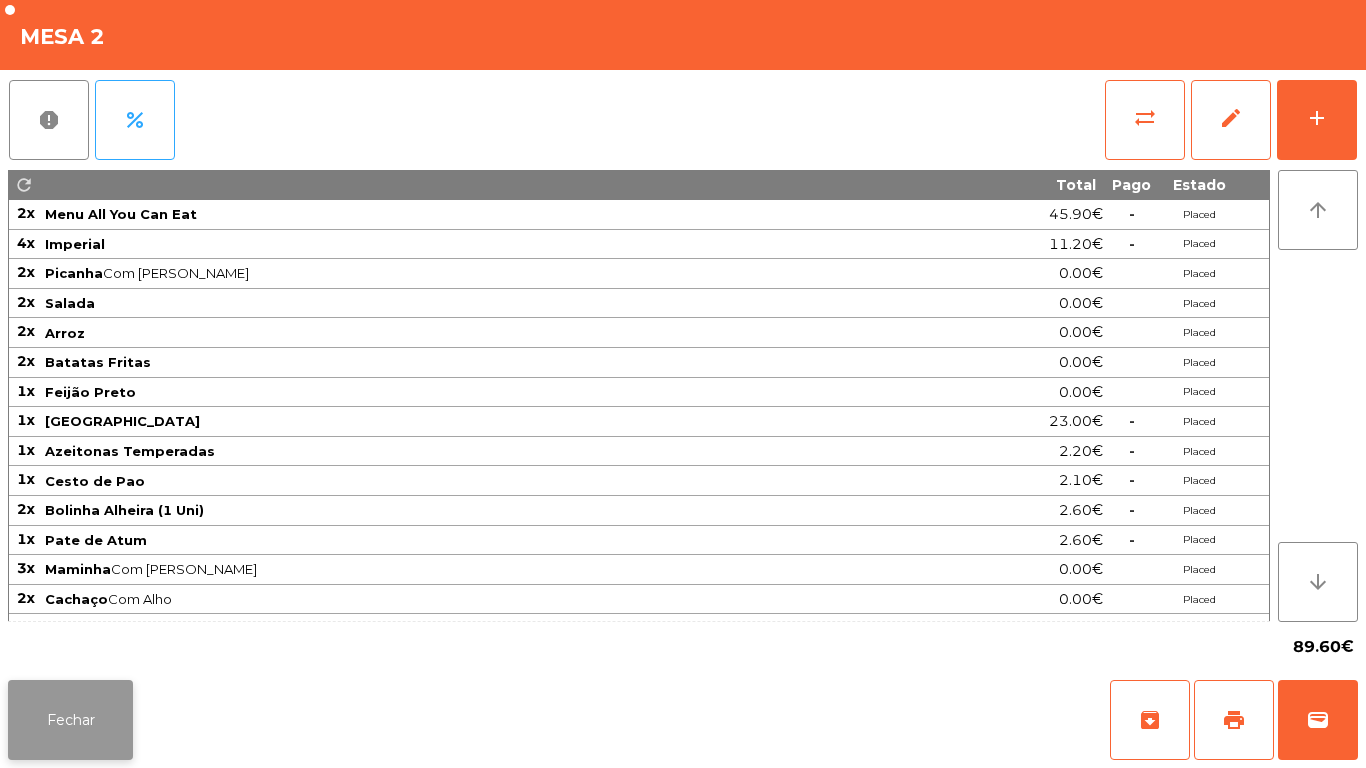 click on "Fechar" 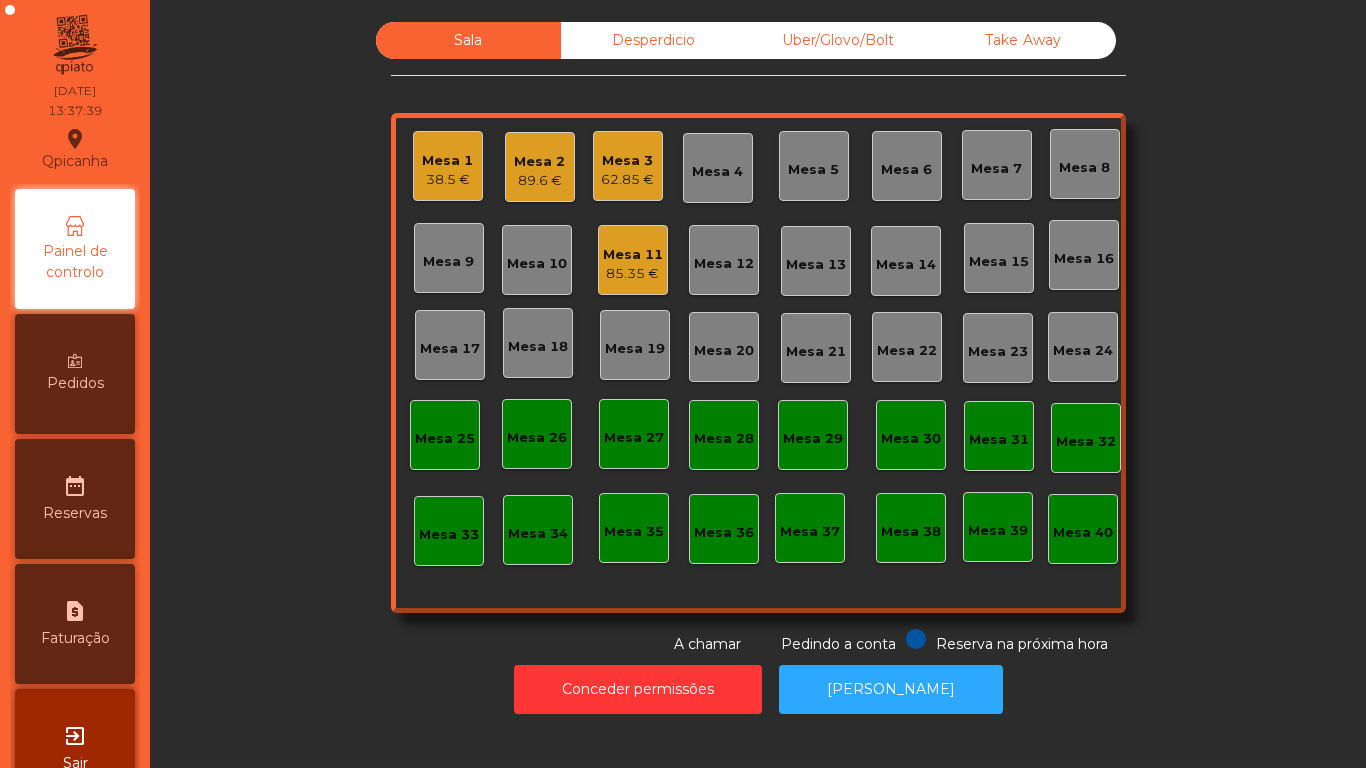 click on "Pedidos" at bounding box center (75, 374) 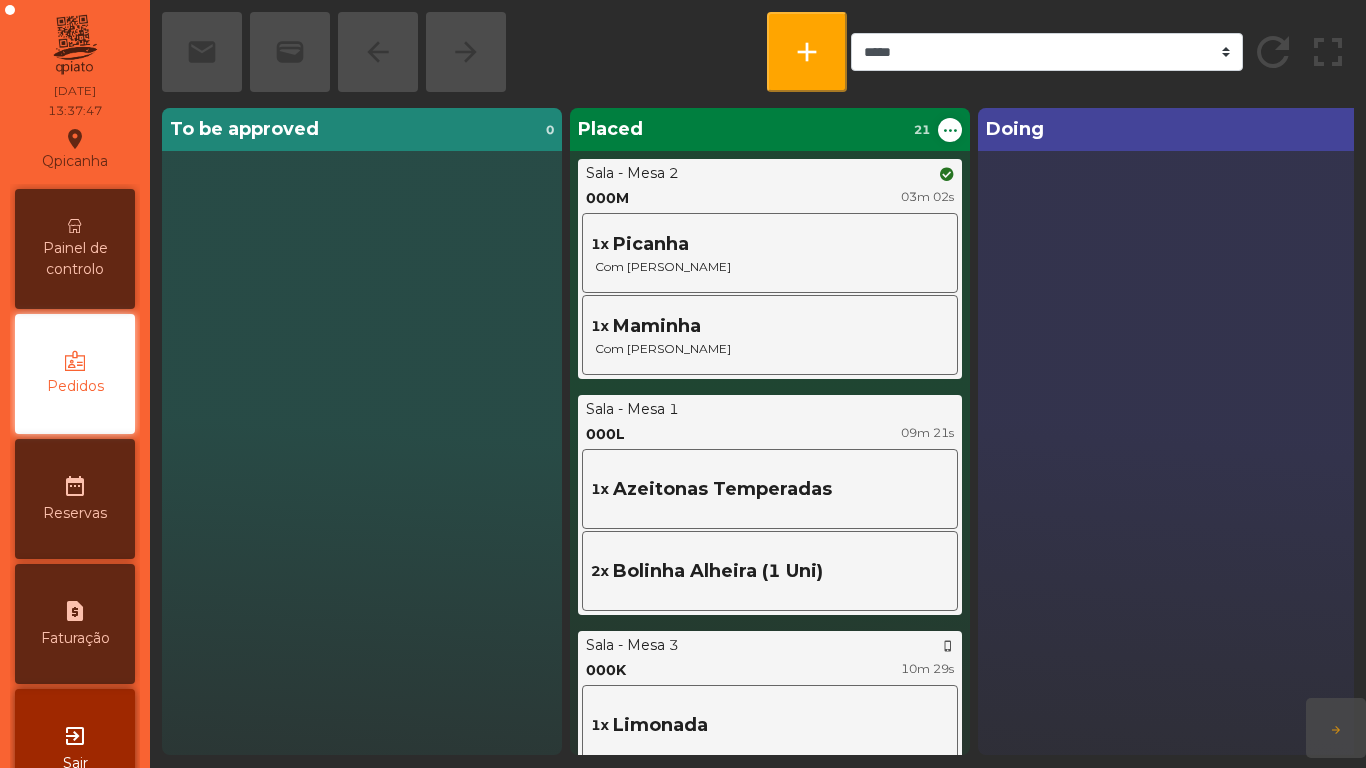 click on "Painel de controlo" at bounding box center [75, 259] 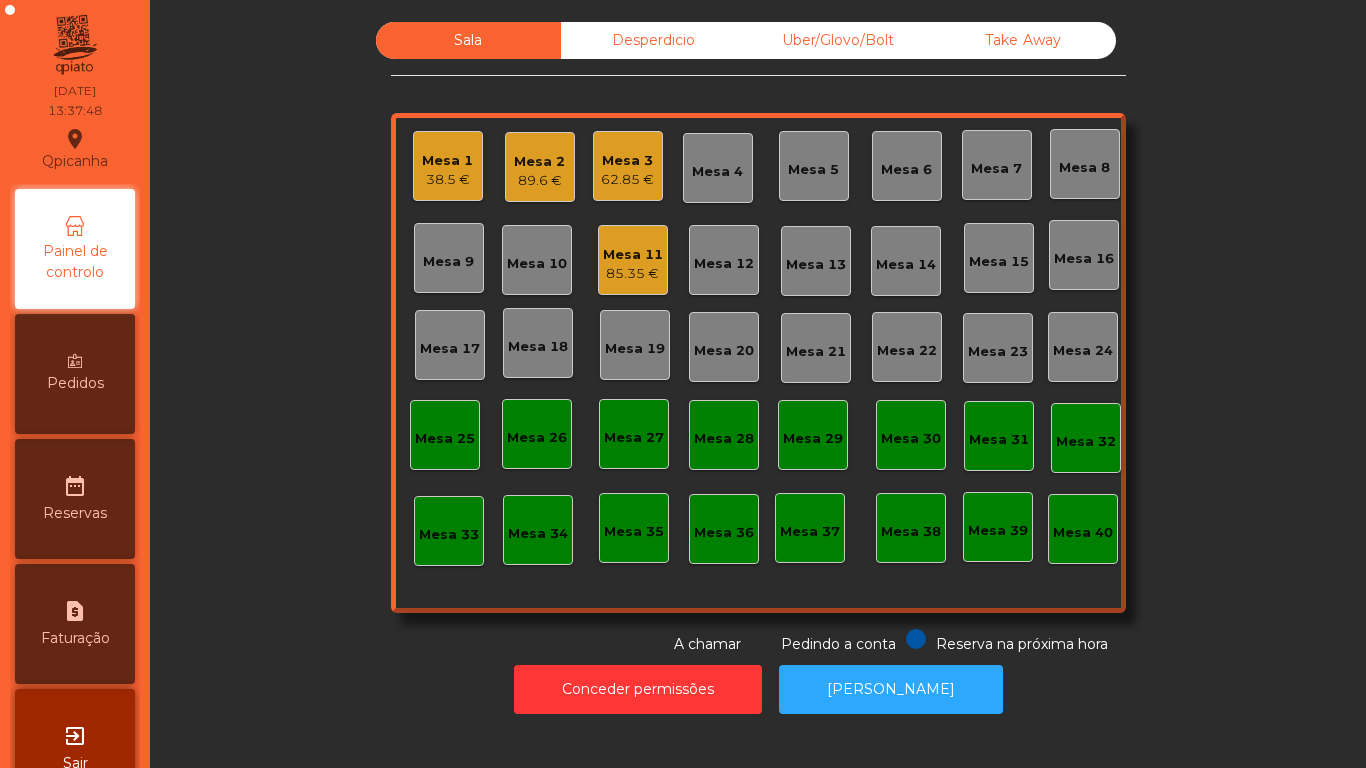 click on "89.6 €" 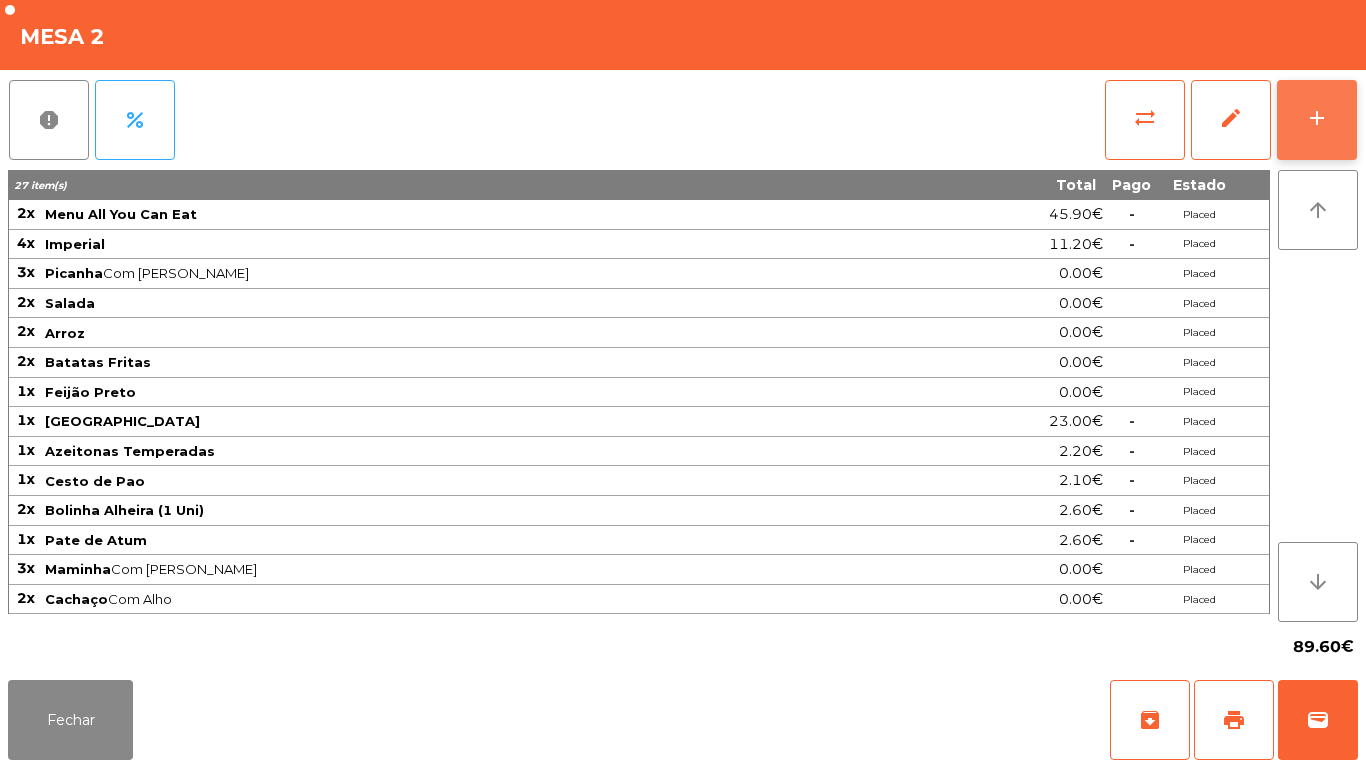 click on "add" 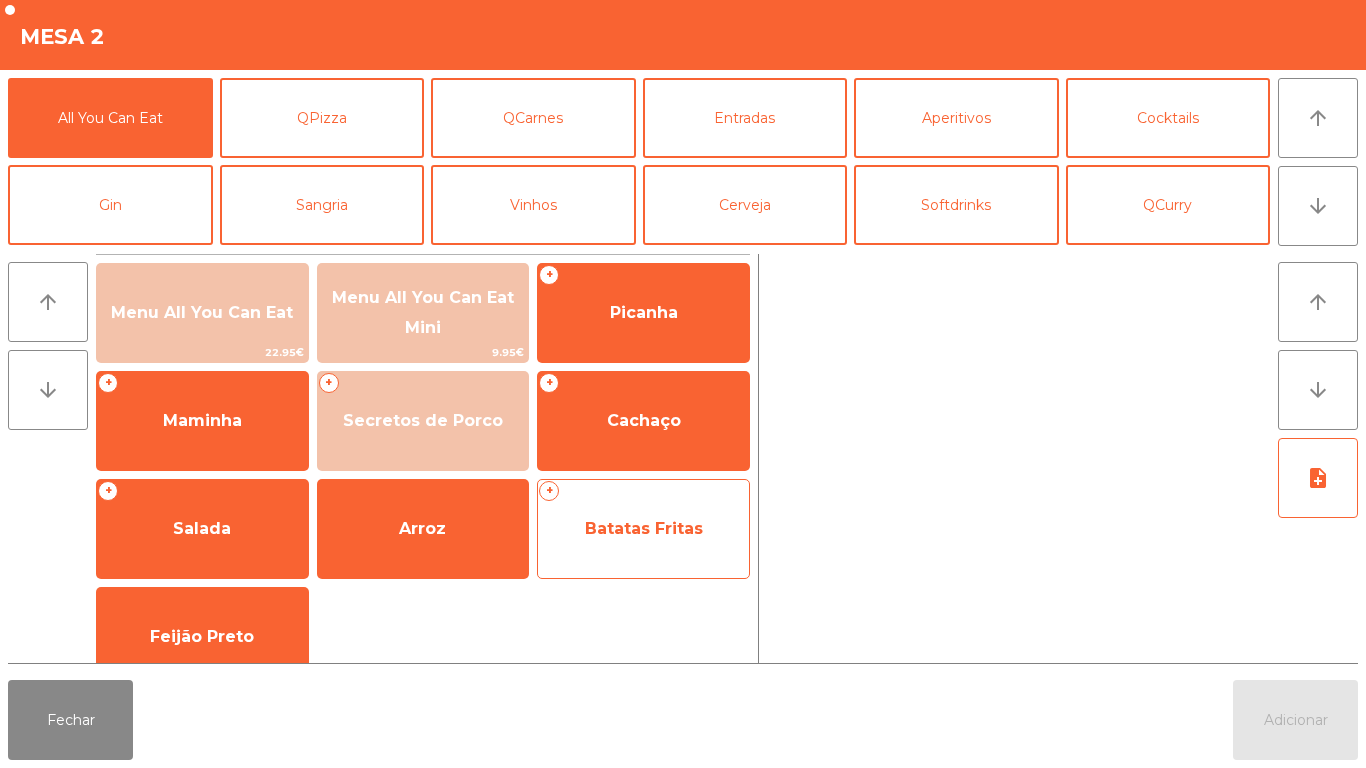 click on "Batatas Fritas" 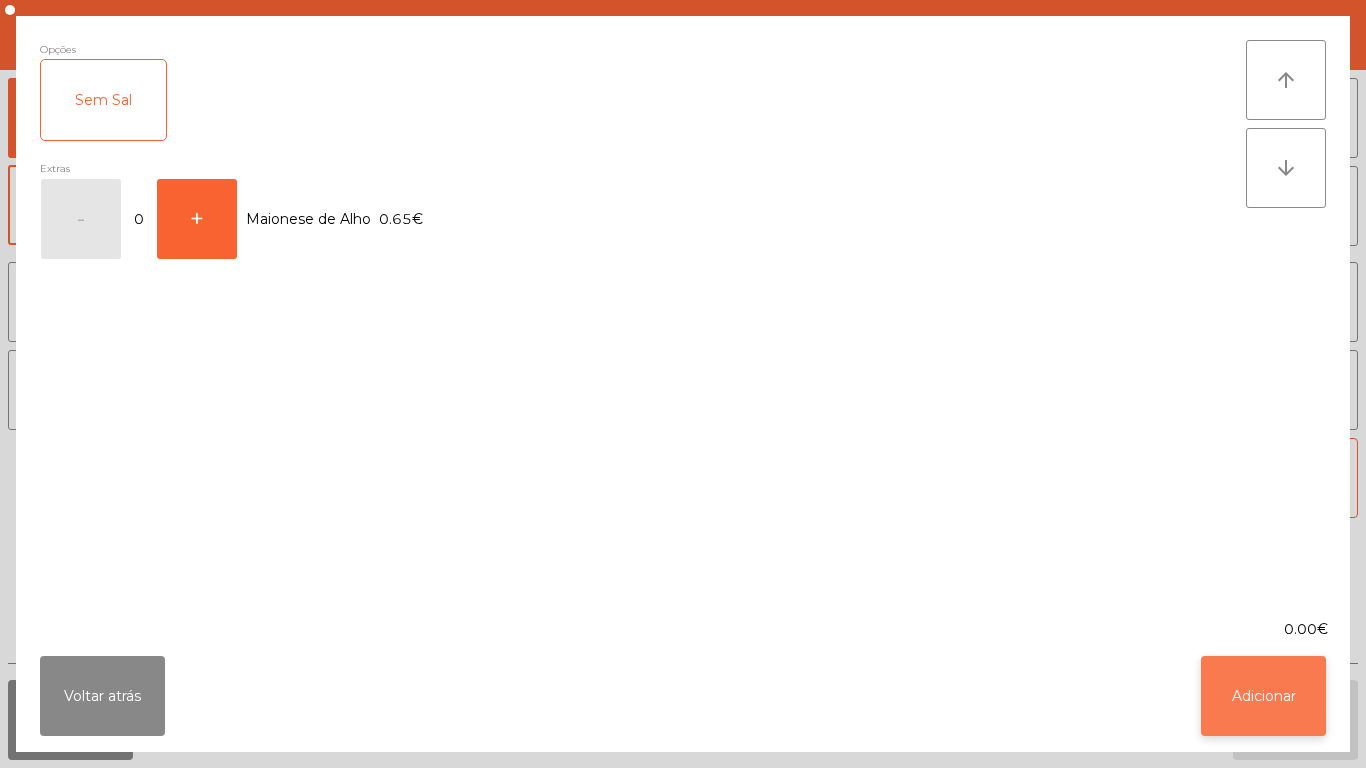 click on "Adicionar" 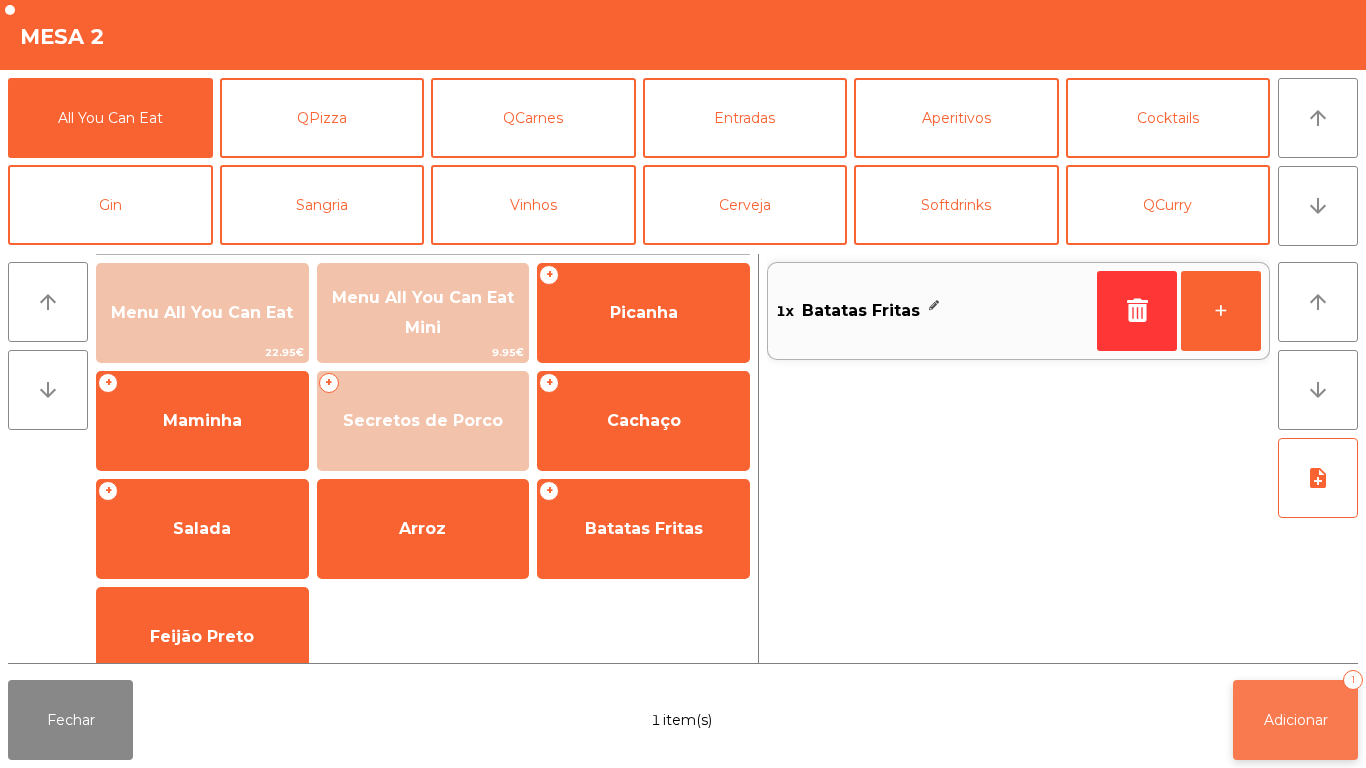 click on "Adicionar" 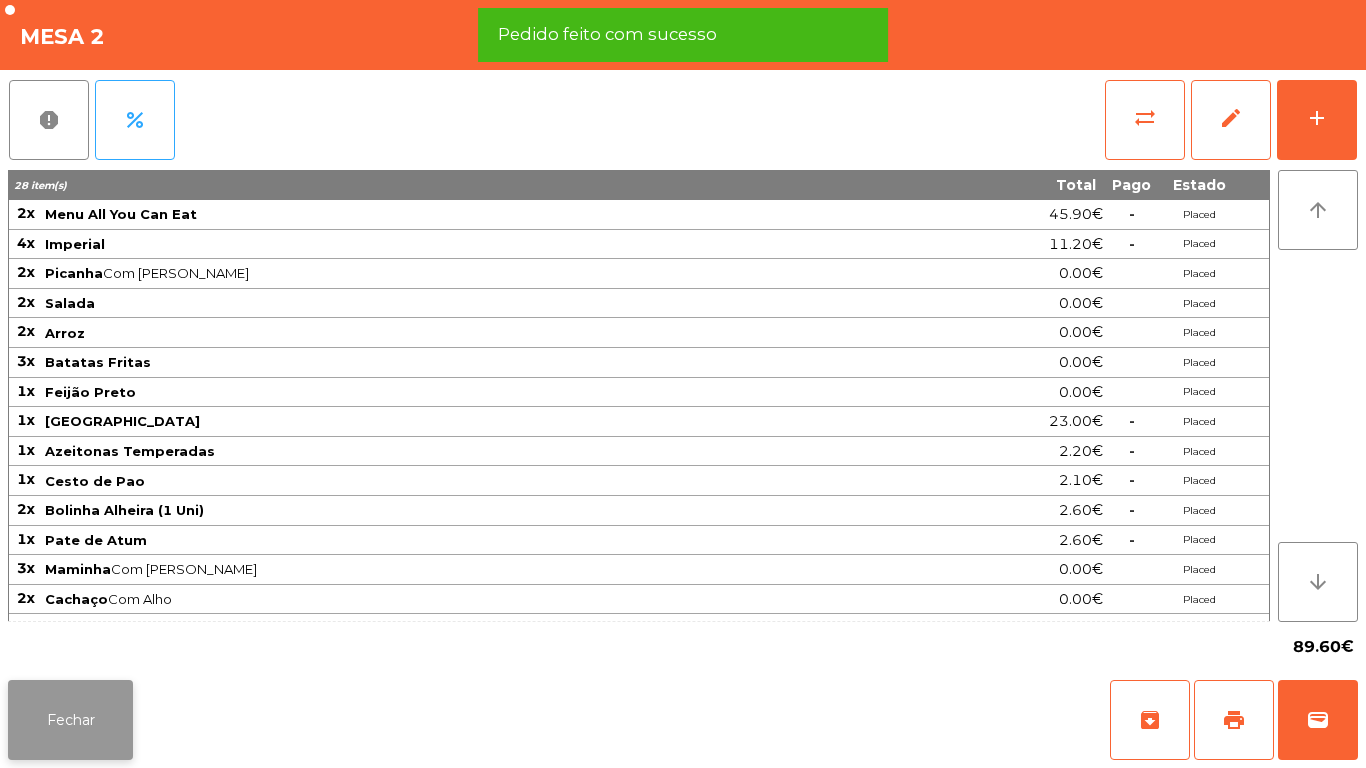 click on "Fechar" 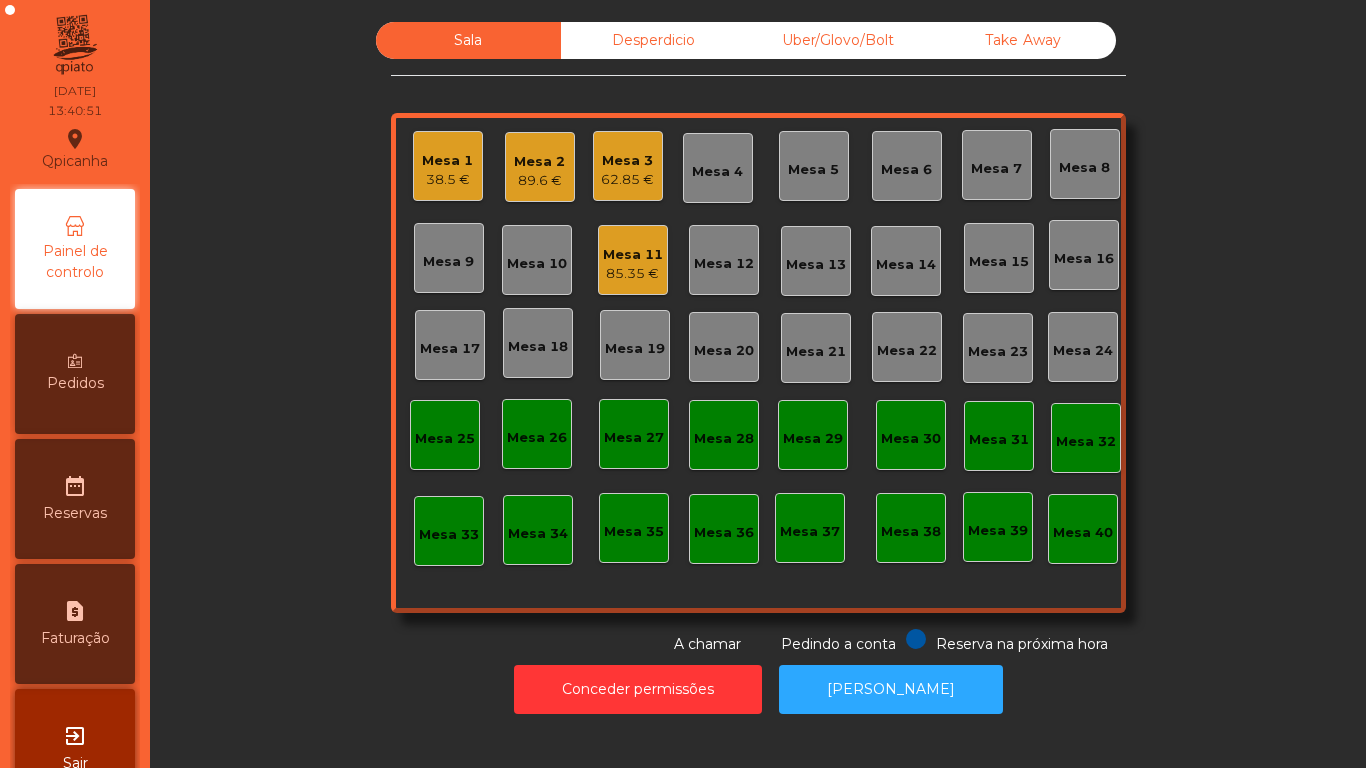 click on "Pedidos" at bounding box center (75, 374) 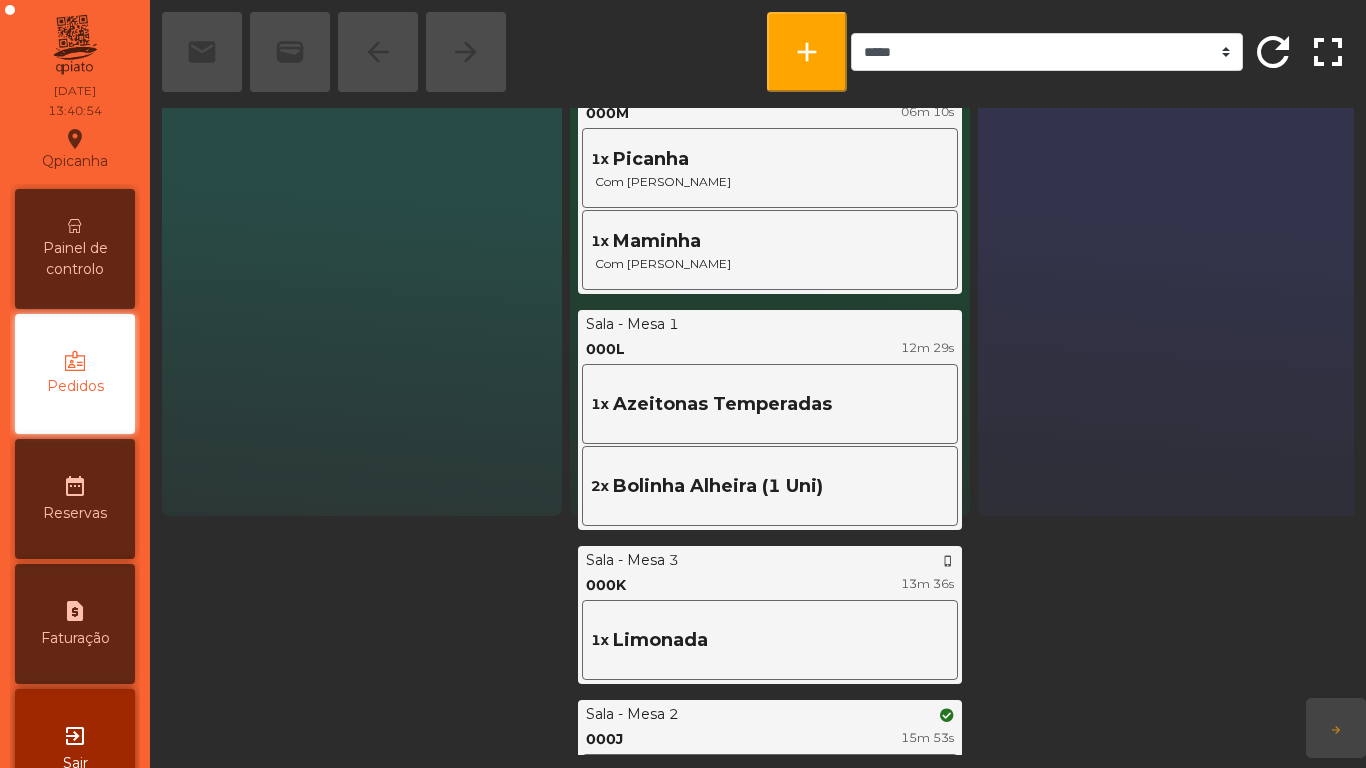 scroll, scrollTop: 0, scrollLeft: 0, axis: both 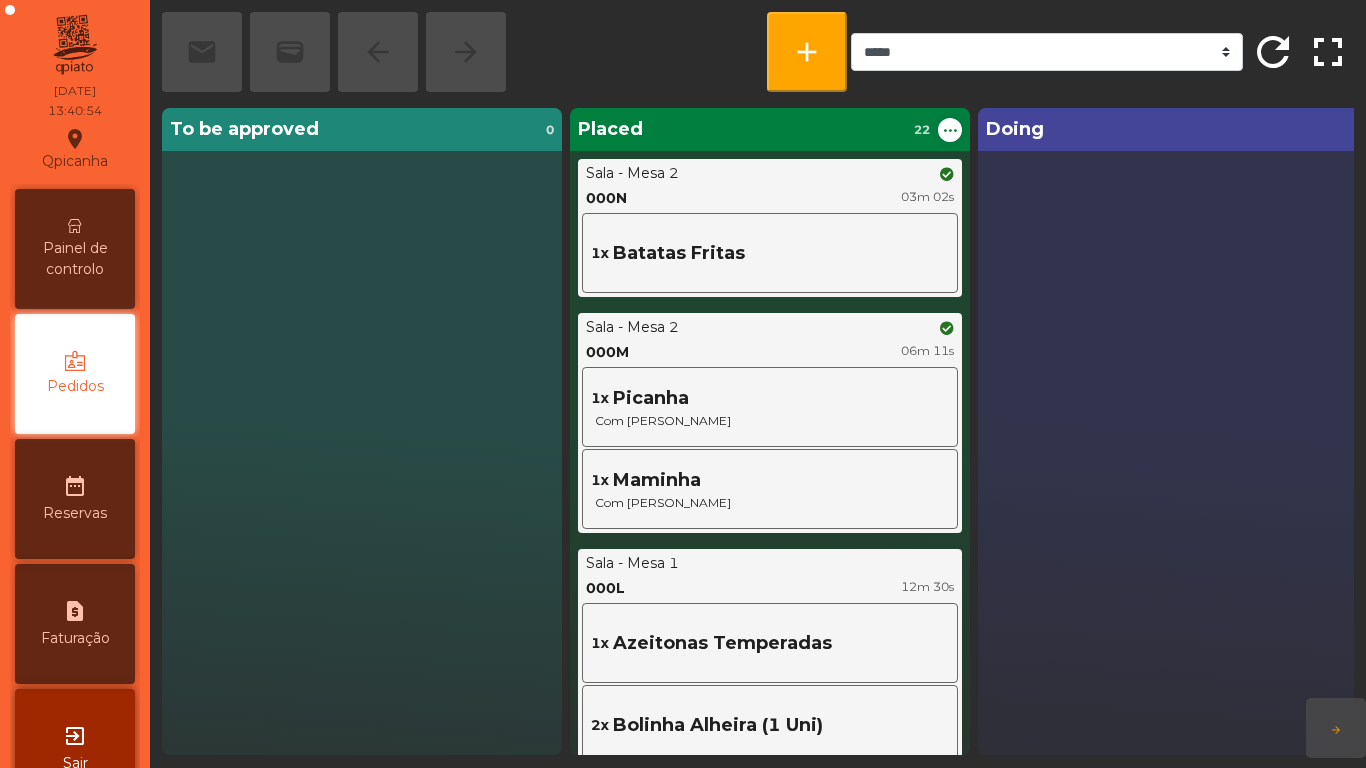 click on "Painel de controlo" at bounding box center (75, 259) 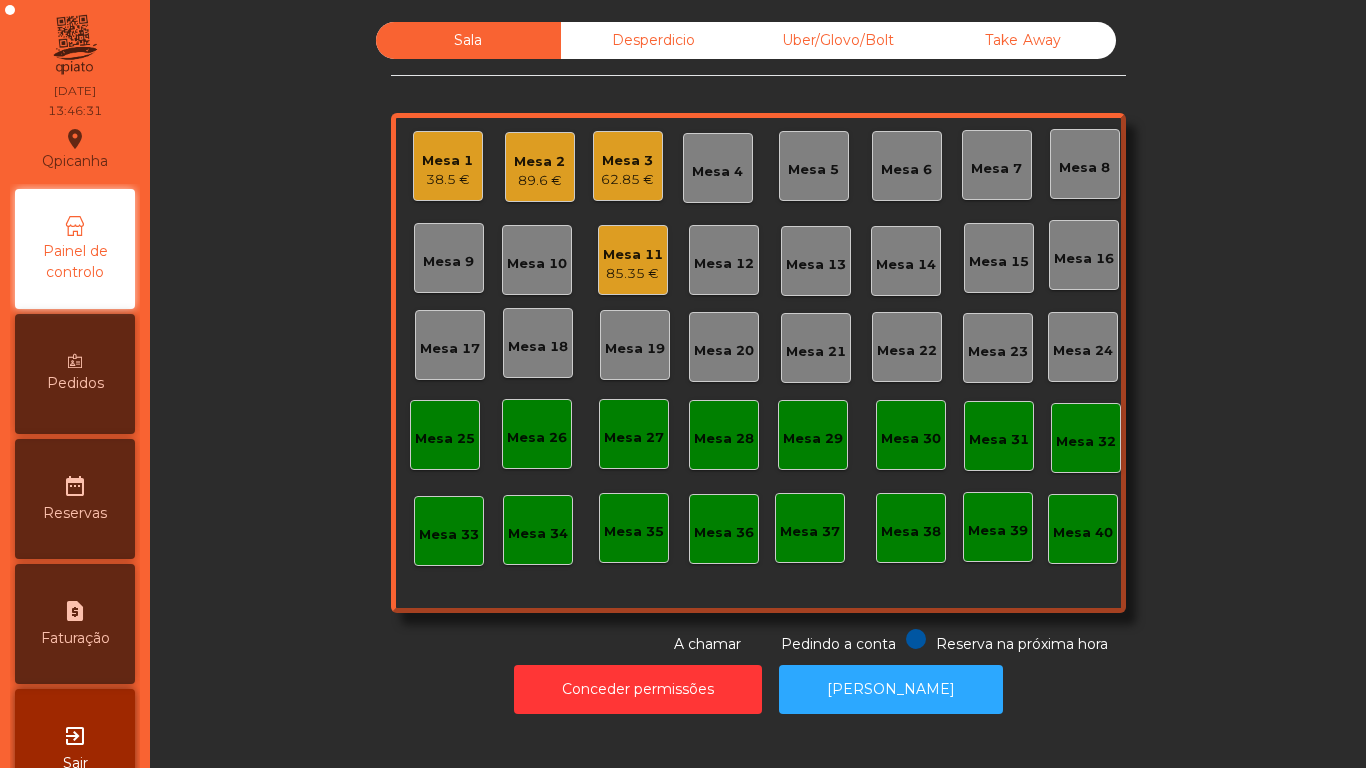 click on "89.6 €" 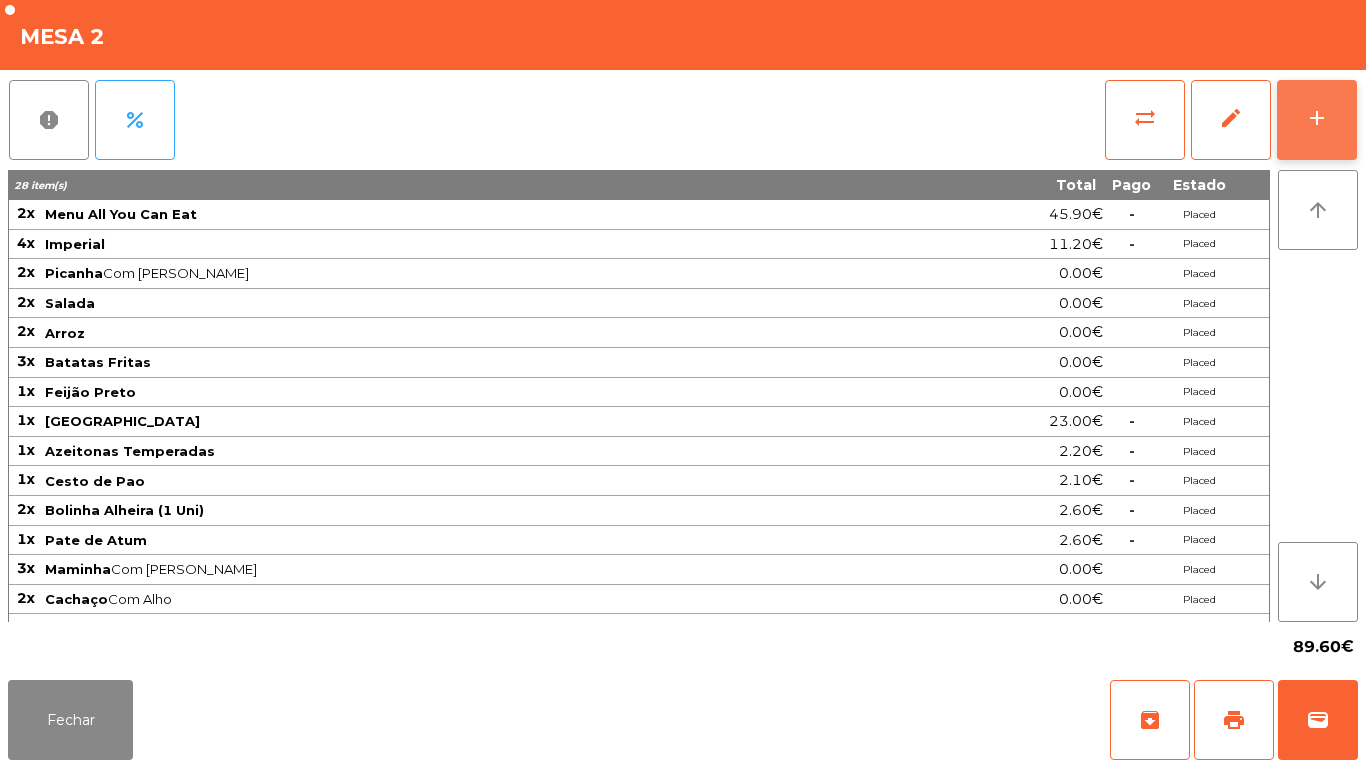 click on "add" 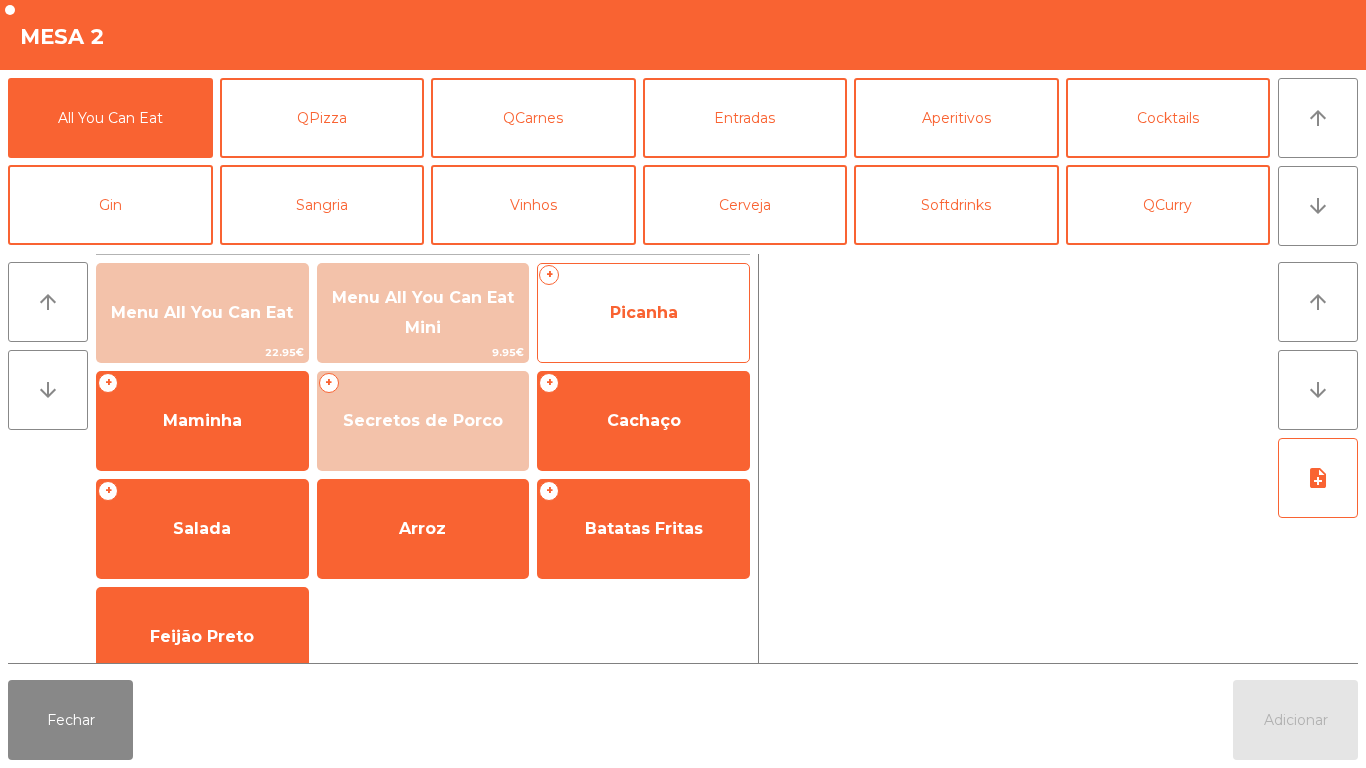 click on "Picanha" 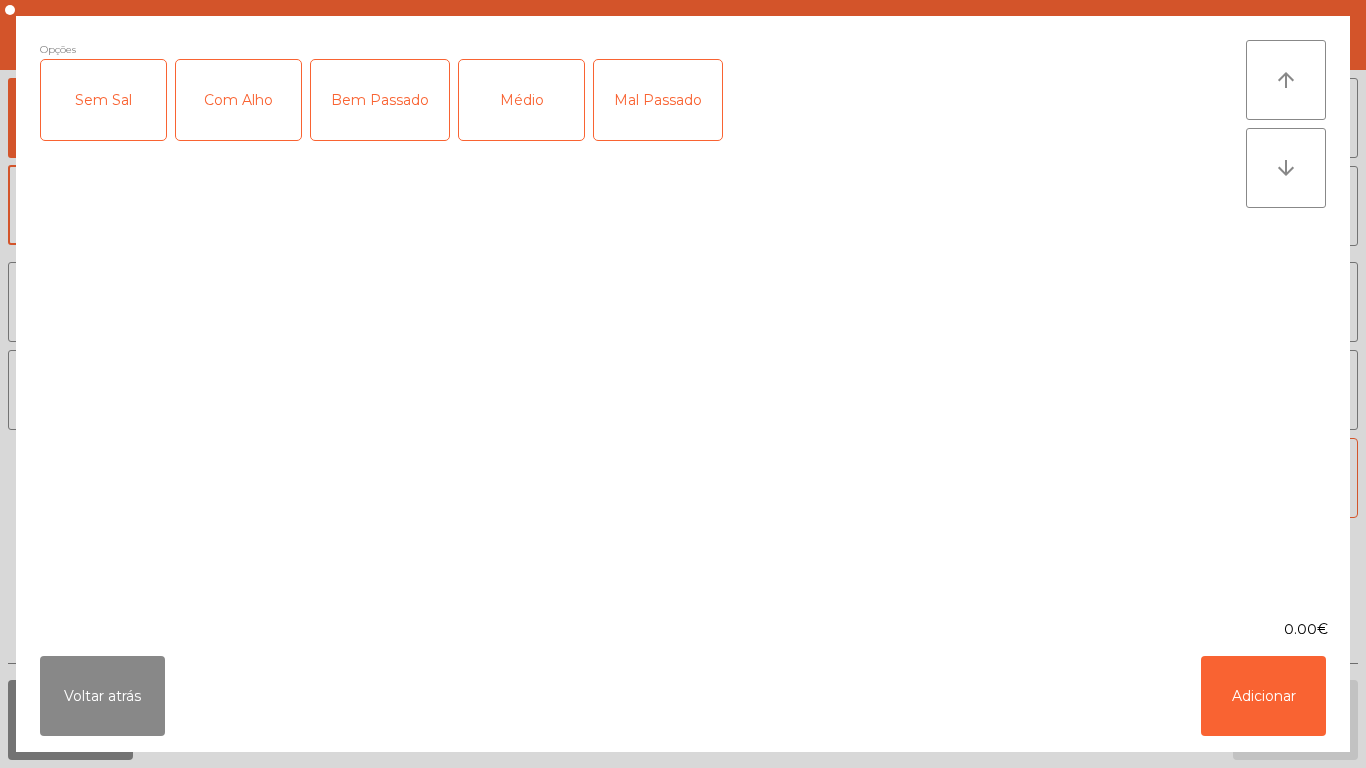 click on "Com Alho" 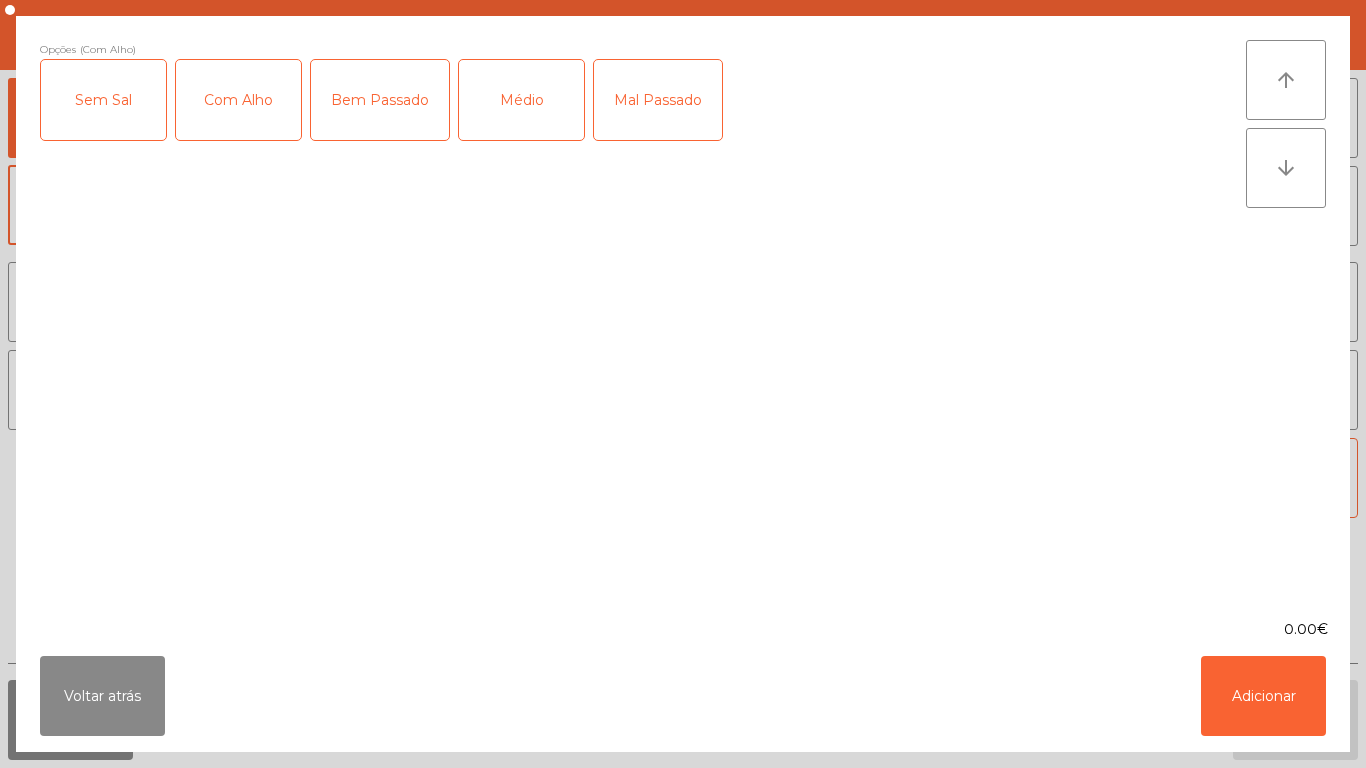 click on "Médio" 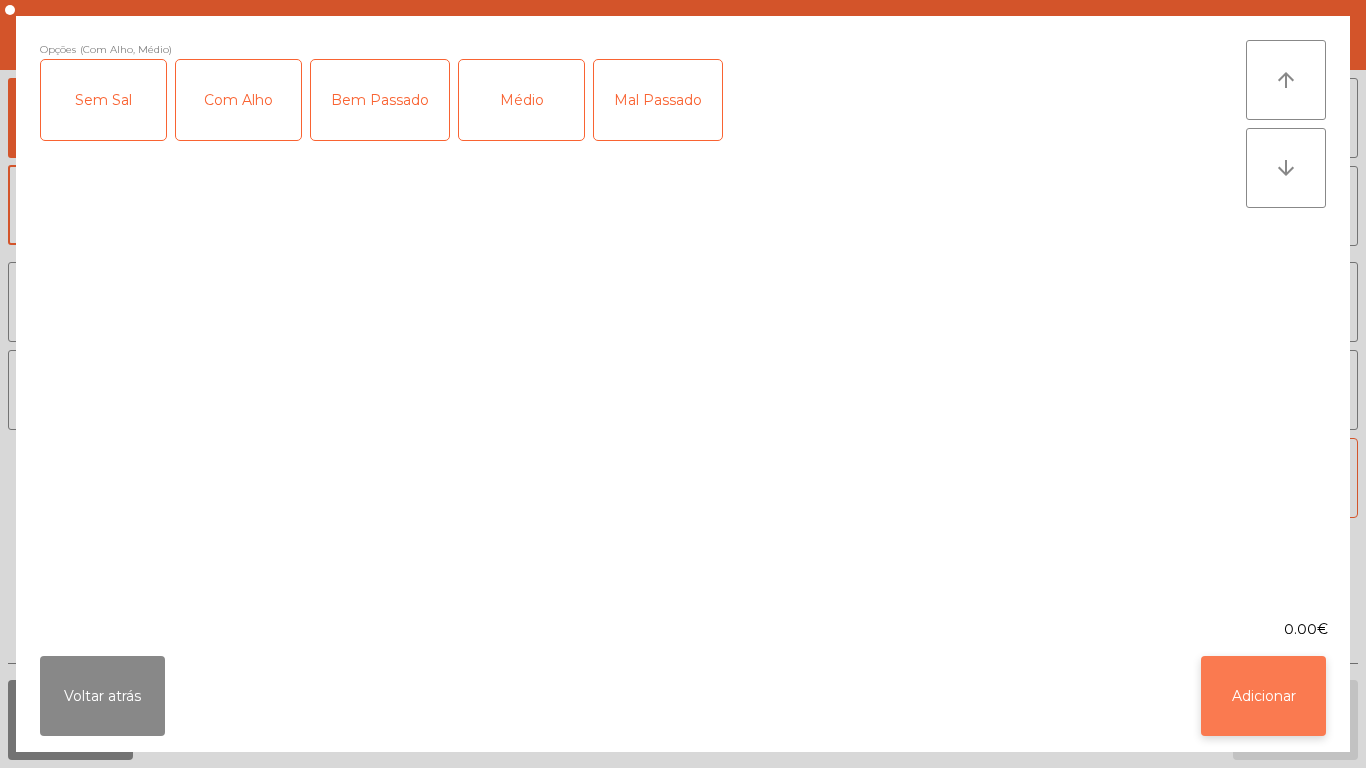click on "Adicionar" 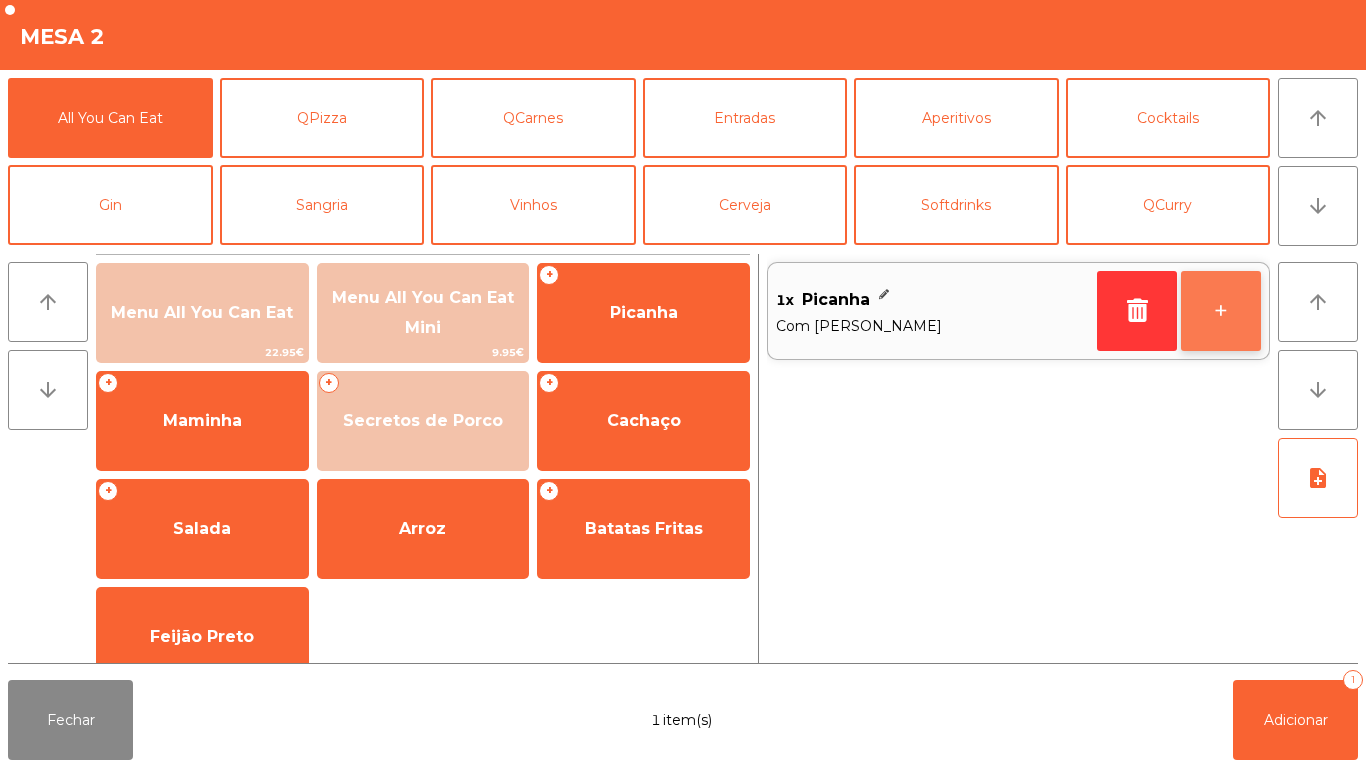 click on "+" 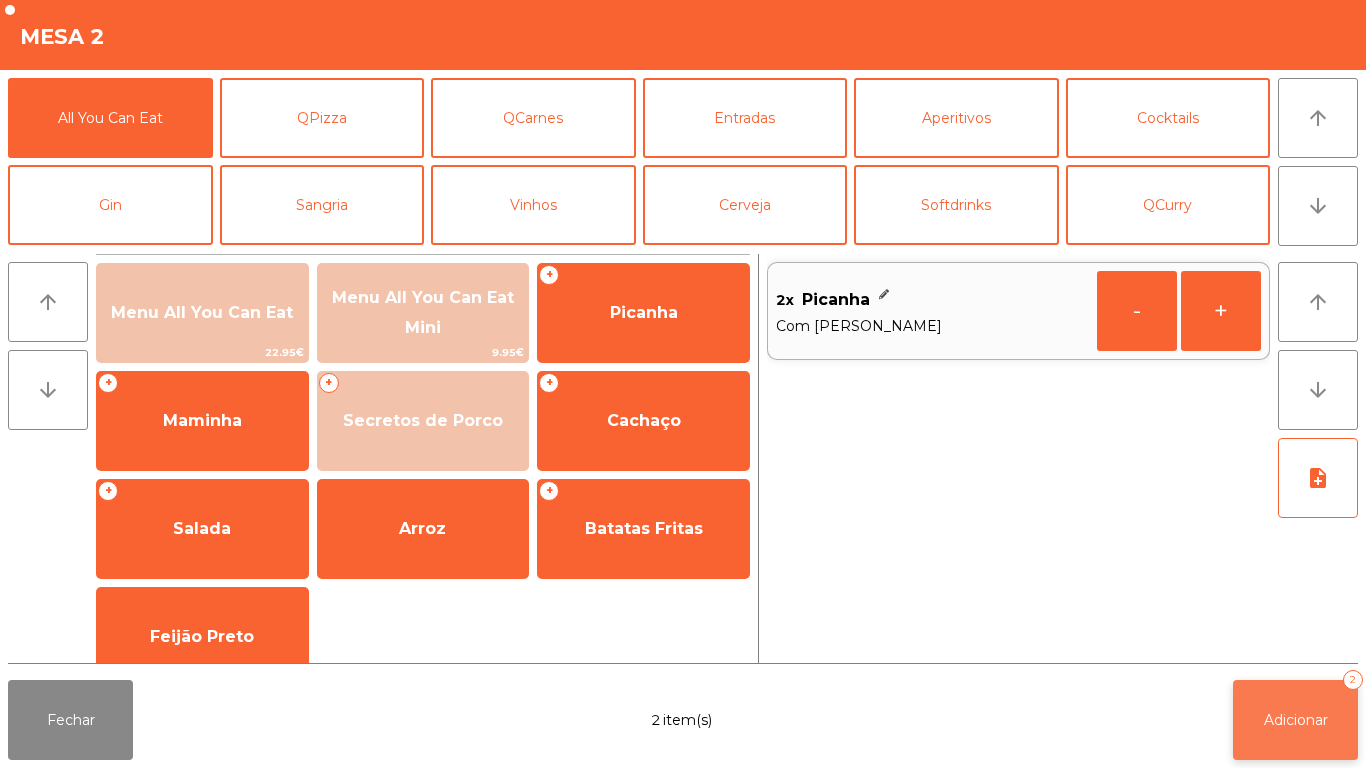 click on "Adicionar" 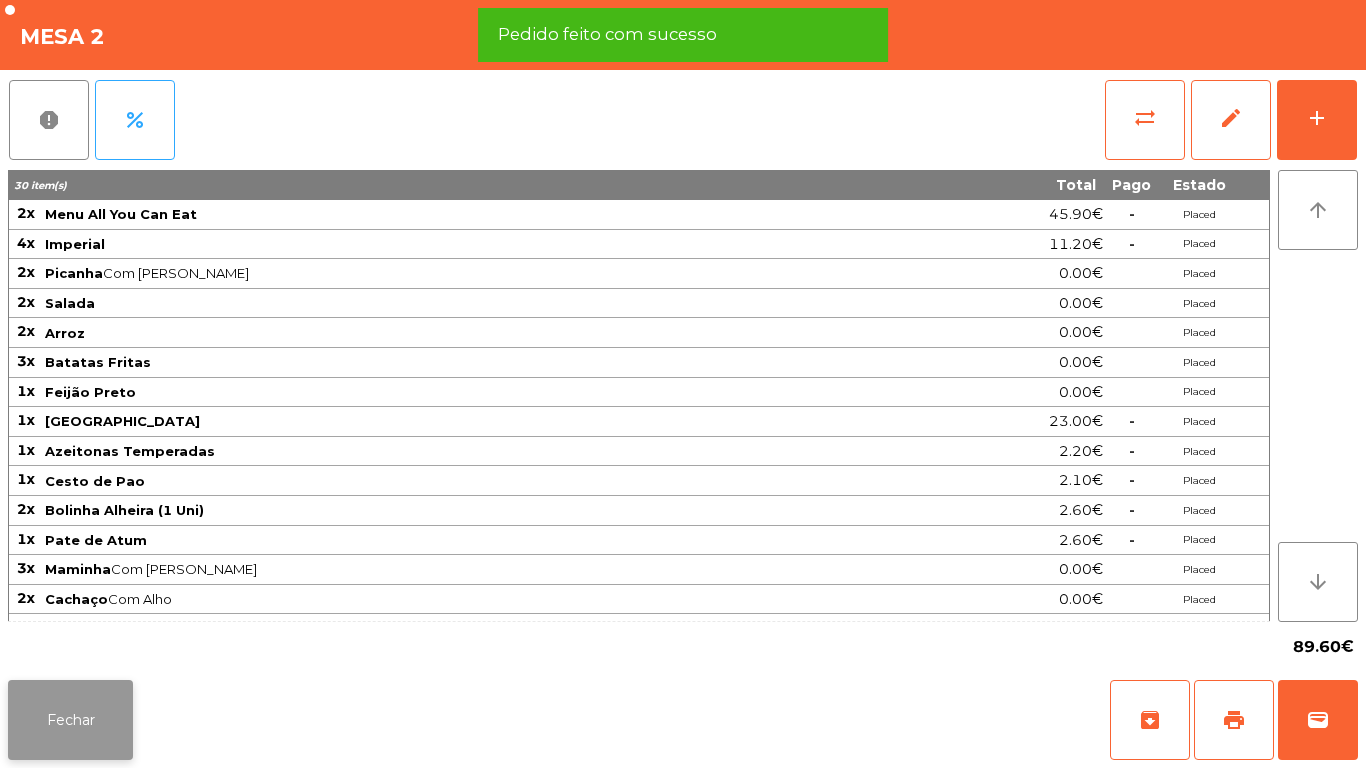 click on "Fechar" 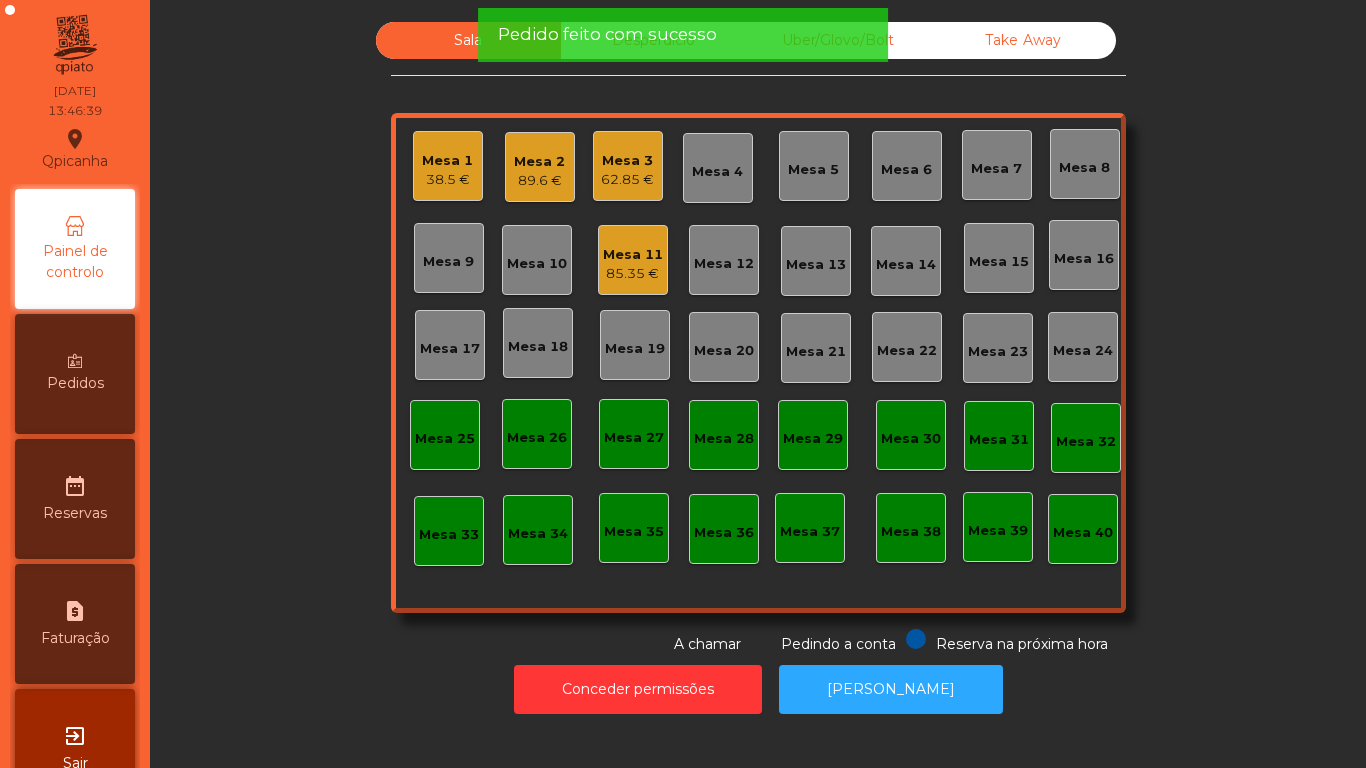click on "62.85 €" 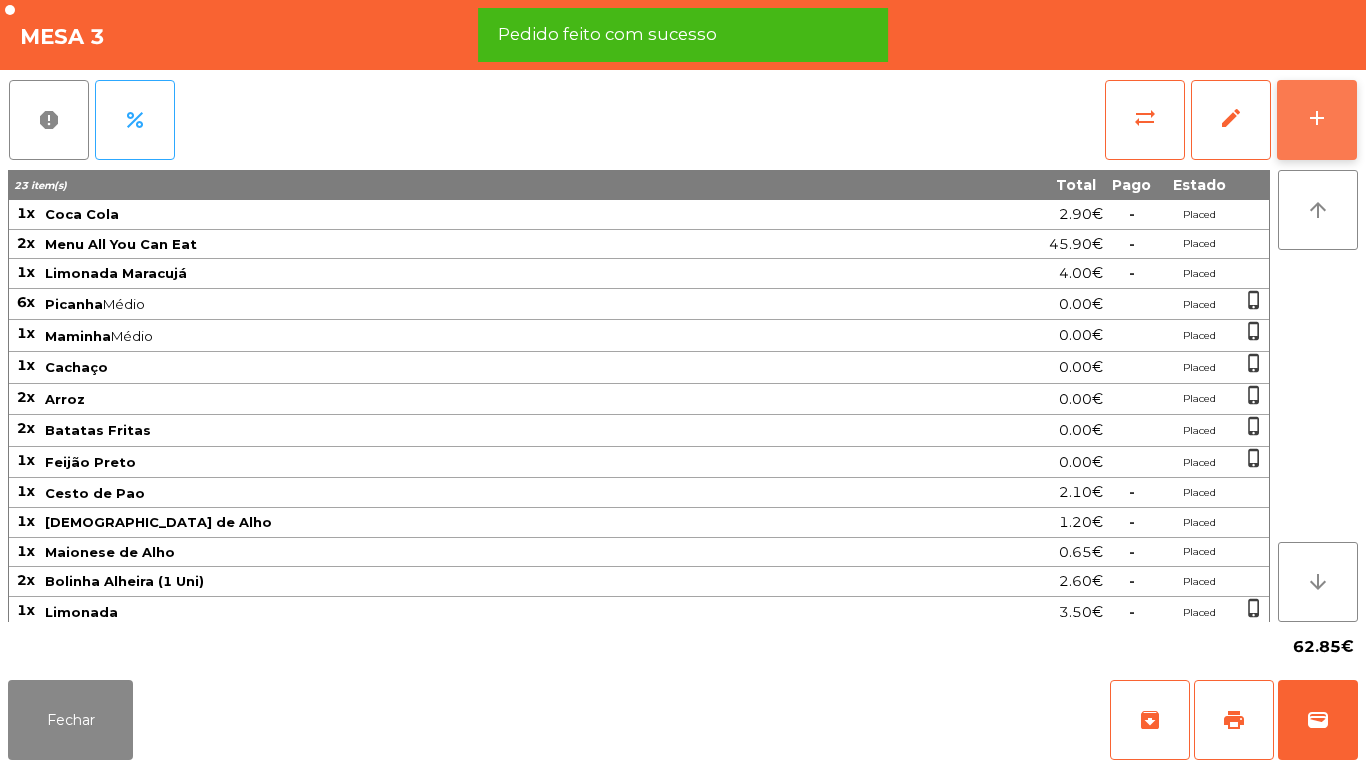 click on "add" 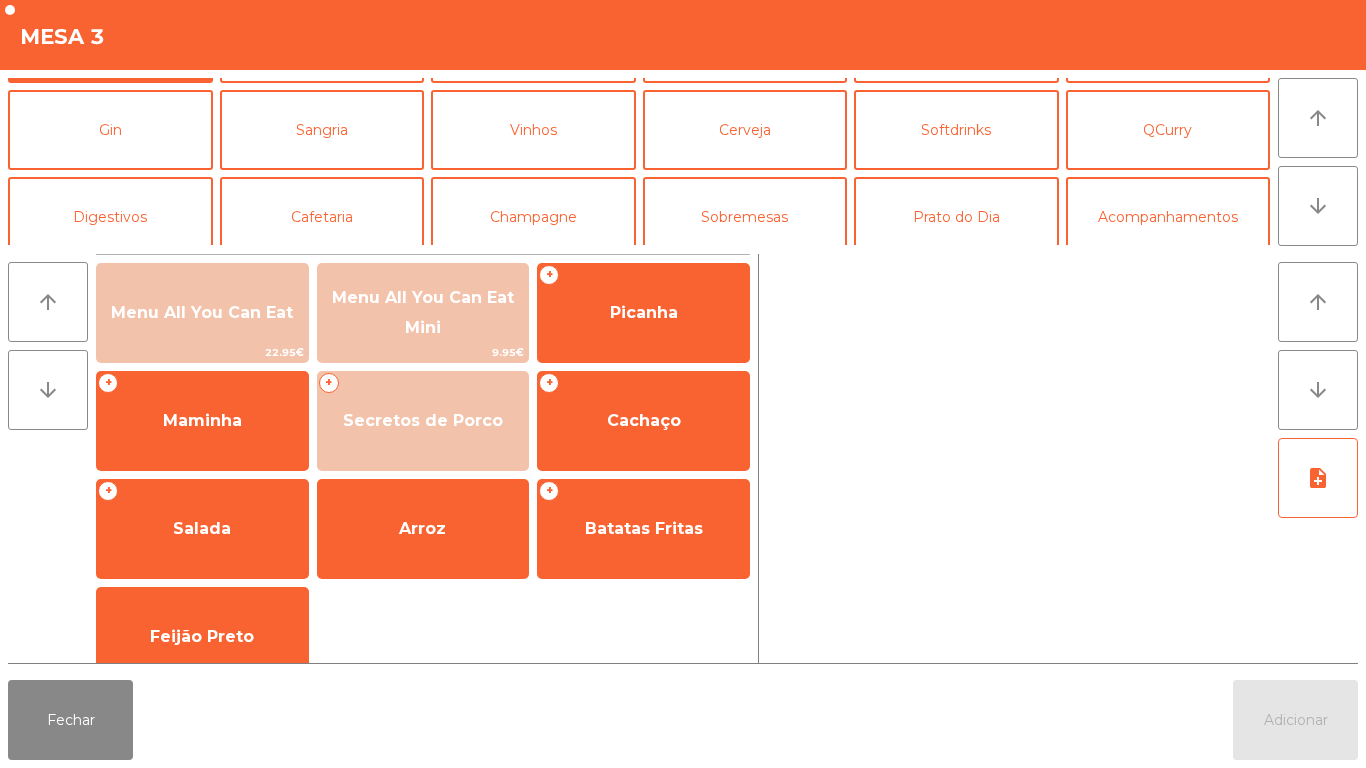 scroll, scrollTop: 113, scrollLeft: 0, axis: vertical 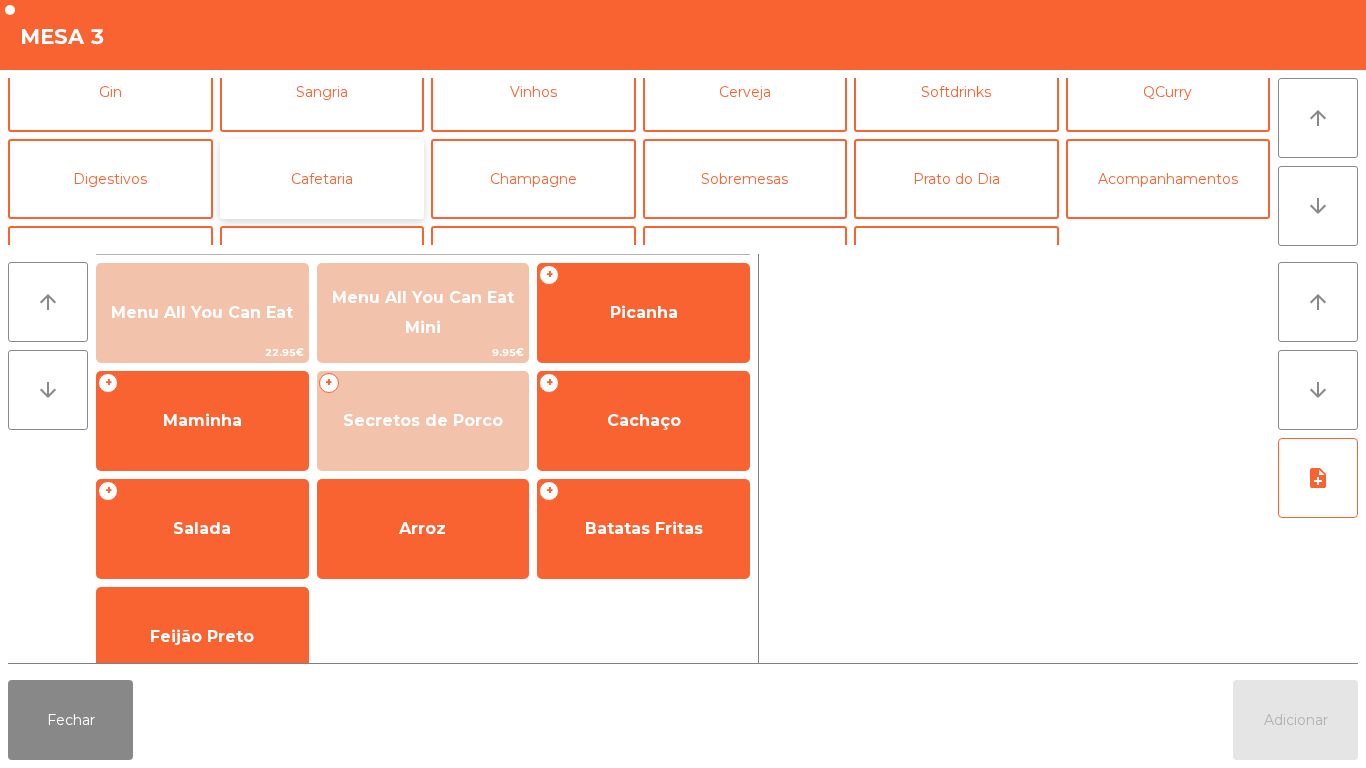 click on "Cafetaria" 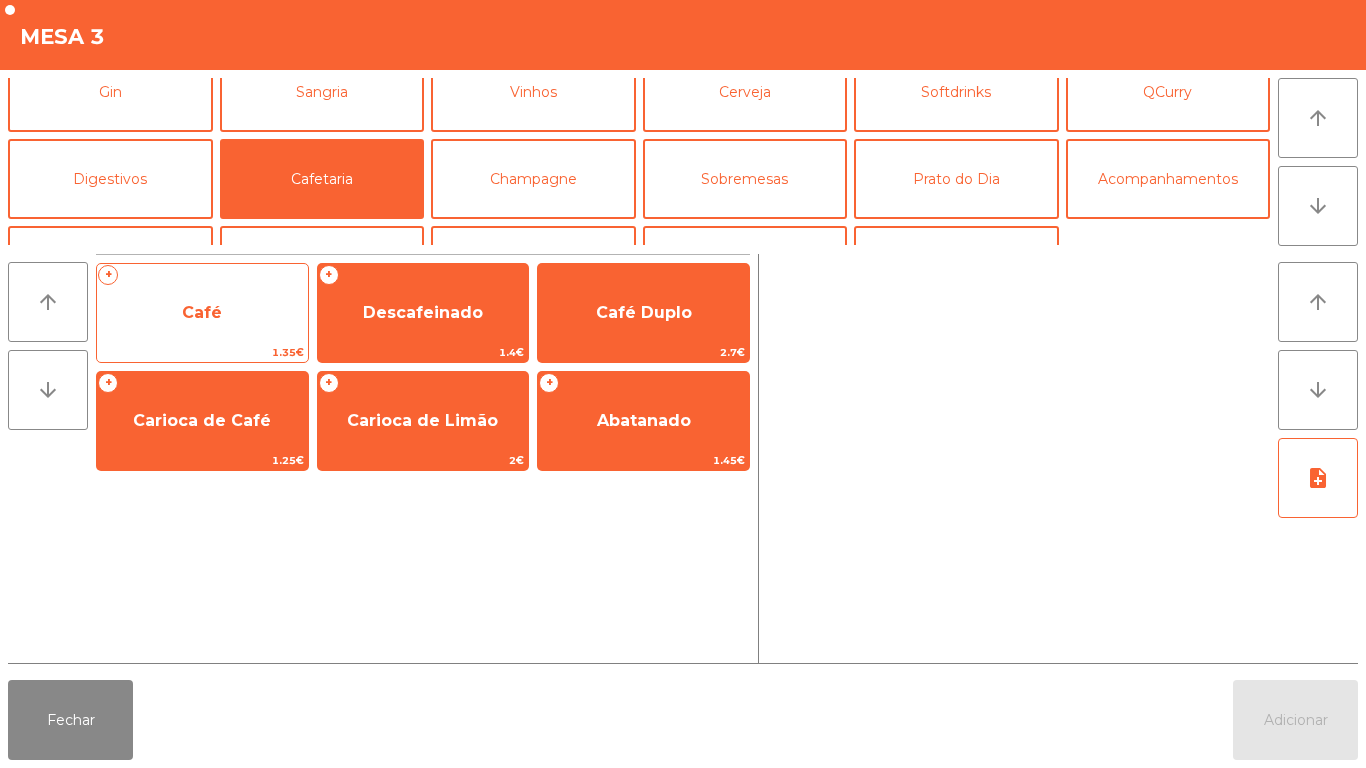 click on "Café" 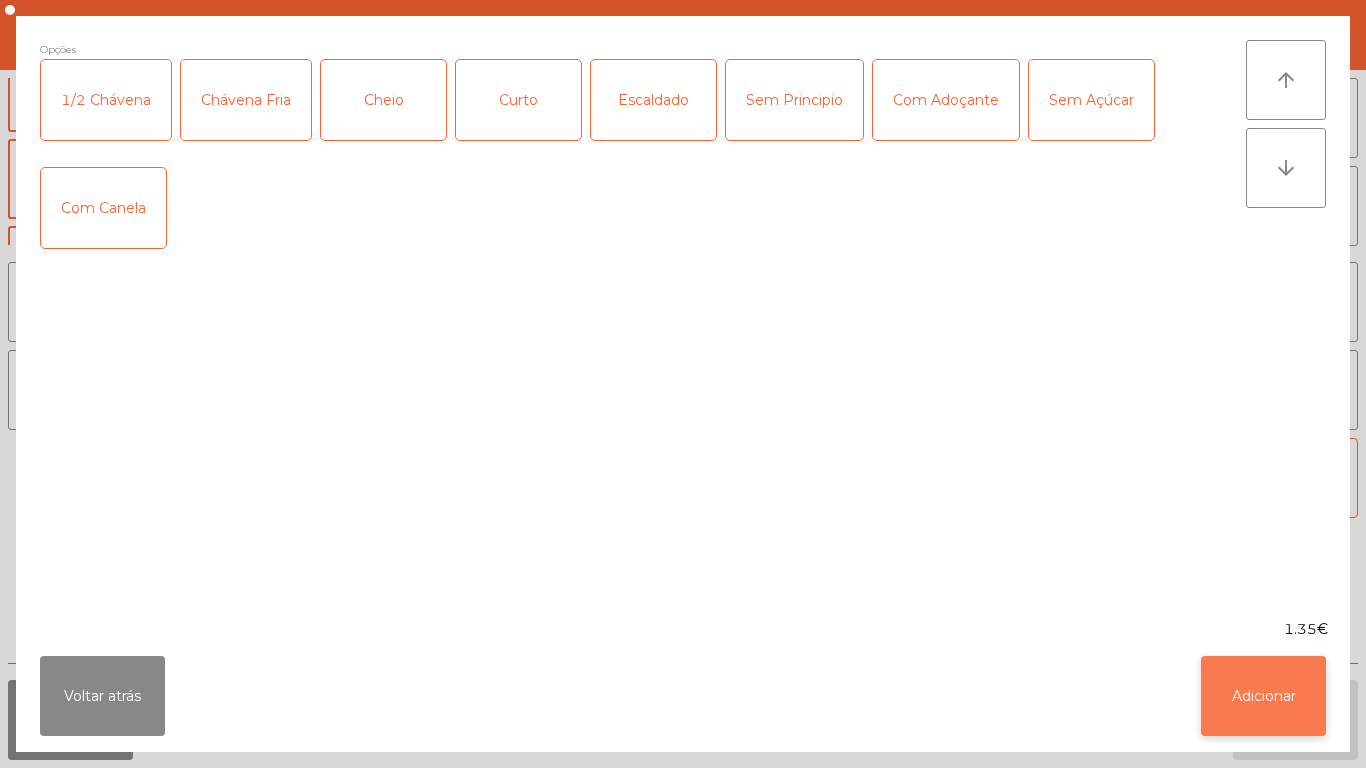 click on "Adicionar" 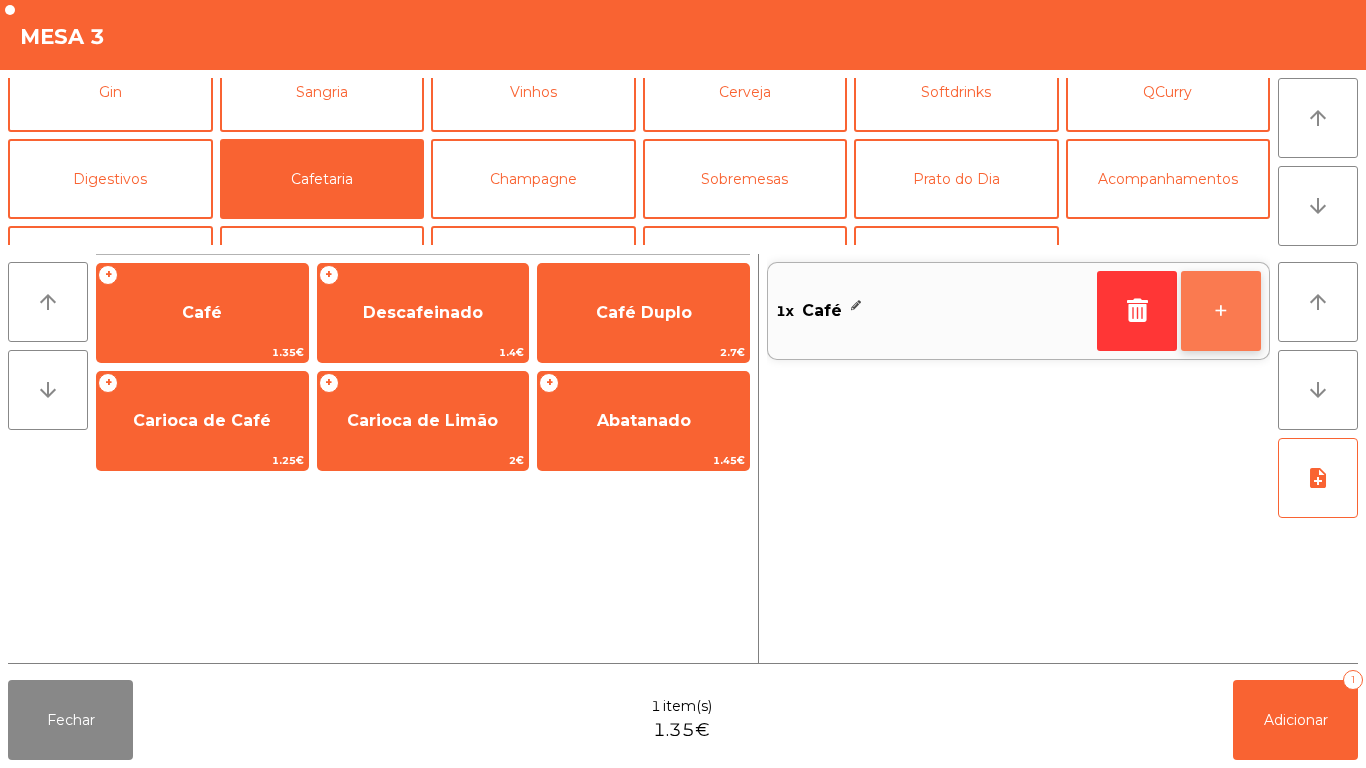 click on "+" 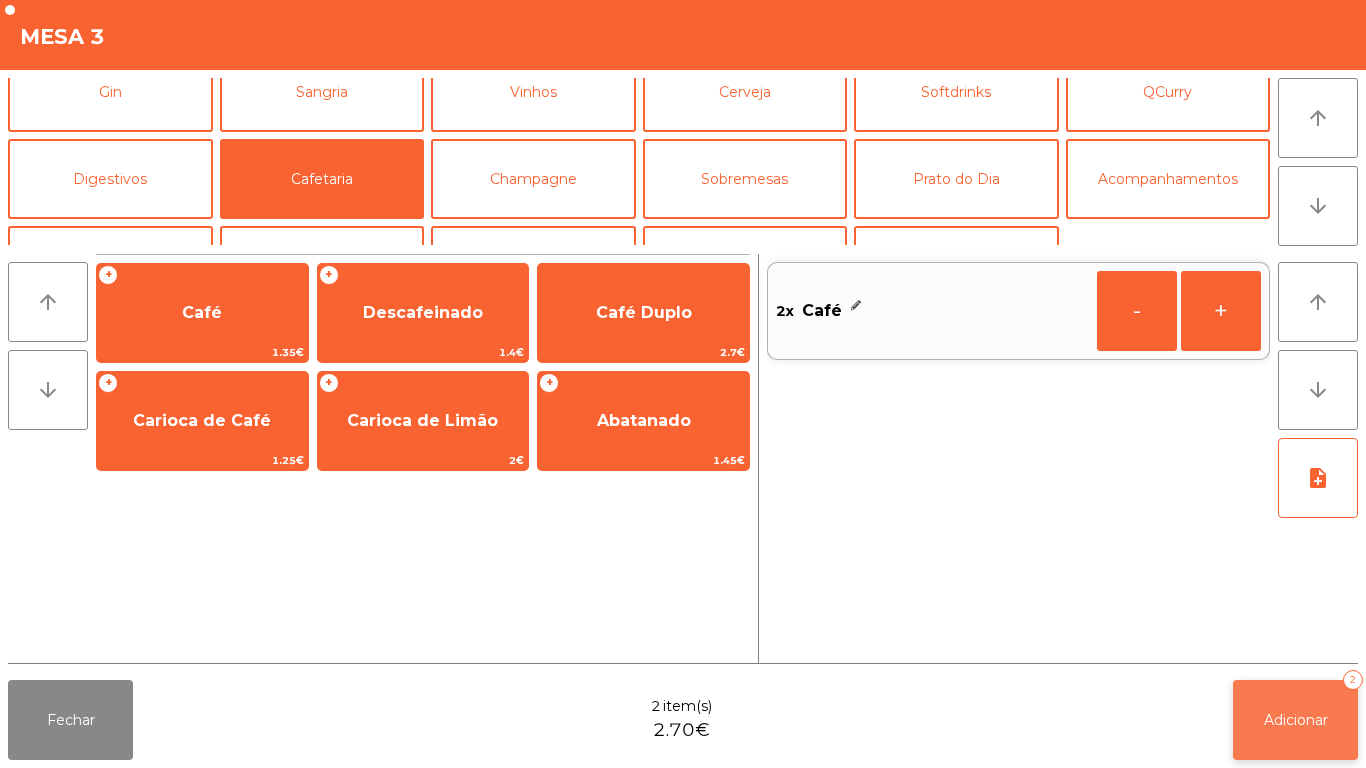 click on "Adicionar" 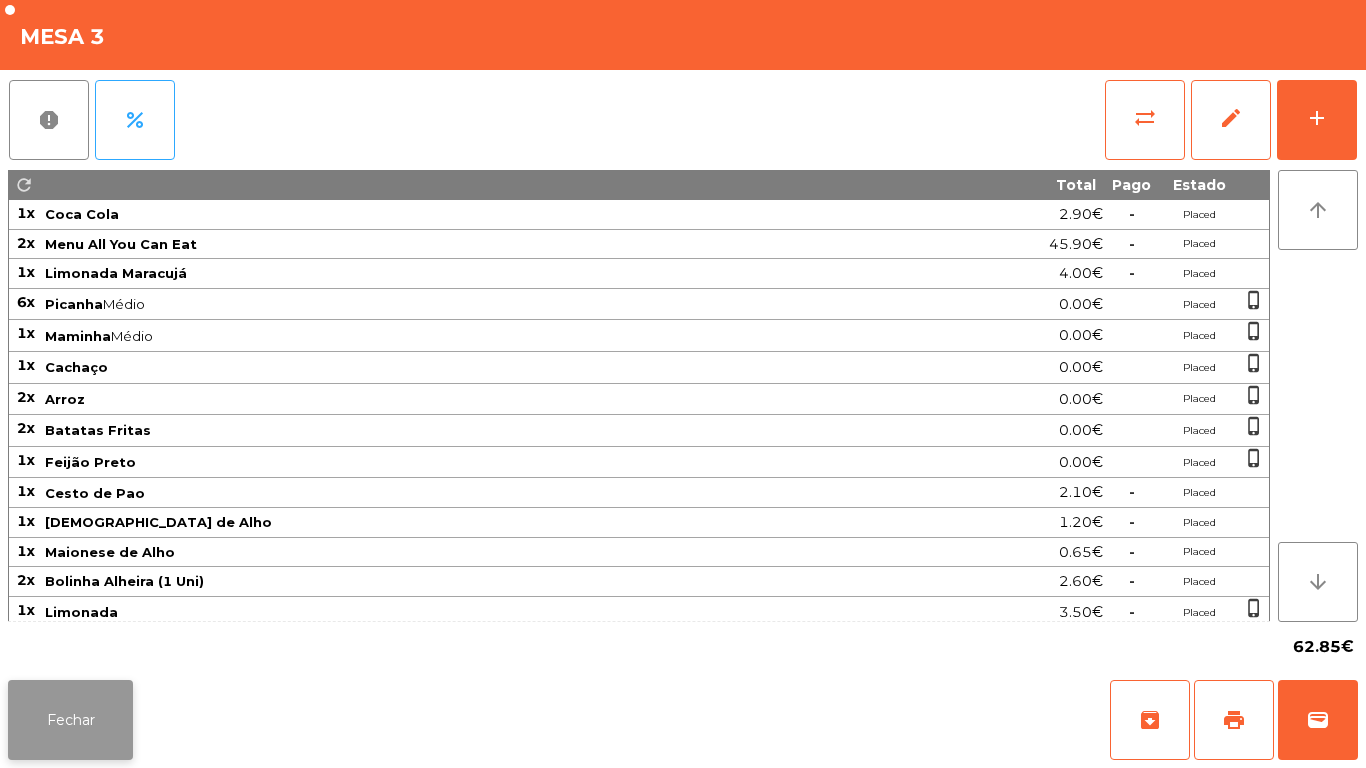click on "Fechar" 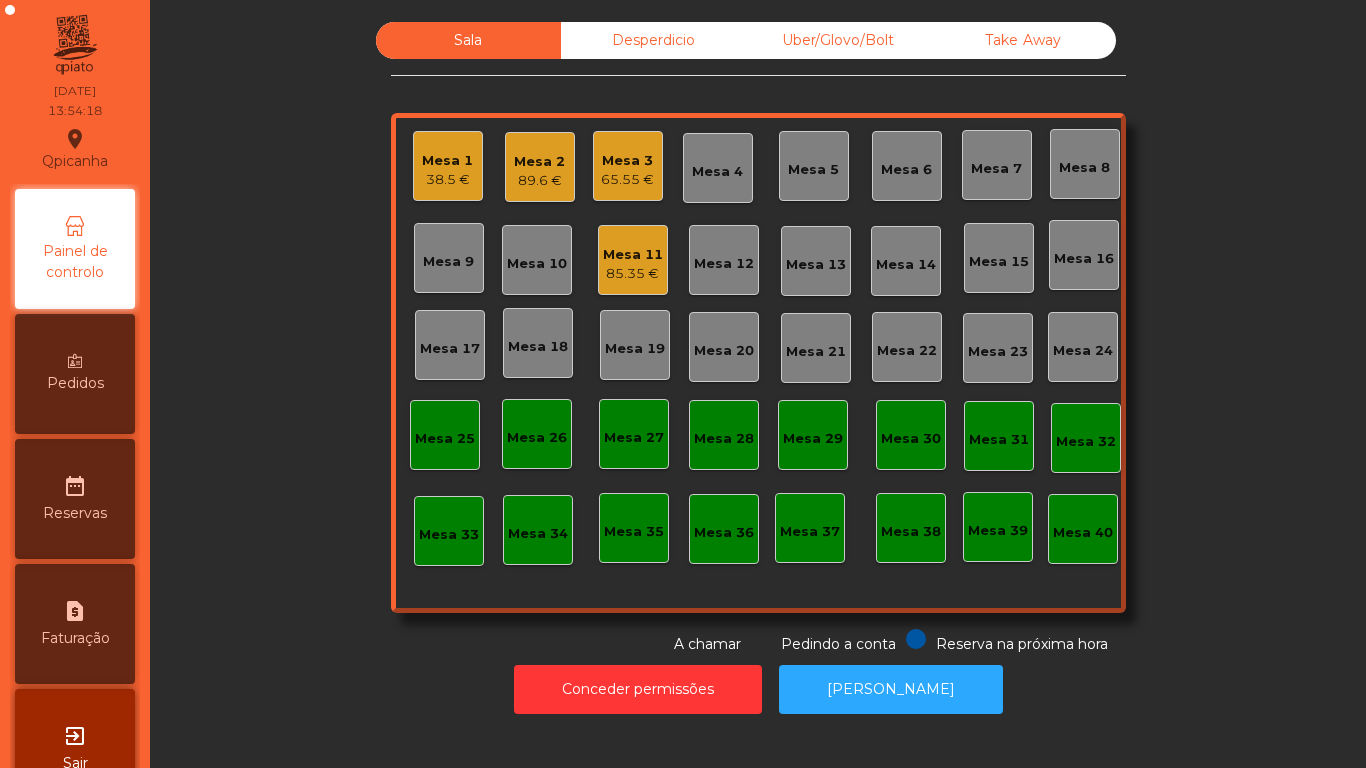 click on "Mesa 1   38.5 €" 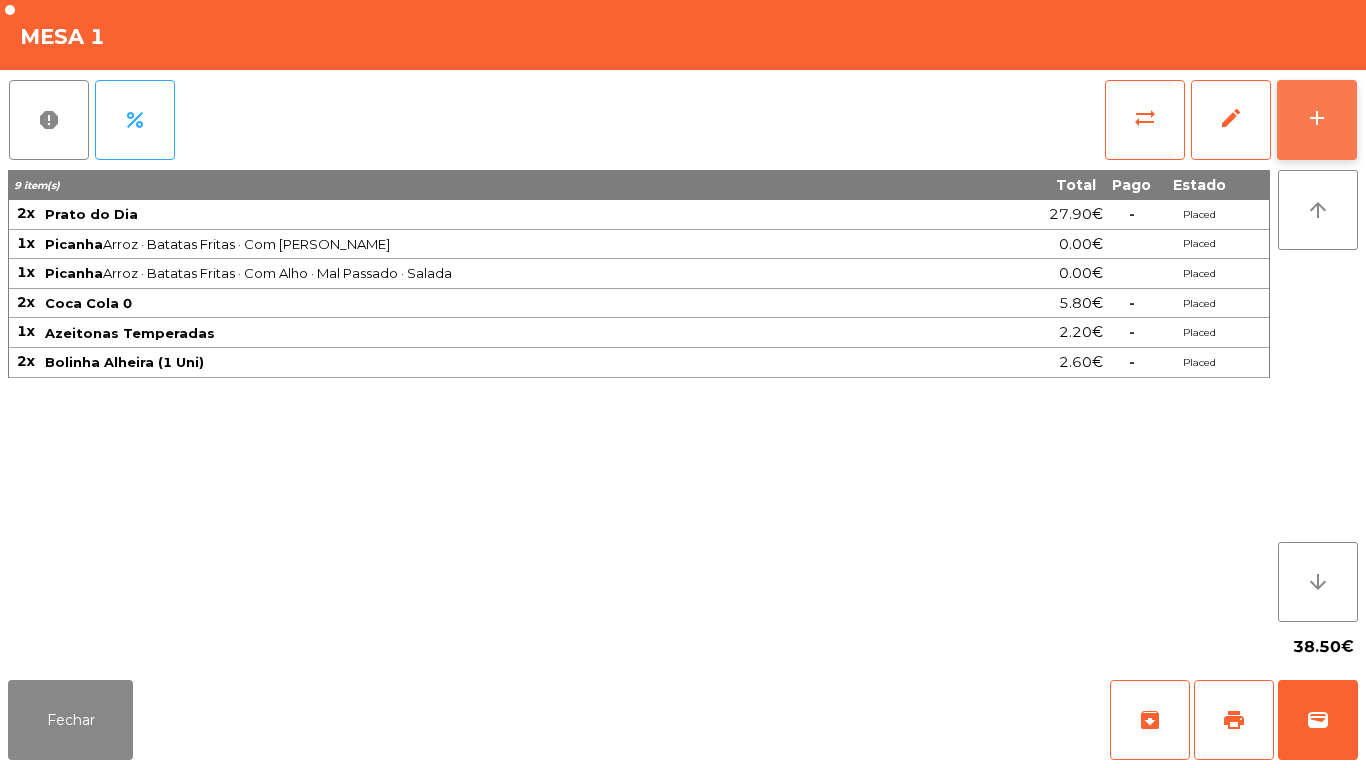 click on "add" 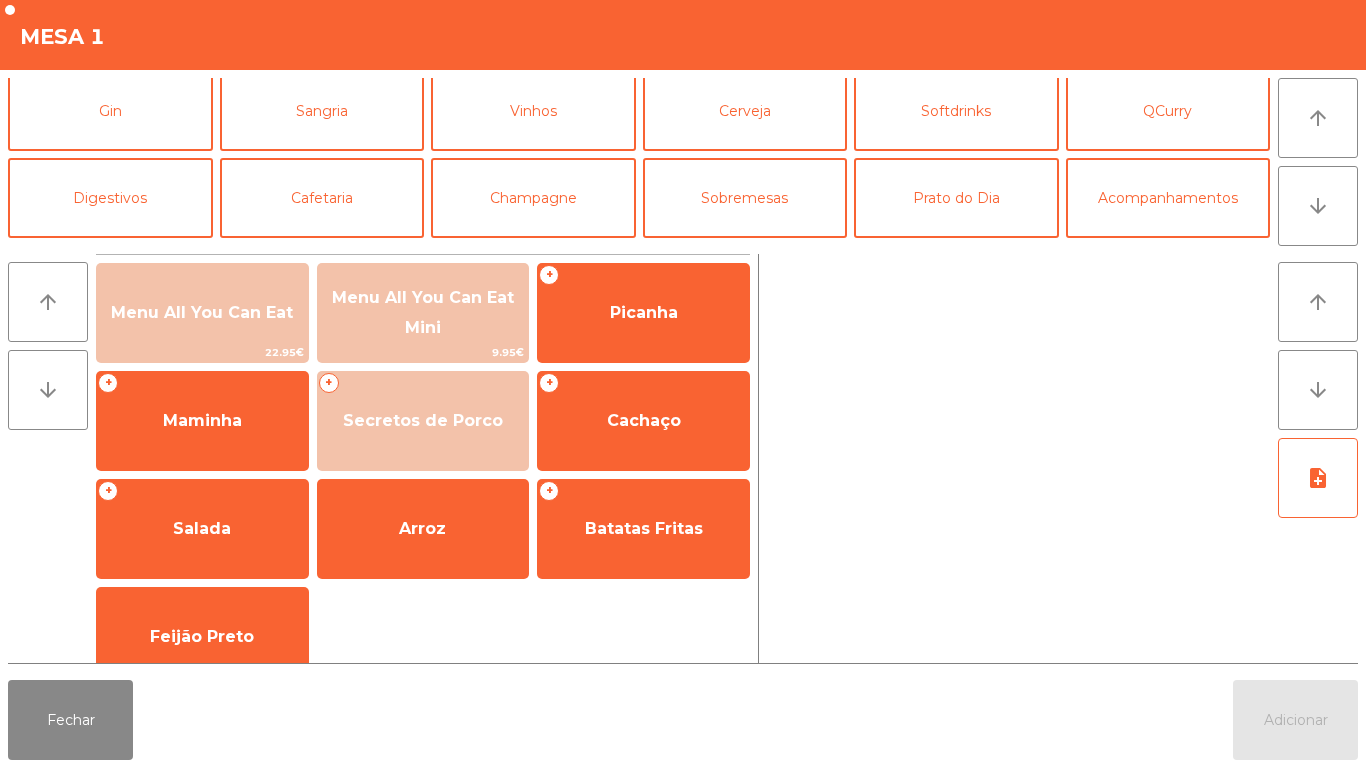 scroll, scrollTop: 139, scrollLeft: 0, axis: vertical 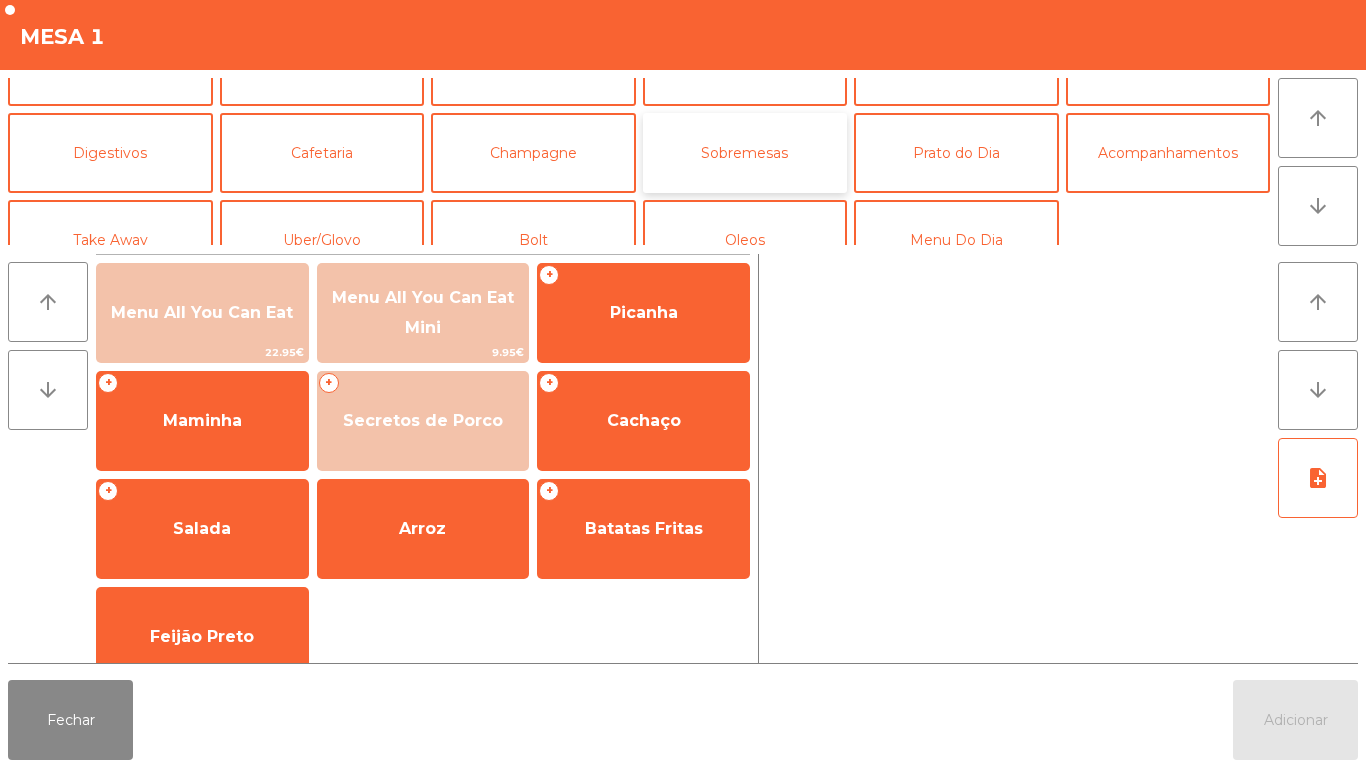 click on "Sobremesas" 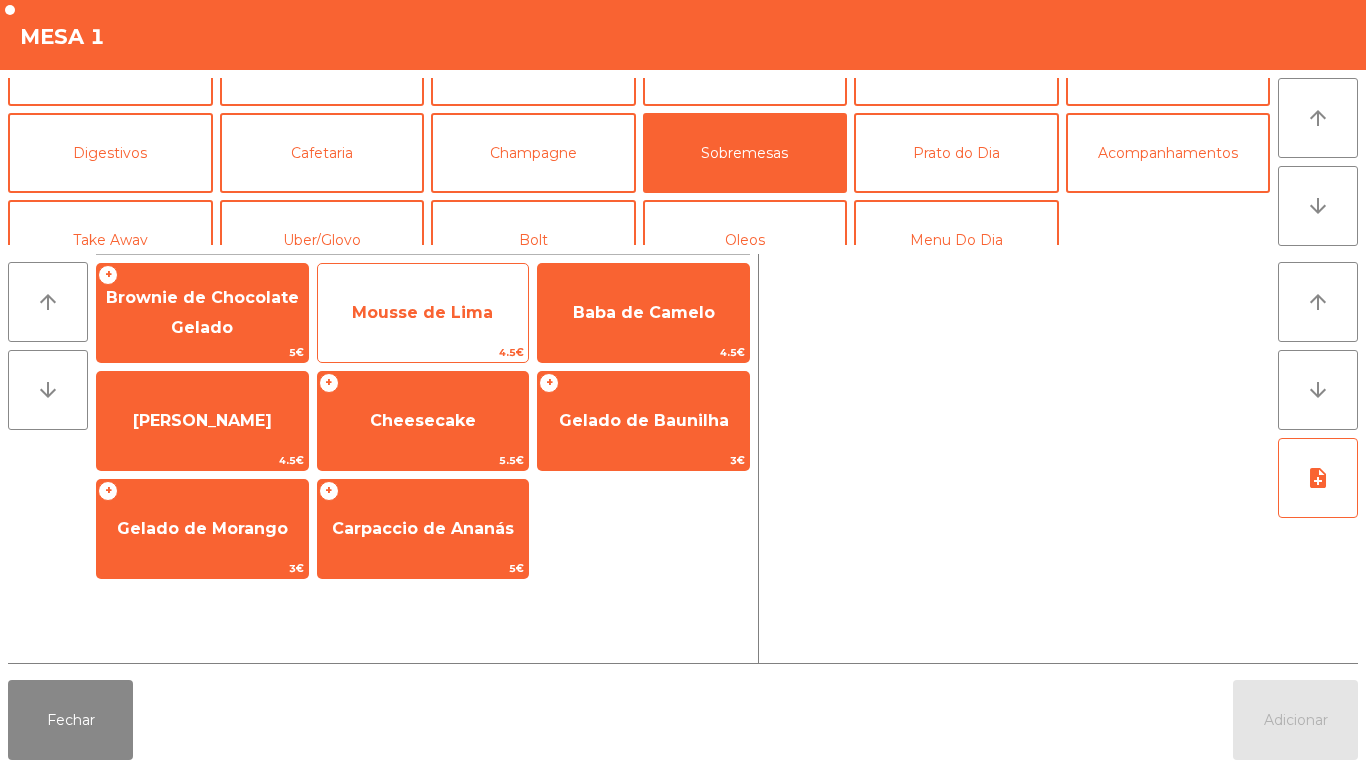 click on "Mousse de Lima" 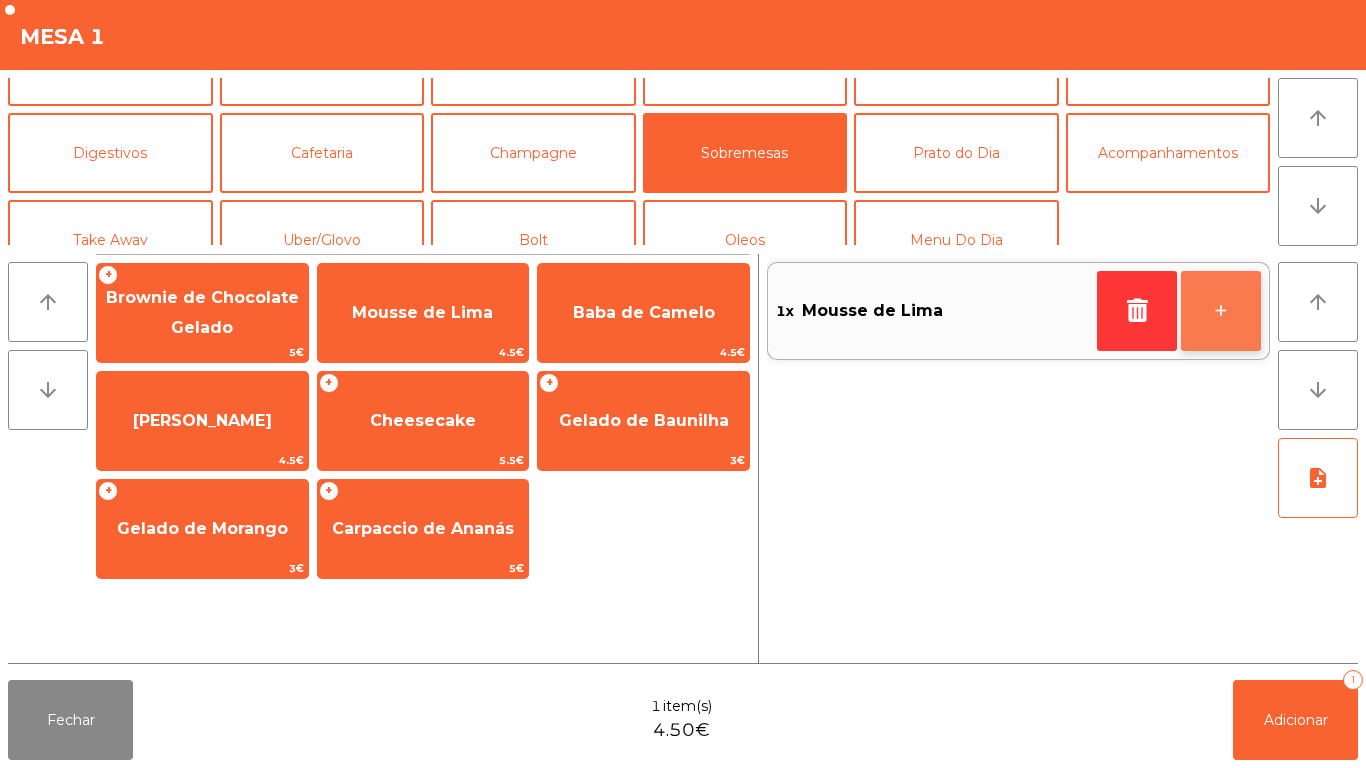 click on "+" 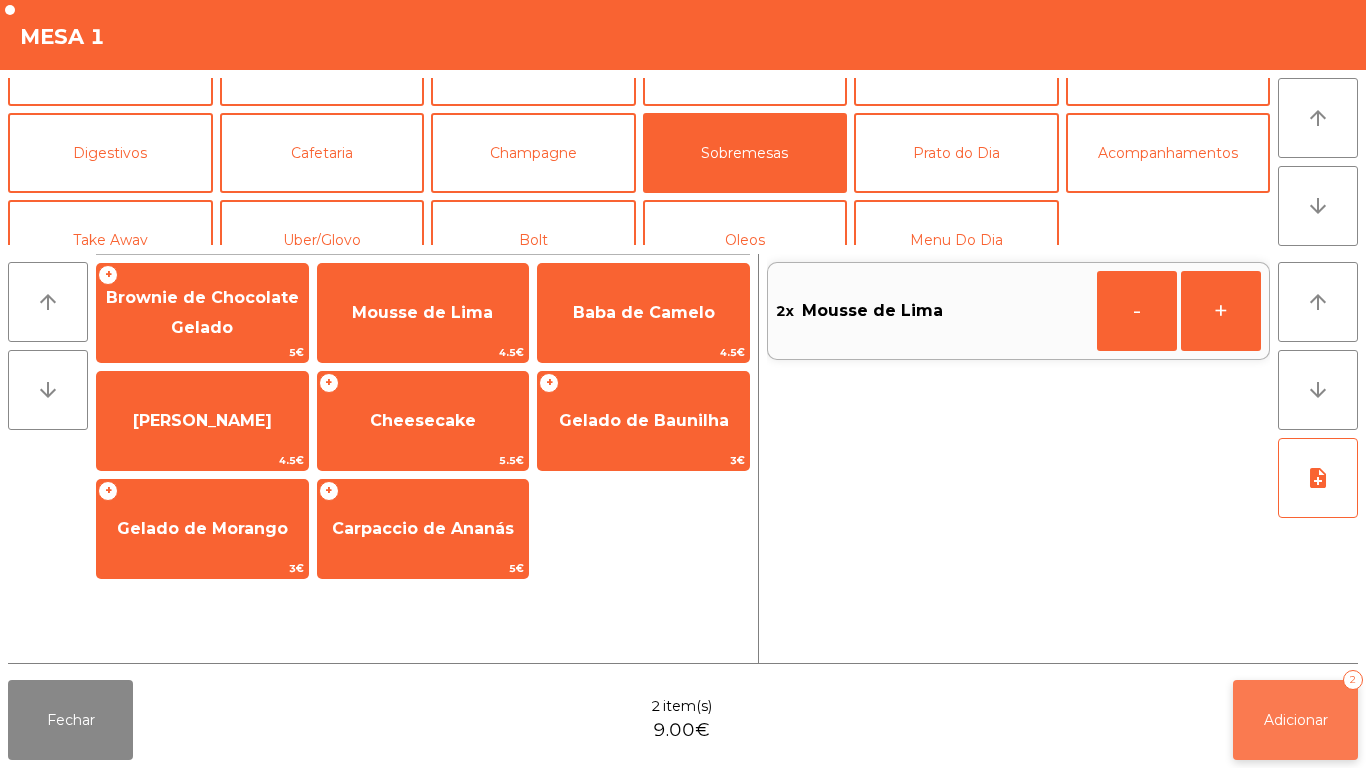 click on "Adicionar   2" 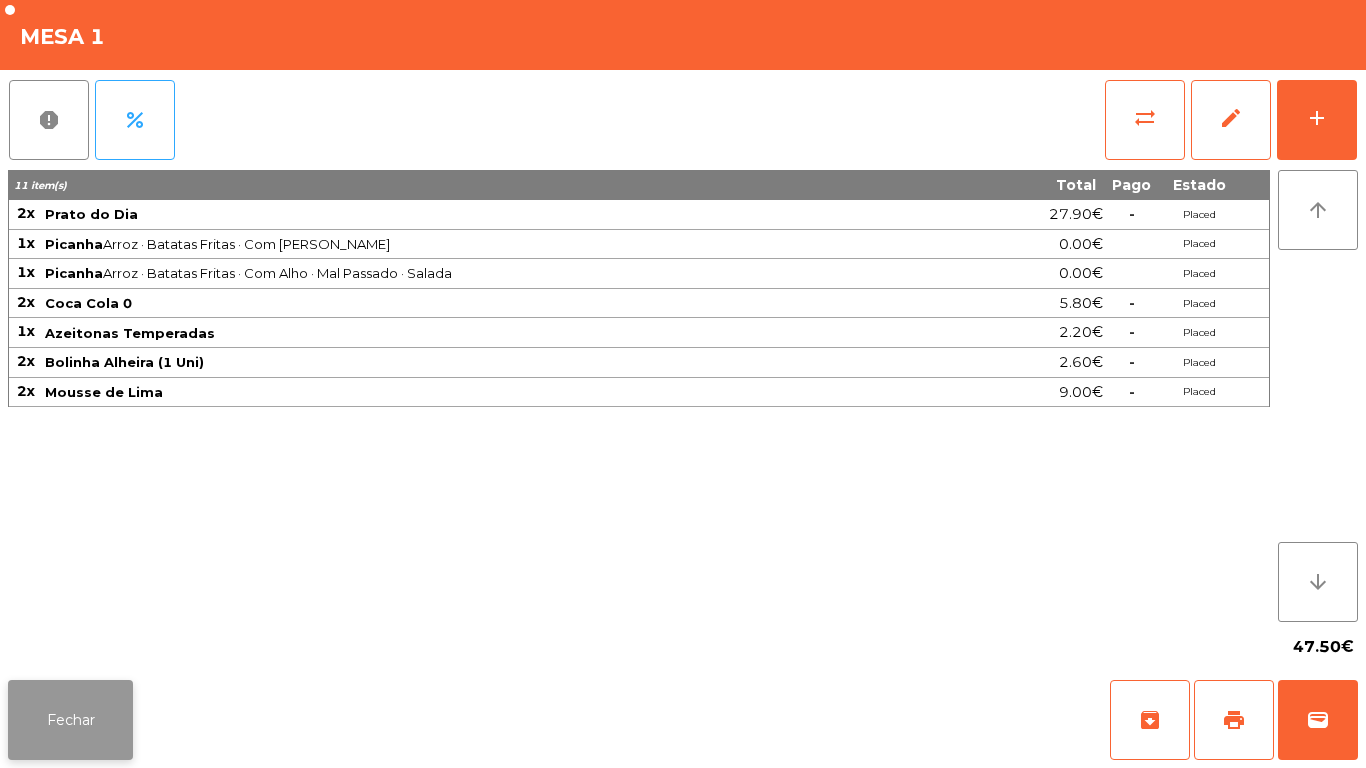 click on "Fechar" 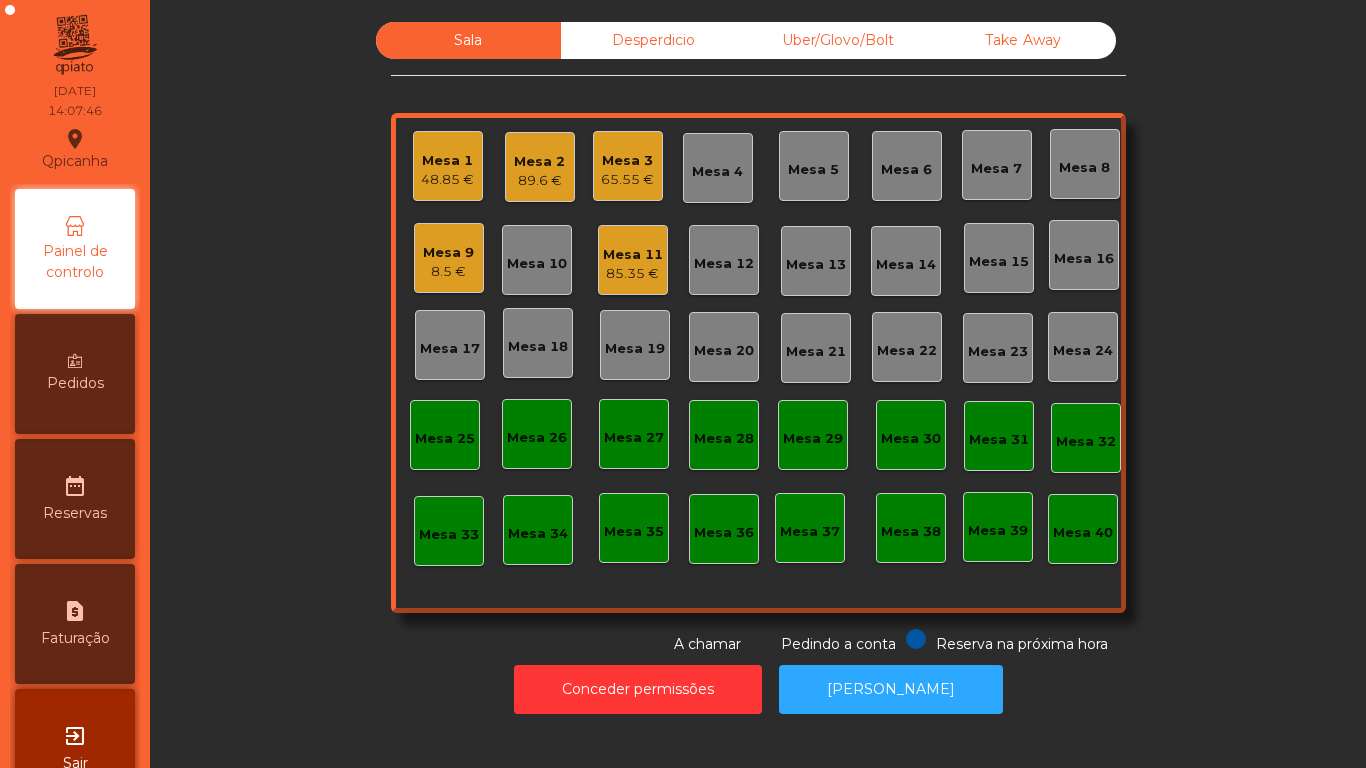 click on "8.5 €" 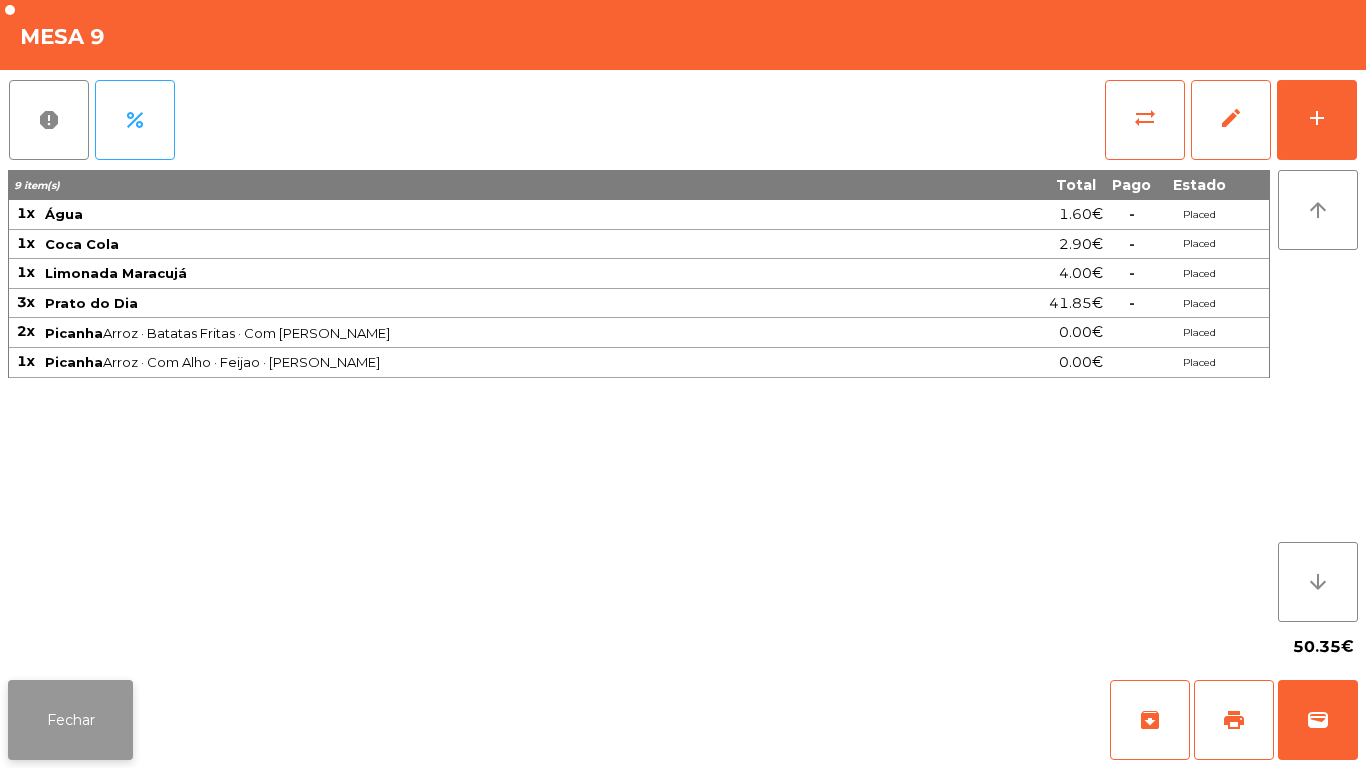click on "Fechar" 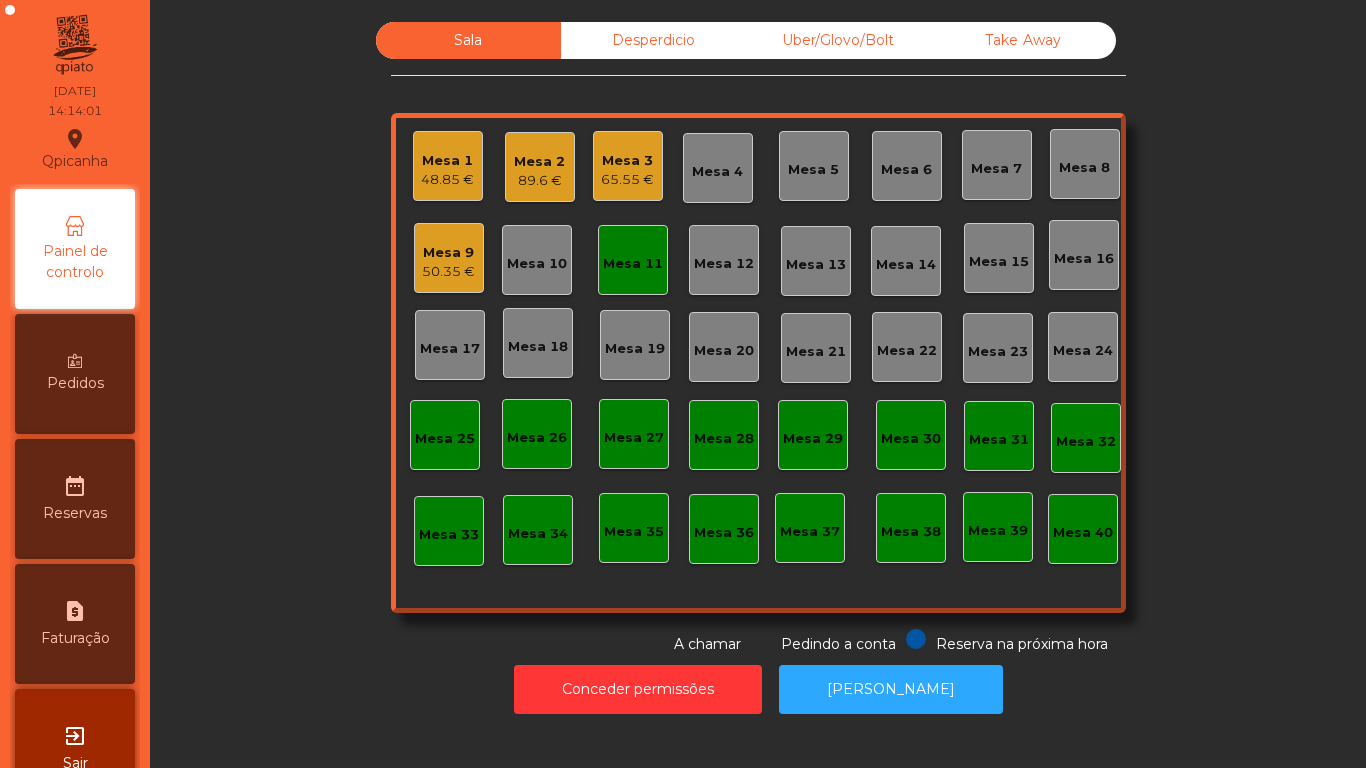 click on "Mesa 1" 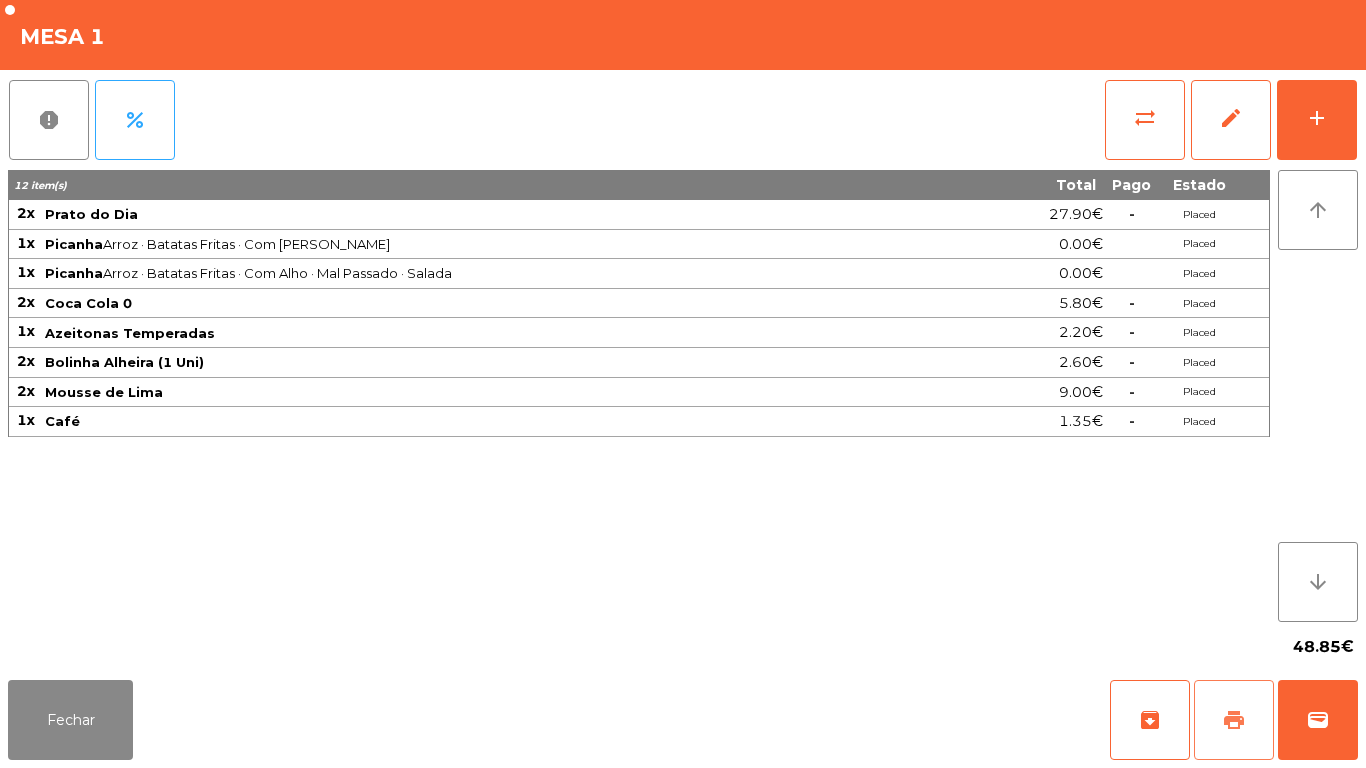 click on "print" 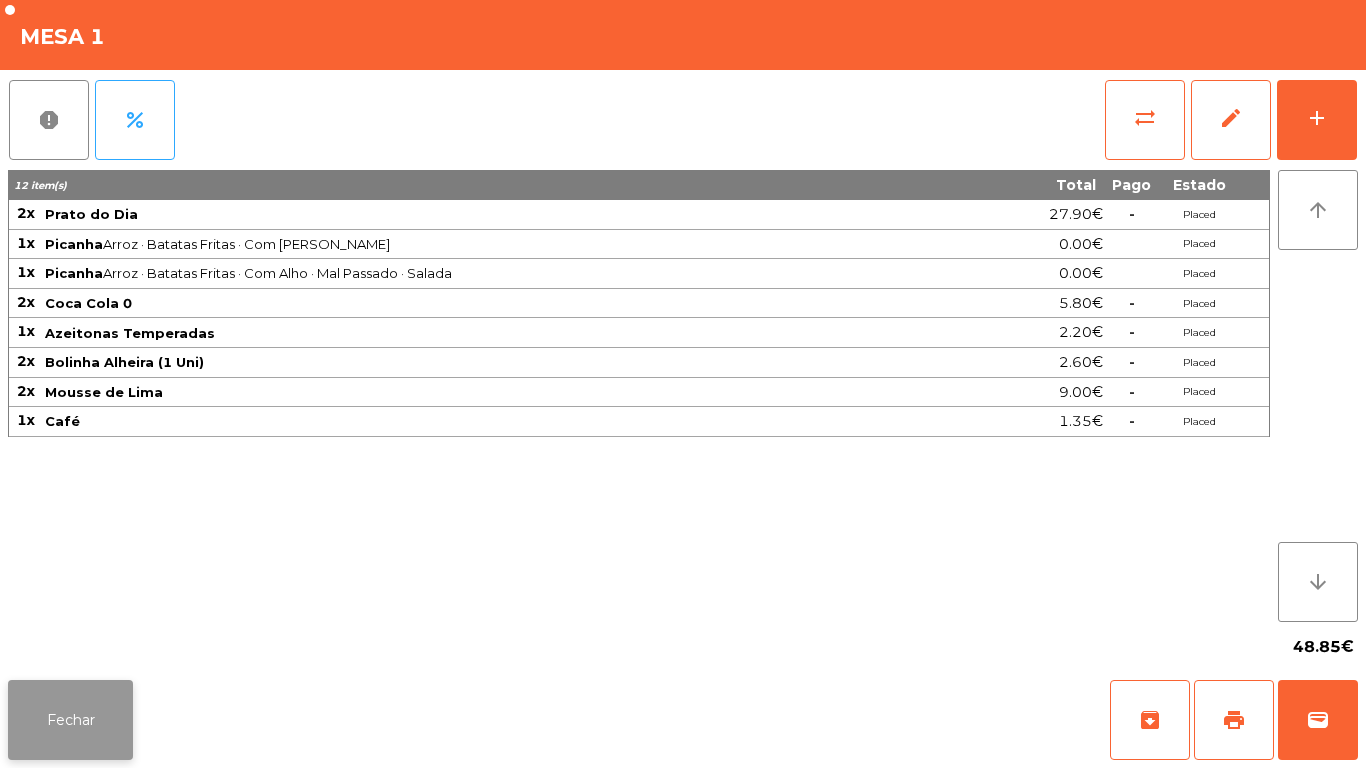 click on "Fechar" 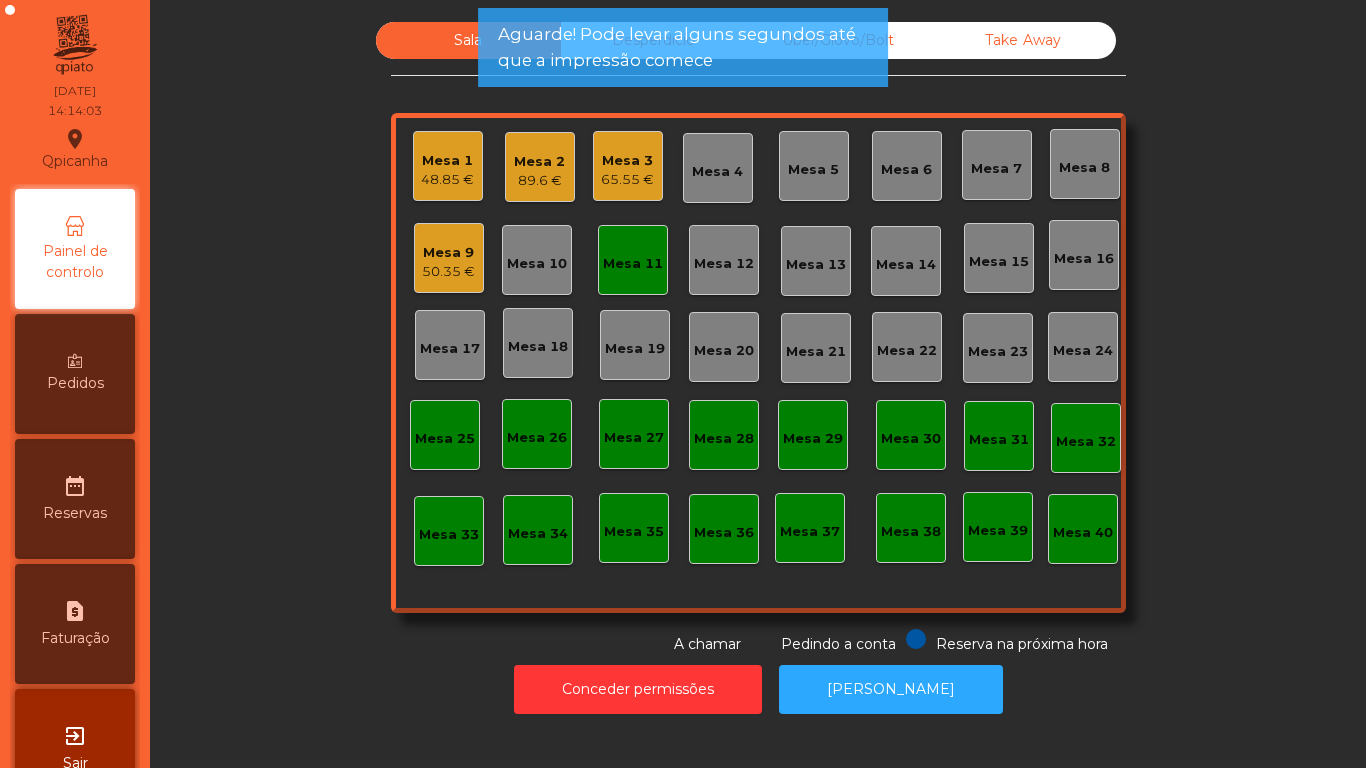 click on "Mesa 11" 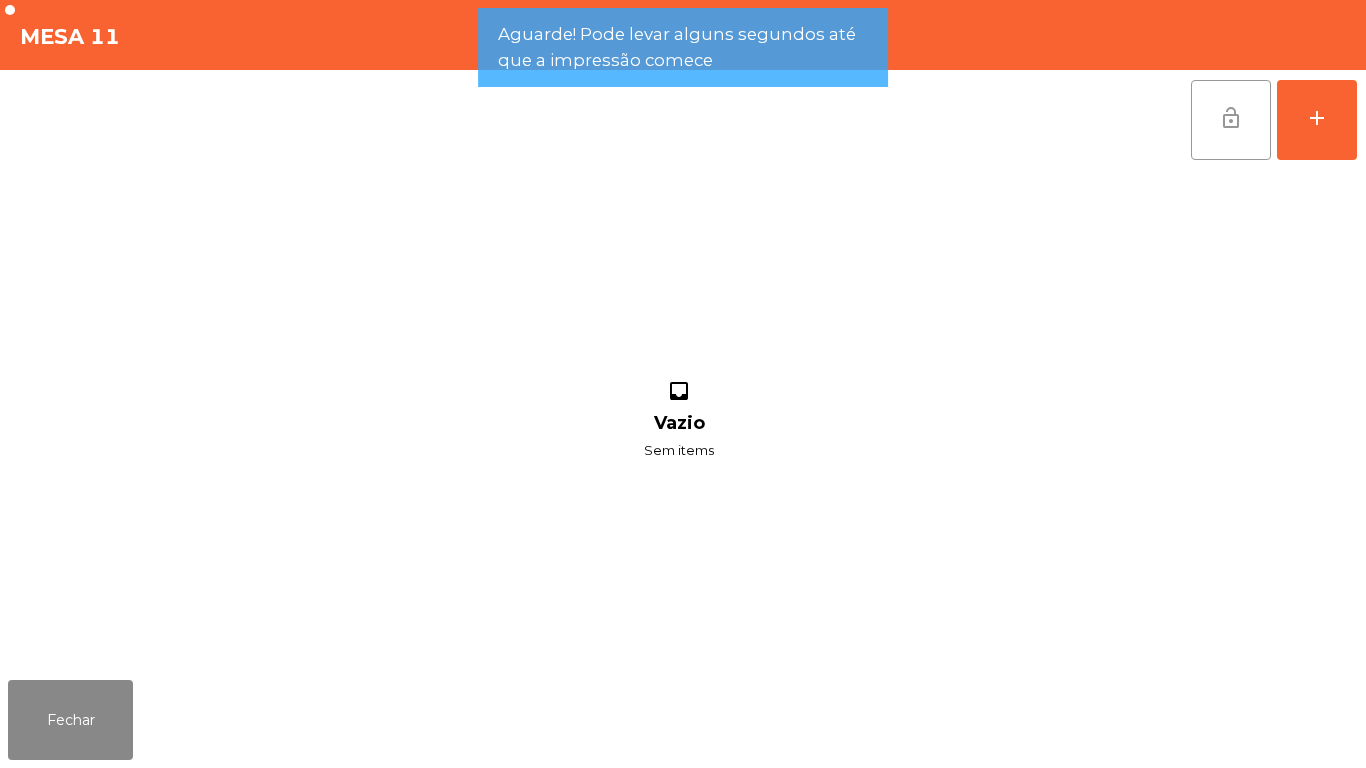 click on "lock_open" 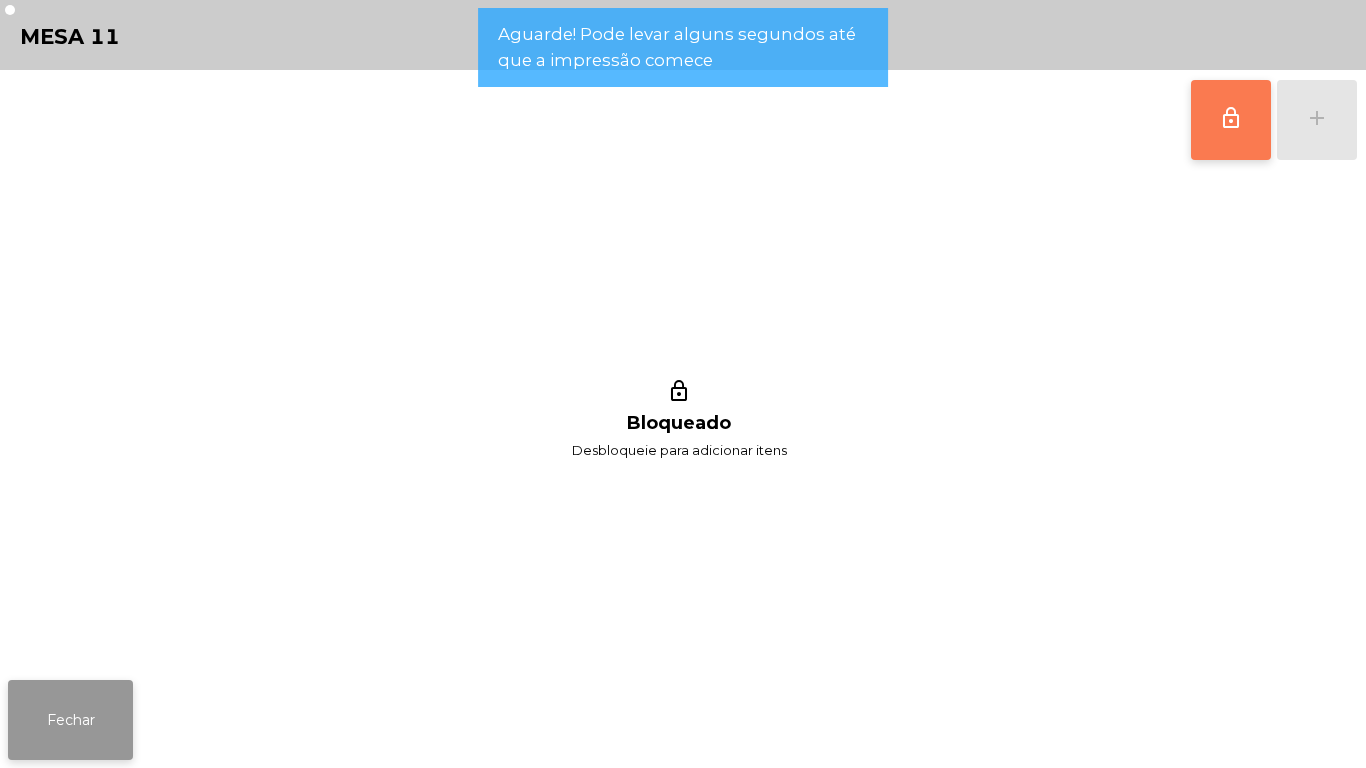 click on "Fechar" 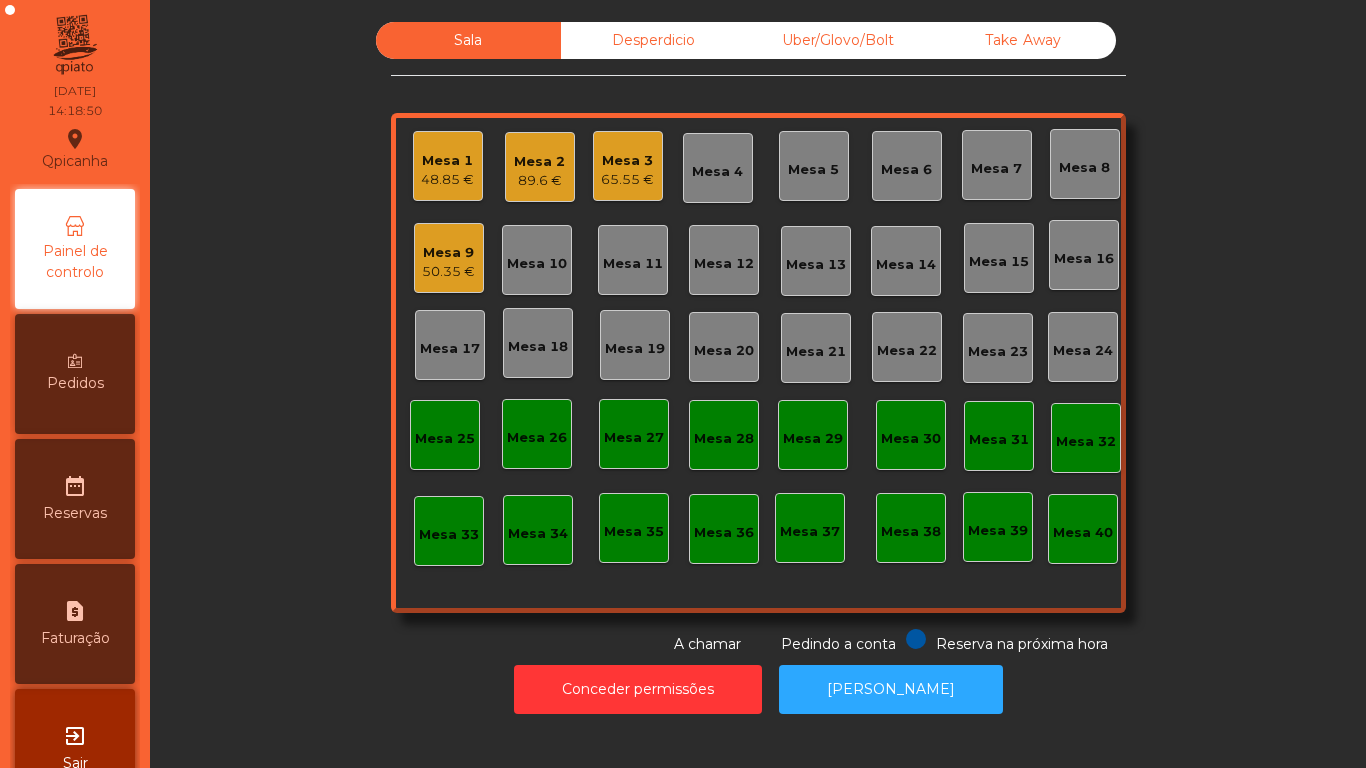 click on "Mesa 9   50.35 €" 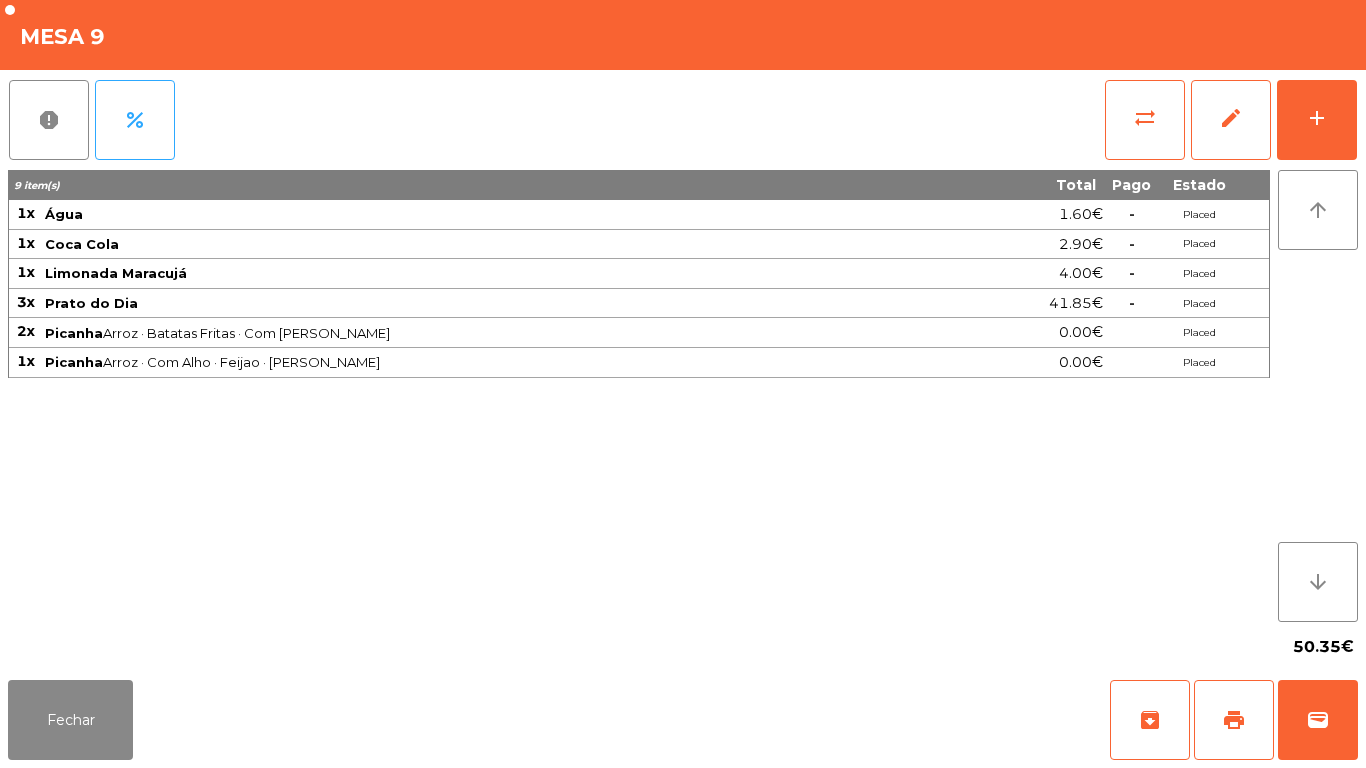 click on "Fechar   archive   print   wallet" 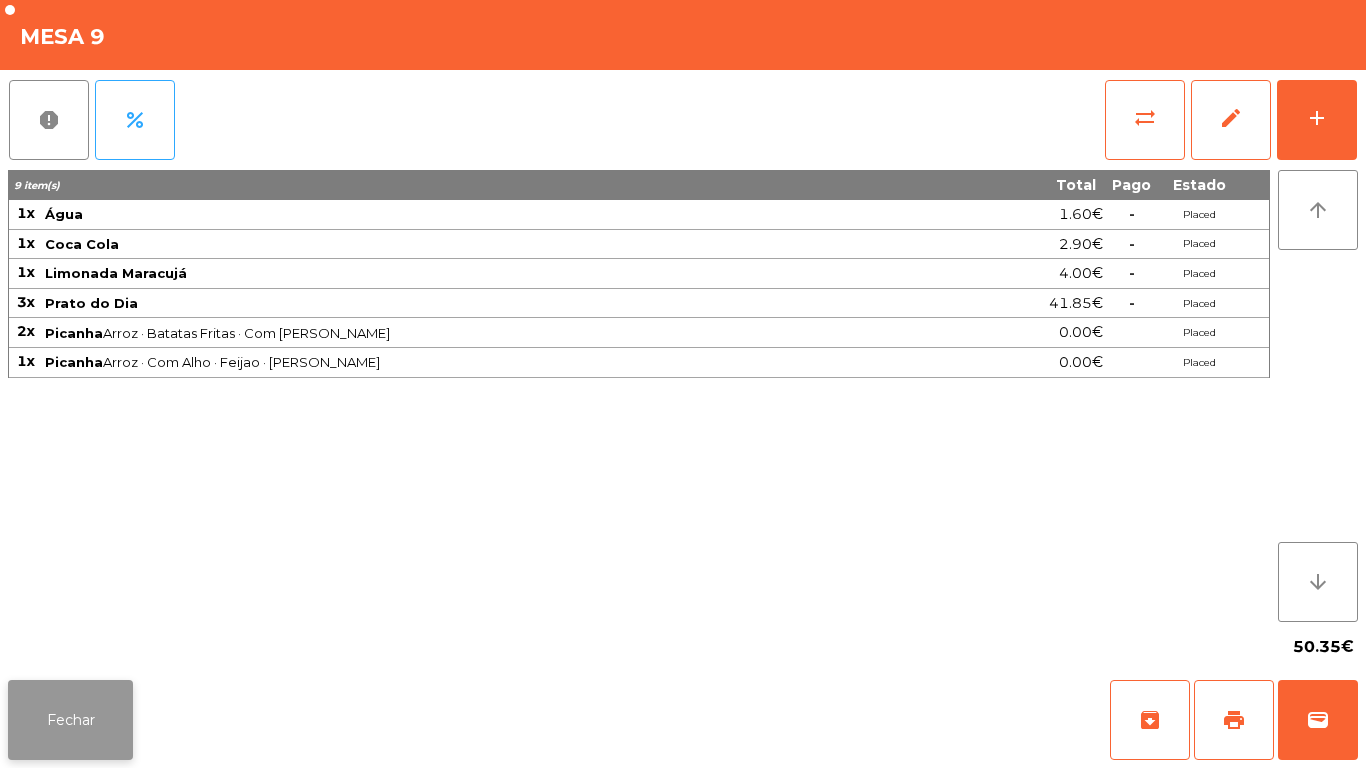 click on "Fechar" 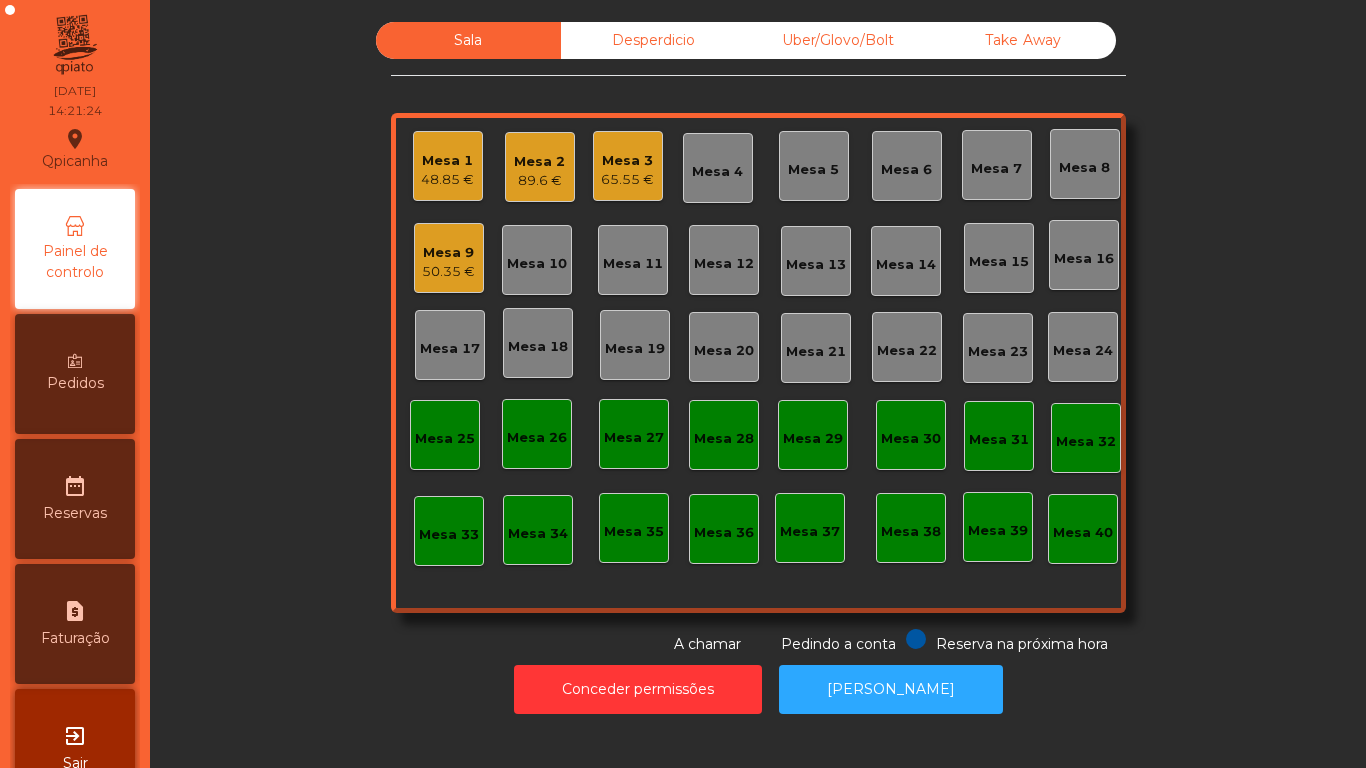 click on "Mesa 3" 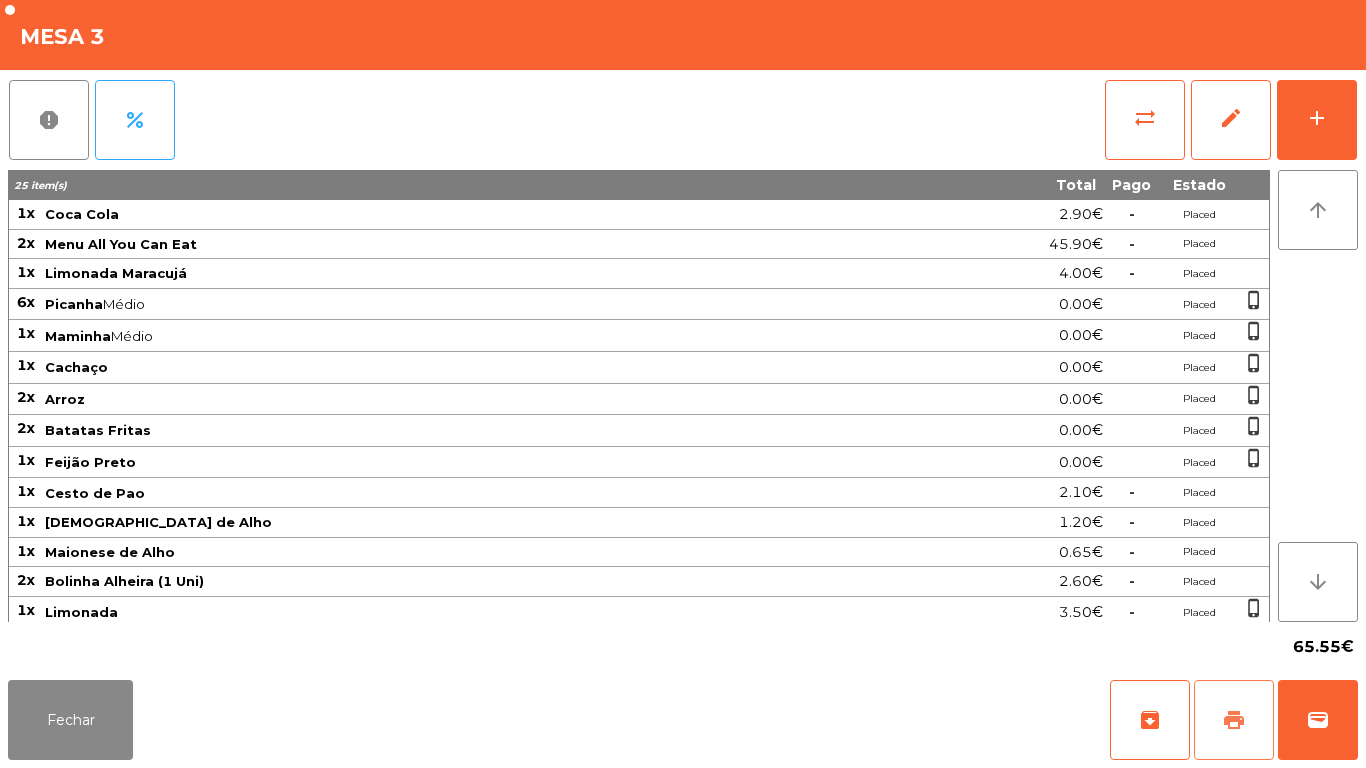 click on "print" 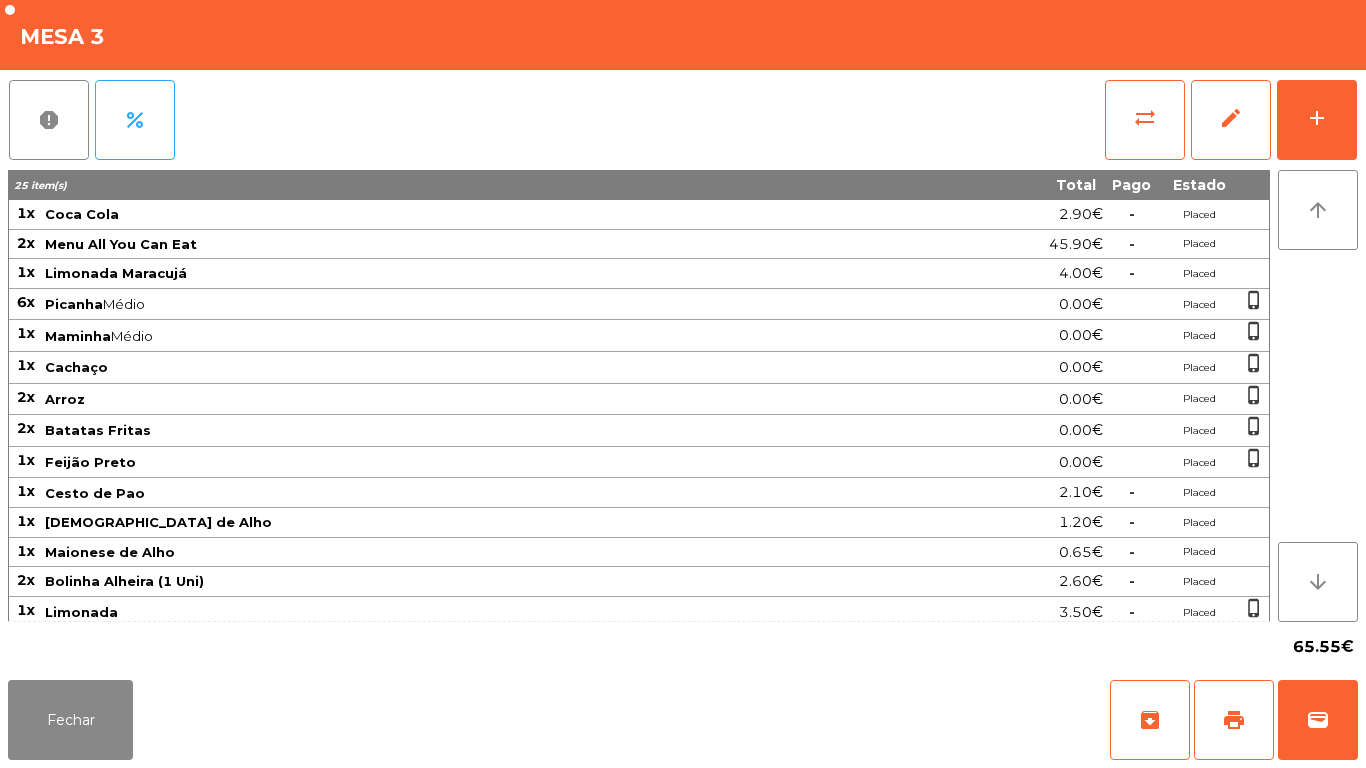 click on "Fechar   archive   print   wallet" 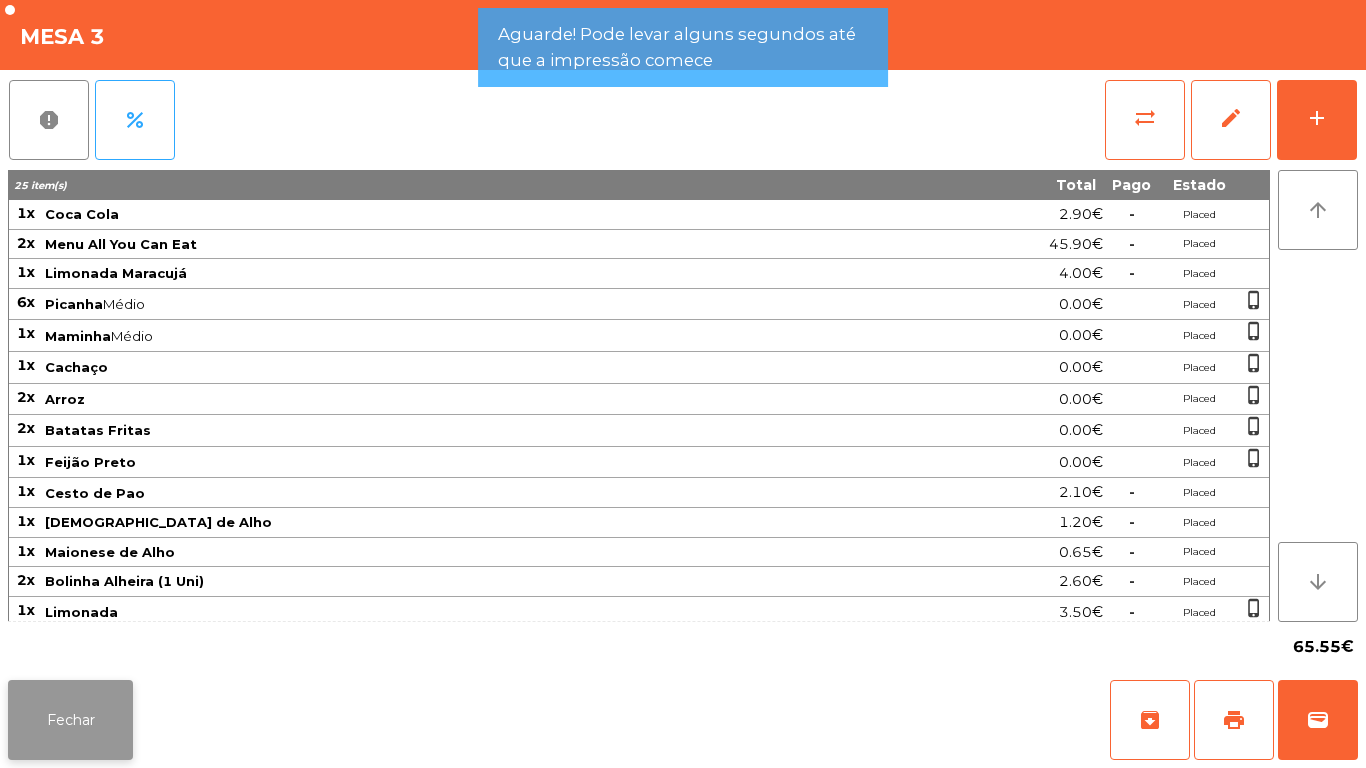 click on "Fechar" 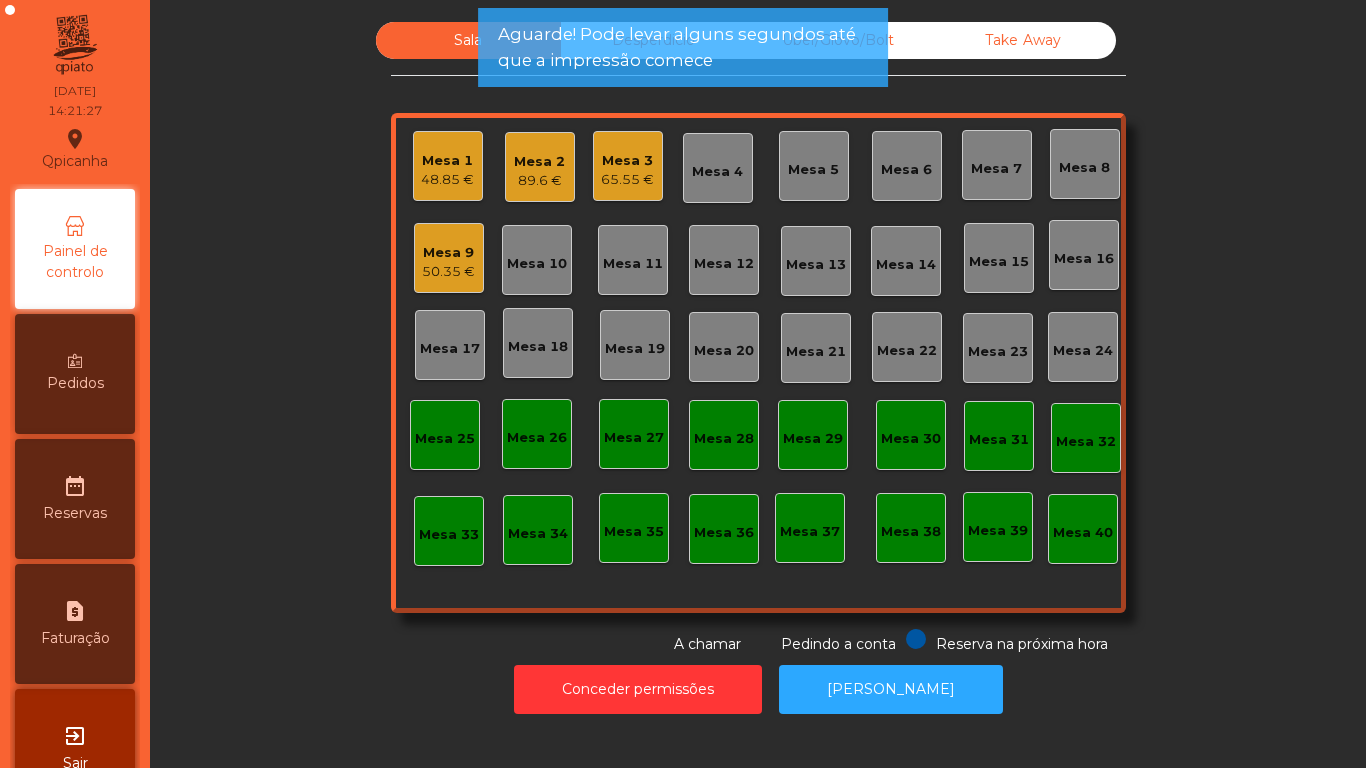 click on "48.85 €" 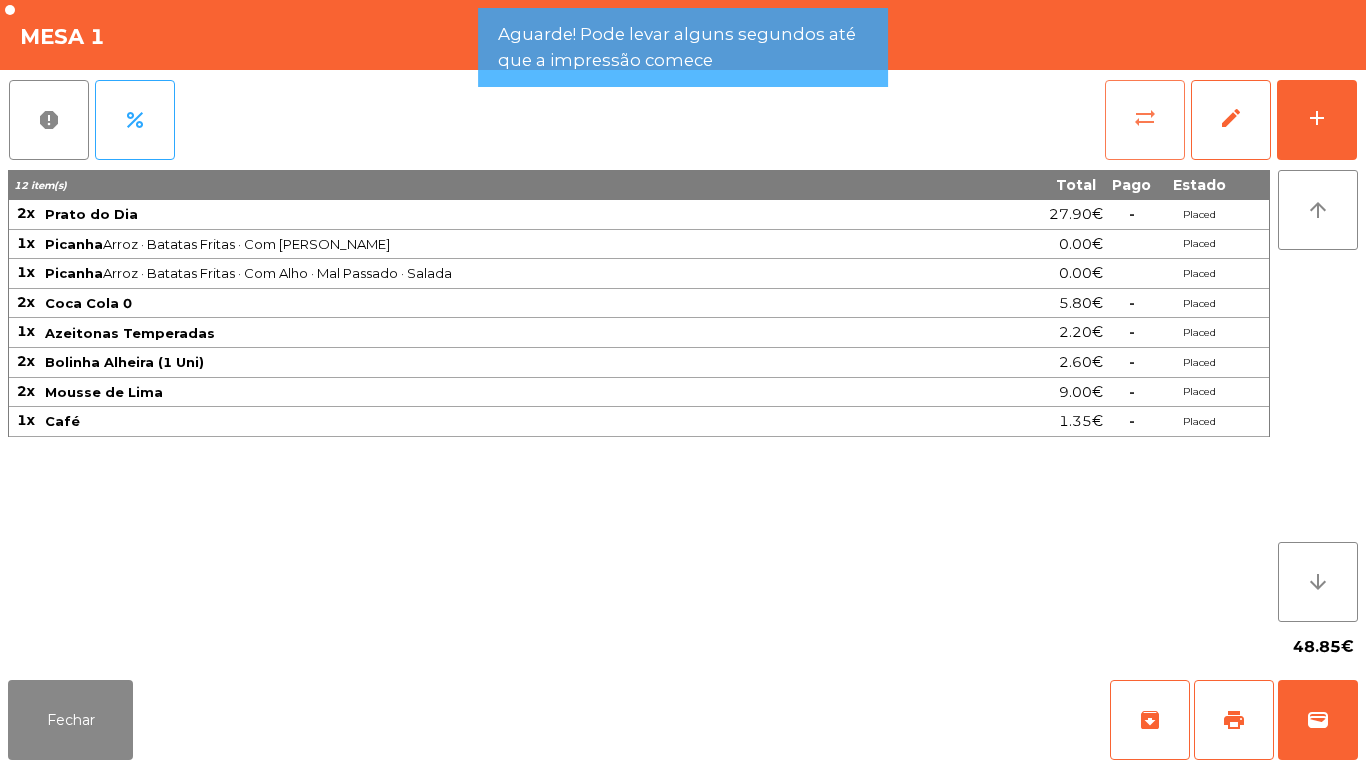 click on "sync_alt" 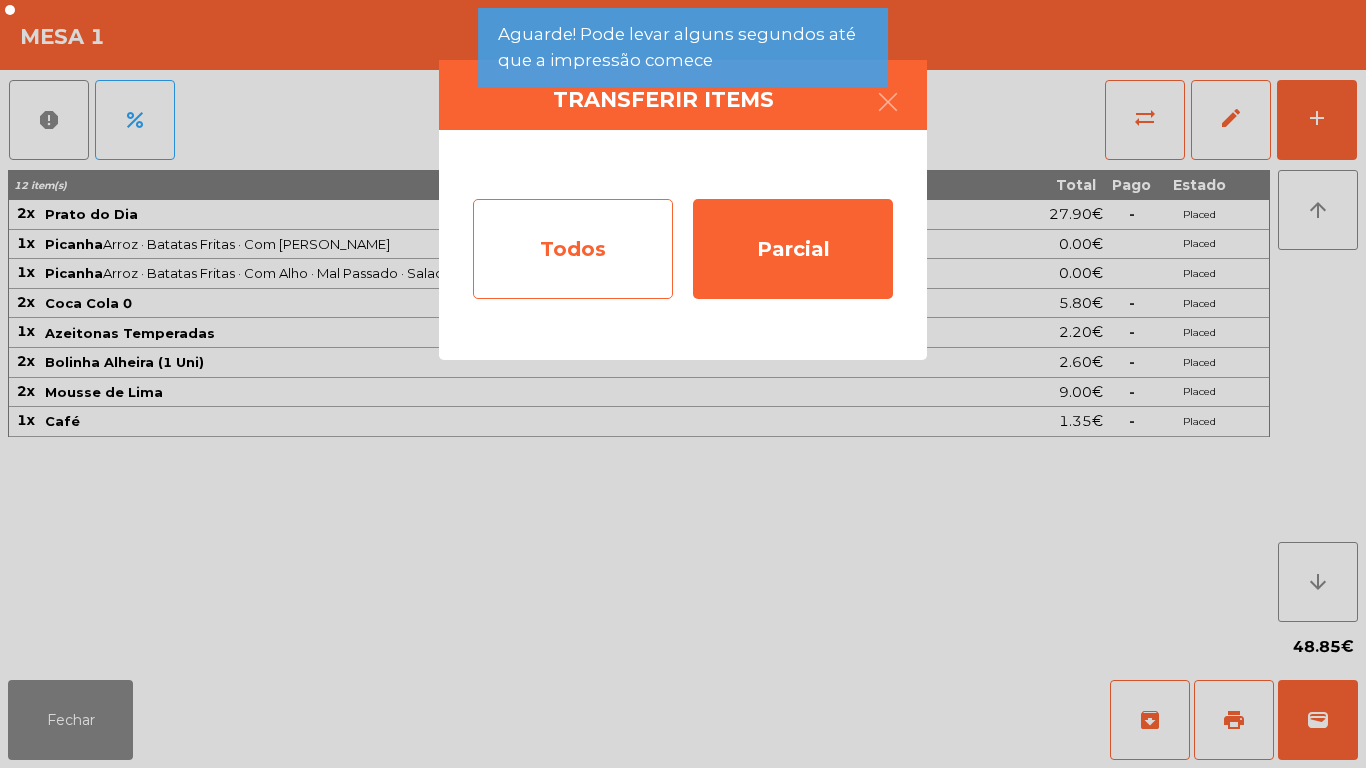 click on "Todos" 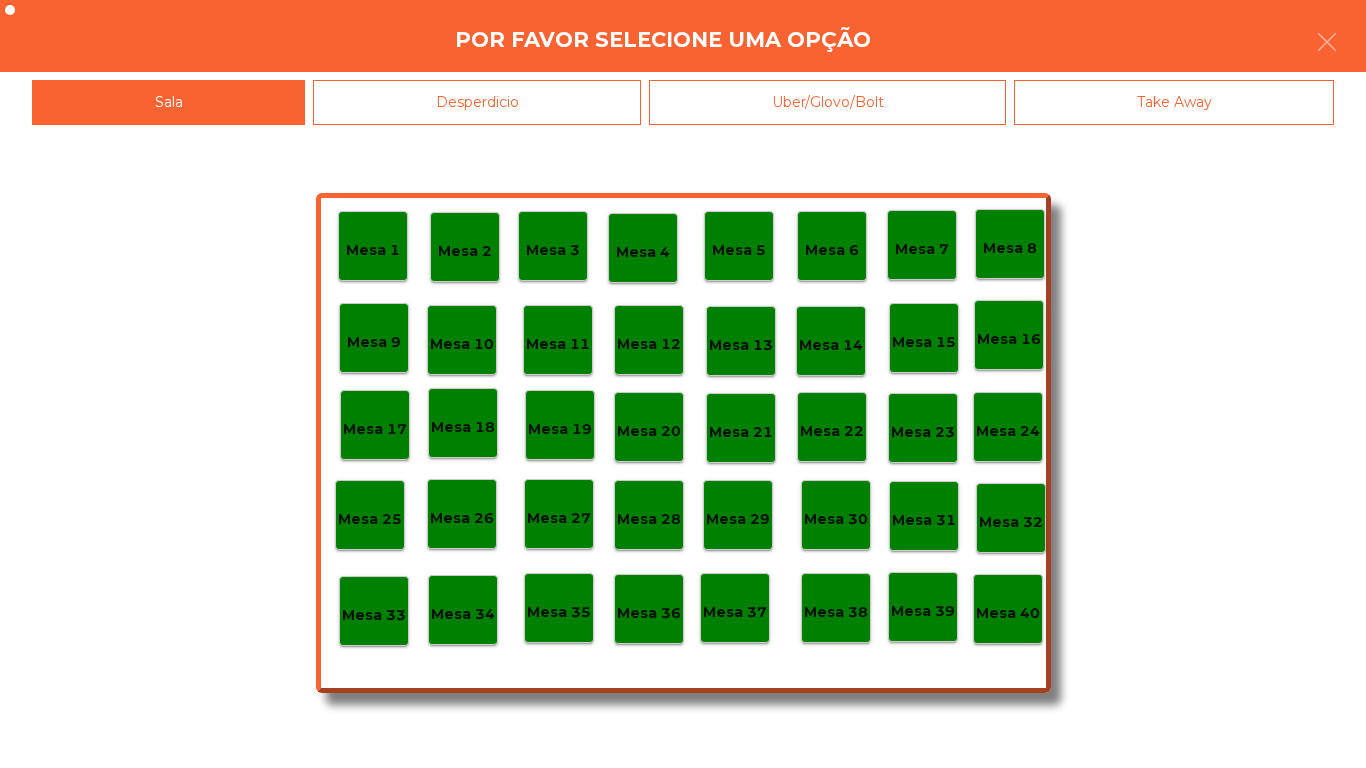 click on "Mesa 40" 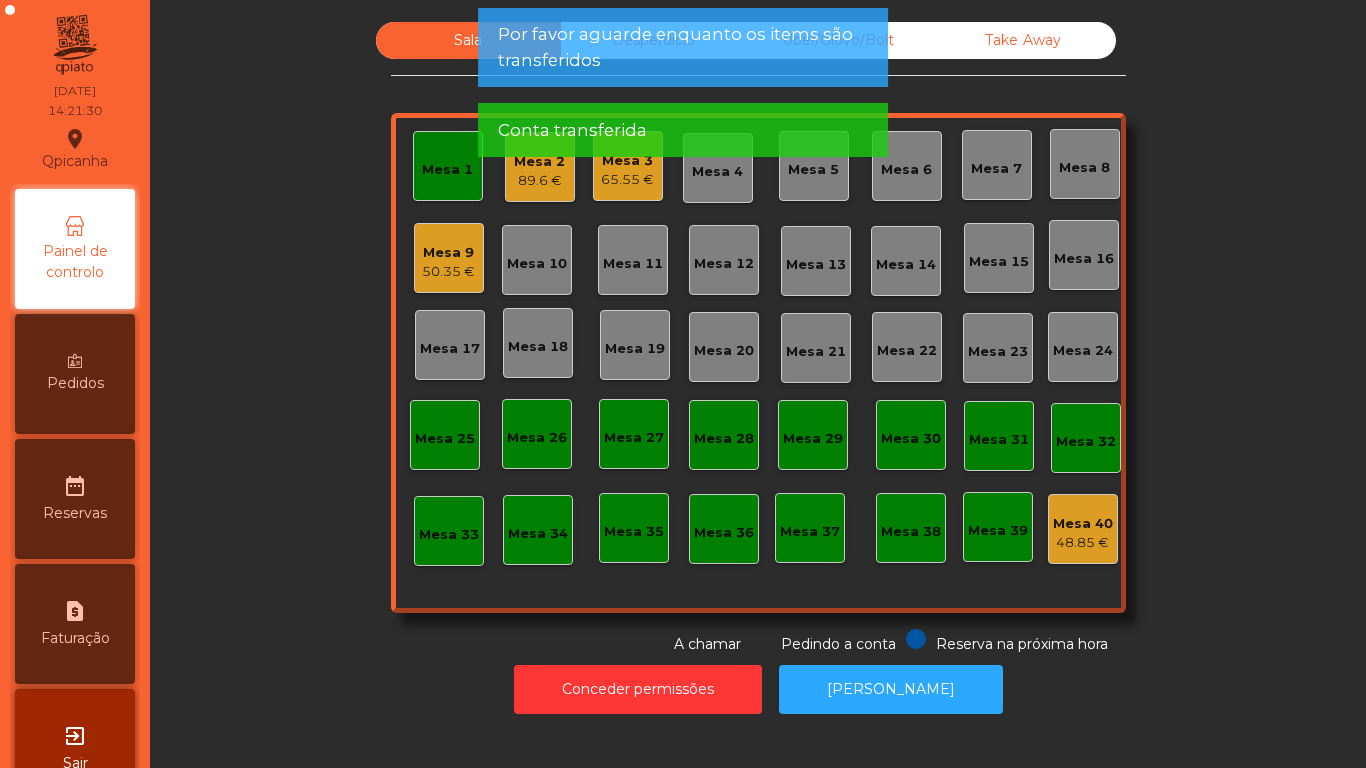click on "Mesa 1" 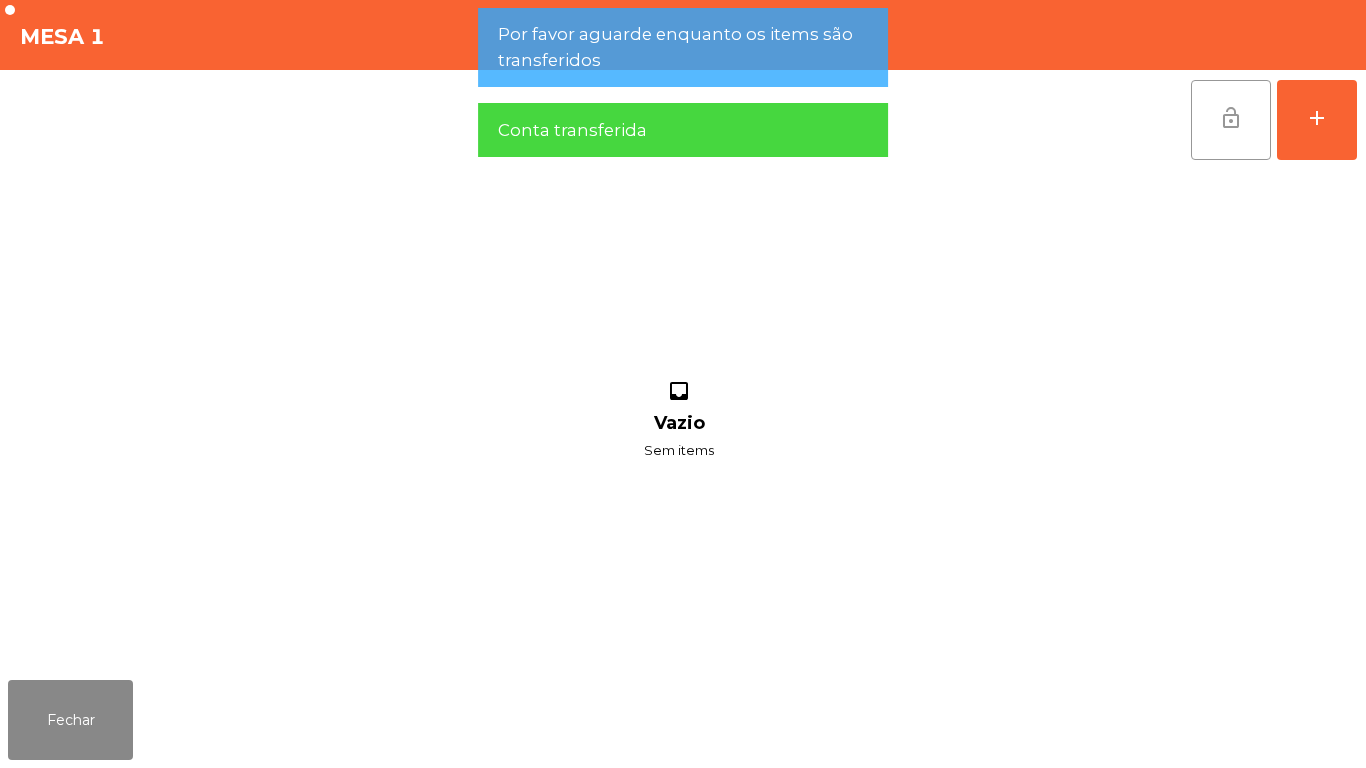 click on "lock_open" 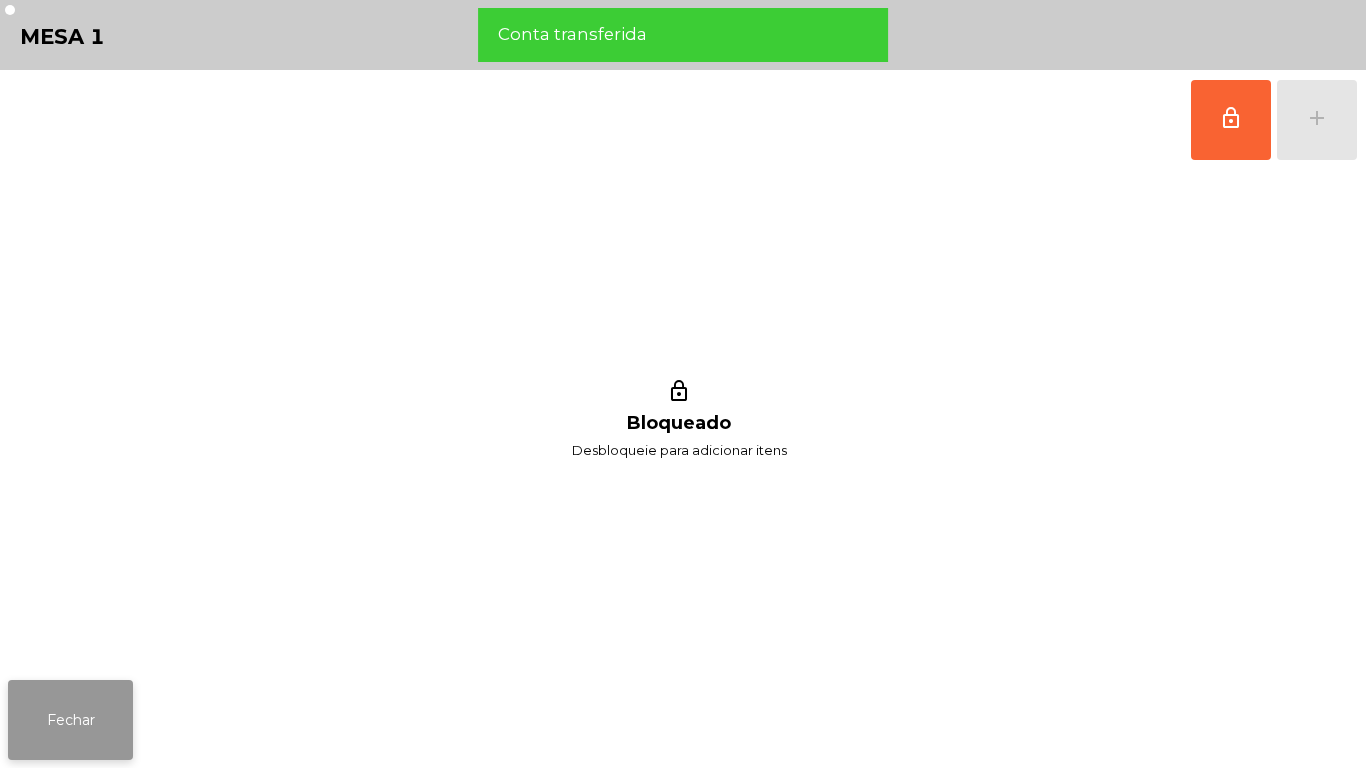 click on "Fechar" 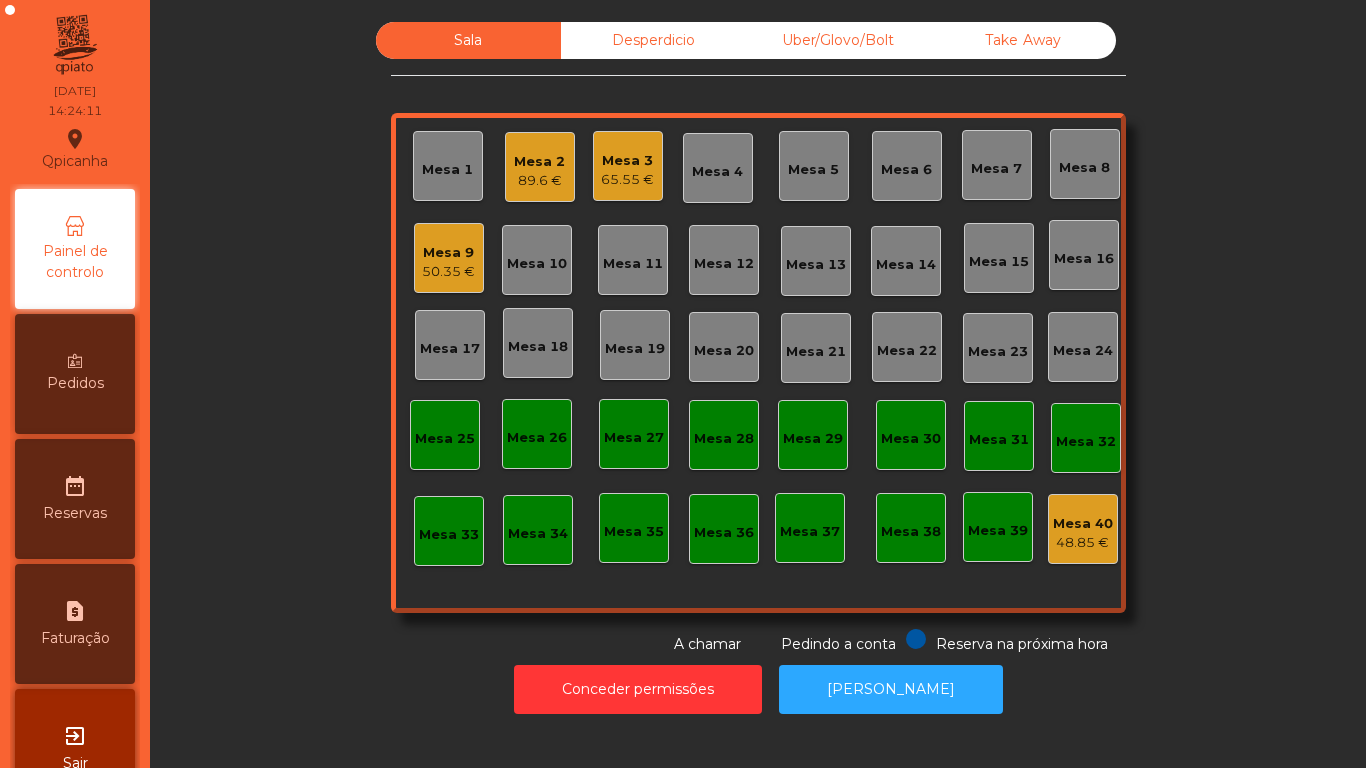 click on "65.55 €" 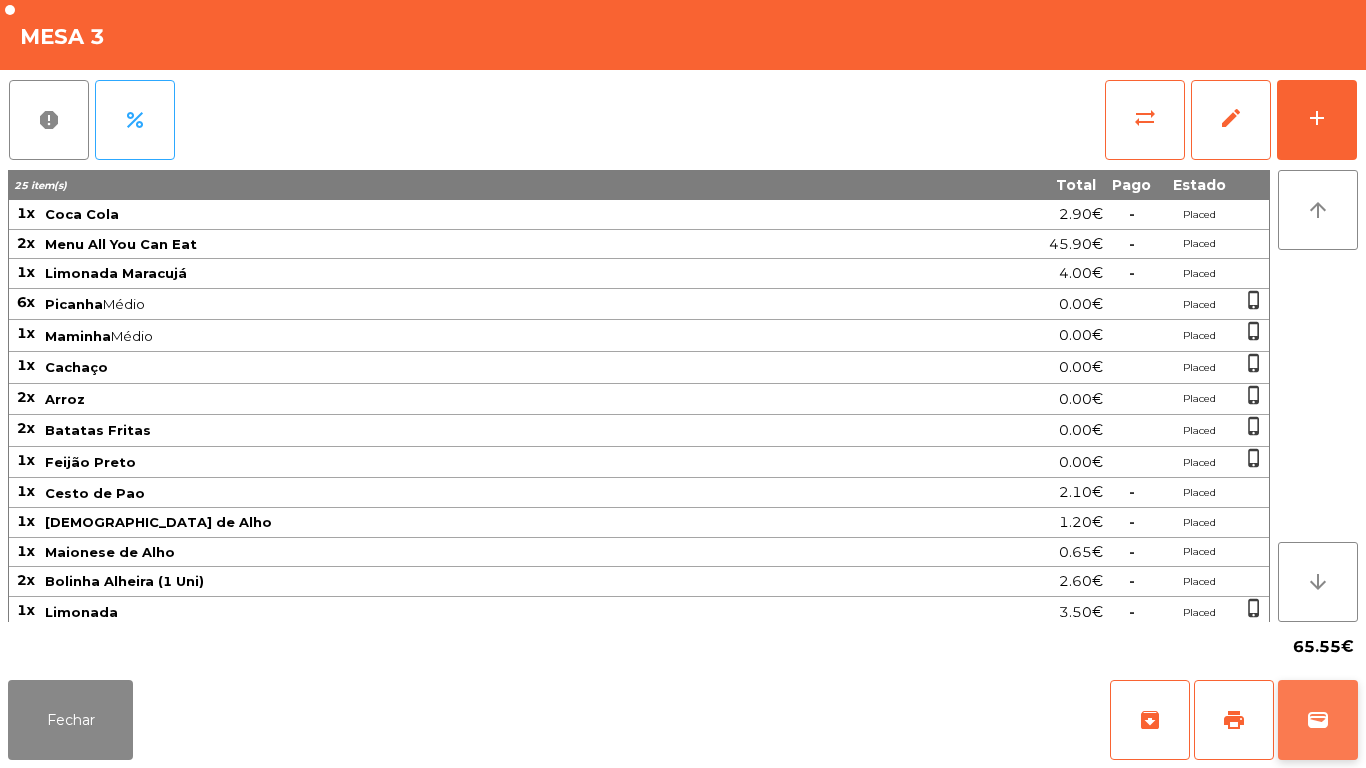 click on "wallet" 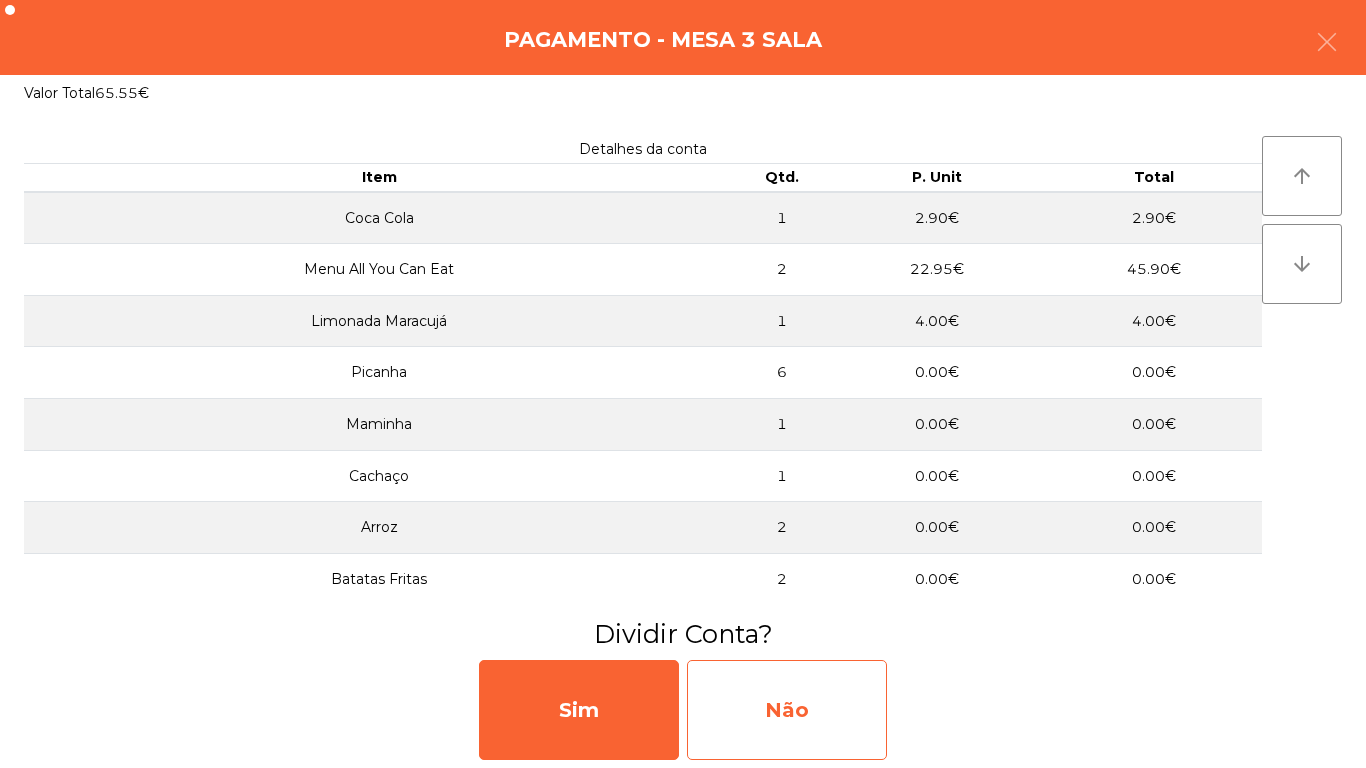 click on "Não" 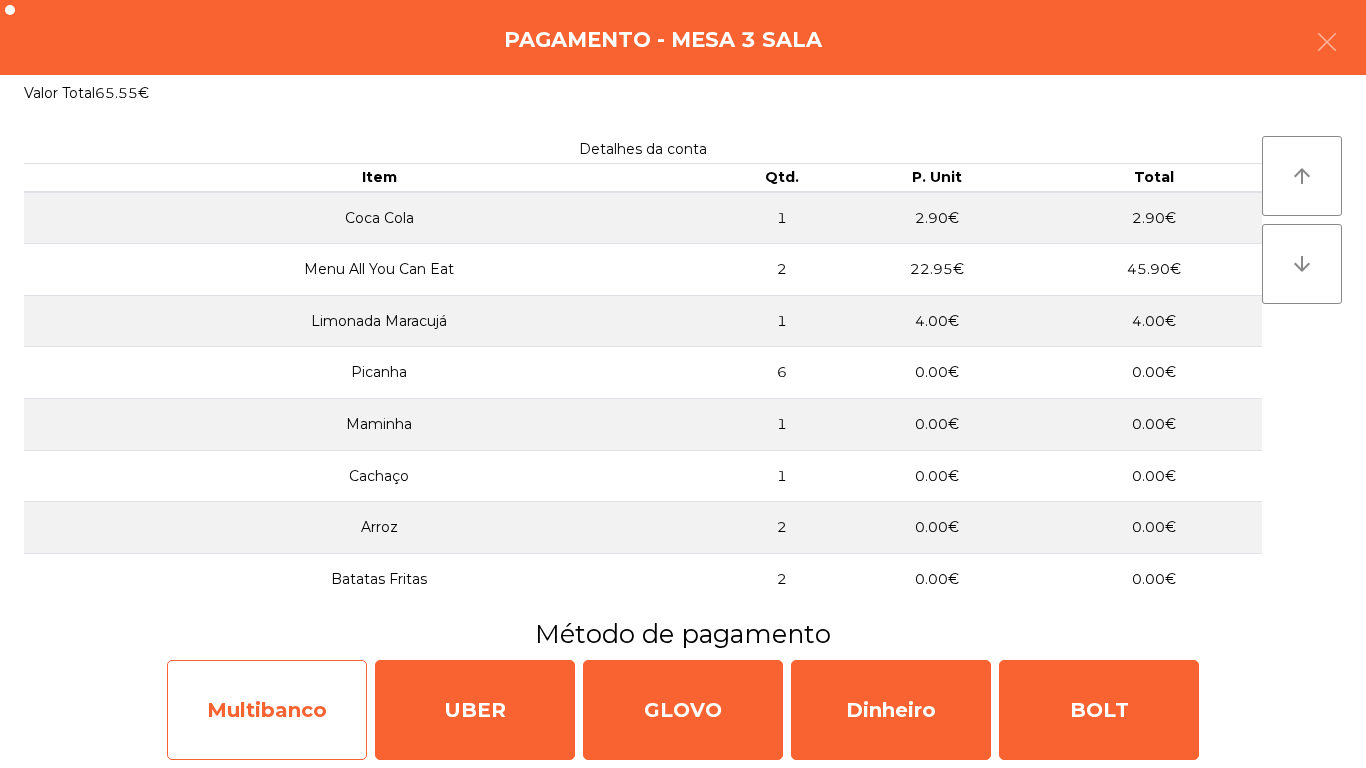 click on "Multibanco" 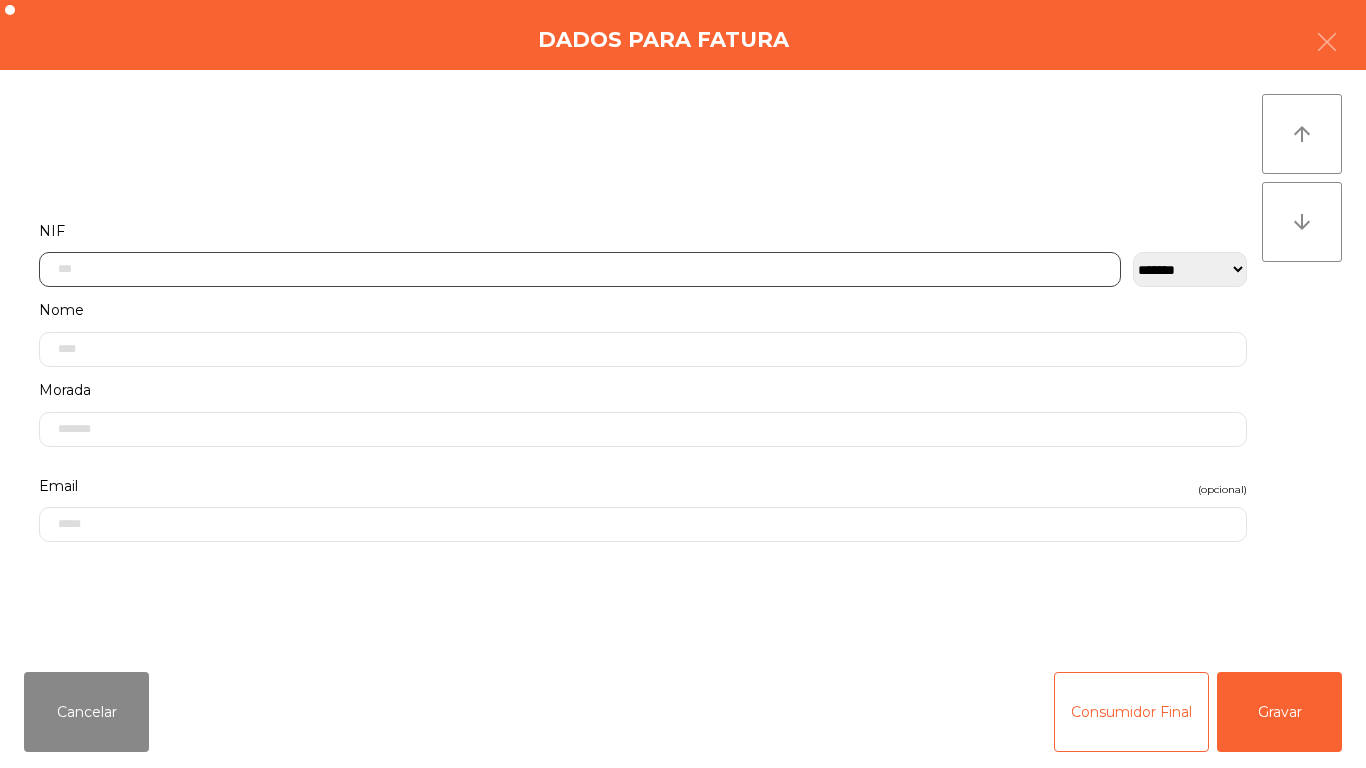 click 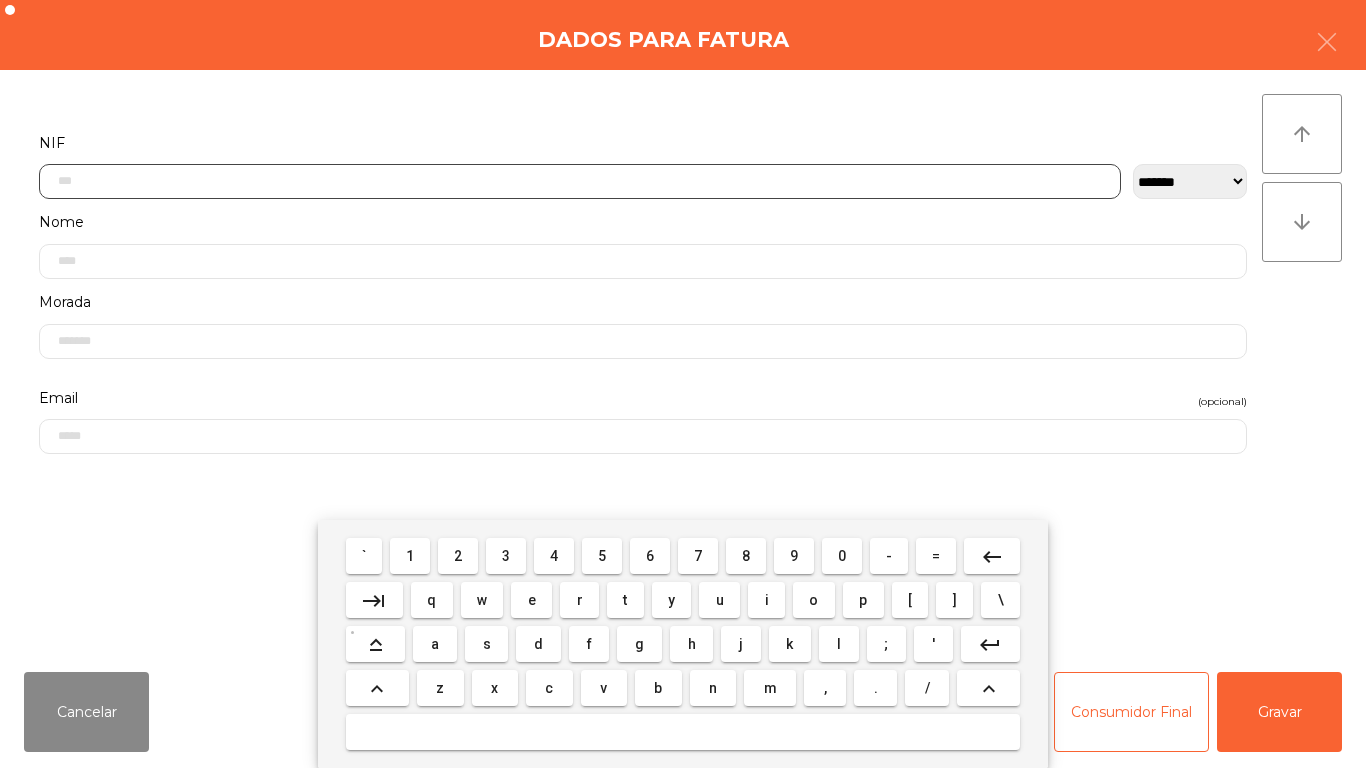 scroll, scrollTop: 122, scrollLeft: 0, axis: vertical 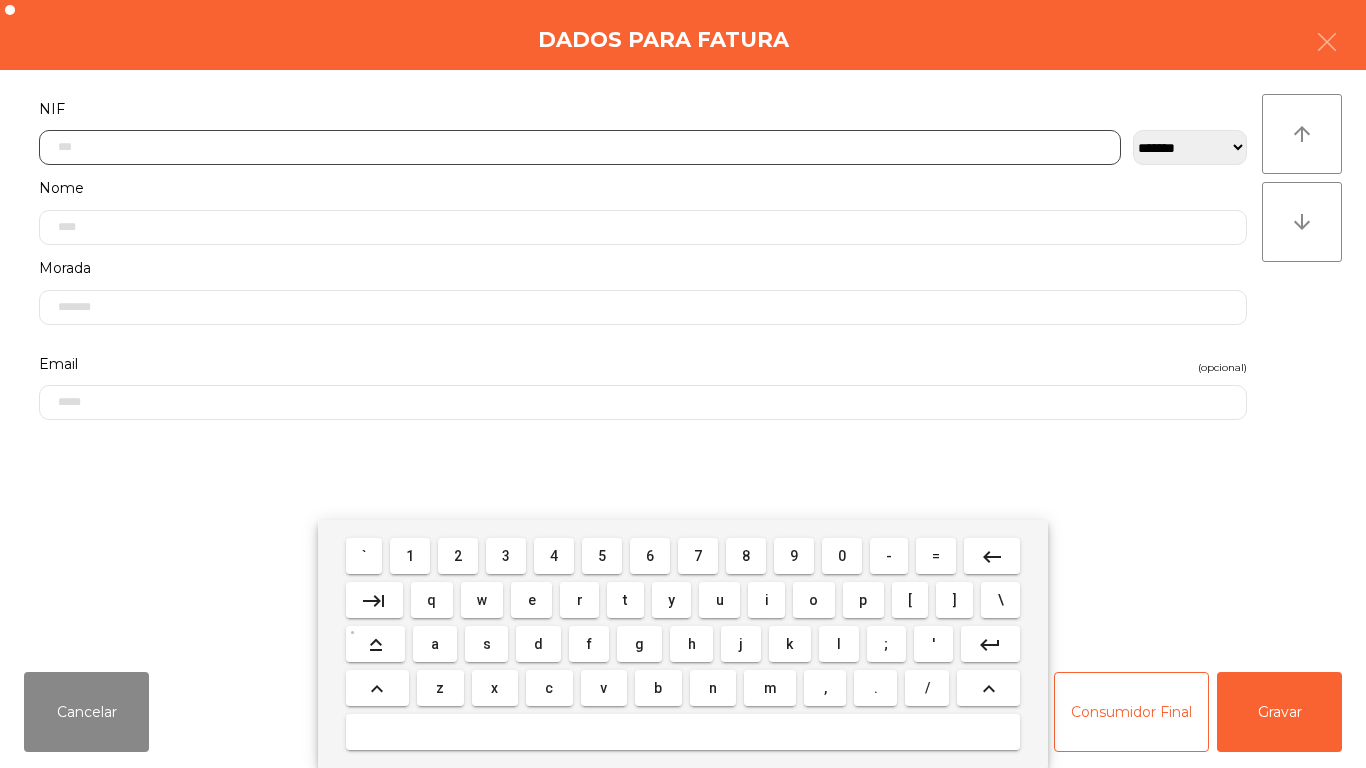 click on "2" at bounding box center [458, 556] 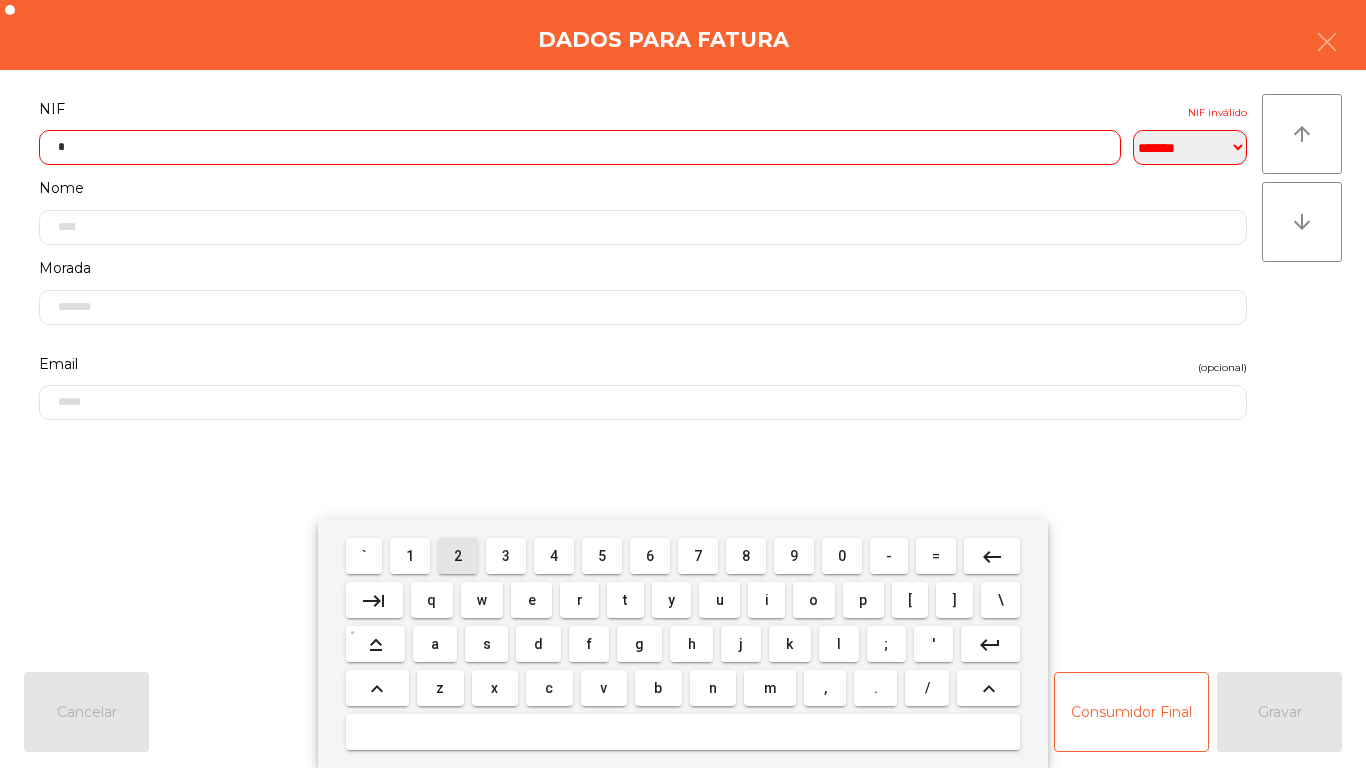 click on "2" at bounding box center (458, 556) 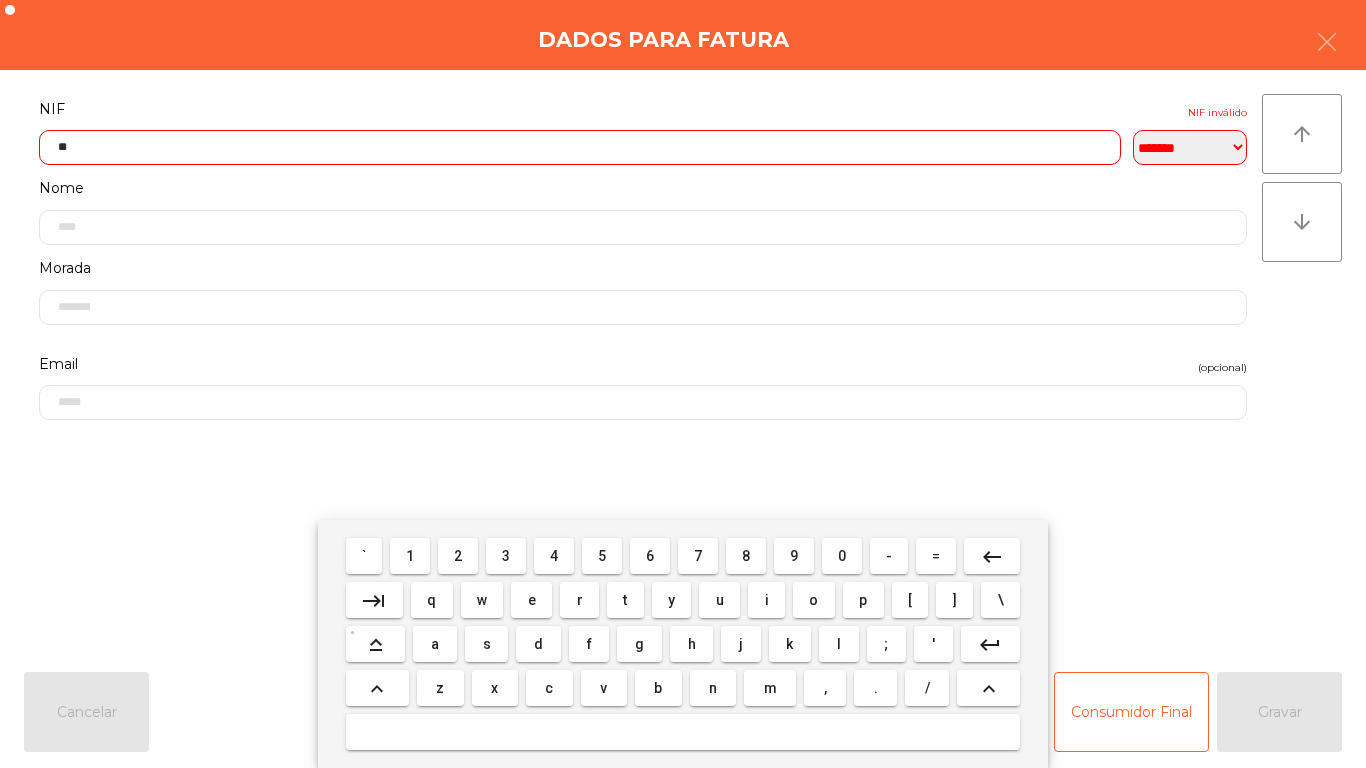click on "0" at bounding box center [842, 556] 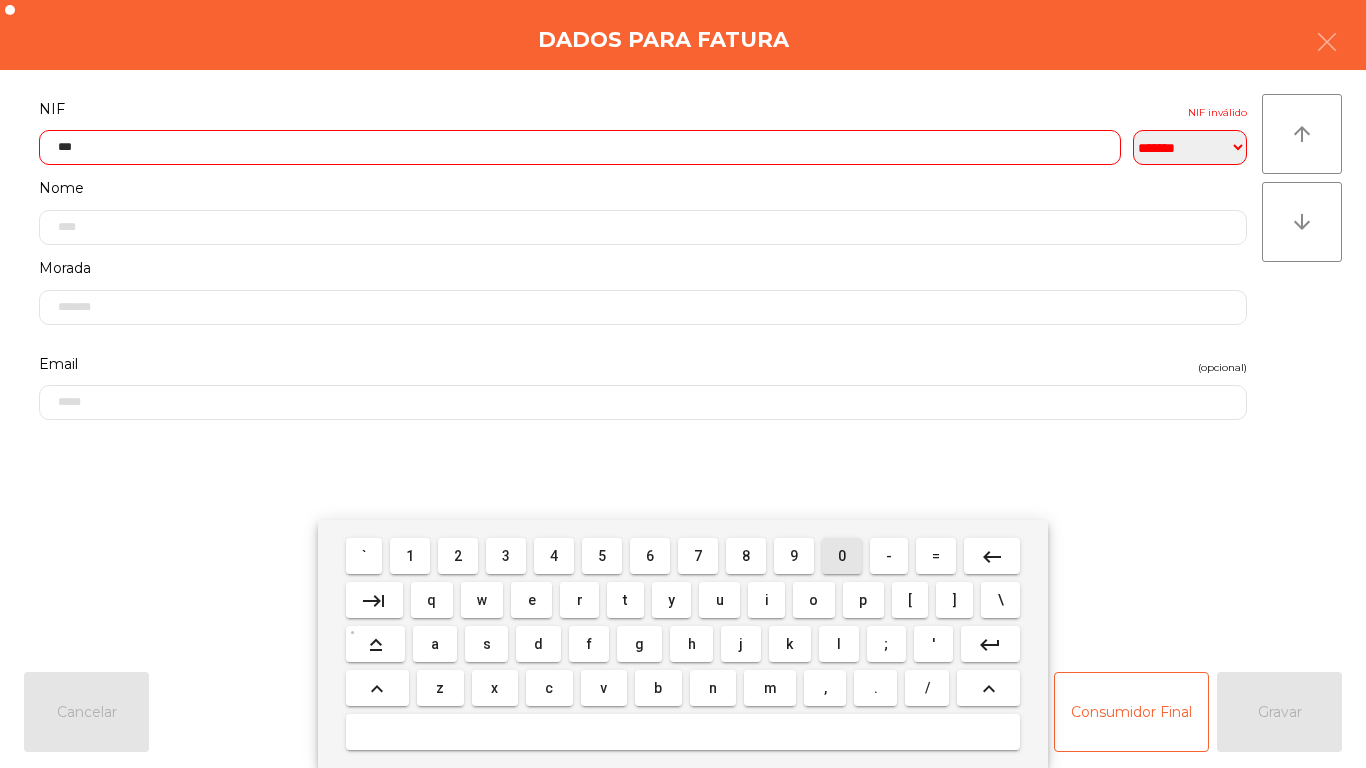 click on "0" at bounding box center (842, 556) 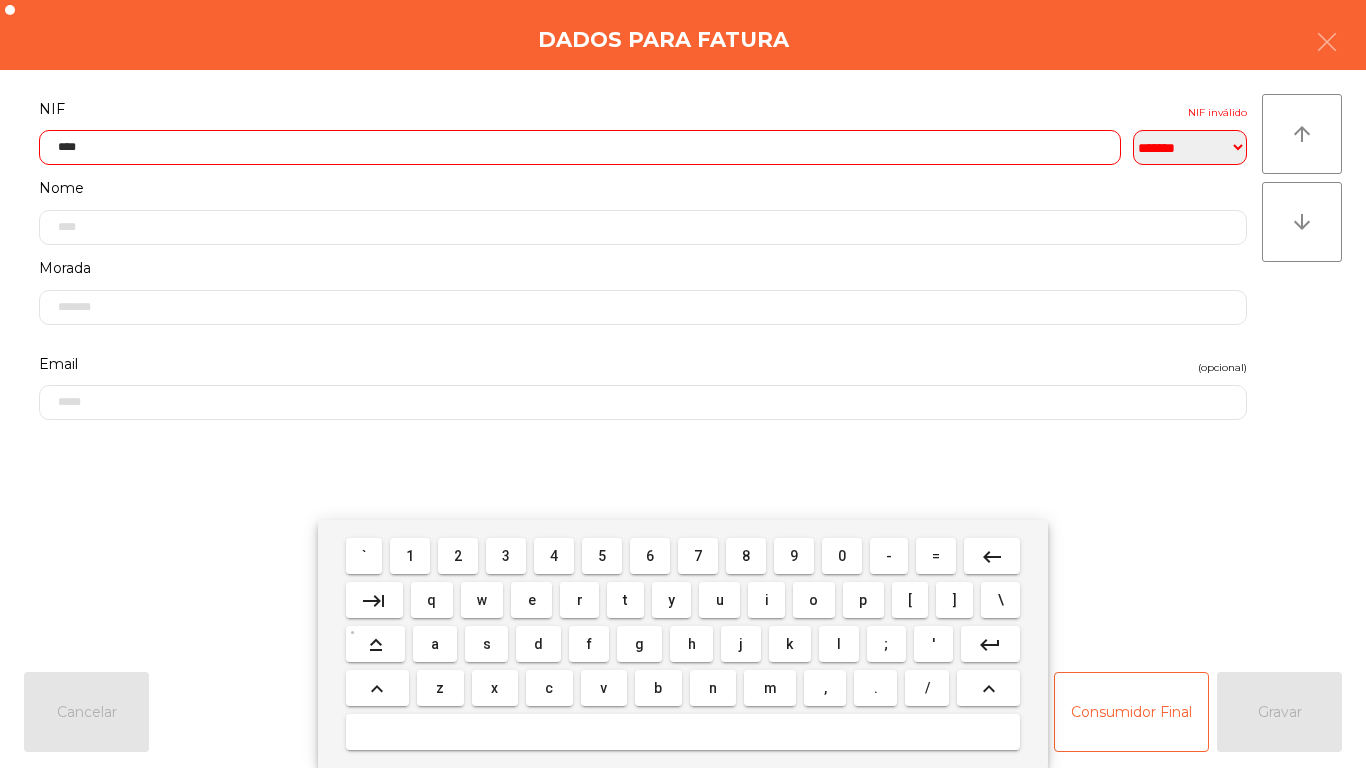 click on "7" at bounding box center [698, 556] 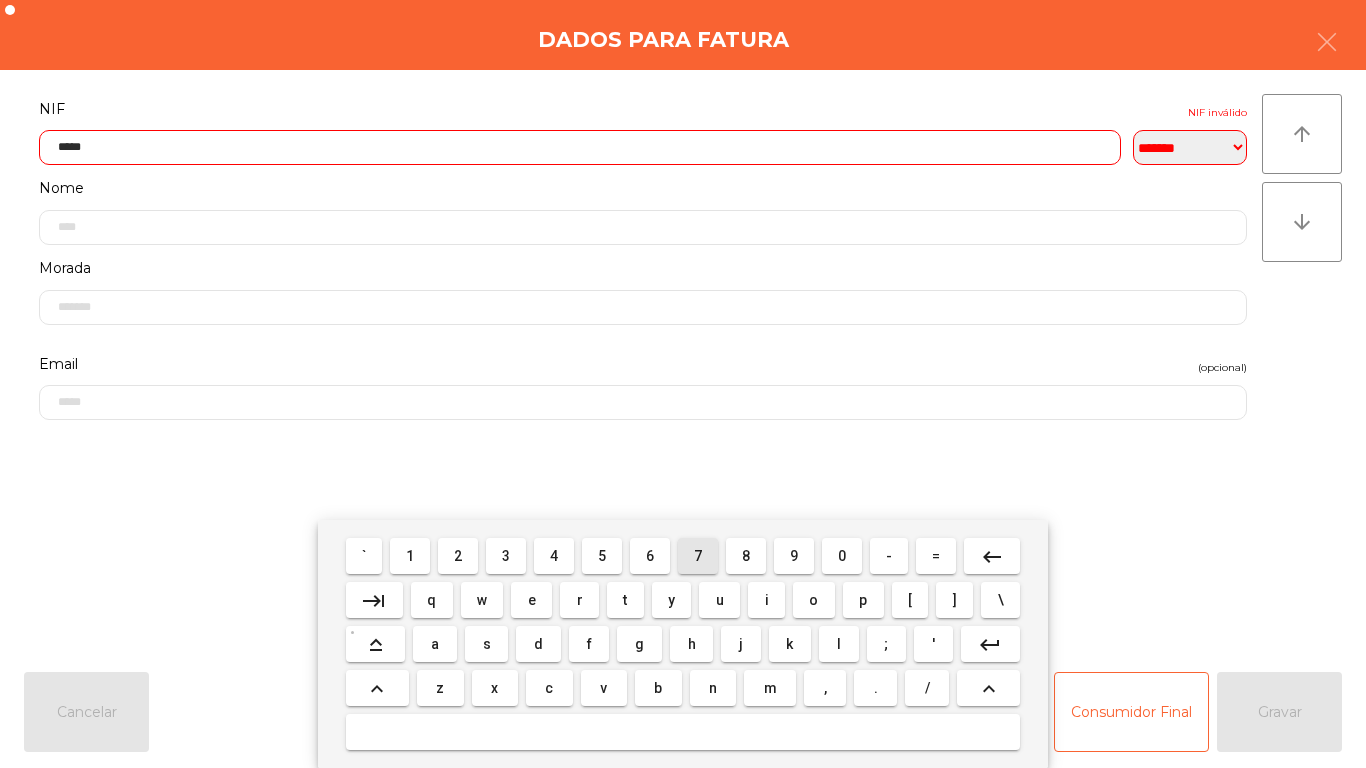 click on "8" at bounding box center [746, 556] 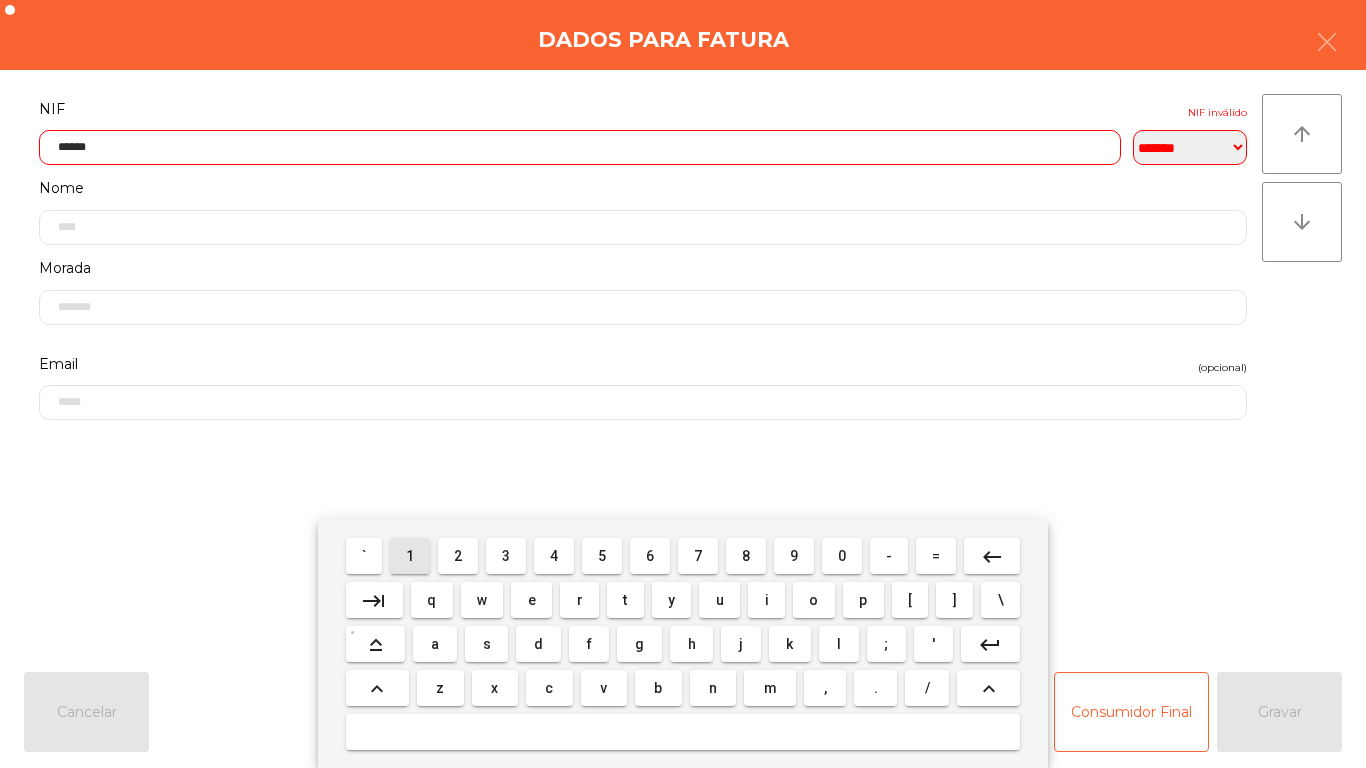 click on "1" at bounding box center [410, 556] 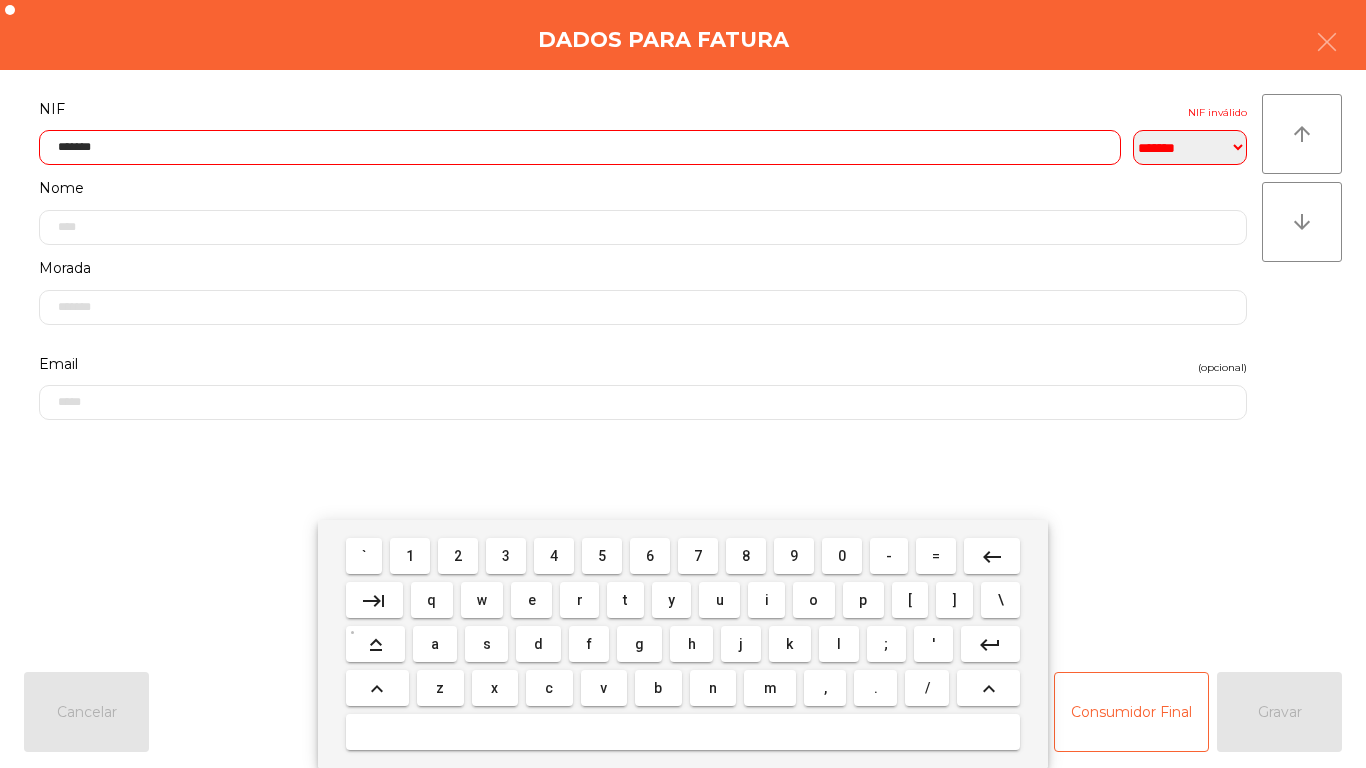click on "6" at bounding box center [650, 556] 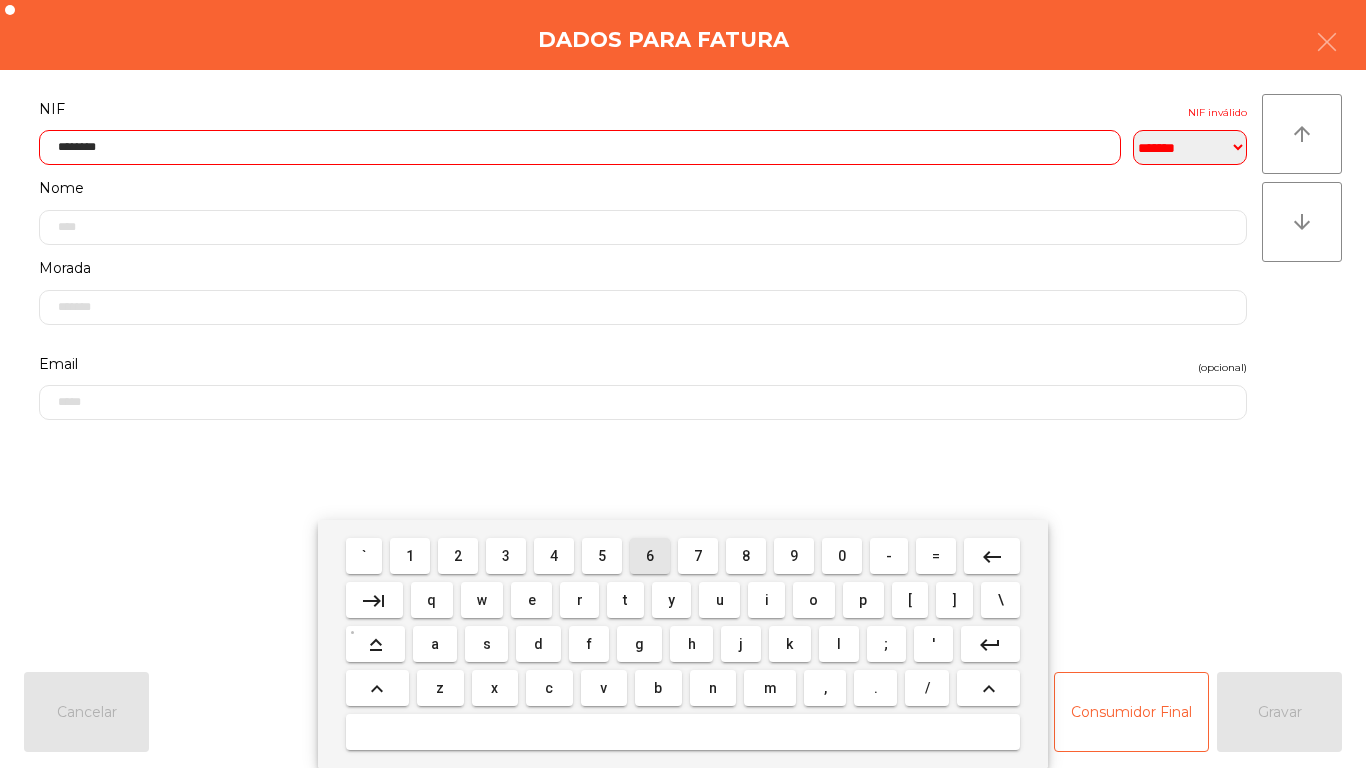 click on "5" at bounding box center (602, 556) 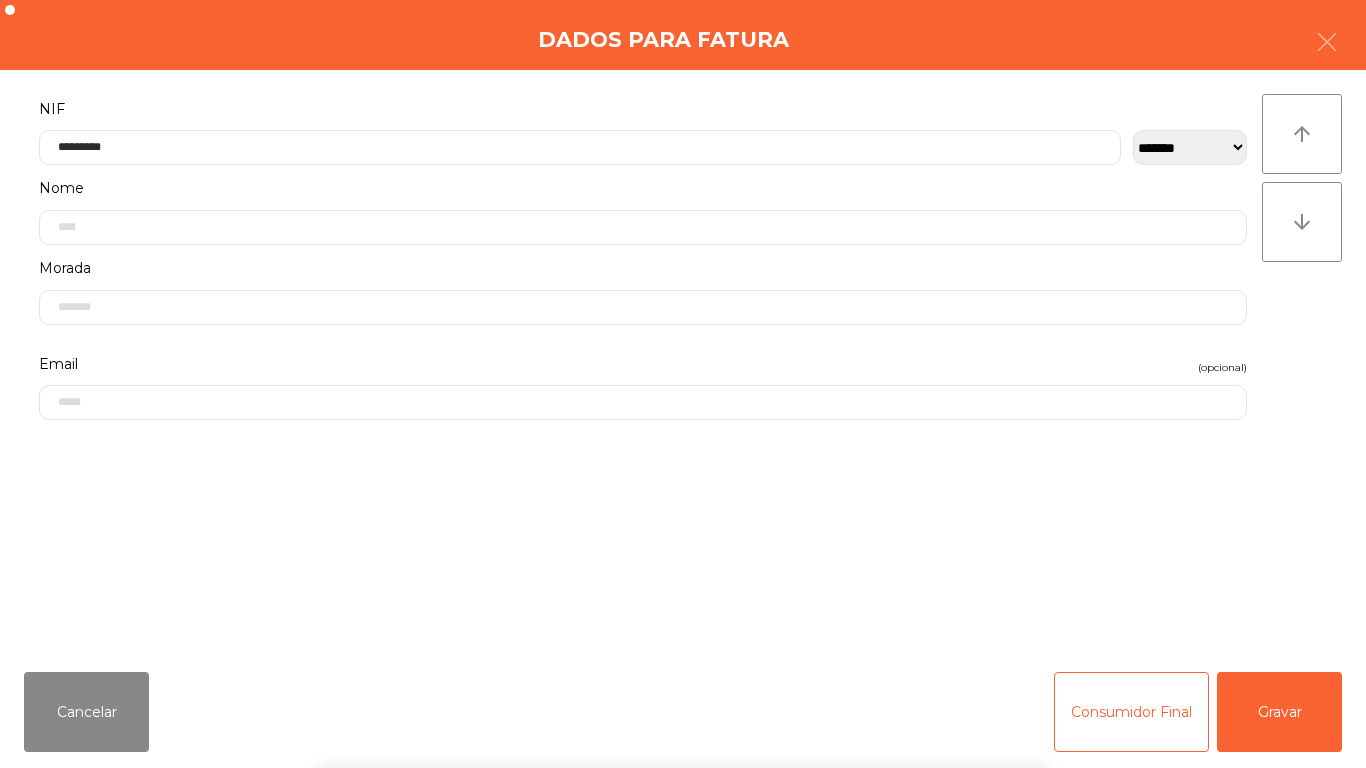 click on "` 1 2 3 4 5 6 7 8 9 0 - = keyboard_backspace keyboard_tab q w e r t y u i o p [ ] \ keyboard_capslock a s d f g h j k l ; ' keyboard_return keyboard_arrow_up z x c v b n m , . / keyboard_arrow_up" at bounding box center [683, 644] 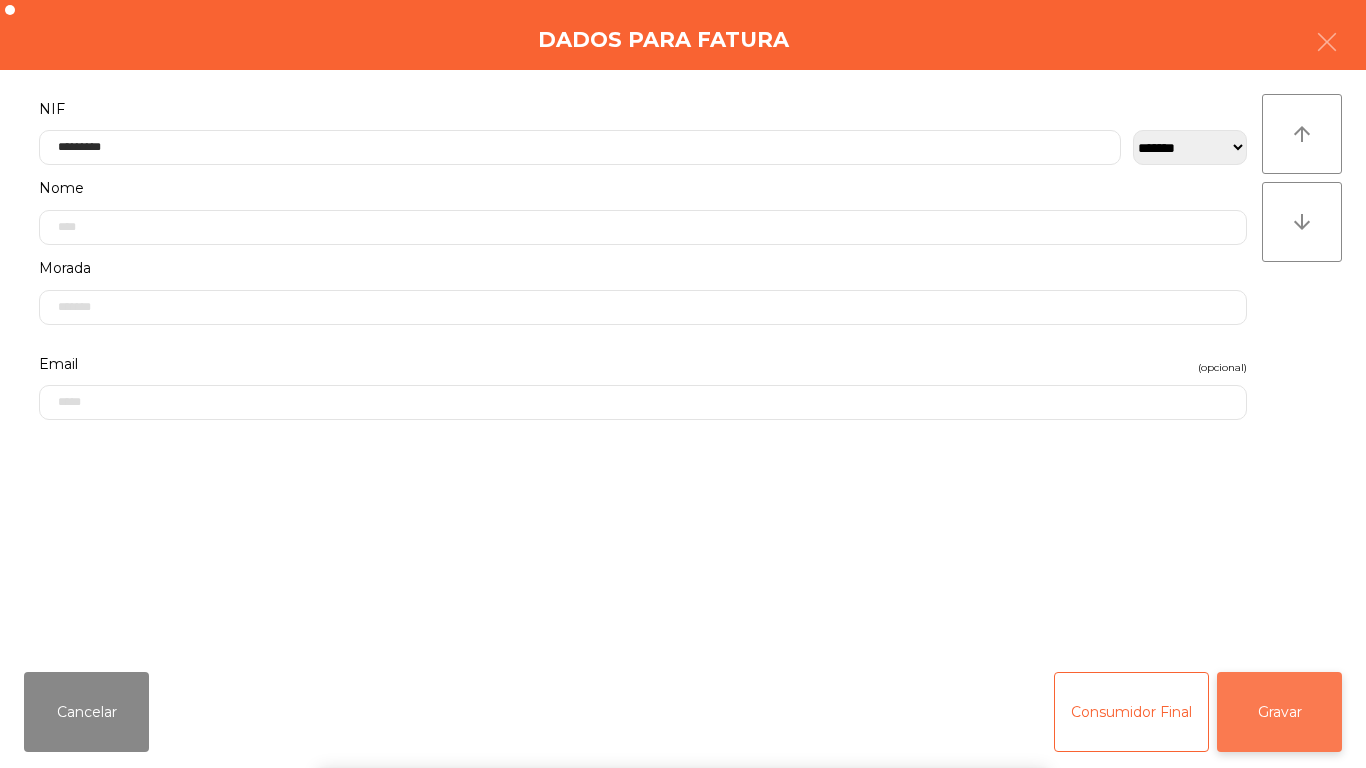 click on "Gravar" 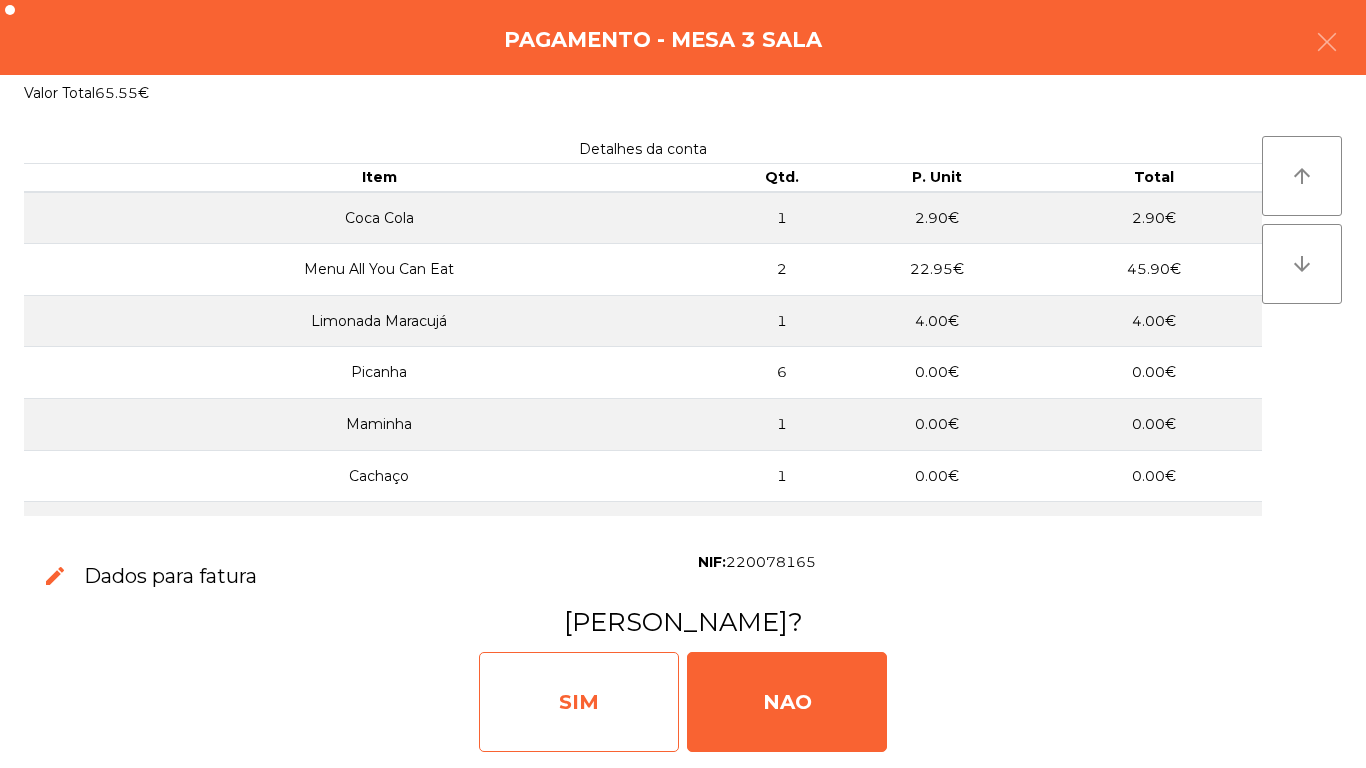 click on "SIM" 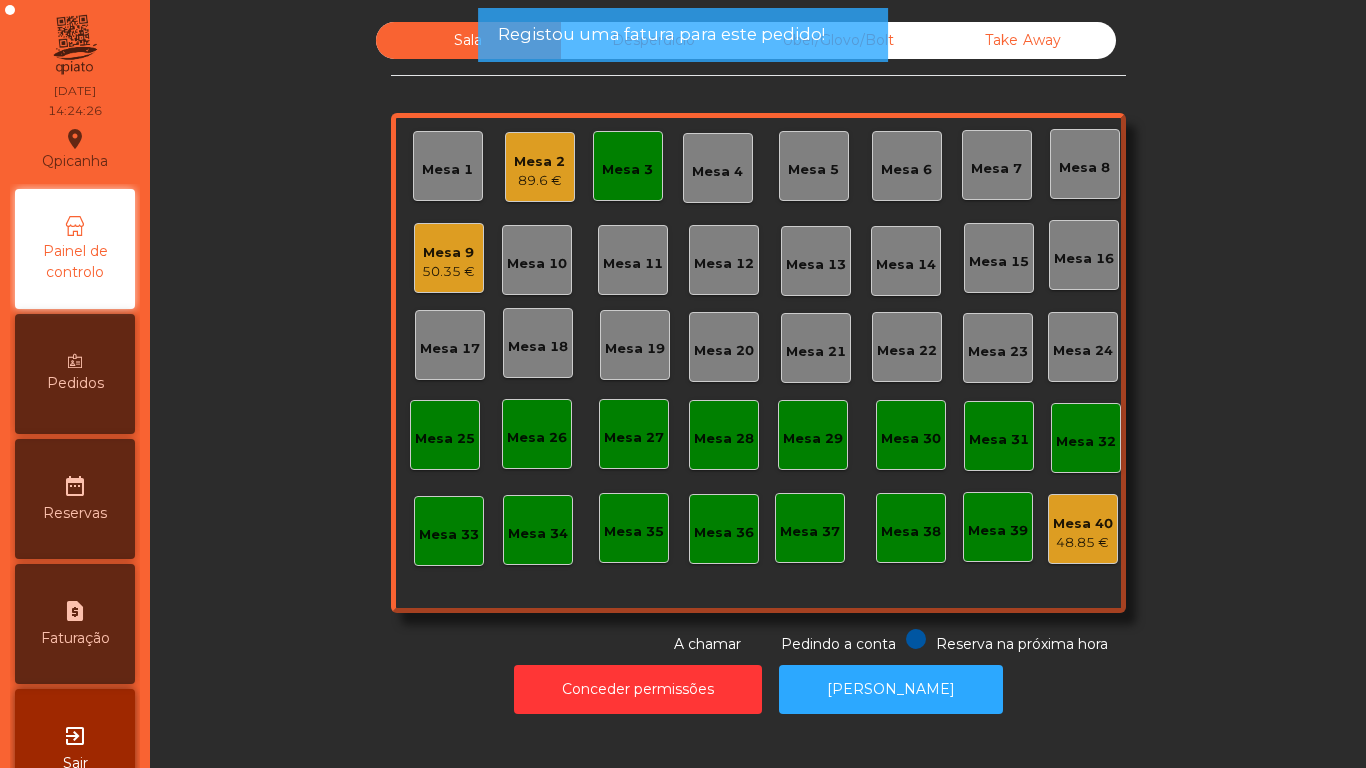 click on "Mesa 3" 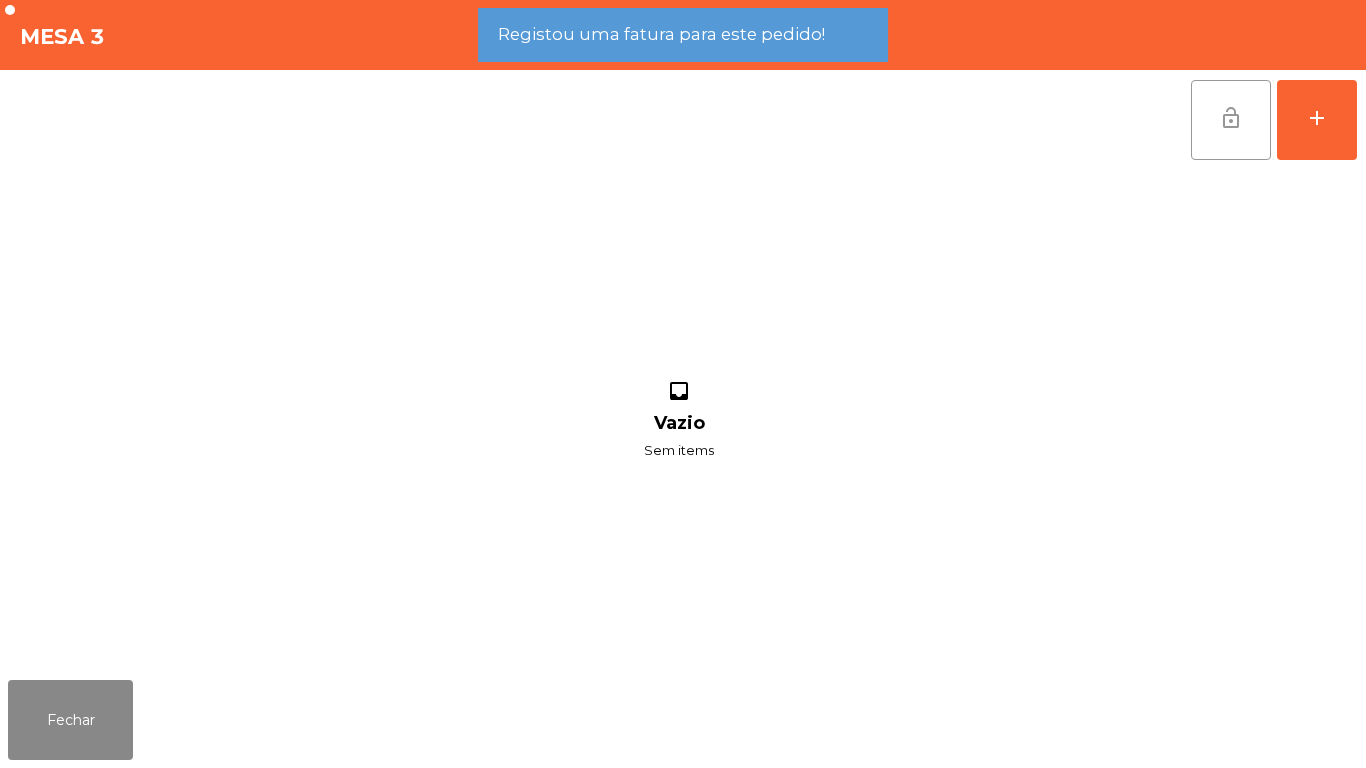 click on "lock_open" 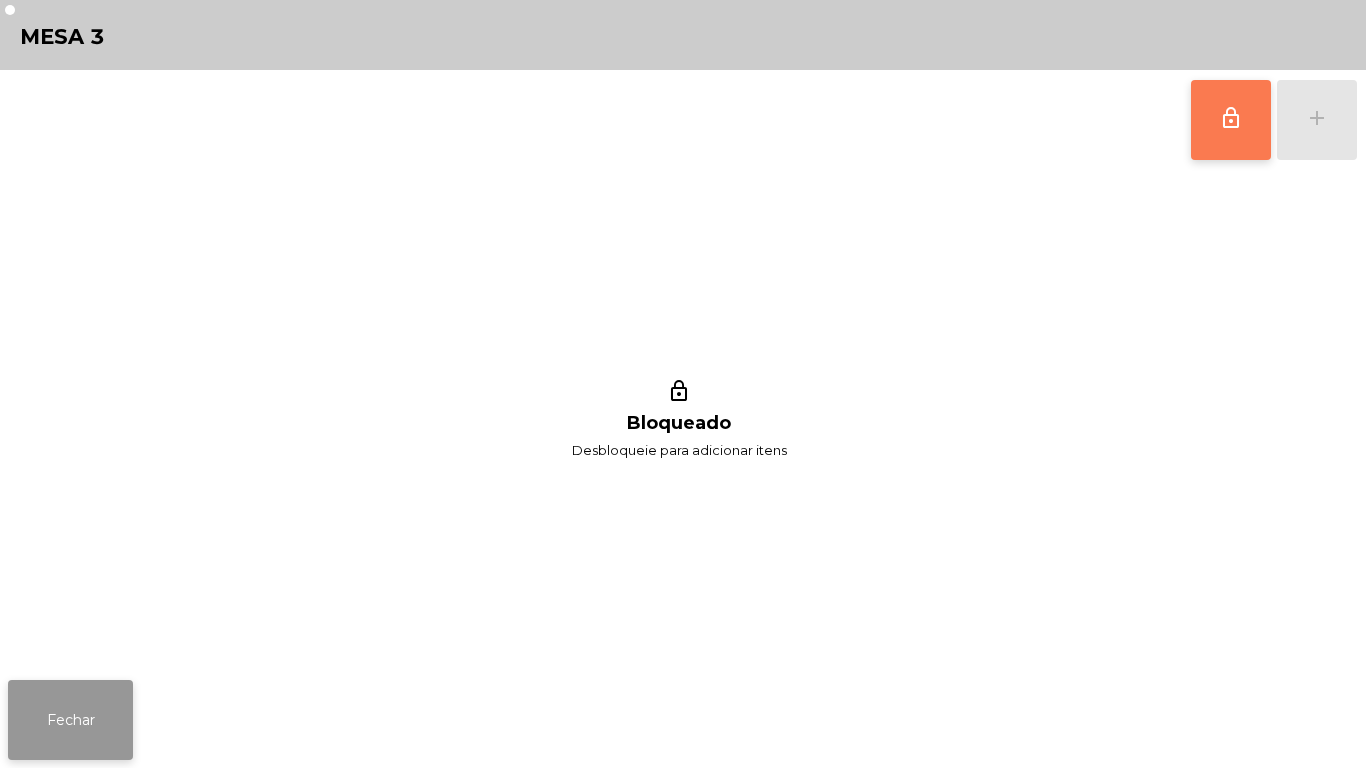 click on "Fechar" 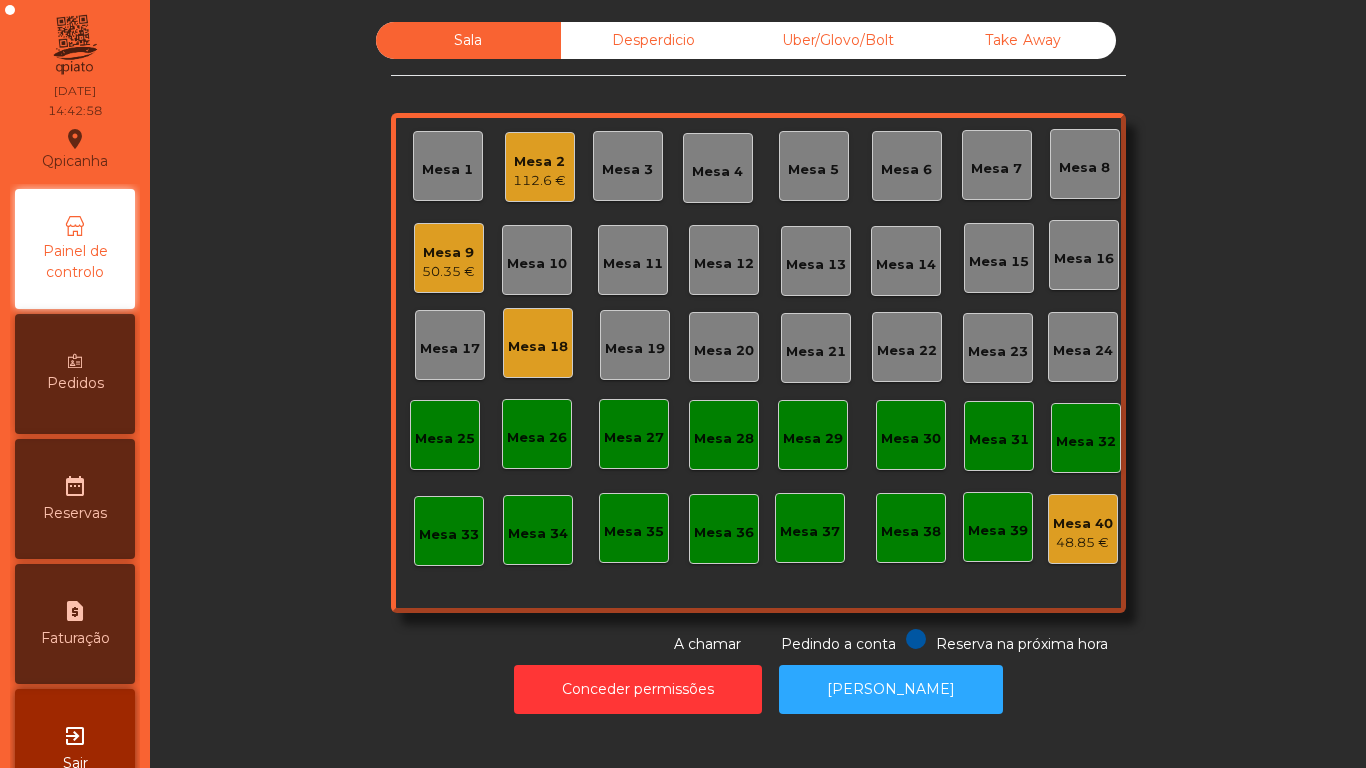 click on "50.35 €" 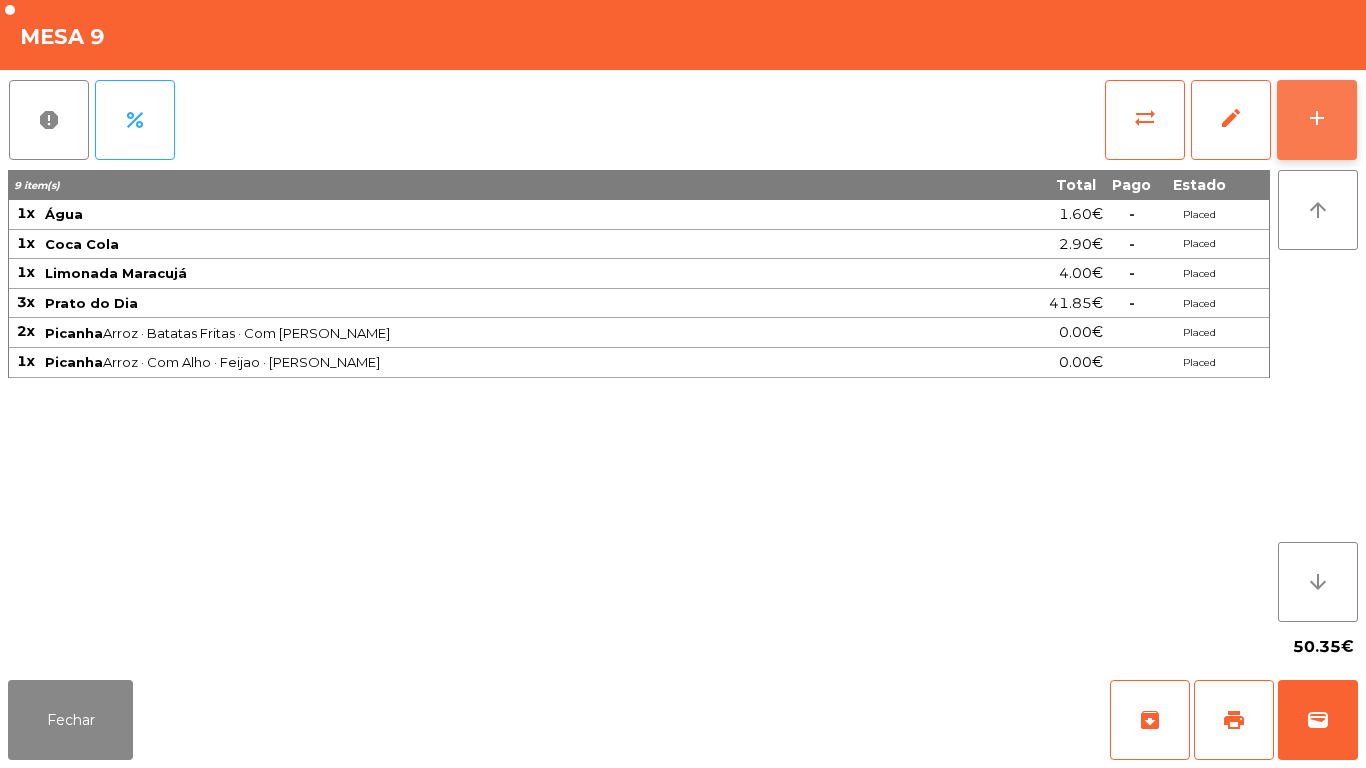 click on "add" 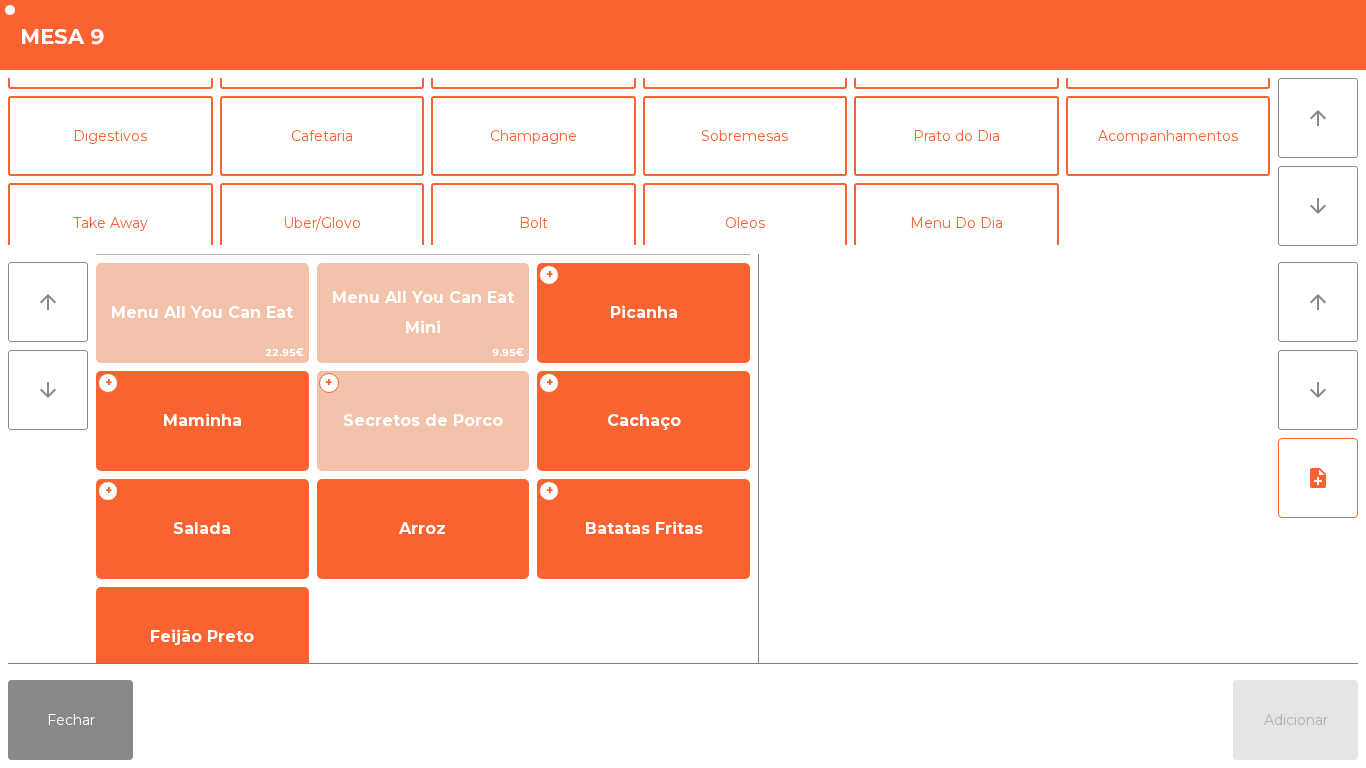 scroll, scrollTop: 163, scrollLeft: 0, axis: vertical 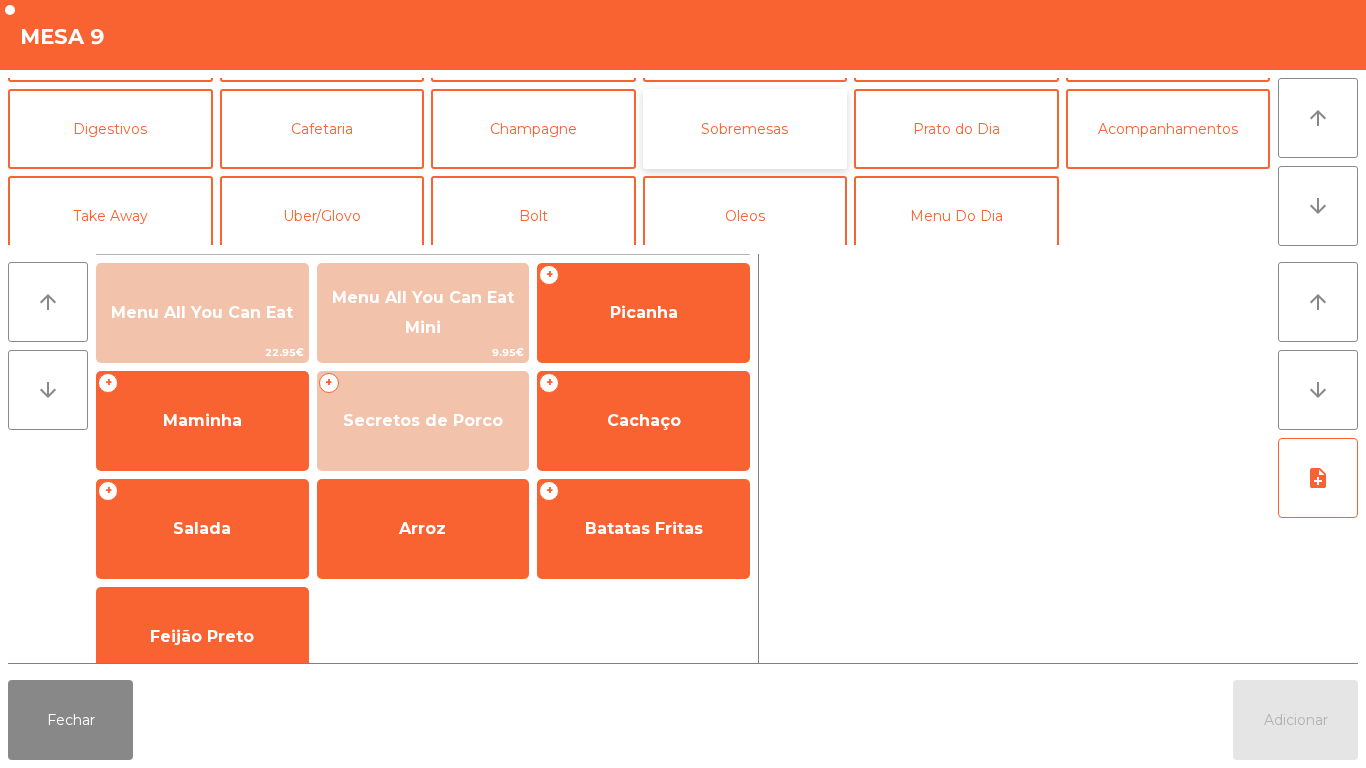 click on "Sobremesas" 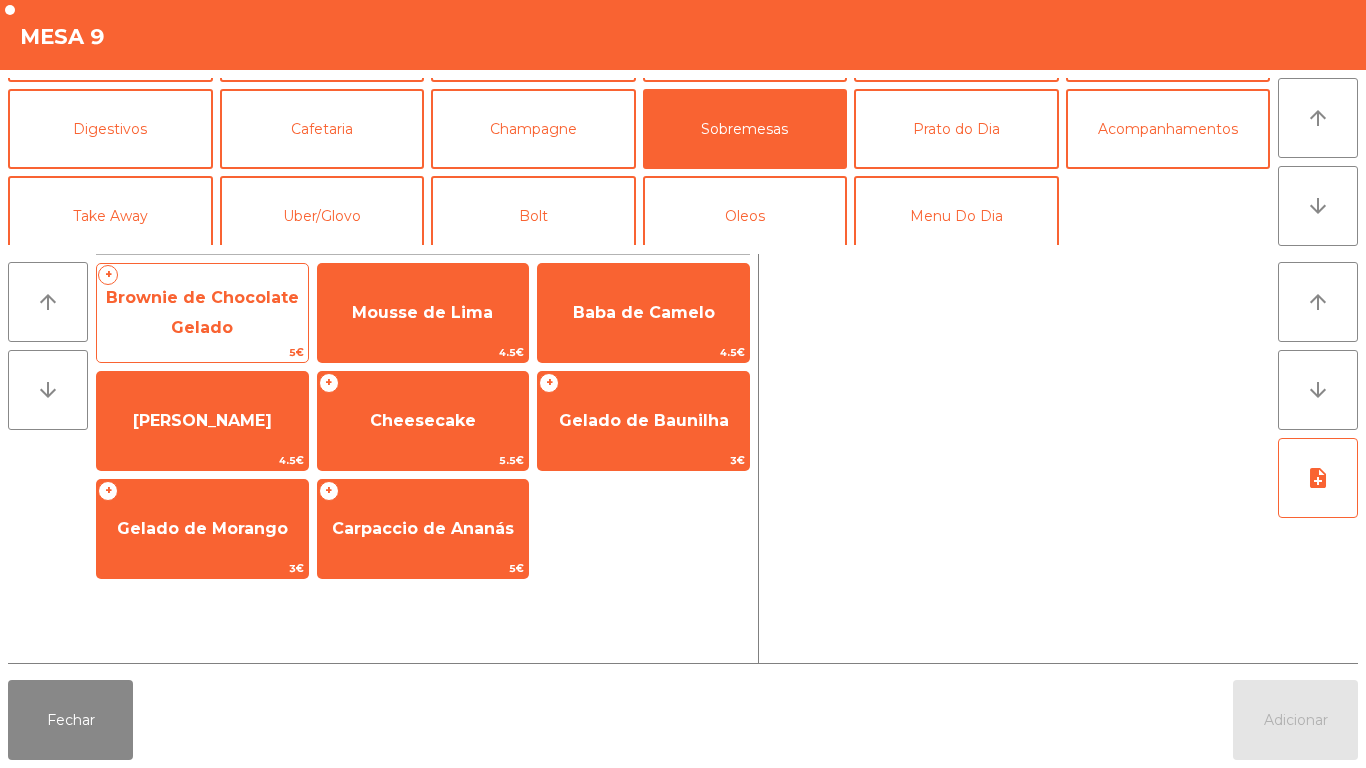 click on "Brownie de Chocolate Gelado" 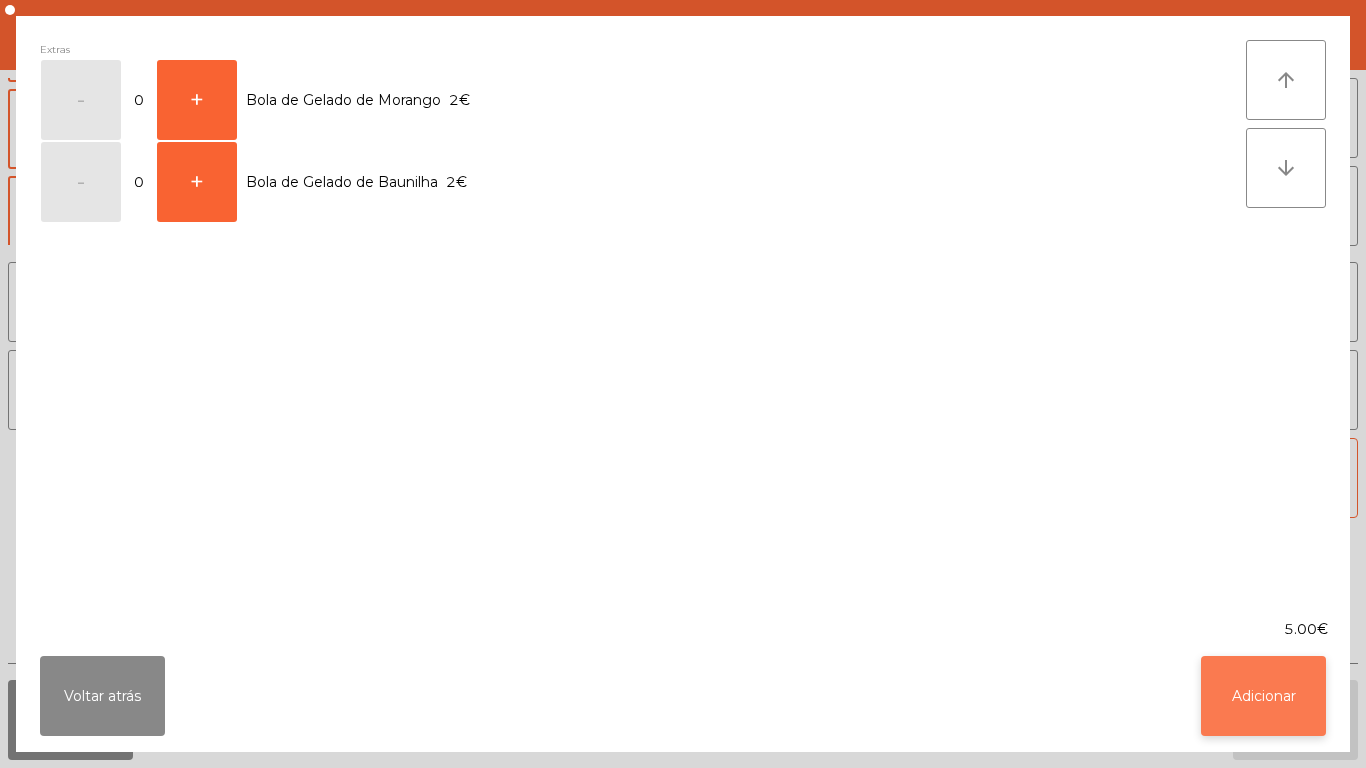 click on "Adicionar" 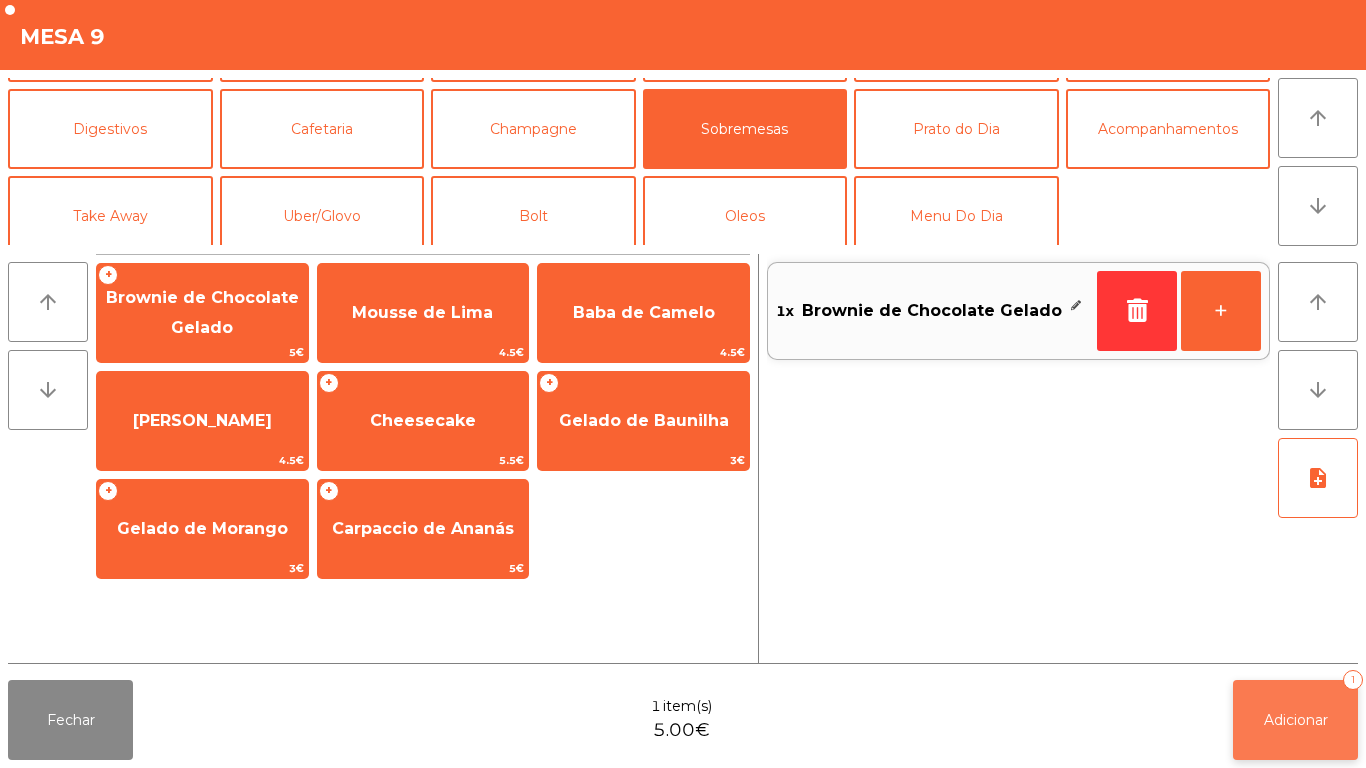 click on "Adicionar   1" 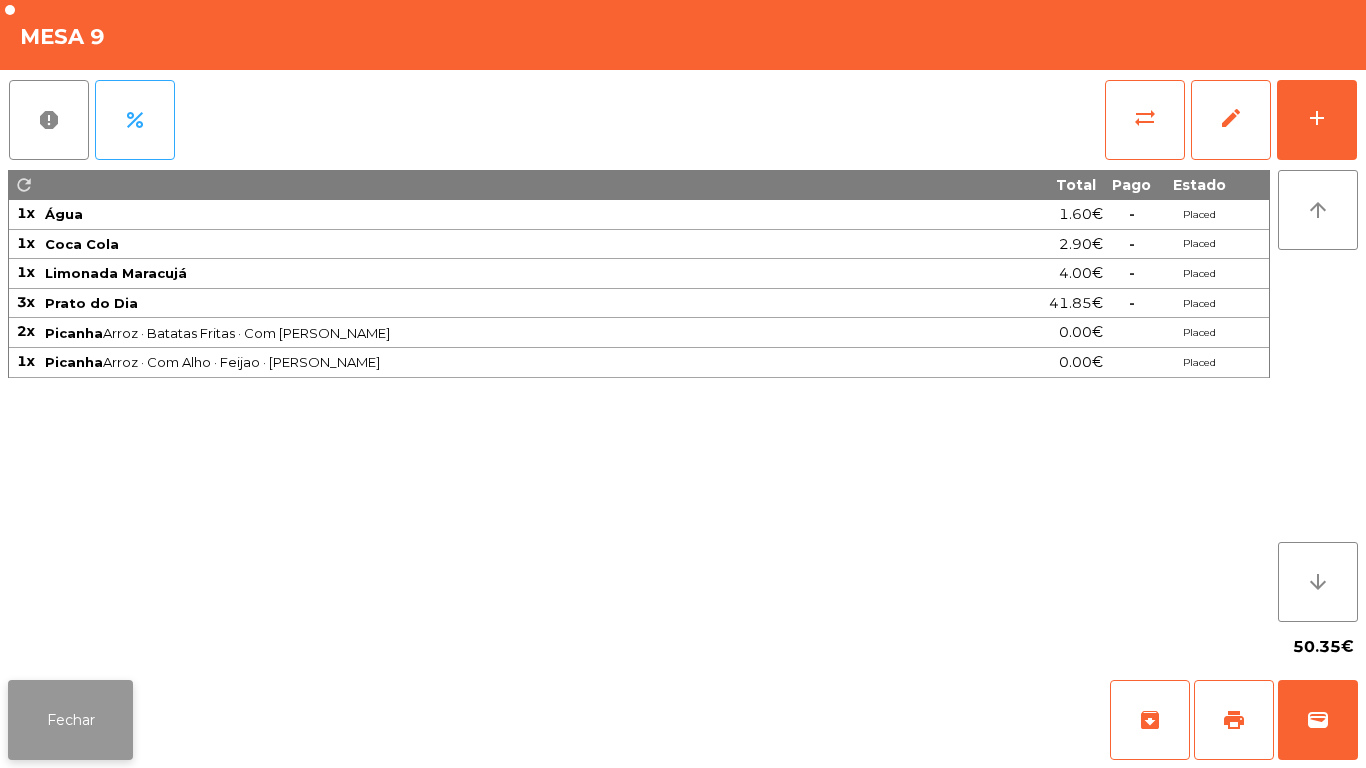 click on "Fechar" 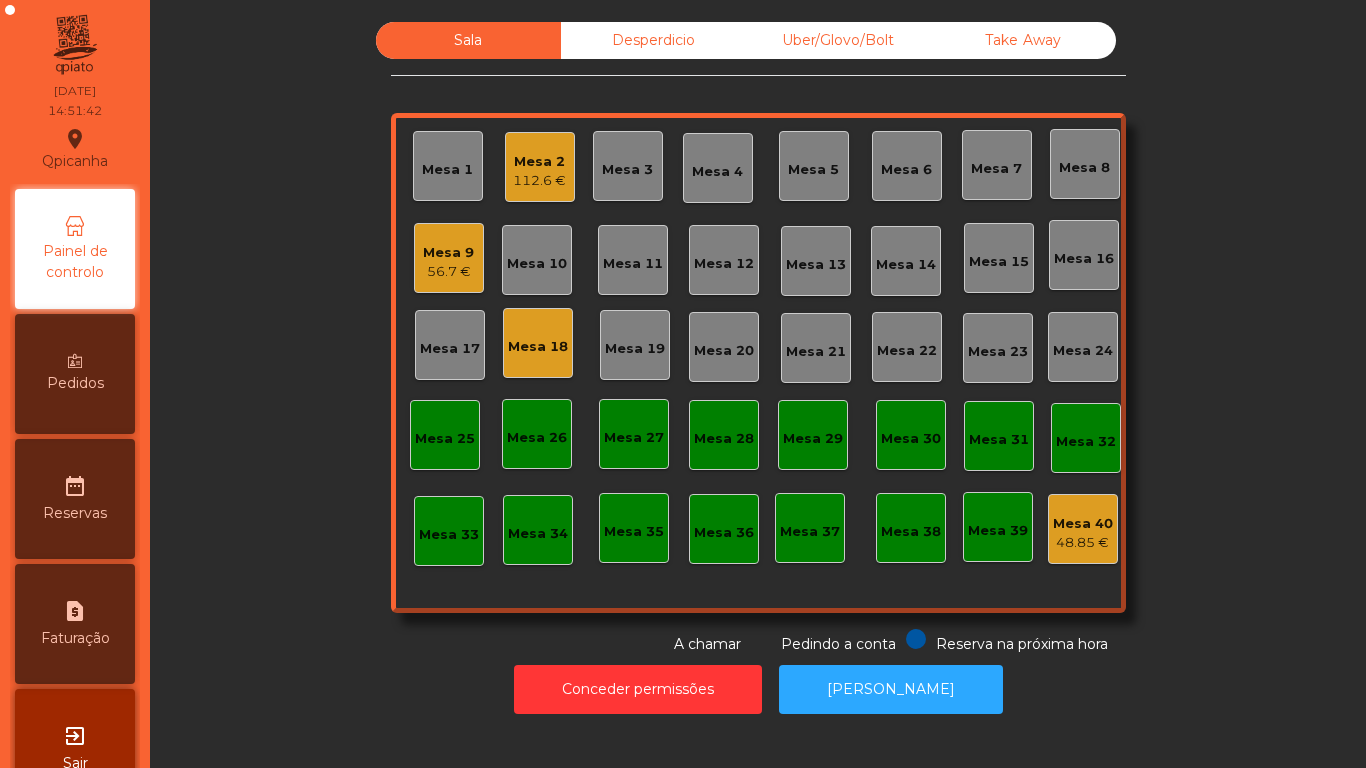 click on "Mesa 9   56.7 €" 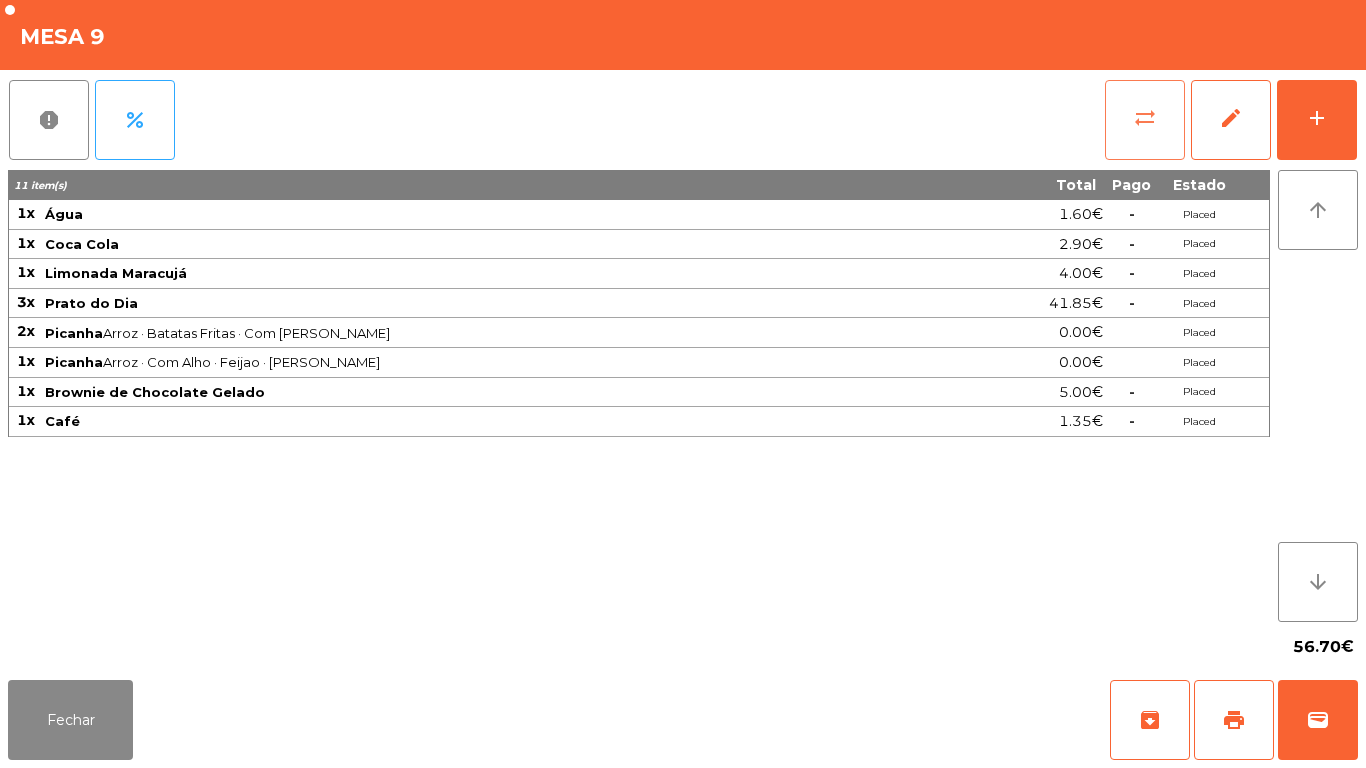 click on "sync_alt" 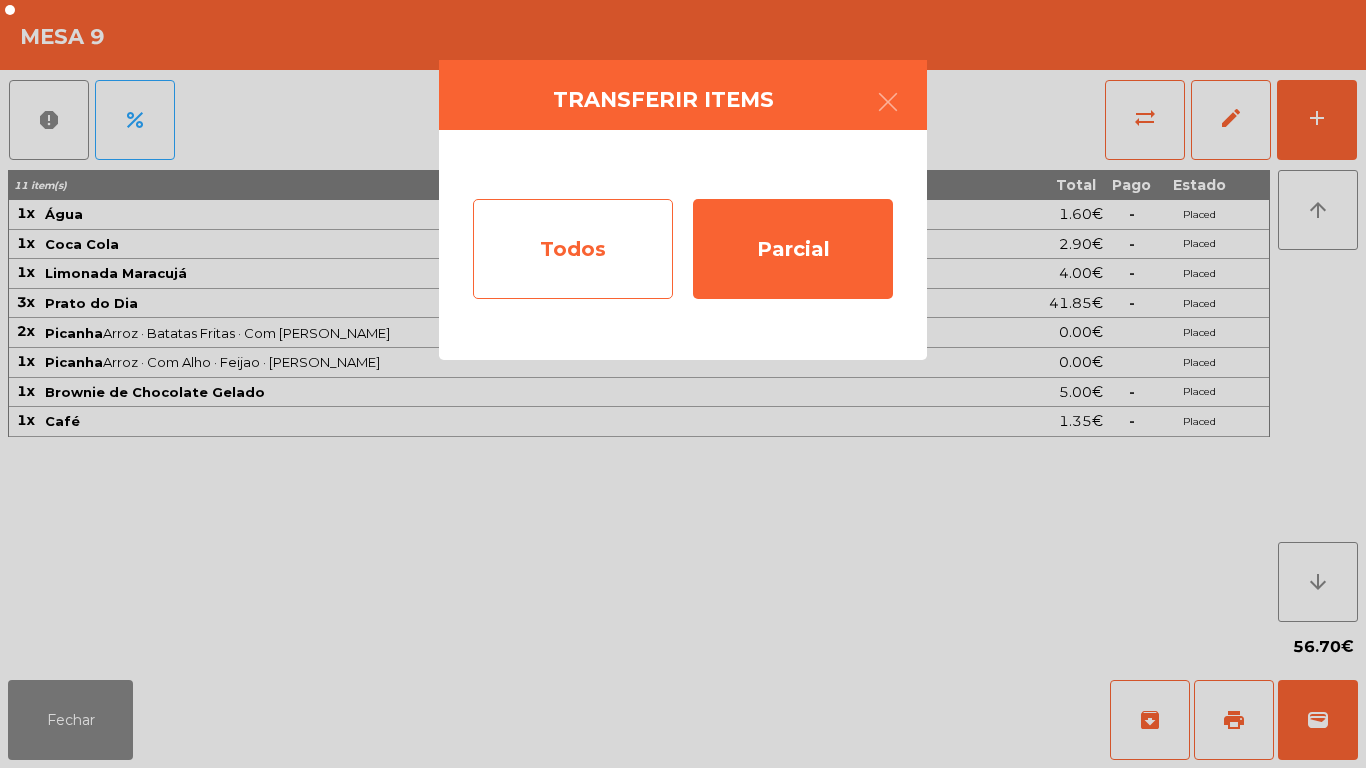 click on "Todos" 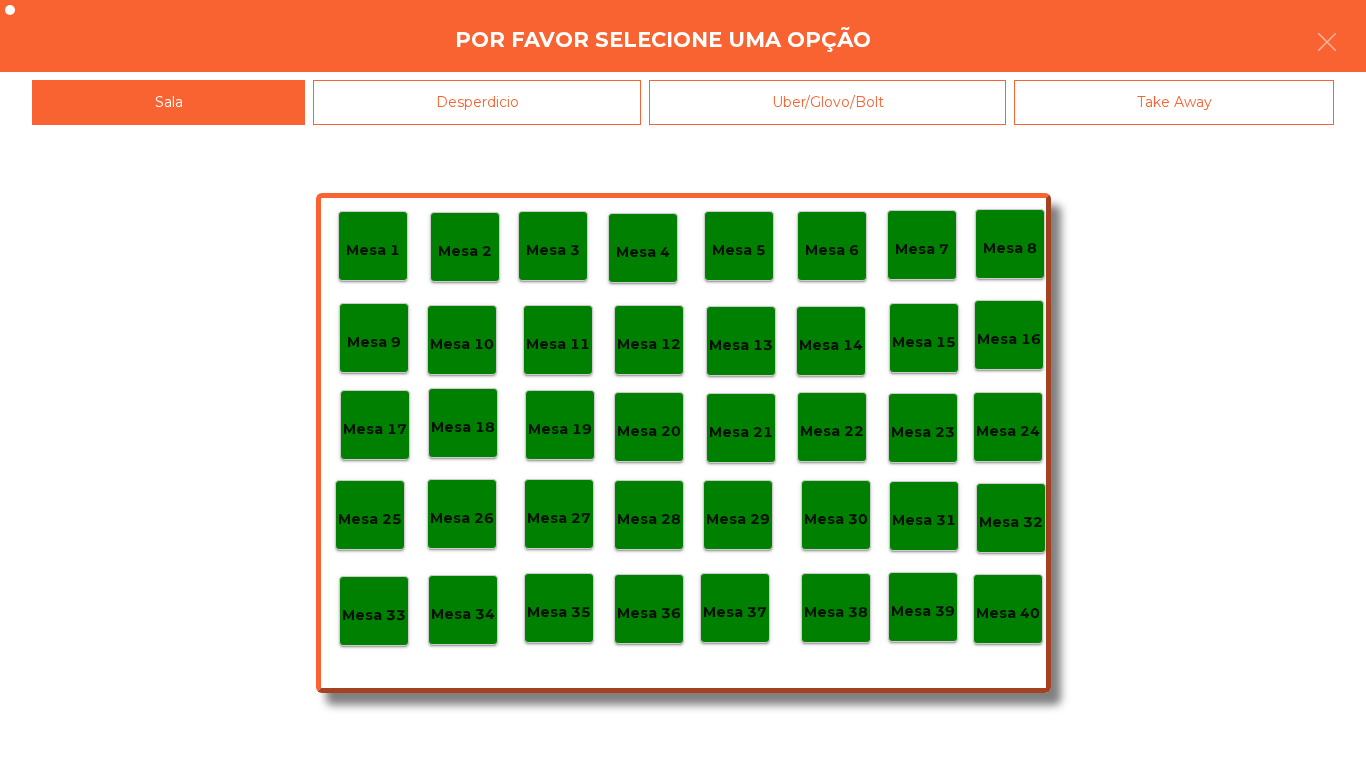 click on "Mesa 40" 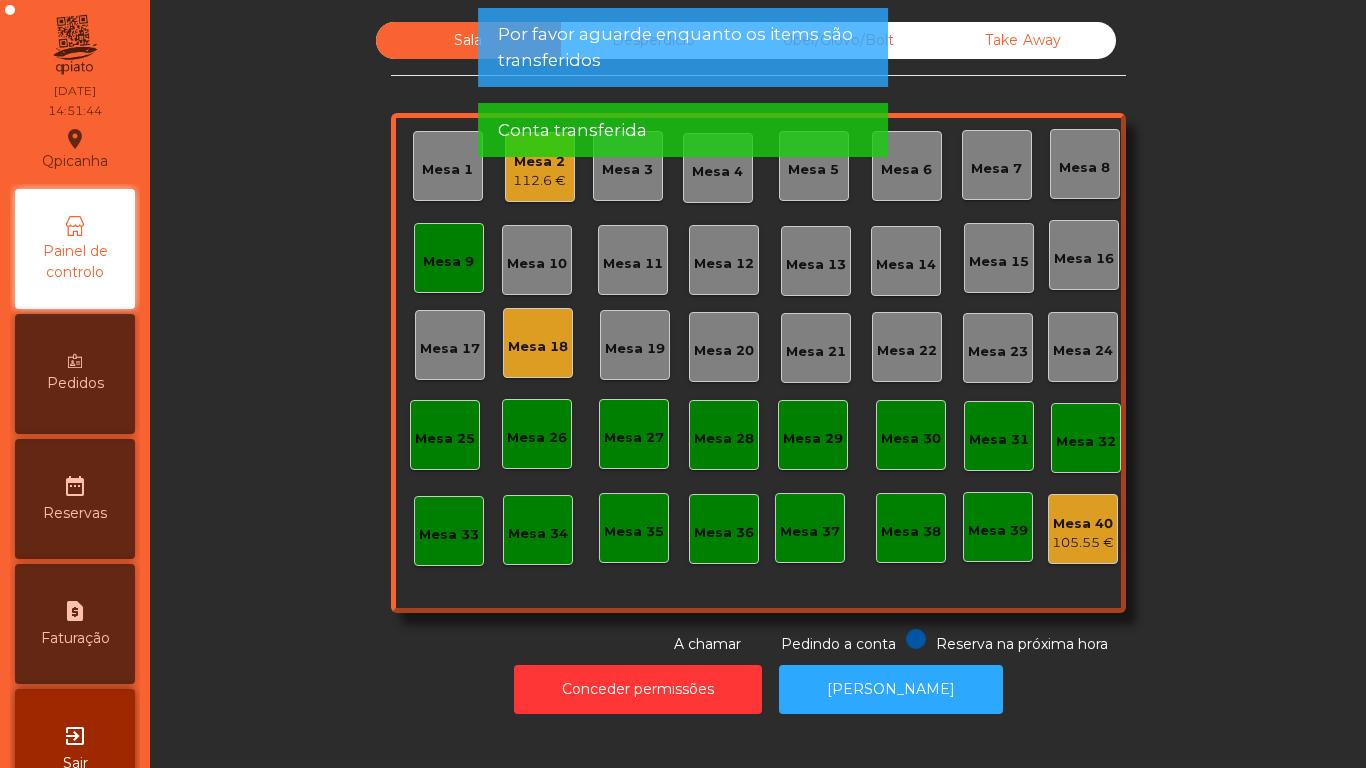 click on "Mesa 9" 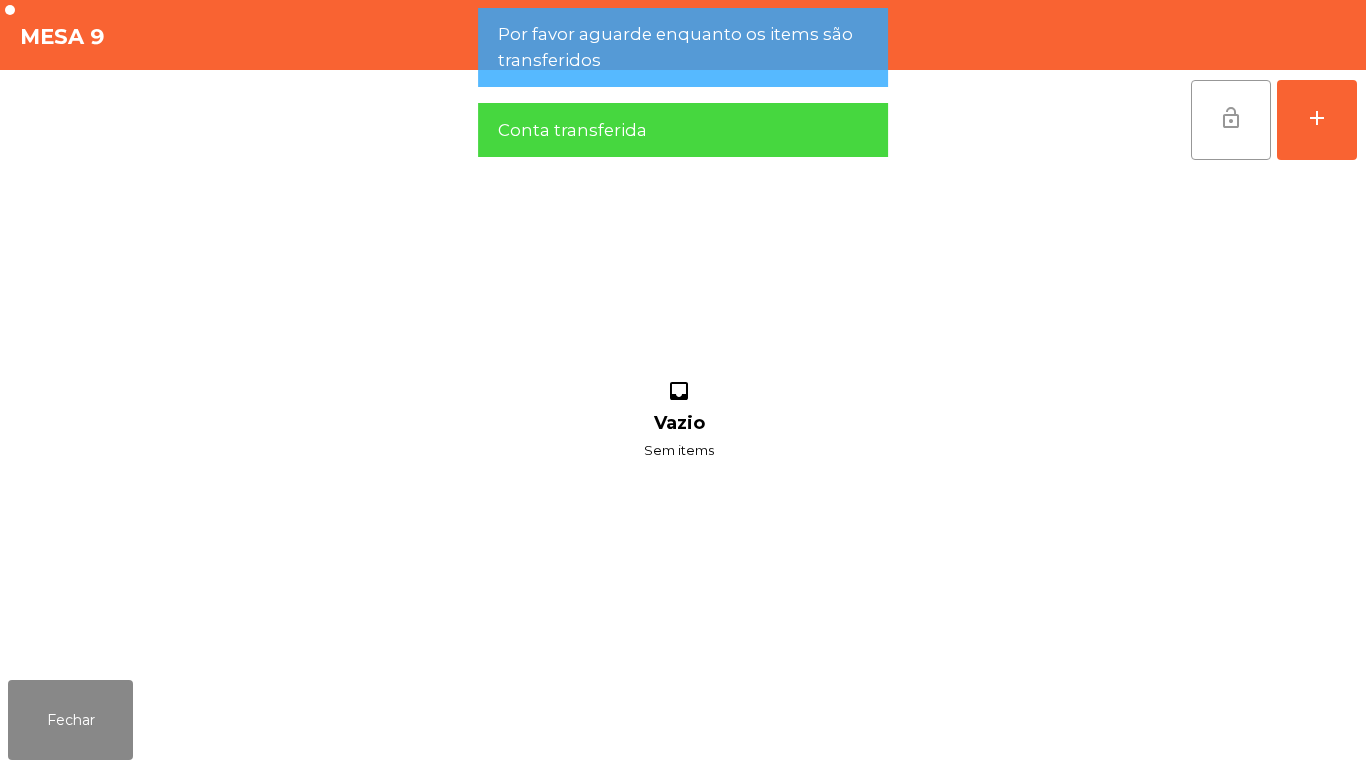 click on "lock_open" 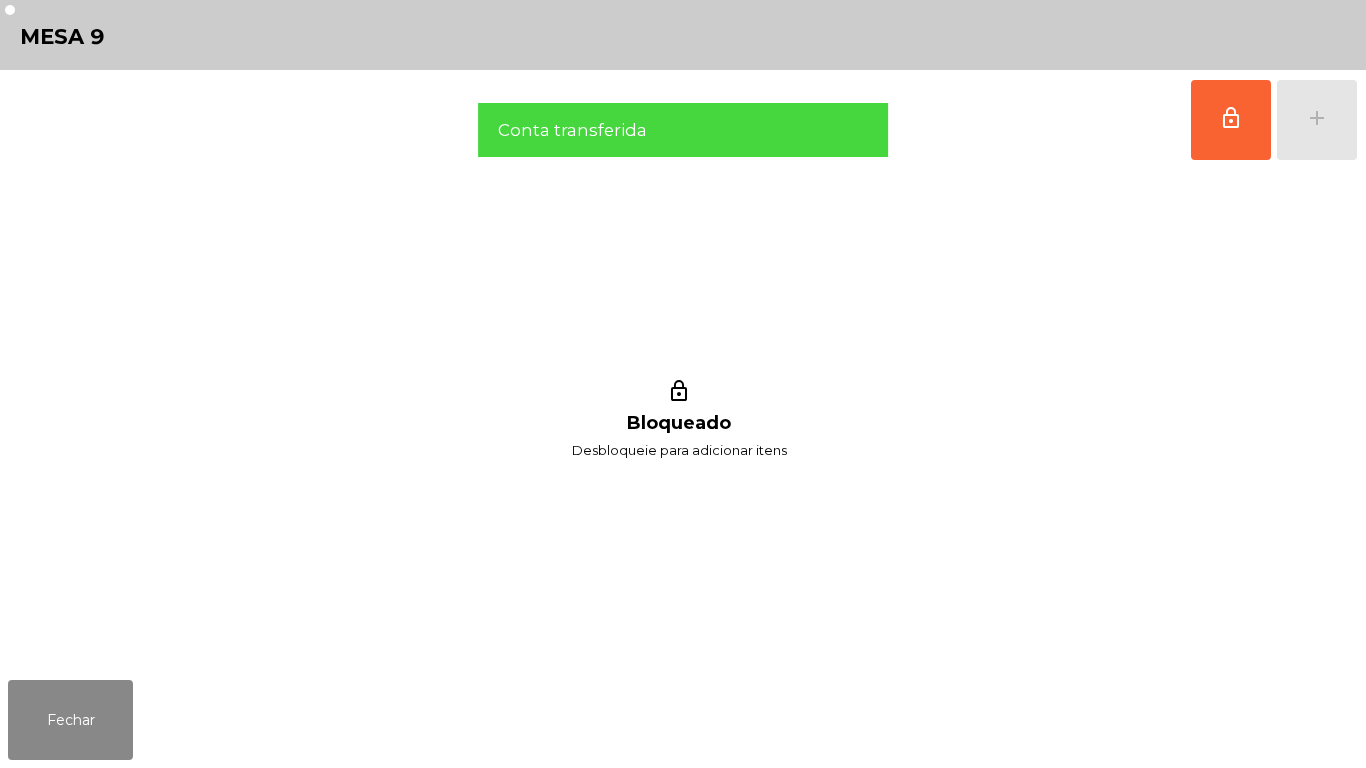 click on "lock_outline Bloqueado Desbloqueie para adicionar itens" 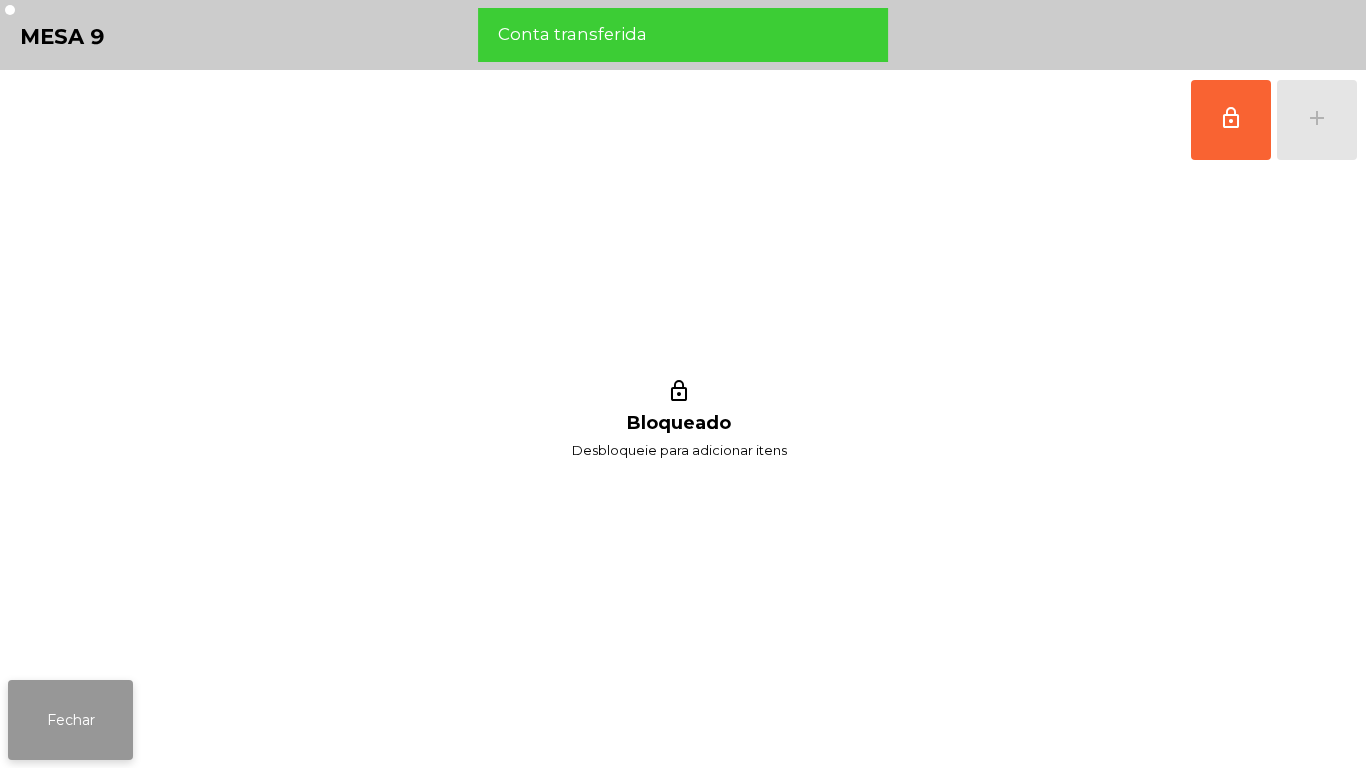 click on "Fechar" 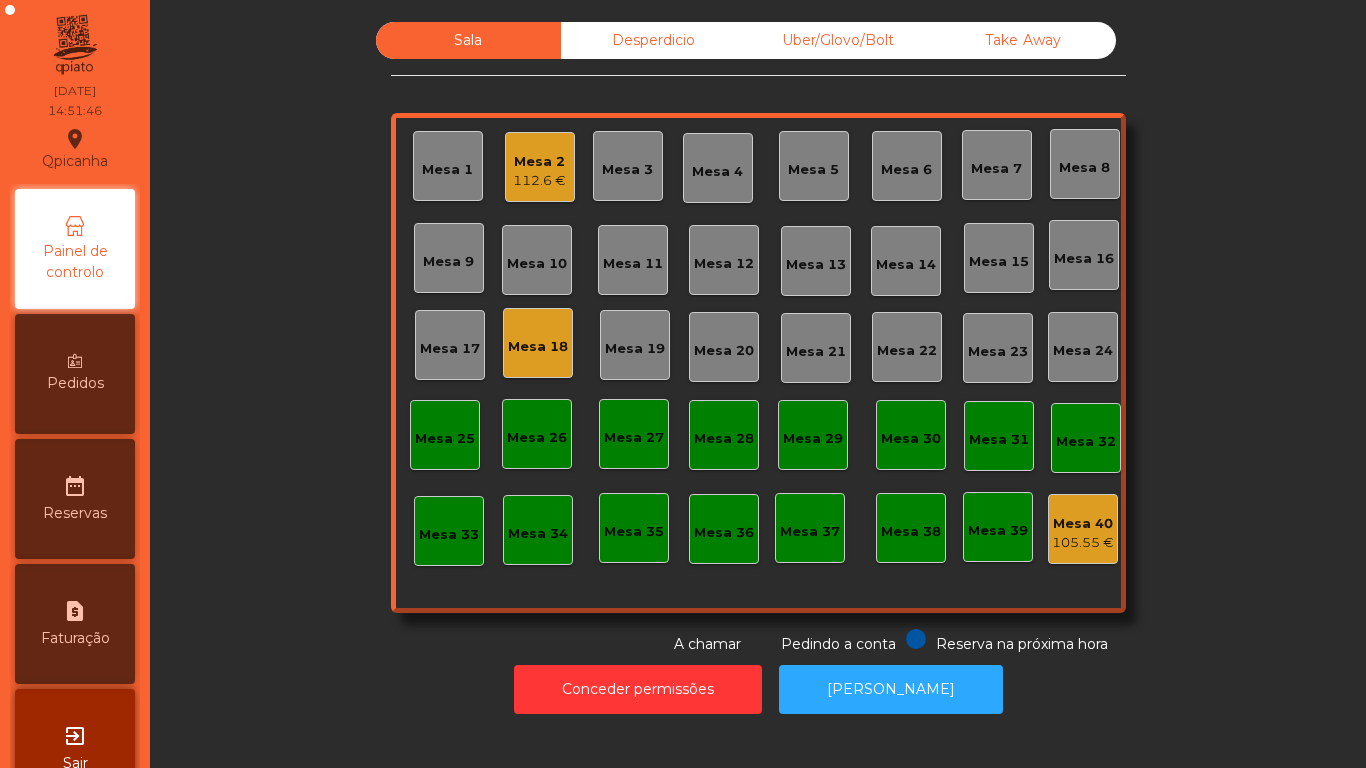 click on "Mesa 18" 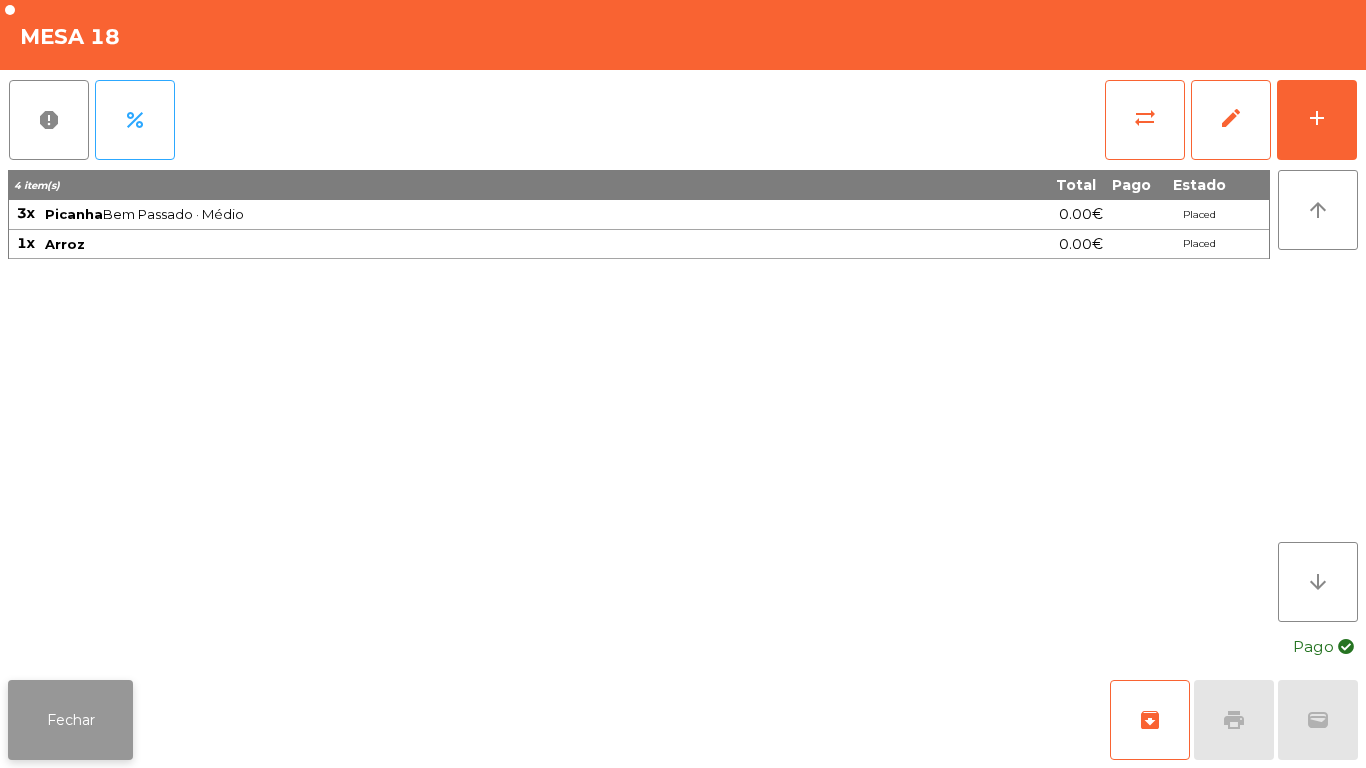 click on "Fechar" 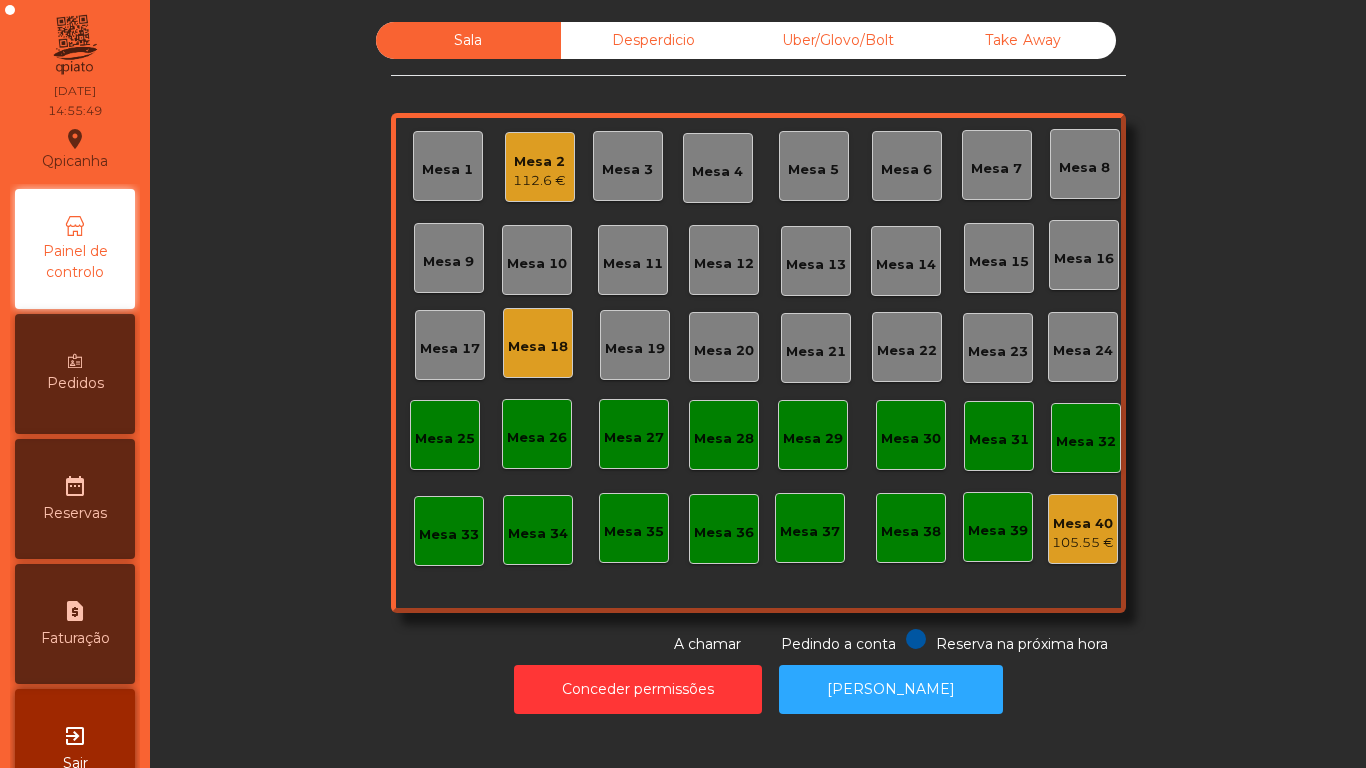 click on "Mesa 2   112.6 €" 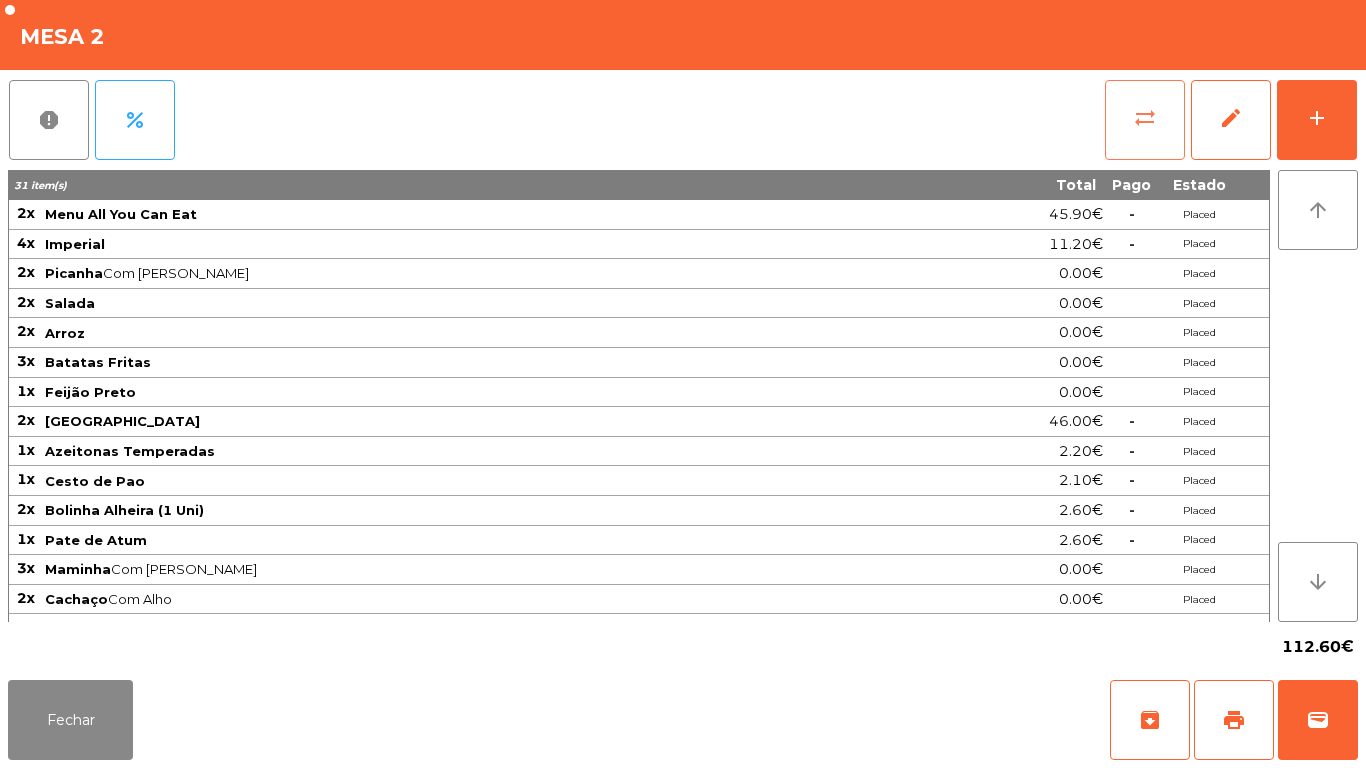 click on "sync_alt" 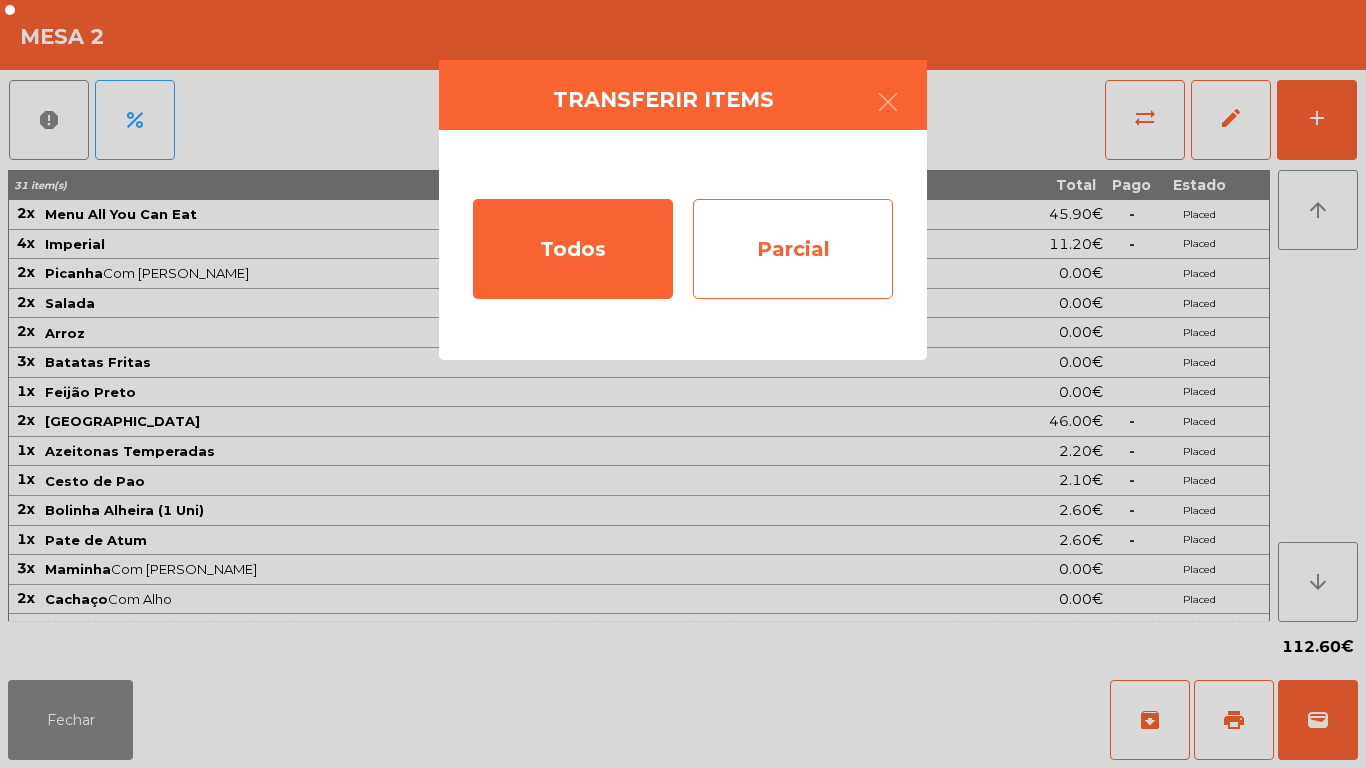 click on "Parcial" 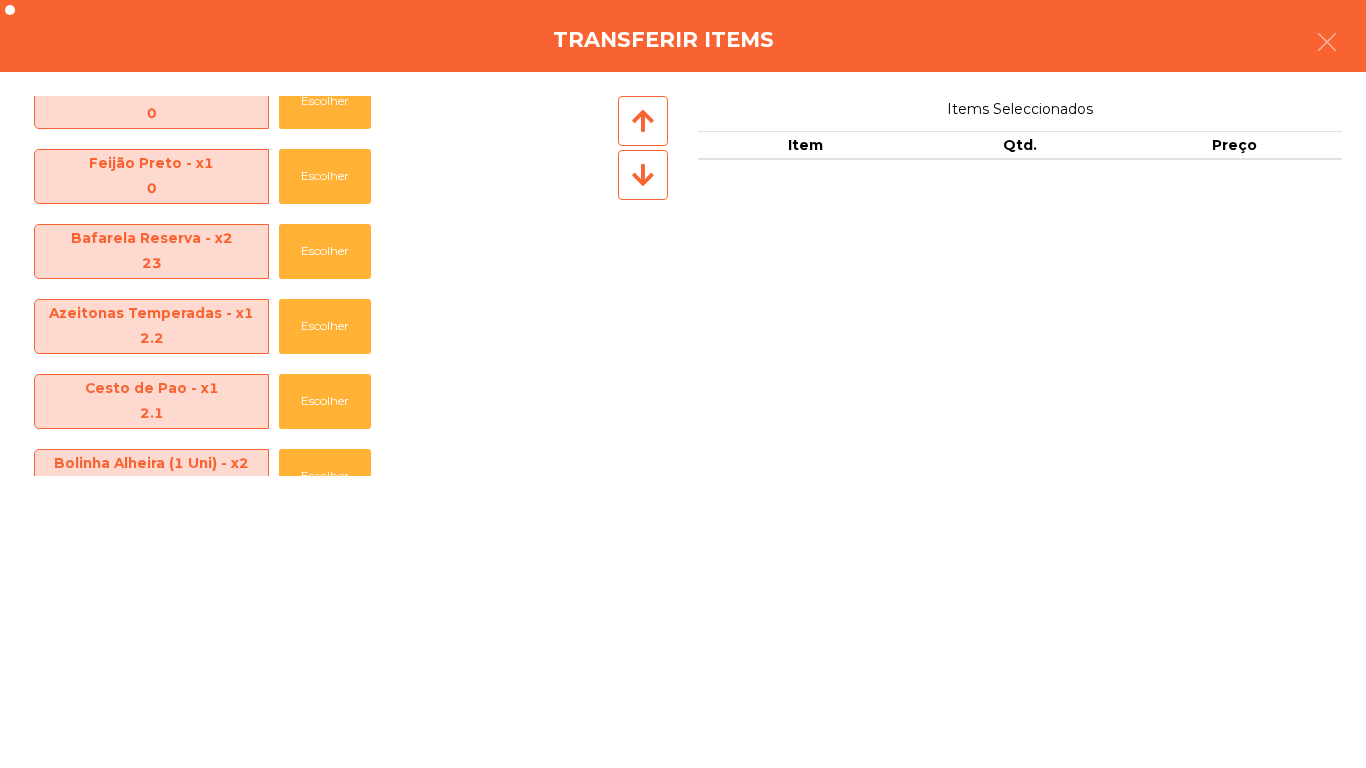 scroll, scrollTop: 403, scrollLeft: 0, axis: vertical 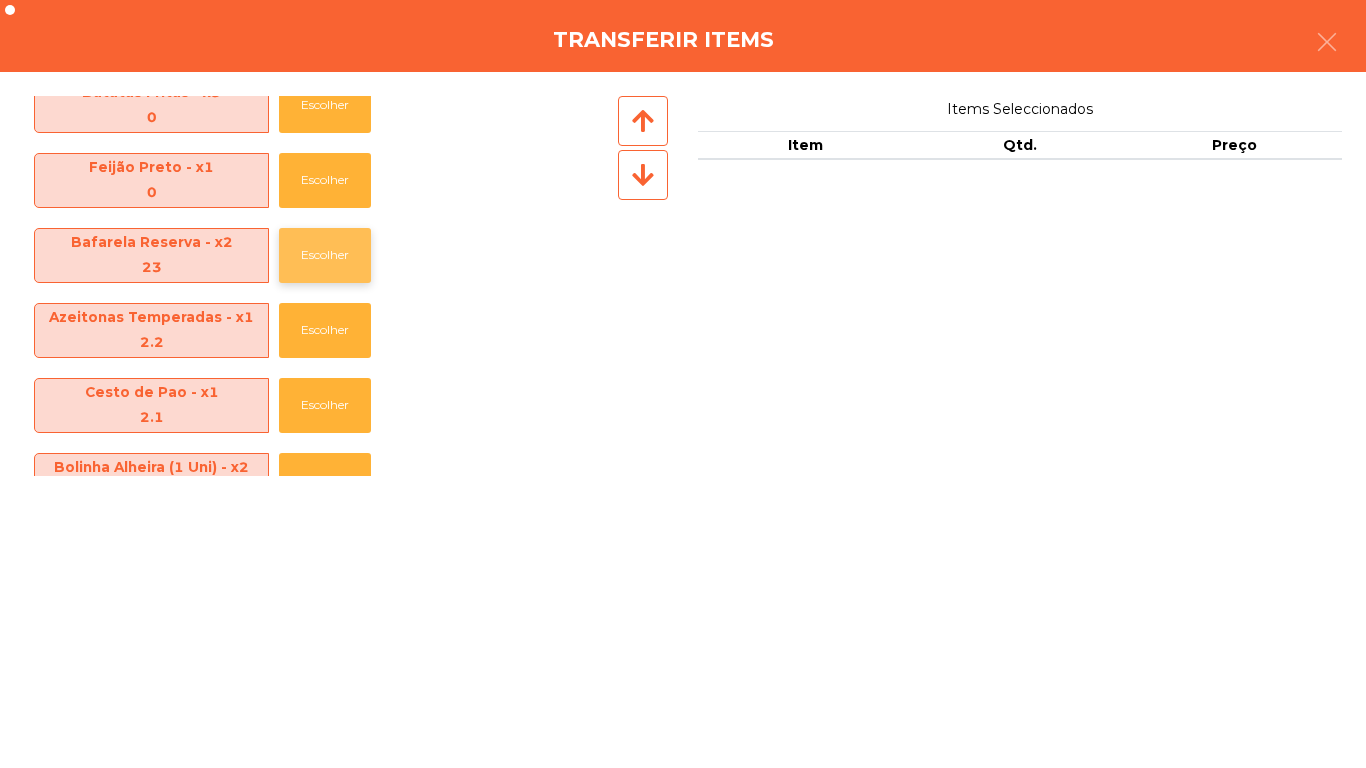 click on "Escolher" 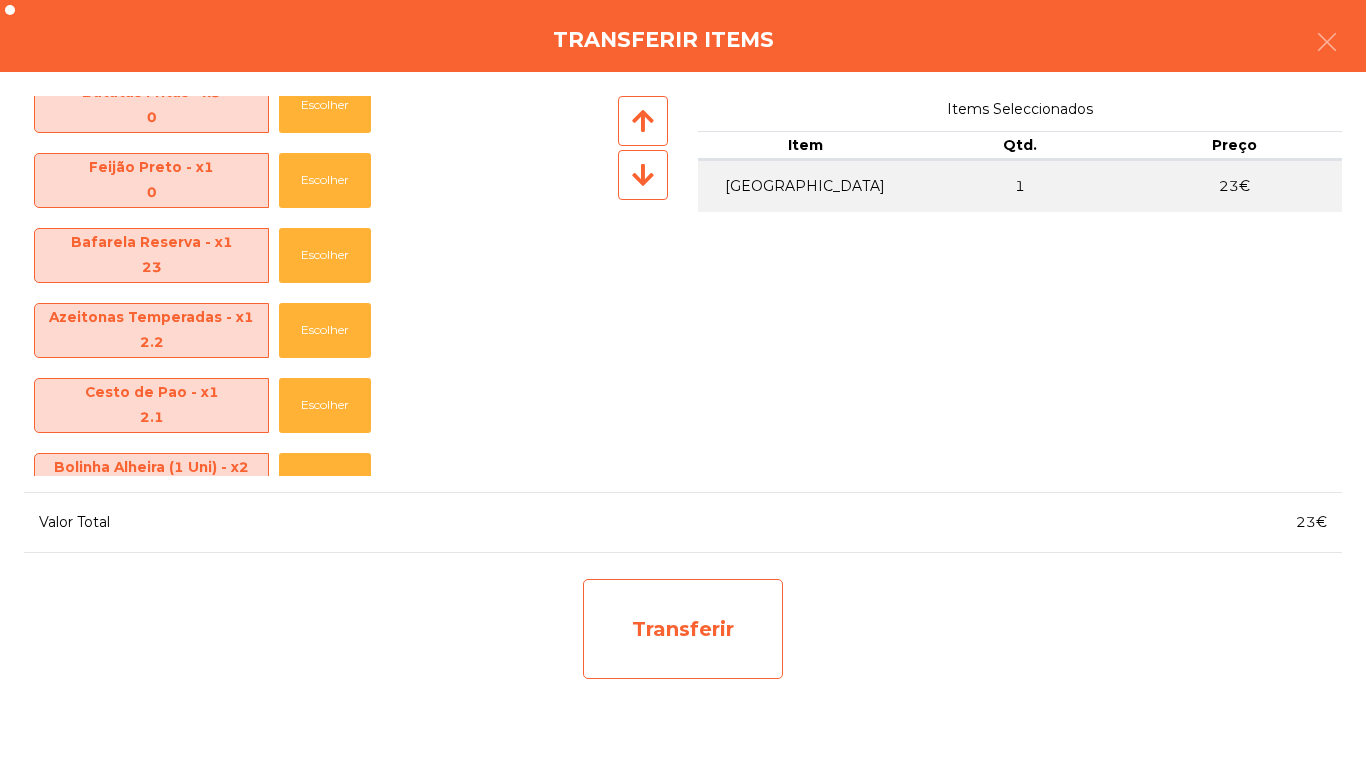 click on "Transferir" 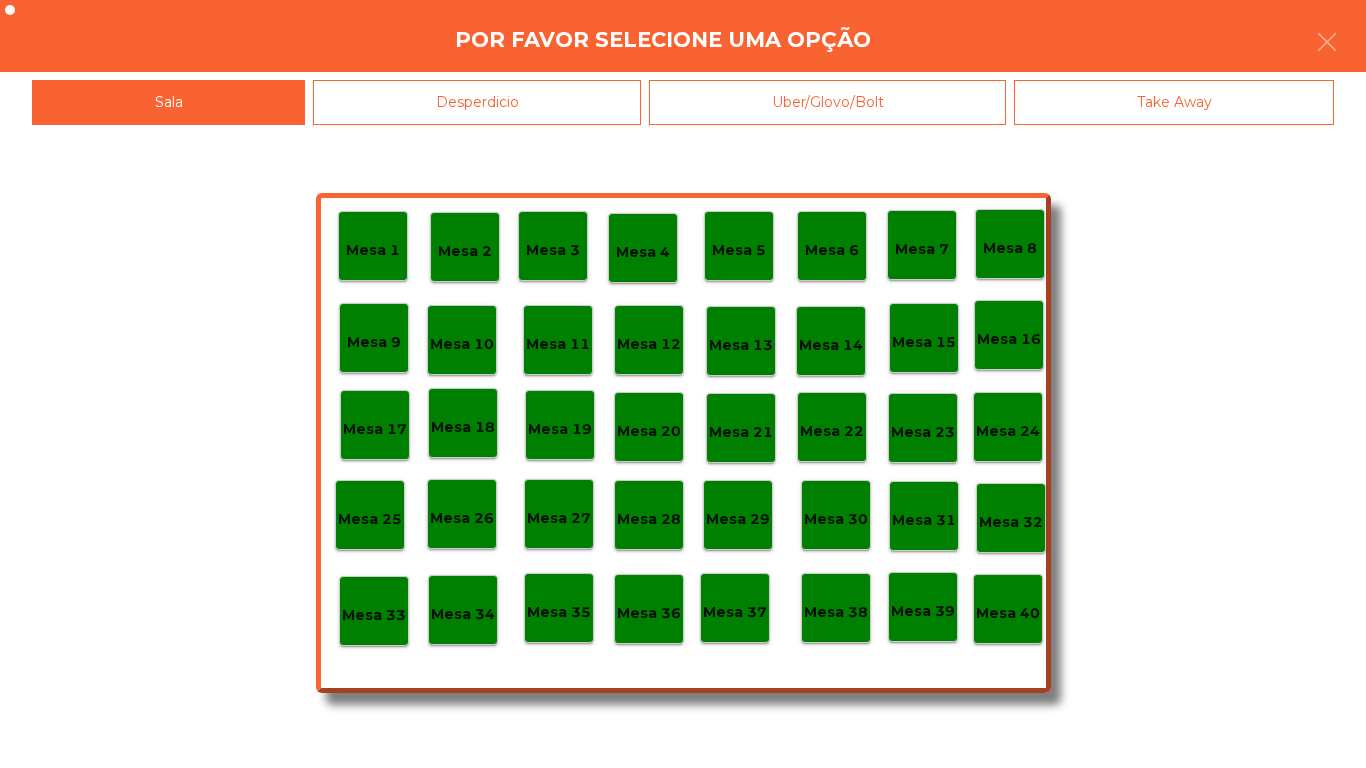 click on "Desperdicio" 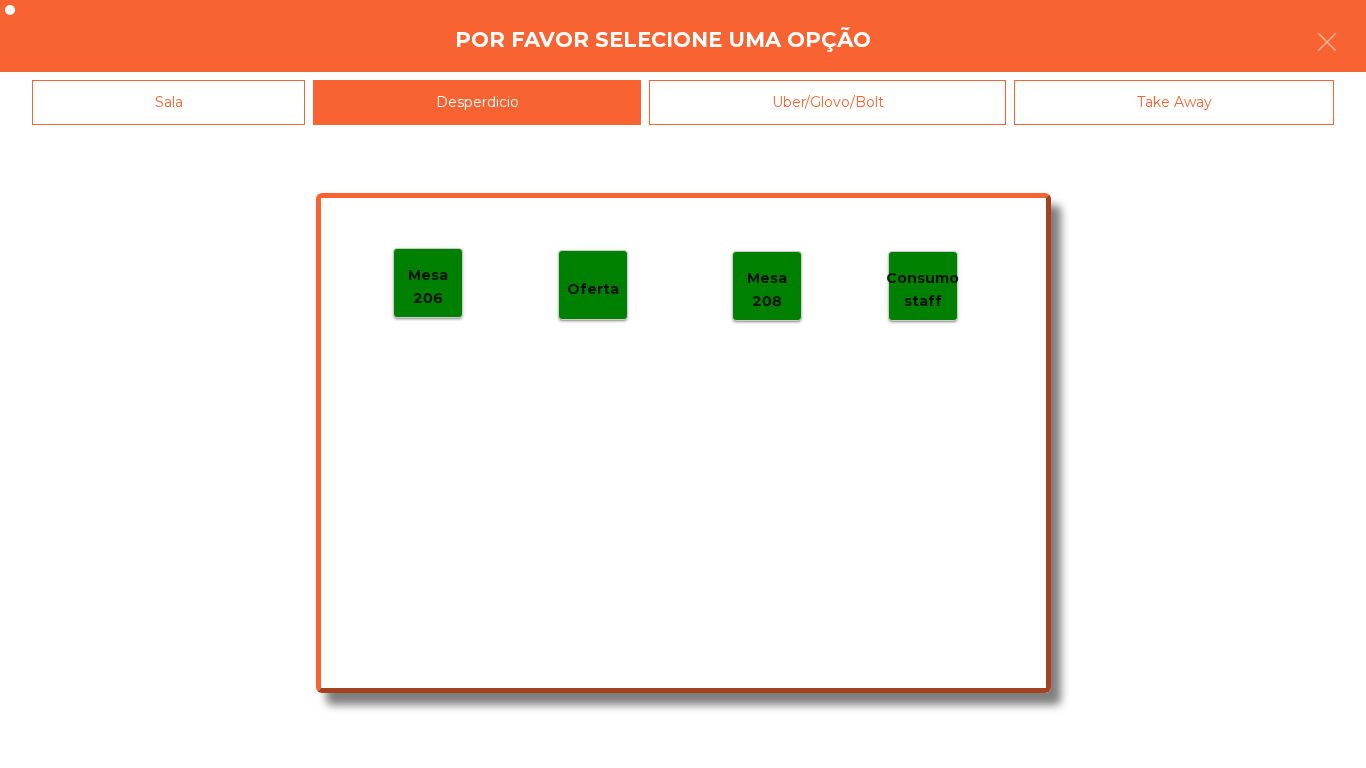 click on "Mesa 206" 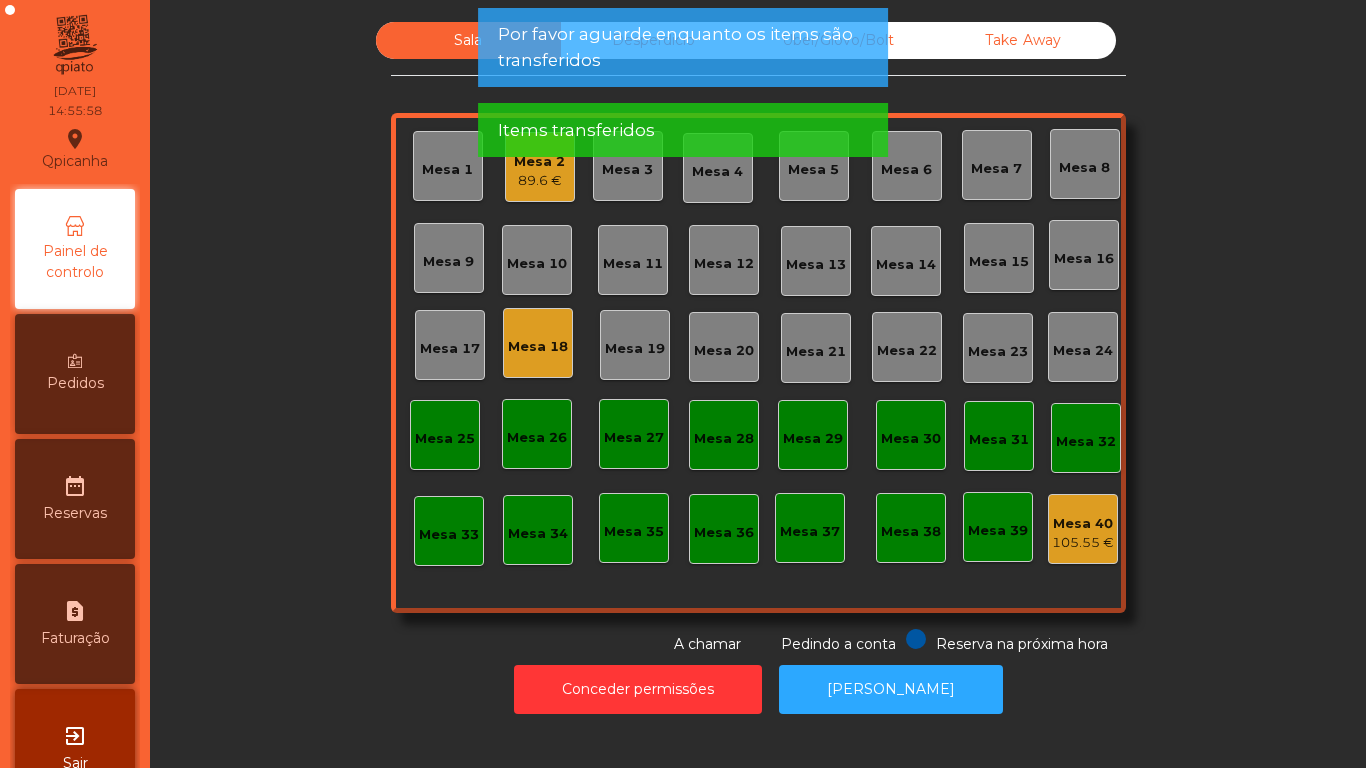 click on "Mesa 18" 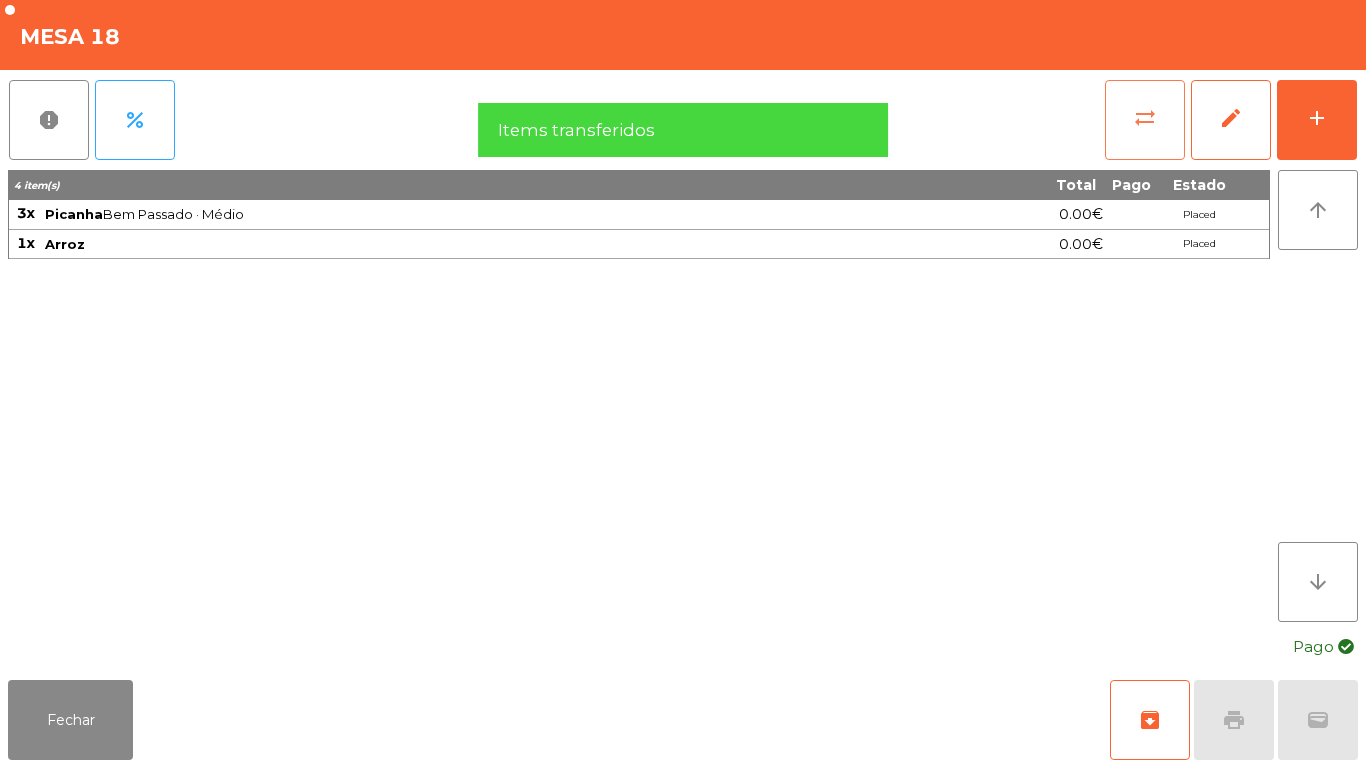 click on "sync_alt" 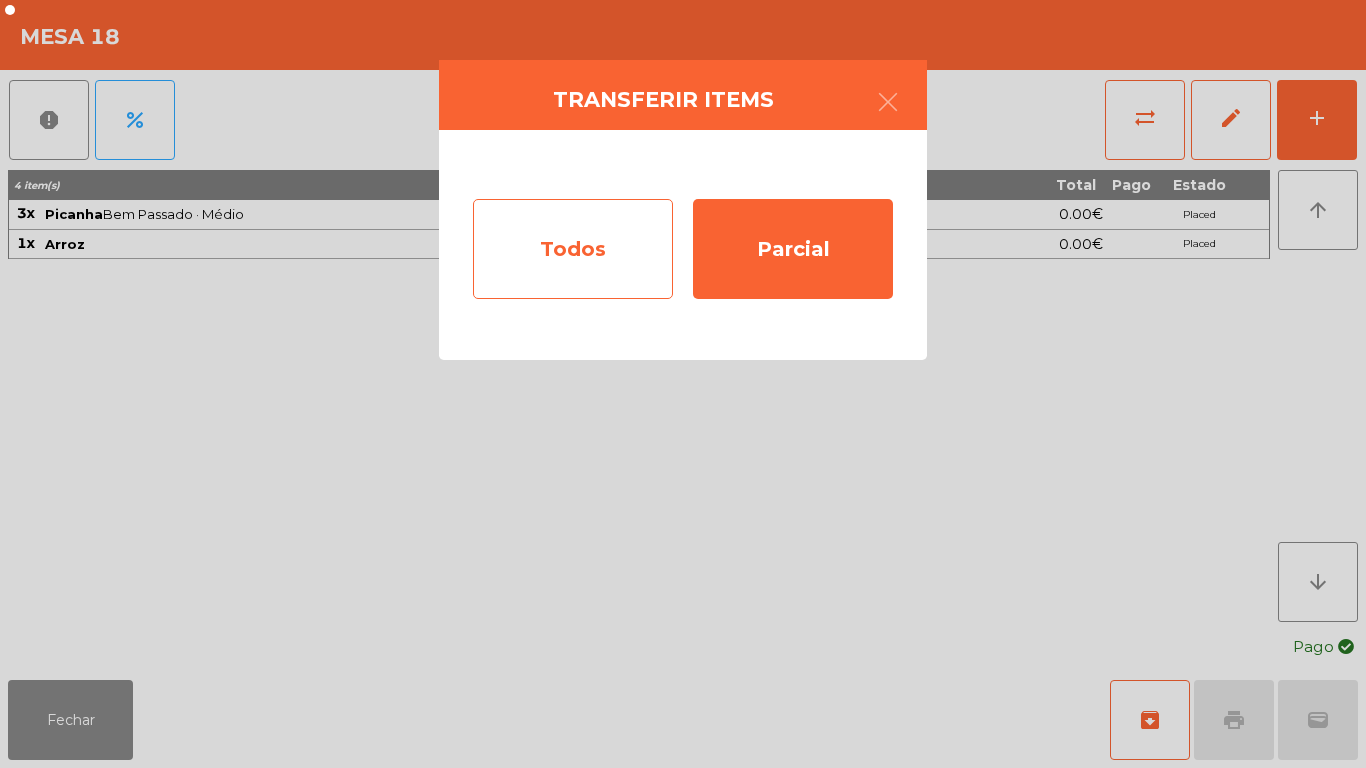 click on "Todos" 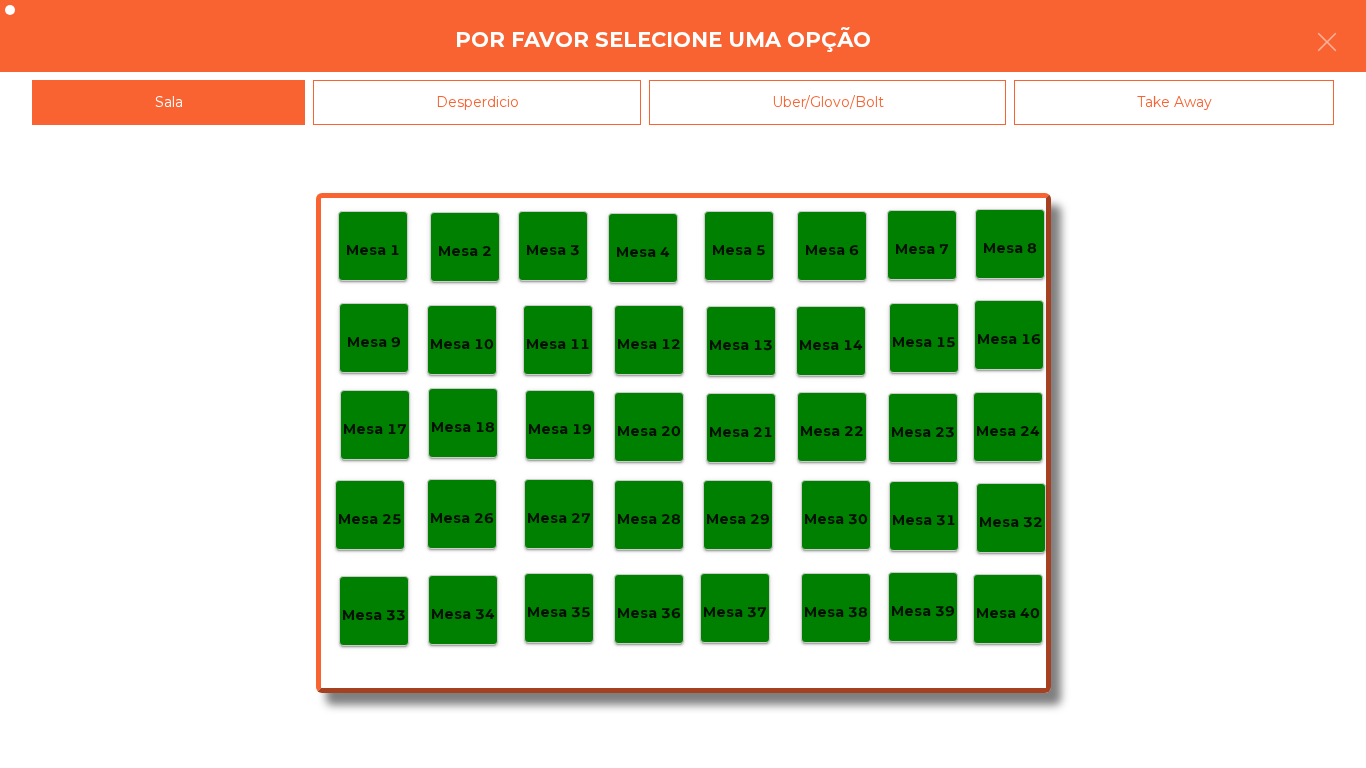 click on "Desperdicio" 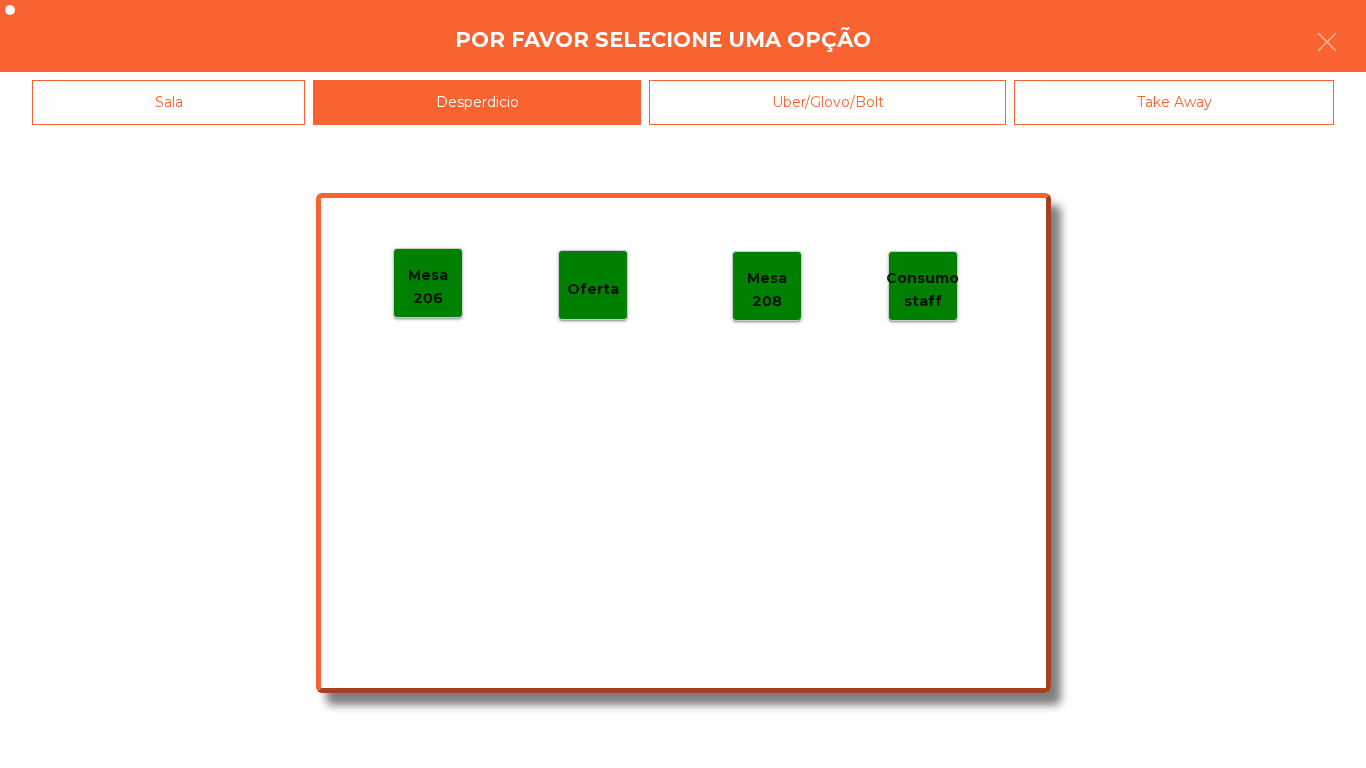 click on "Mesa 206" 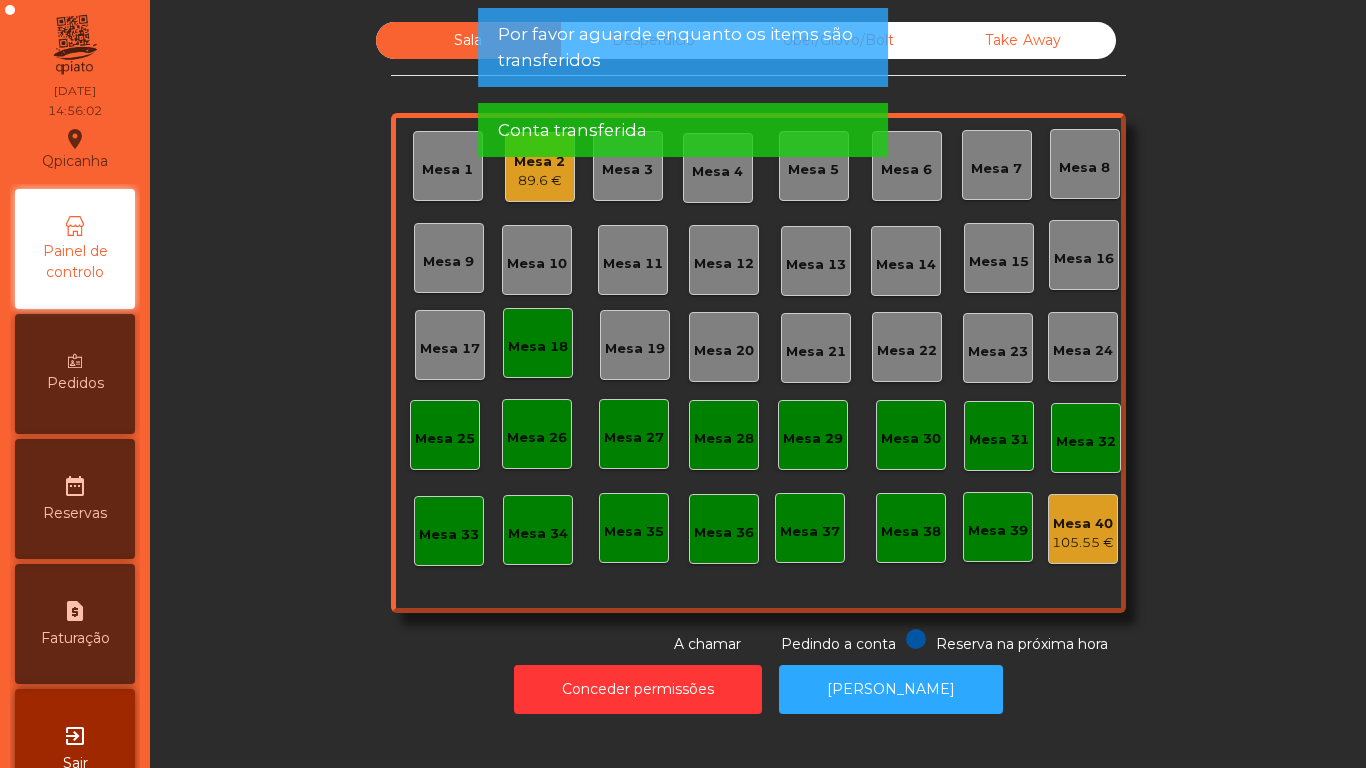 click on "Mesa 18" 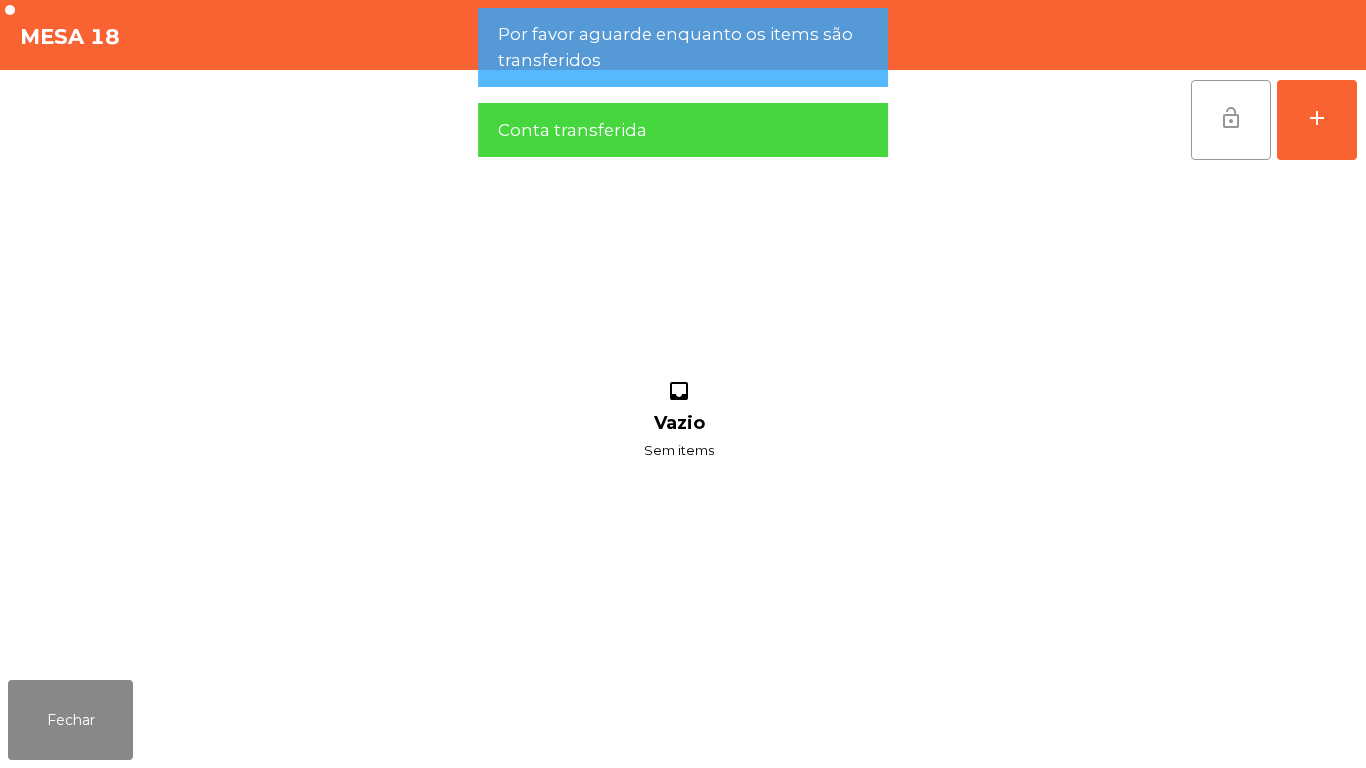 click on "lock_open" 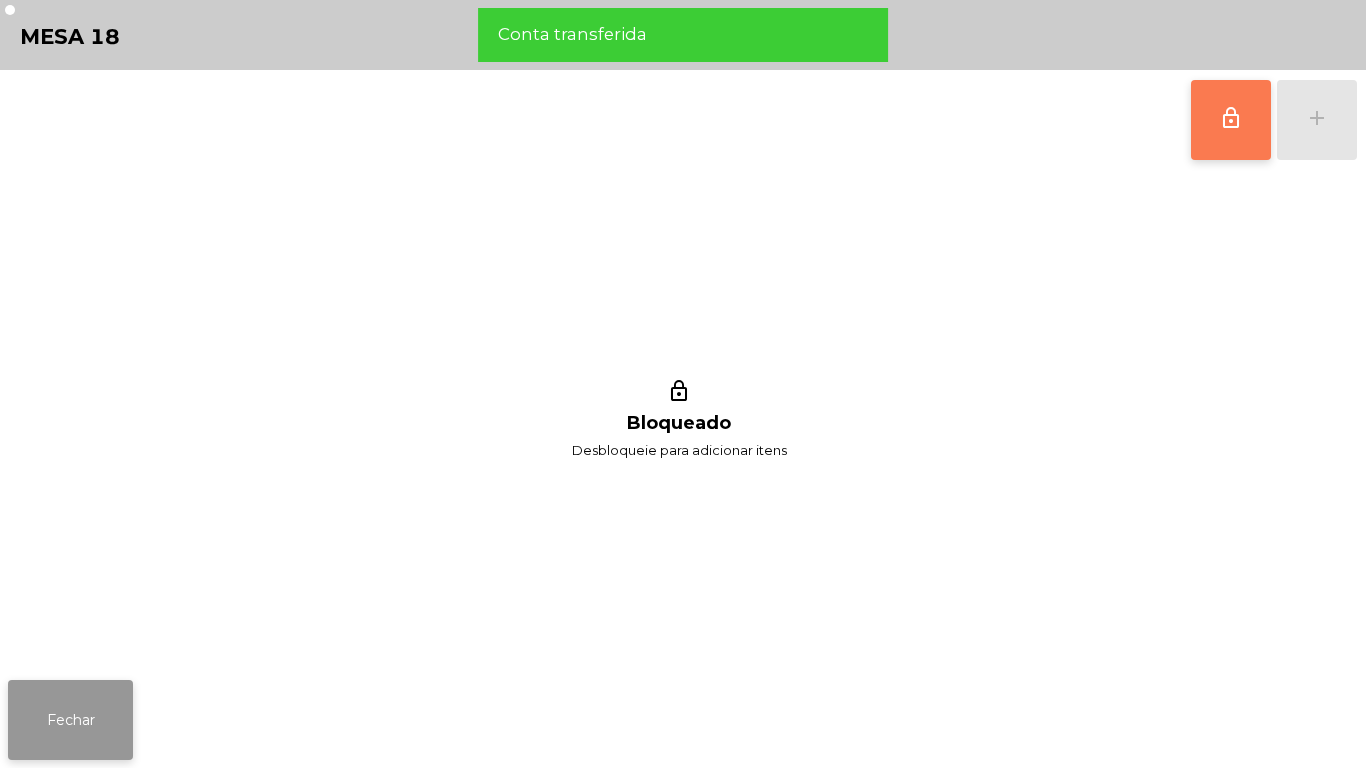 click on "Fechar" 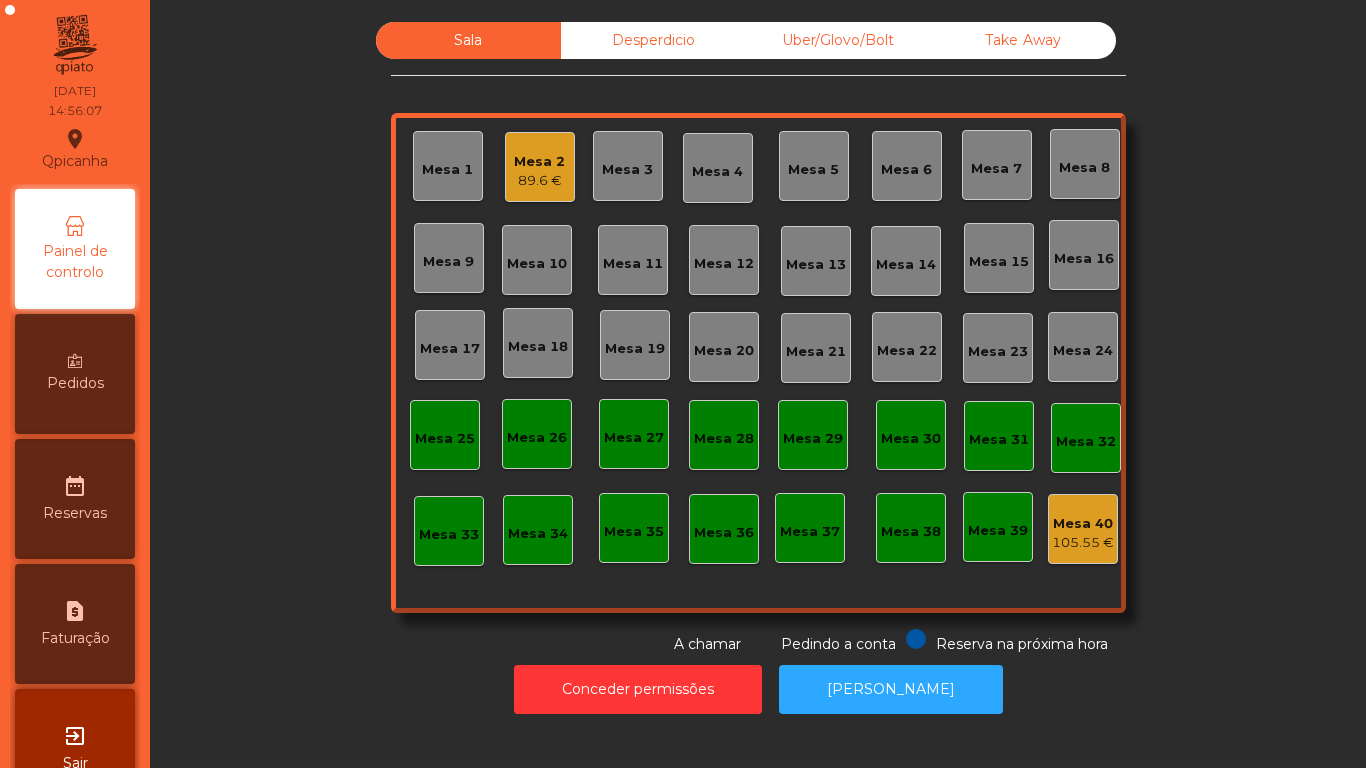 click on "Mesa 2" 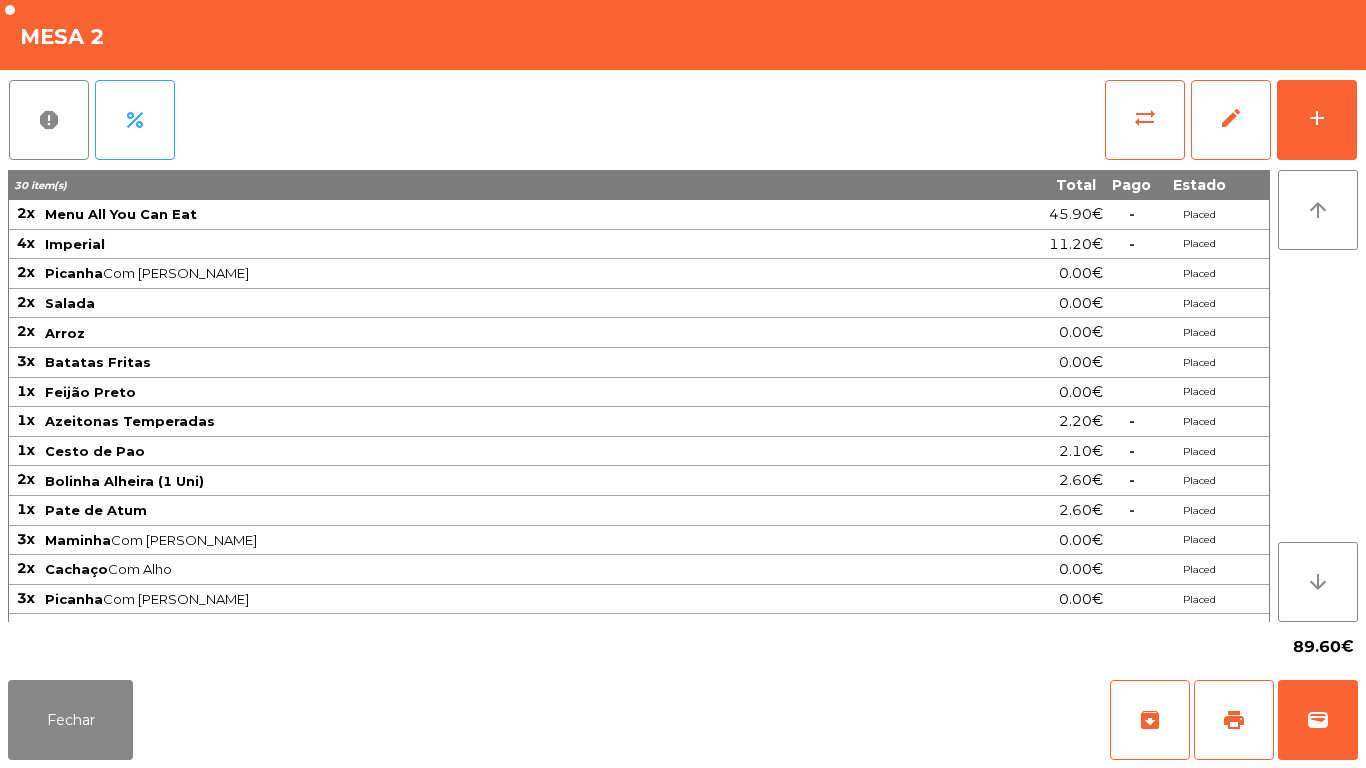 scroll, scrollTop: 22, scrollLeft: 0, axis: vertical 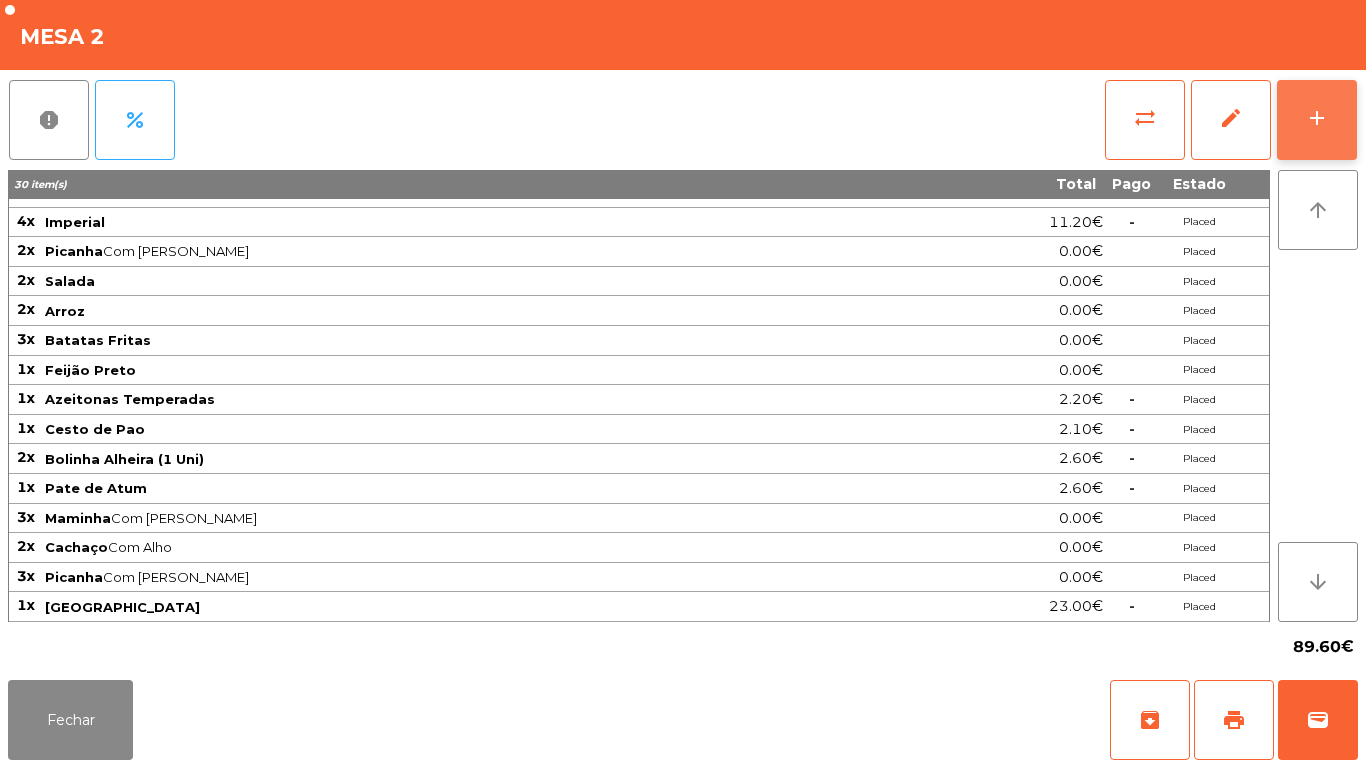 click on "add" 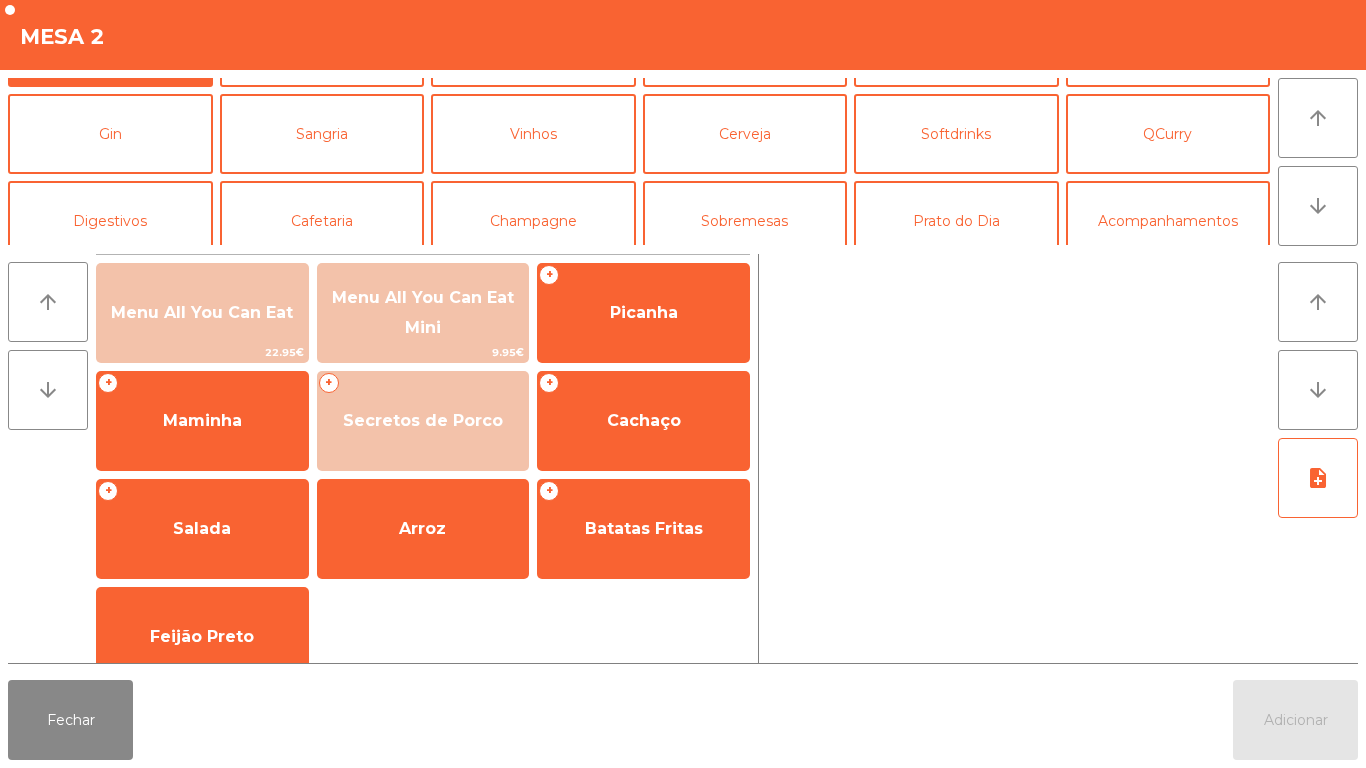 scroll, scrollTop: 91, scrollLeft: 0, axis: vertical 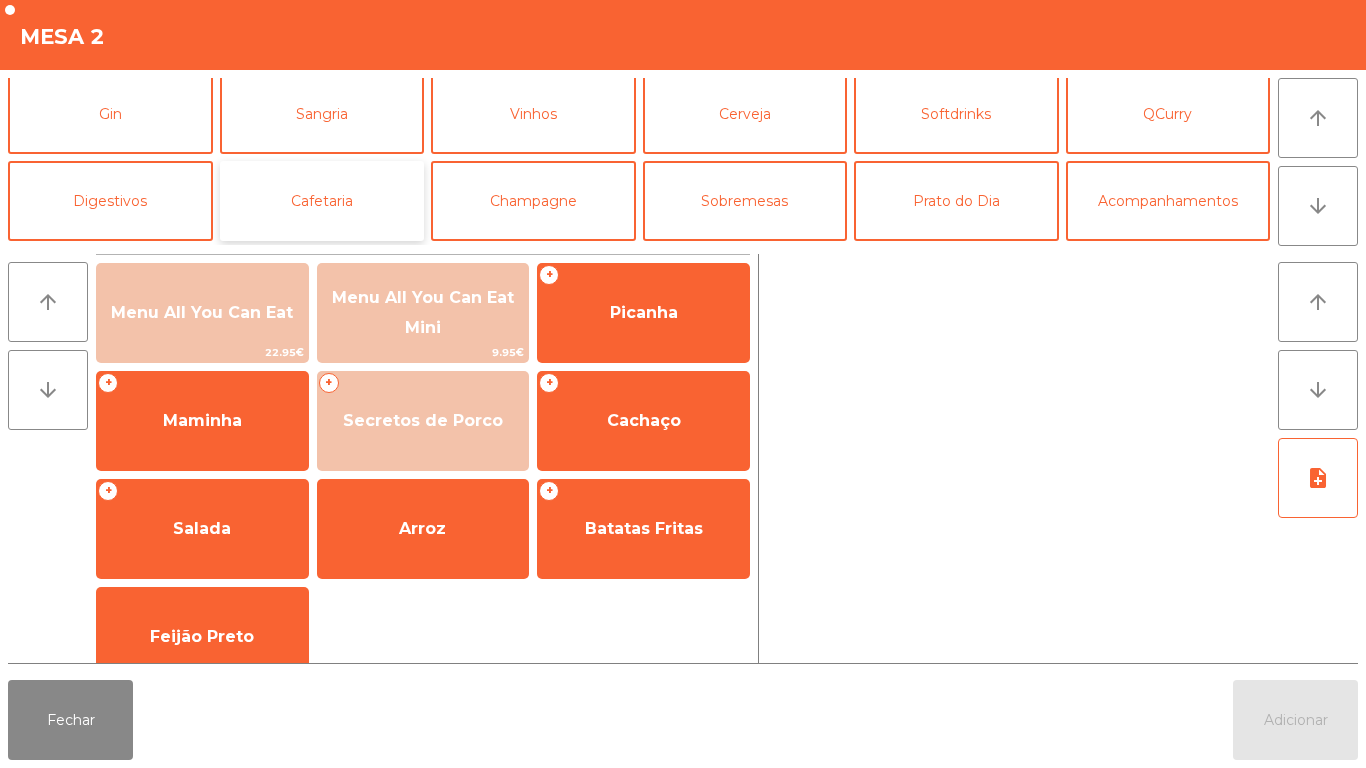 click on "Cafetaria" 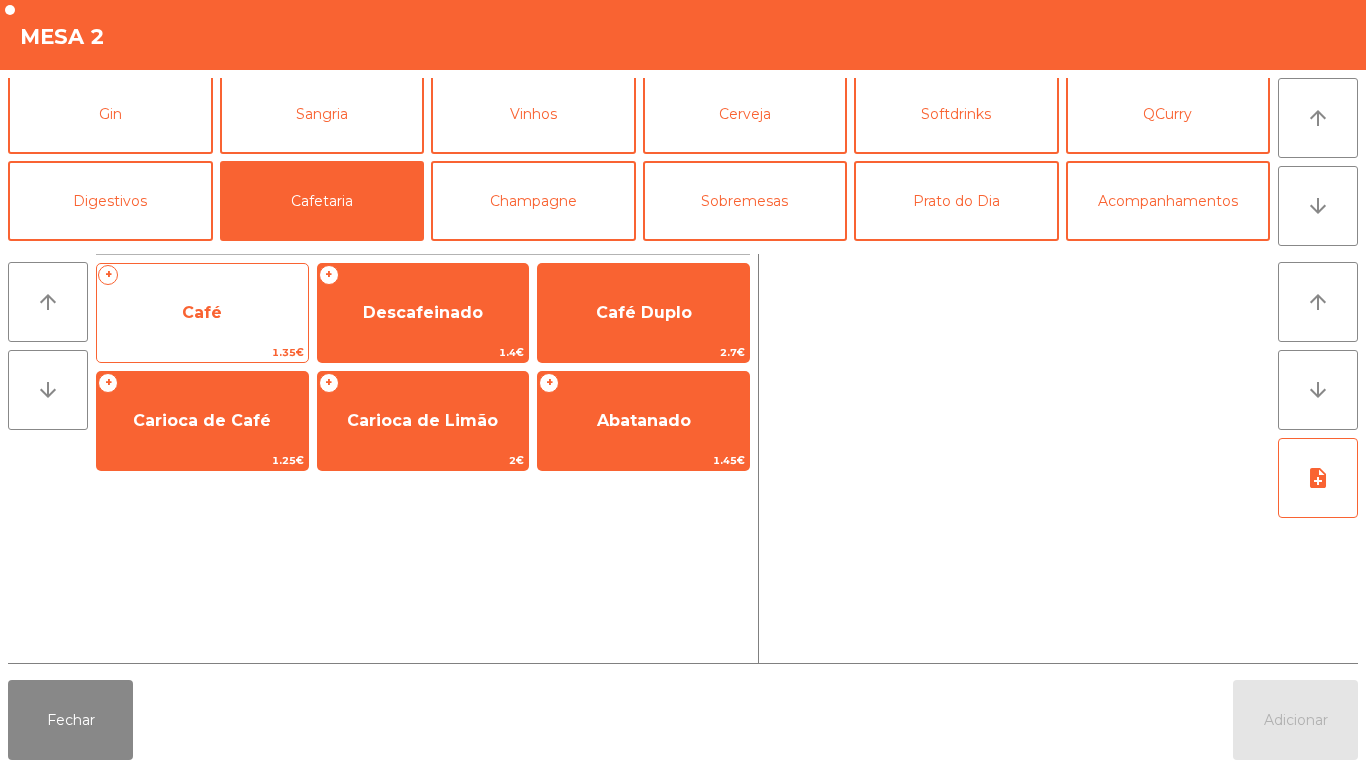 click on "Café" 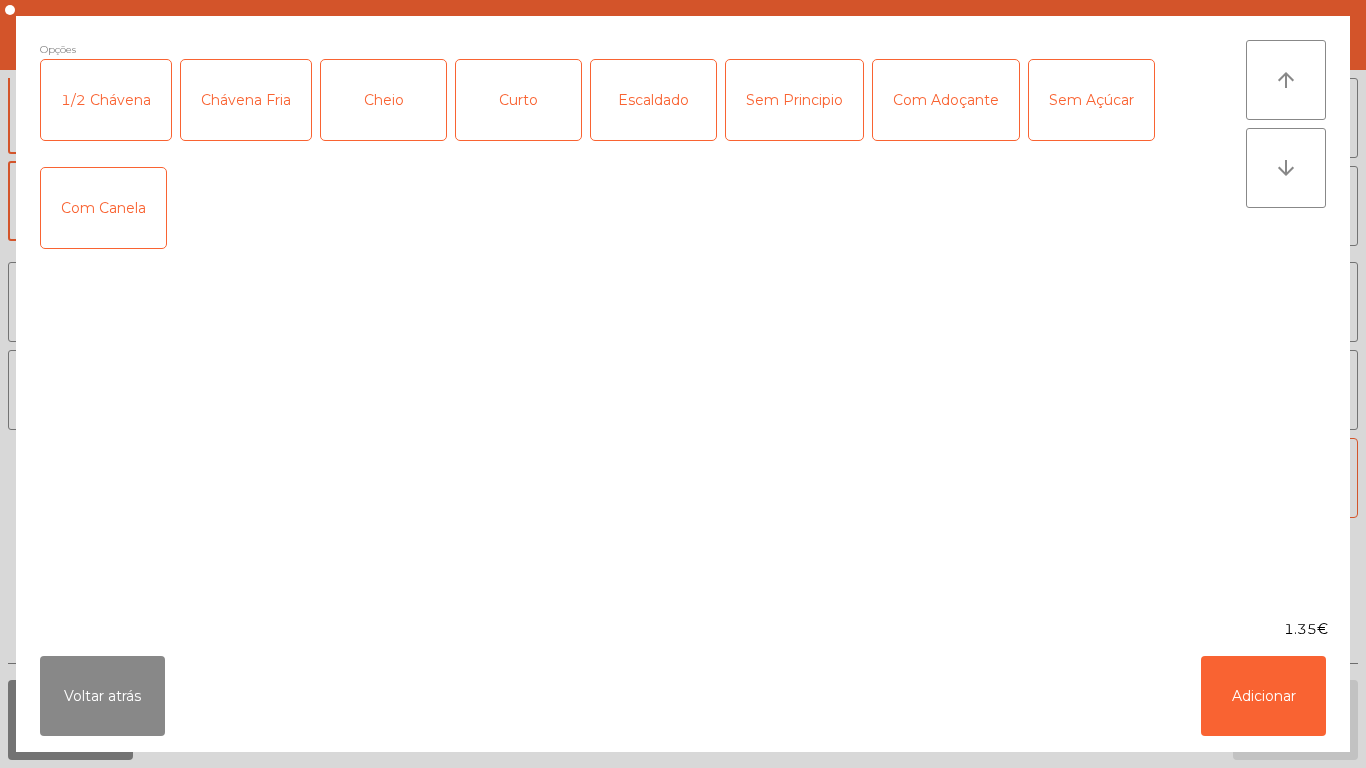 click on "Opções  1/2 Chávena   Chávena Fria   Cheio   Curto   Escaldado   Sem Principio   Com Adoçante   Sem Açúcar   Com Canela" 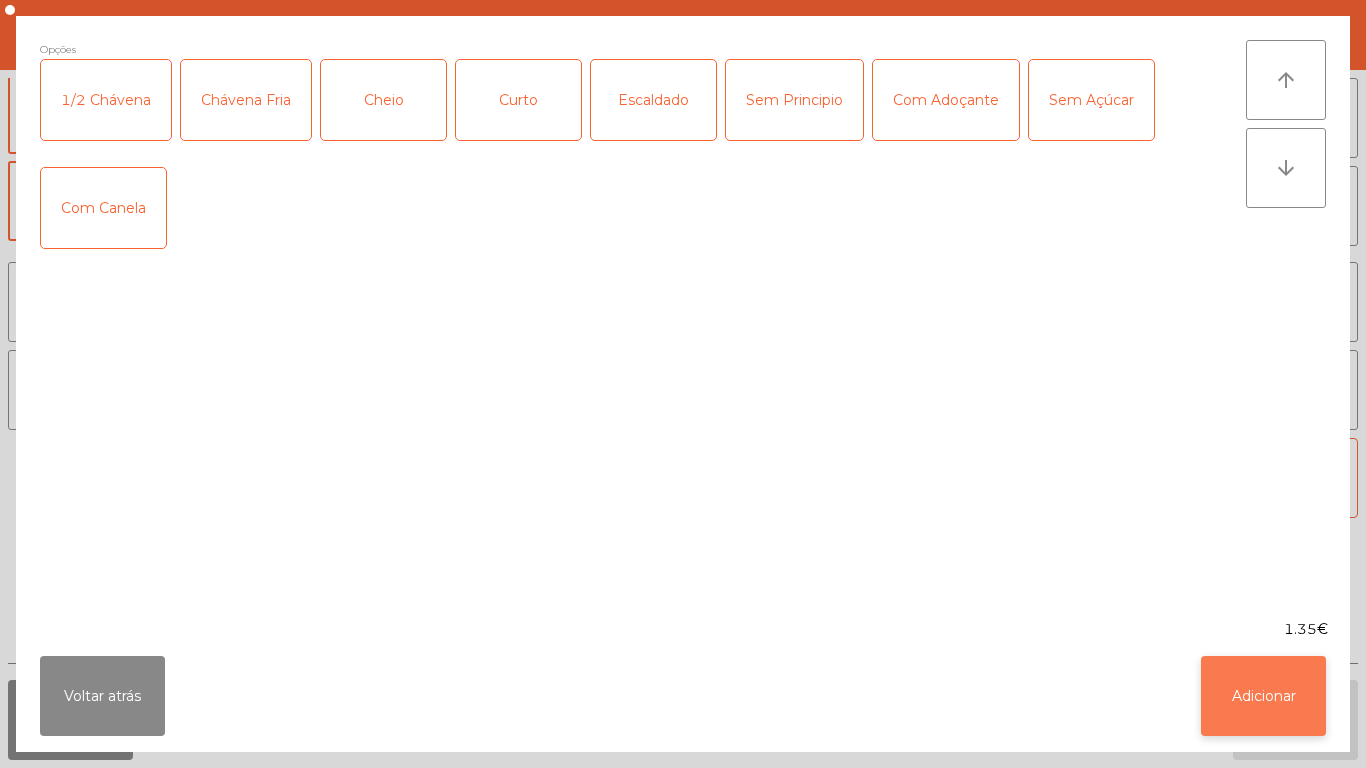 click on "Adicionar" 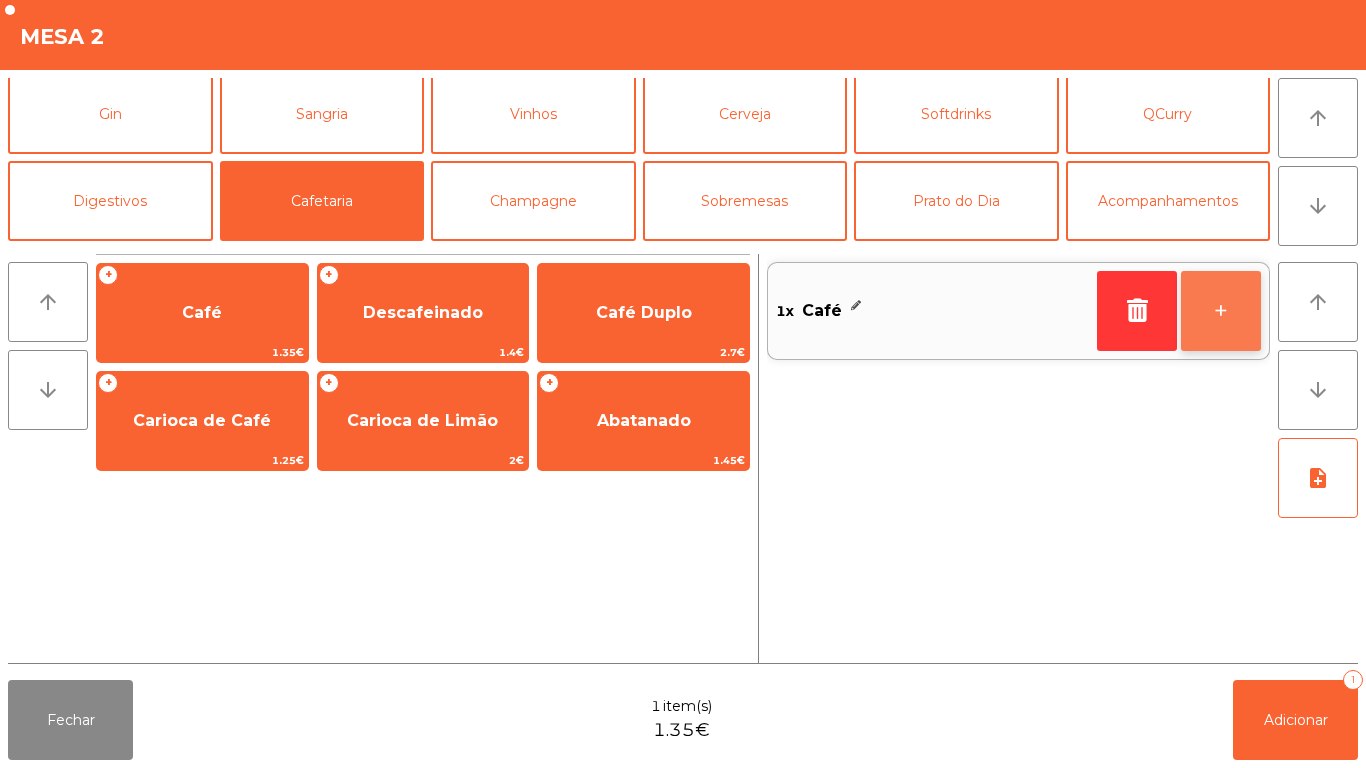 click on "+" 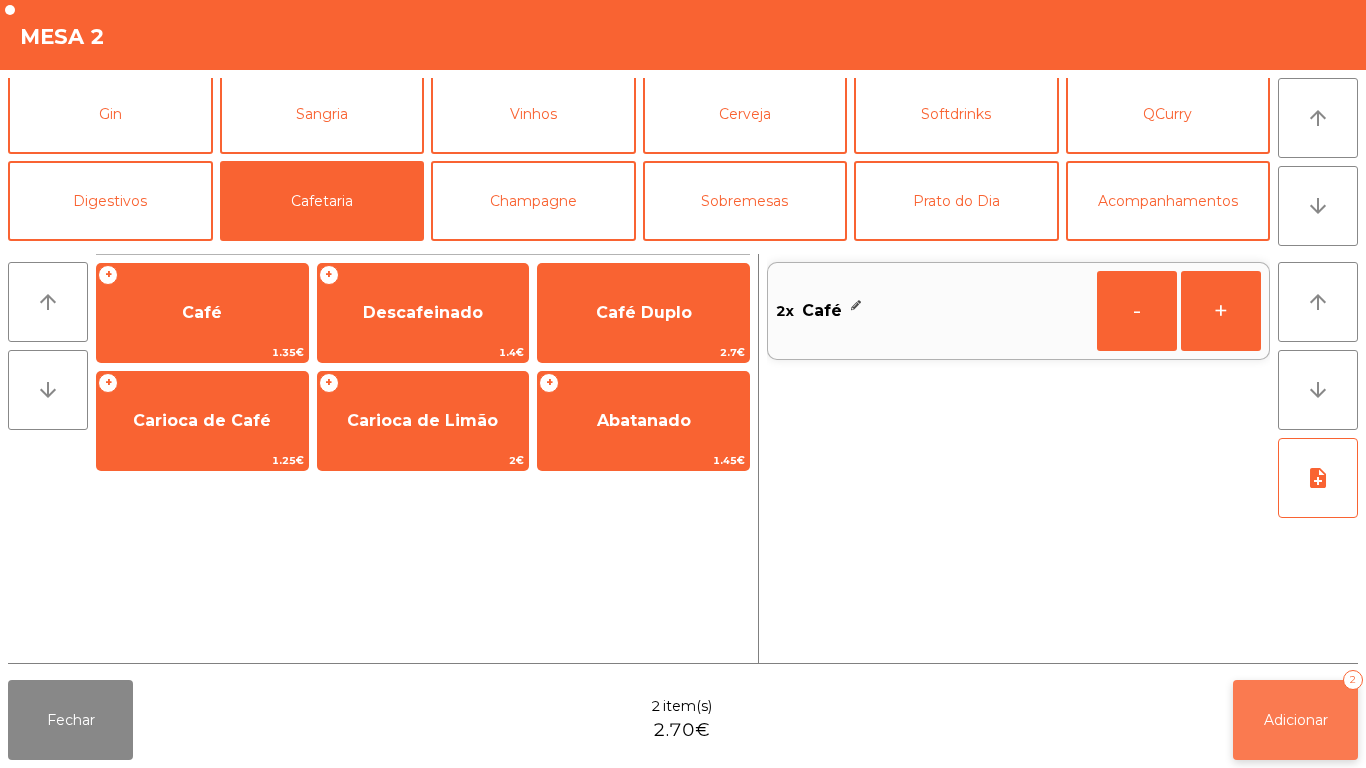 click on "Adicionar   2" 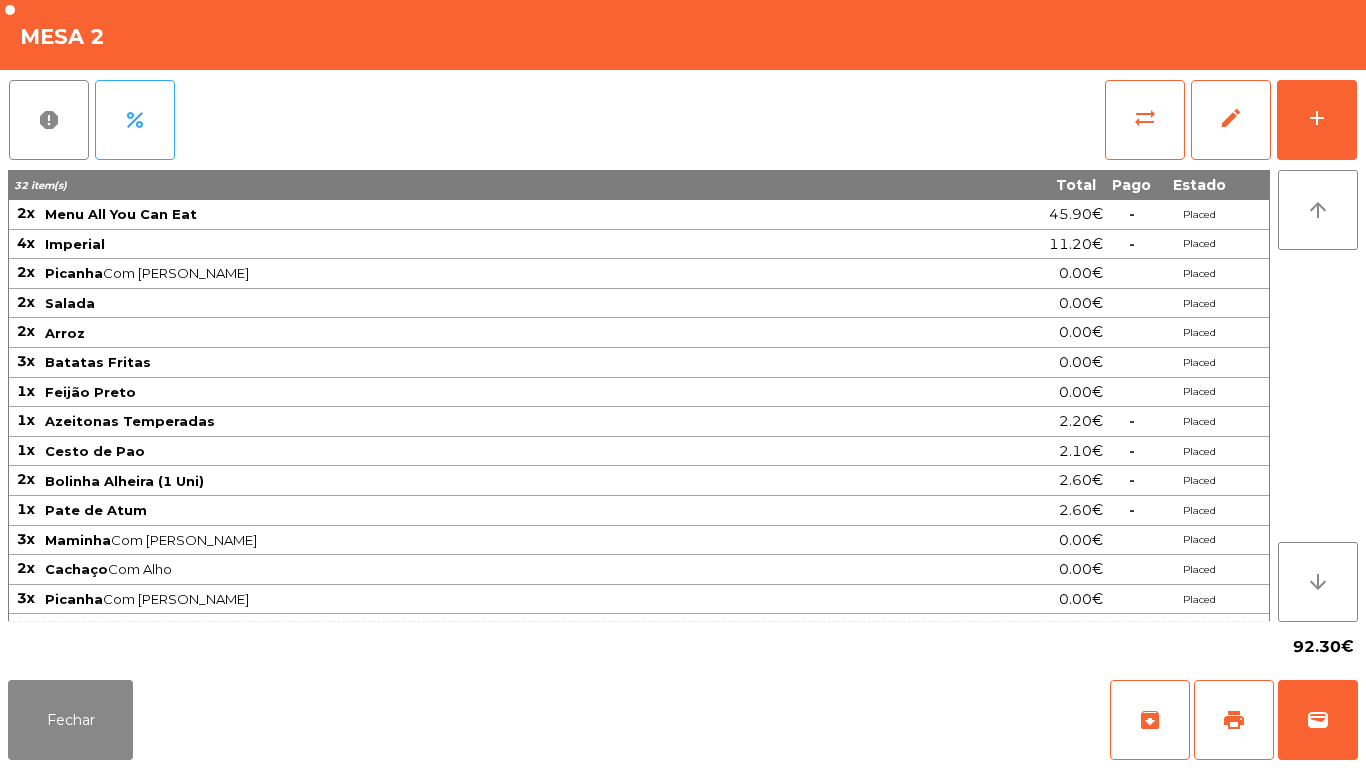scroll, scrollTop: 0, scrollLeft: 0, axis: both 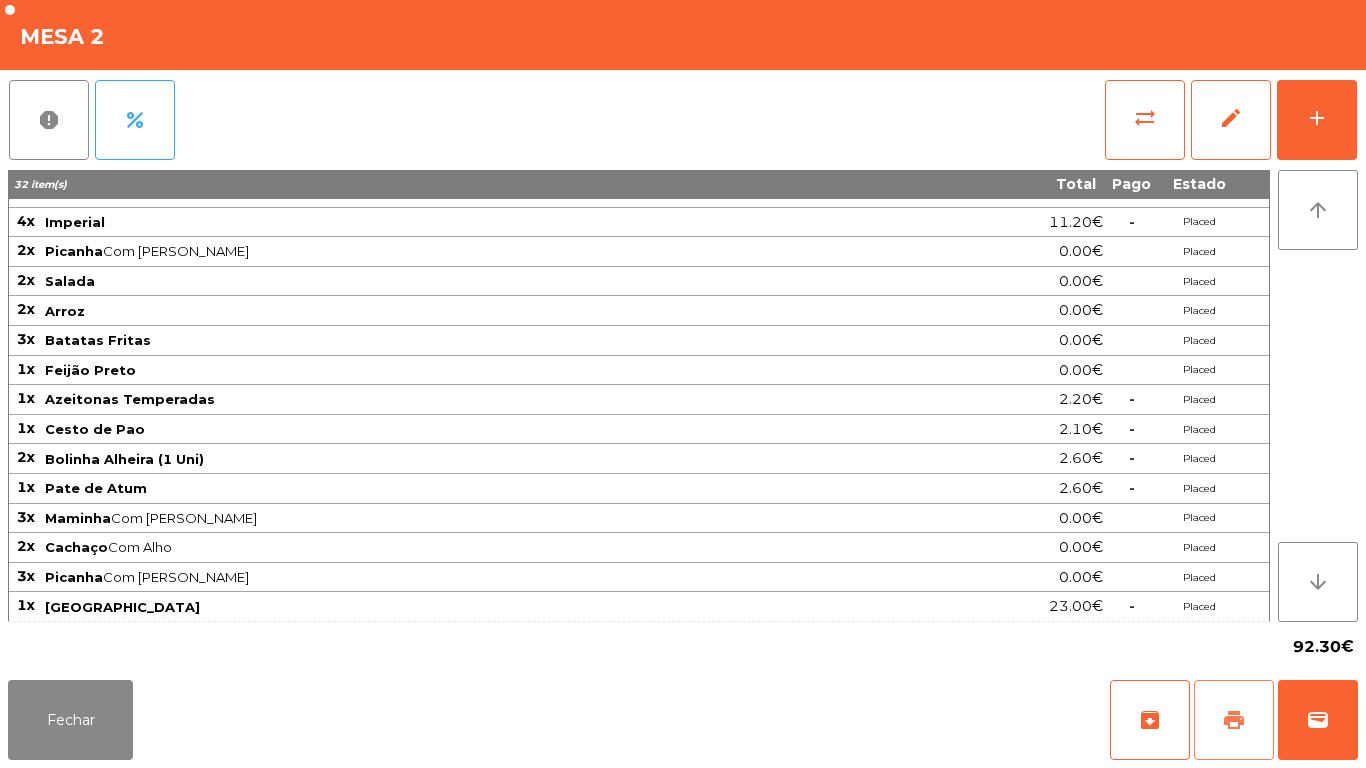 click on "print" 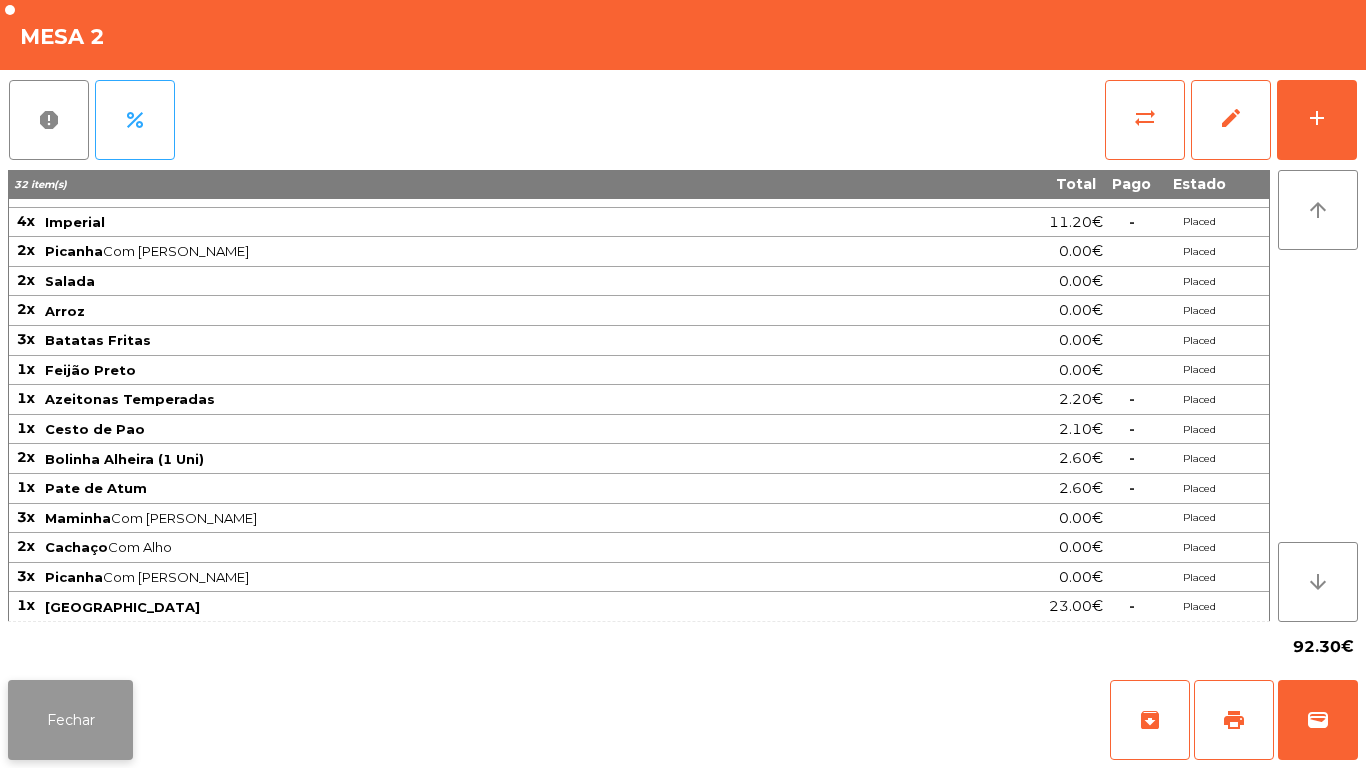 click on "Fechar" 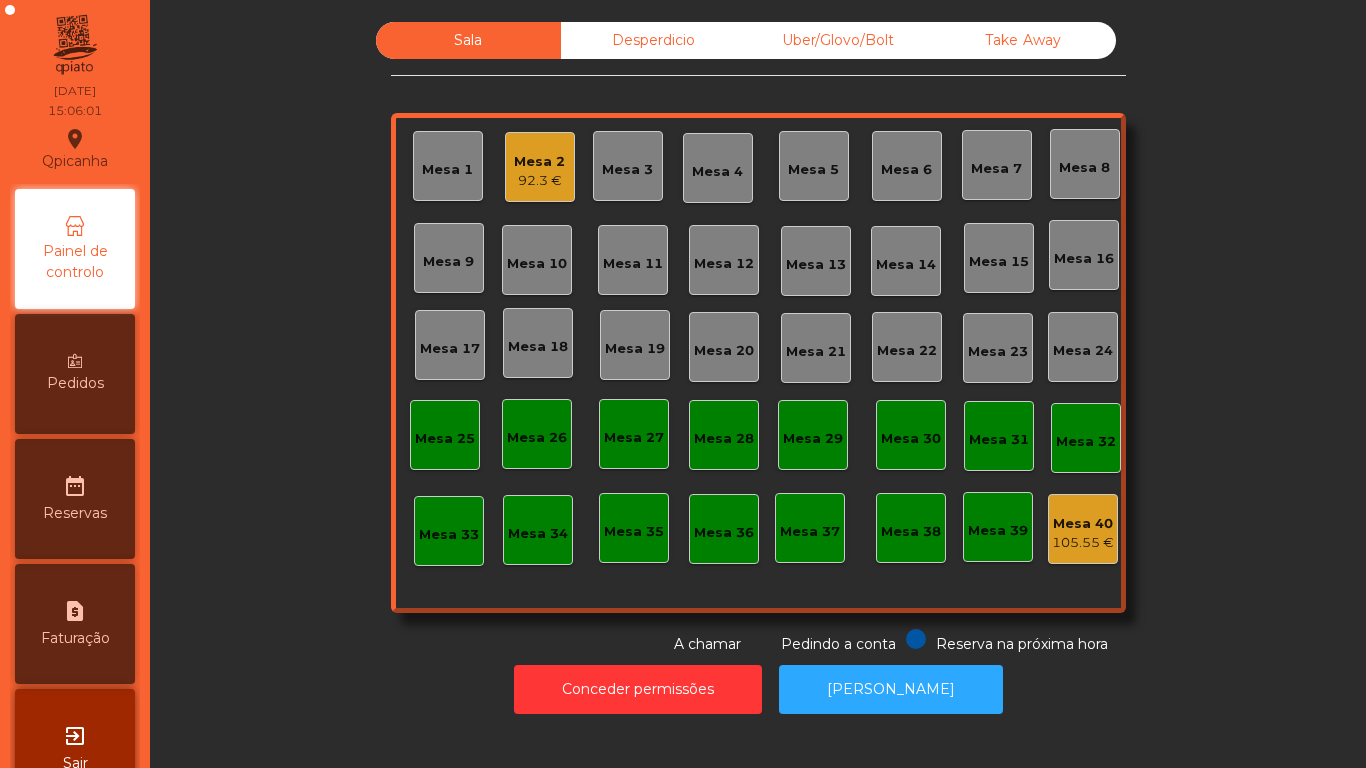 click on "Mesa 2" 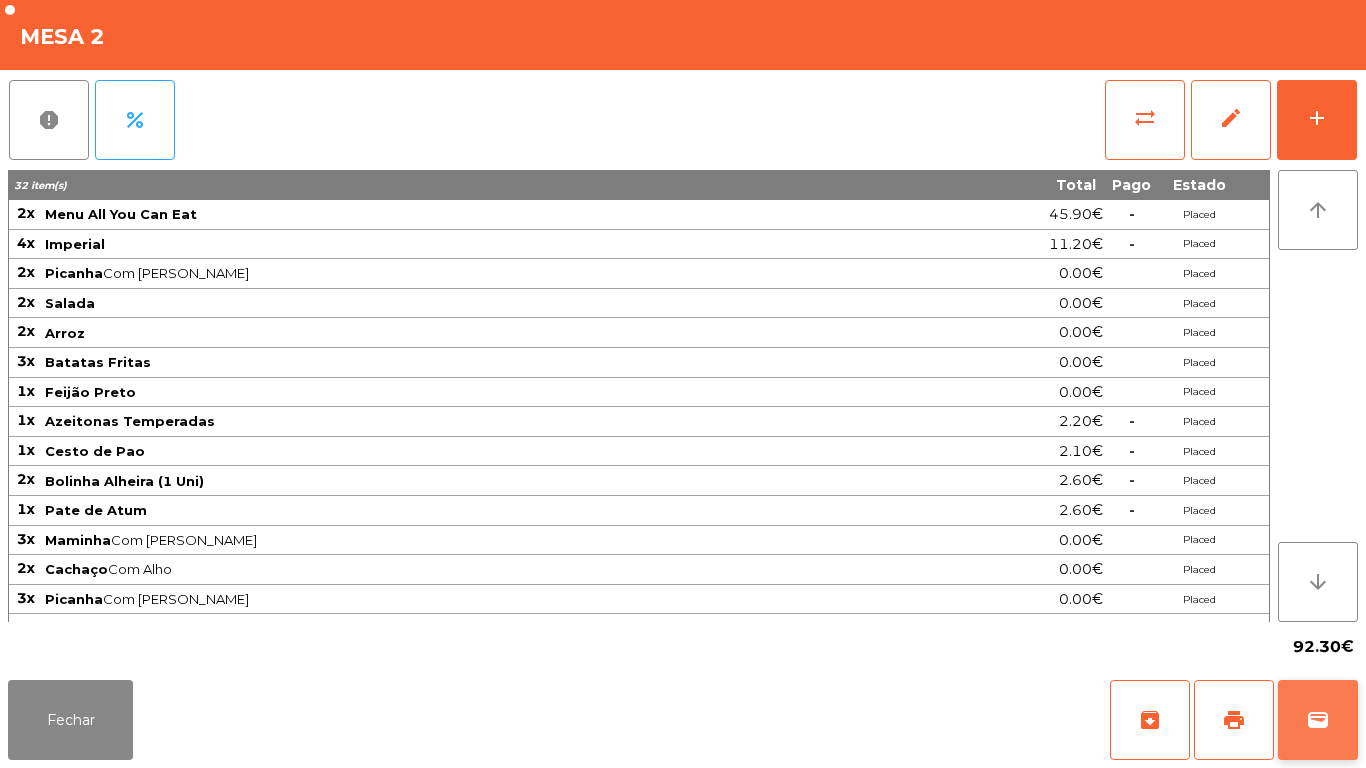 click on "wallet" 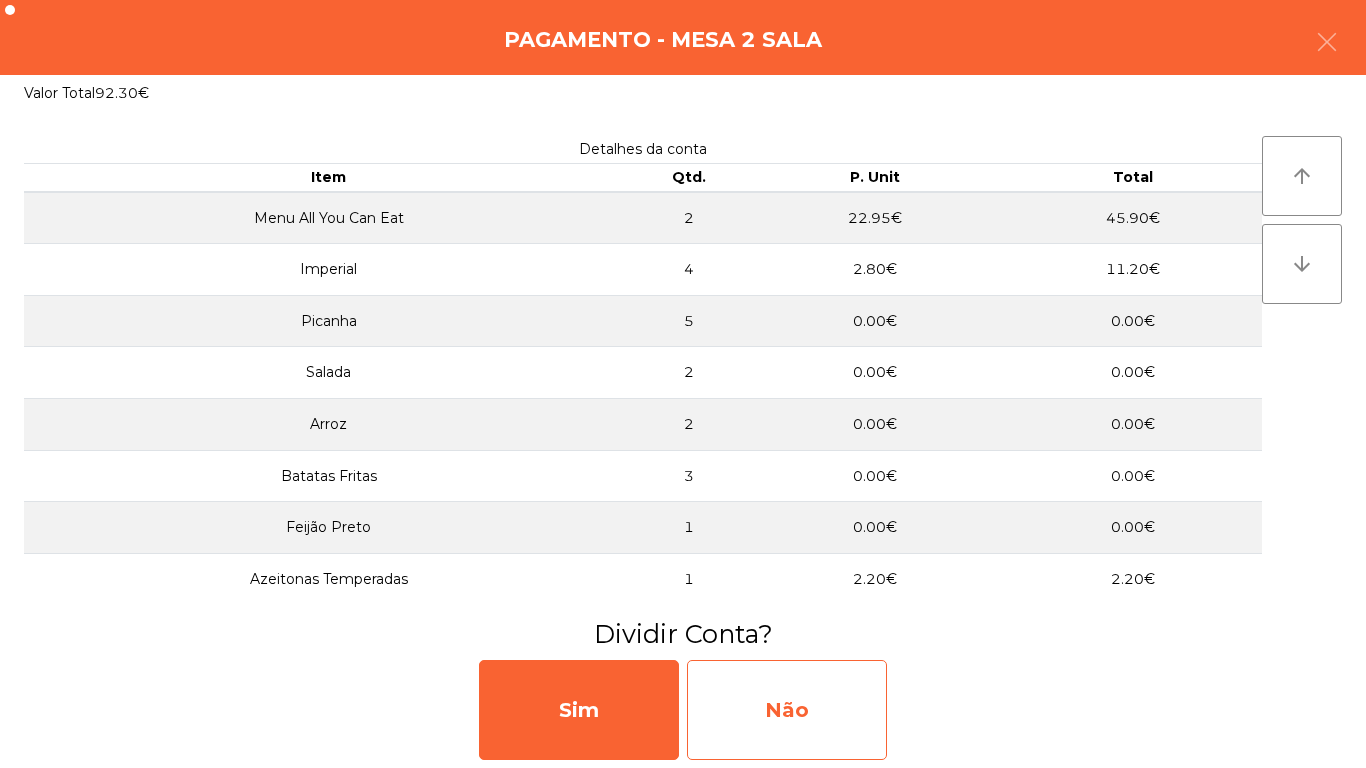 click on "Não" 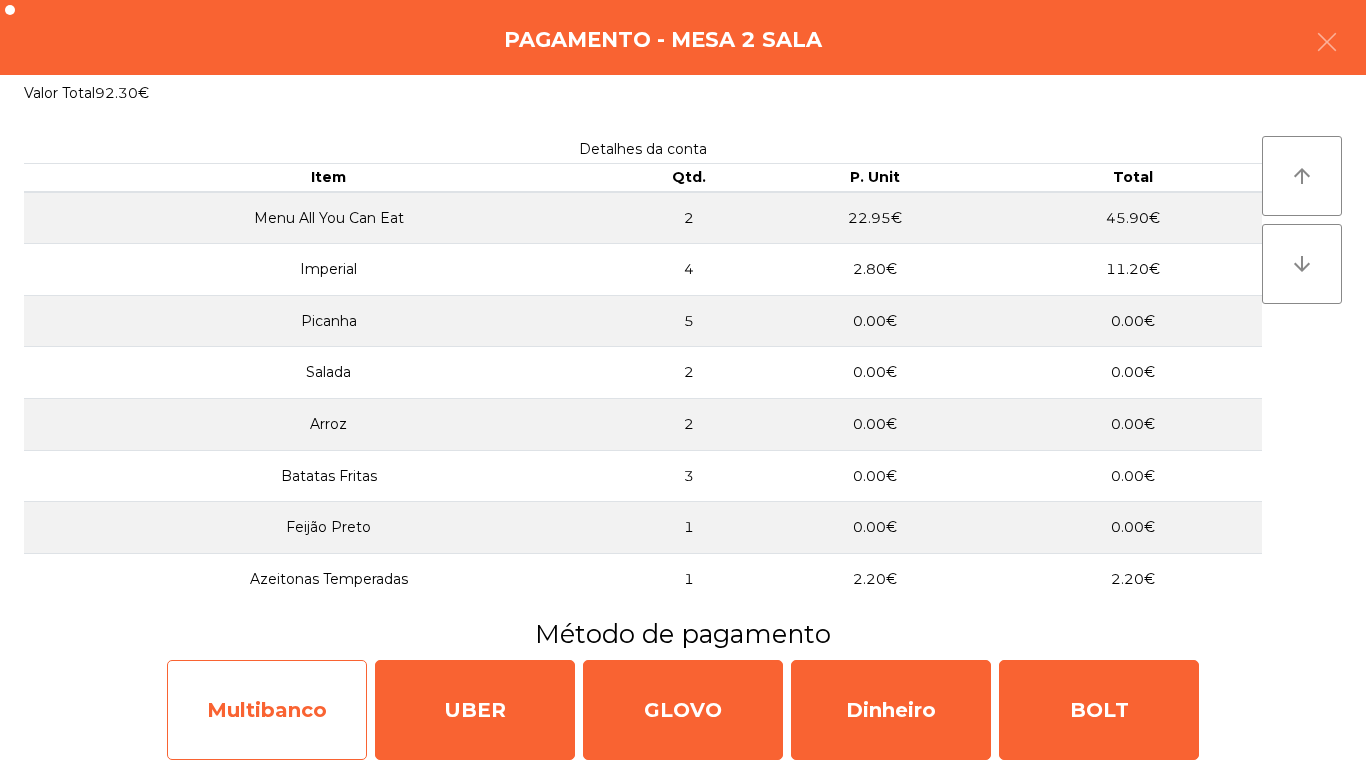click on "Multibanco" 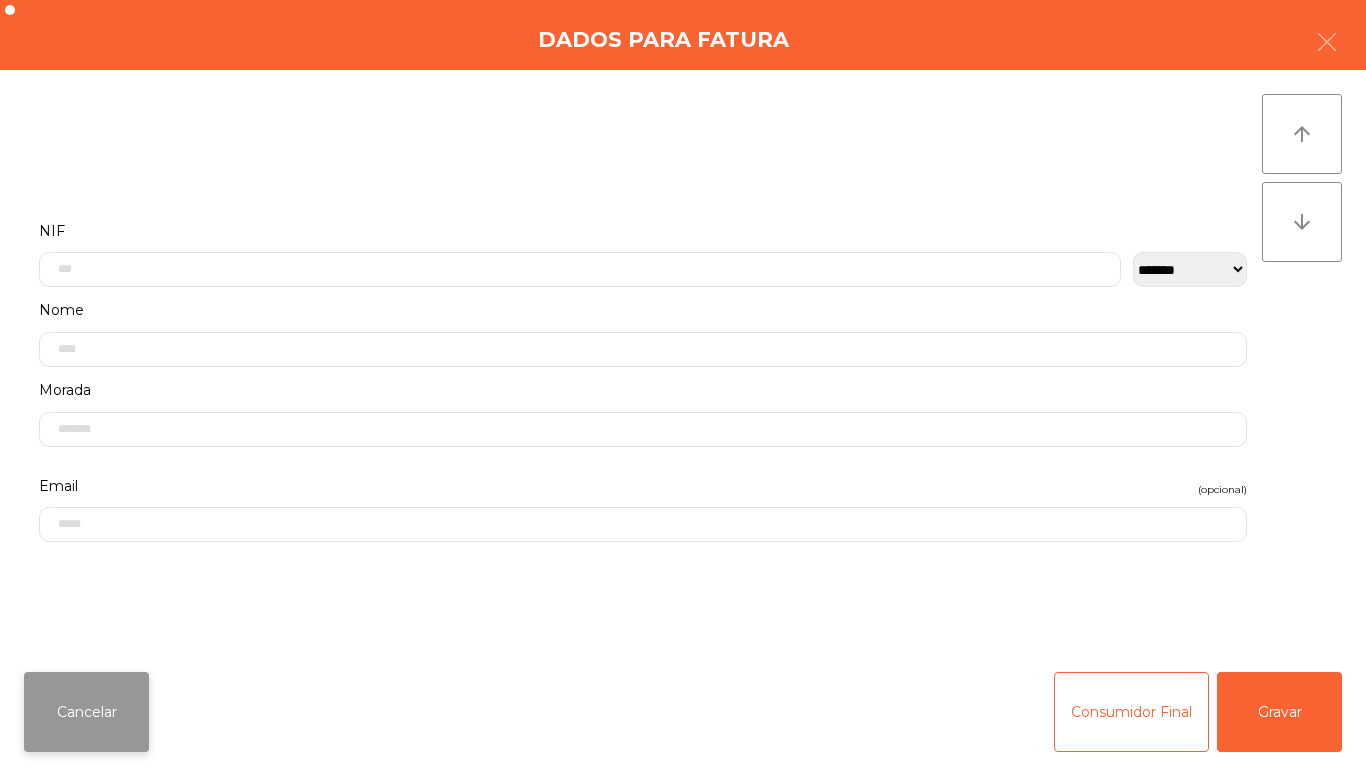 click on "Cancelar" 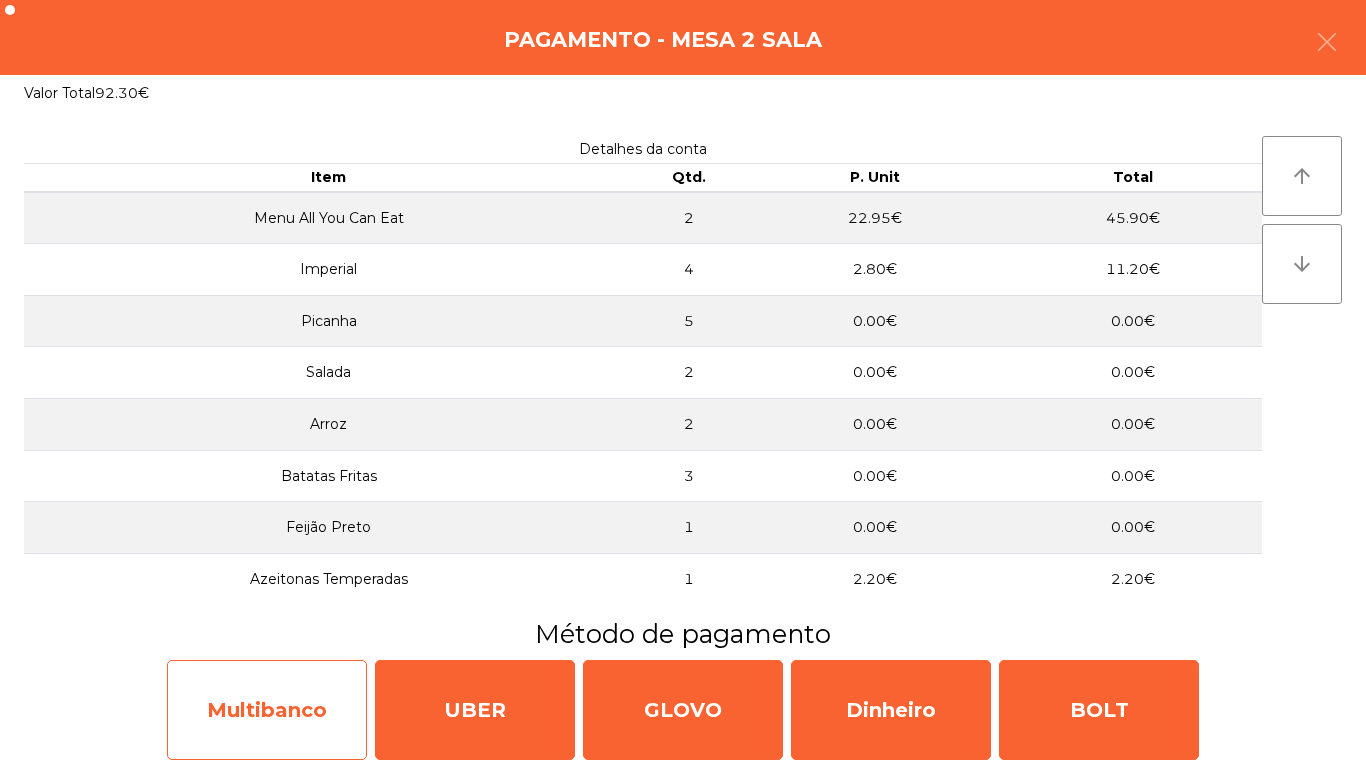 click on "Multibanco" 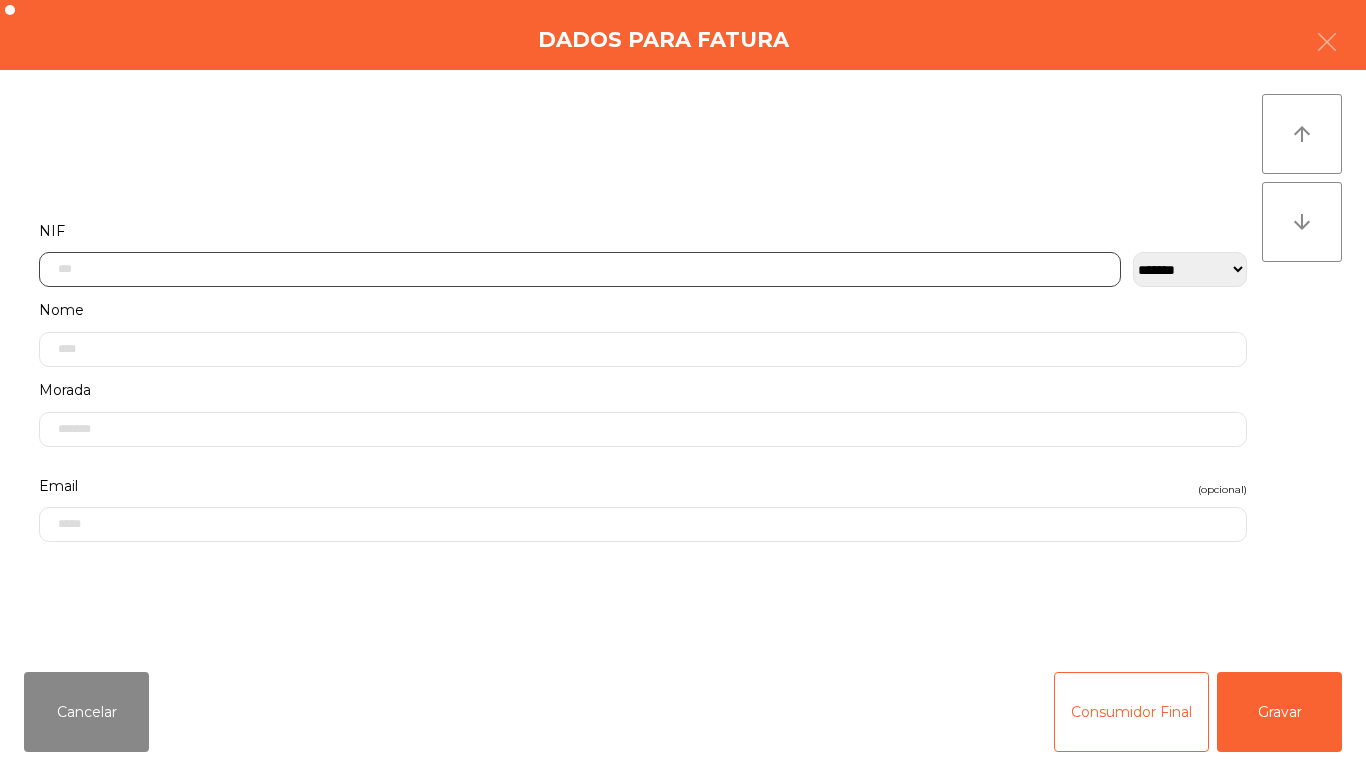 click 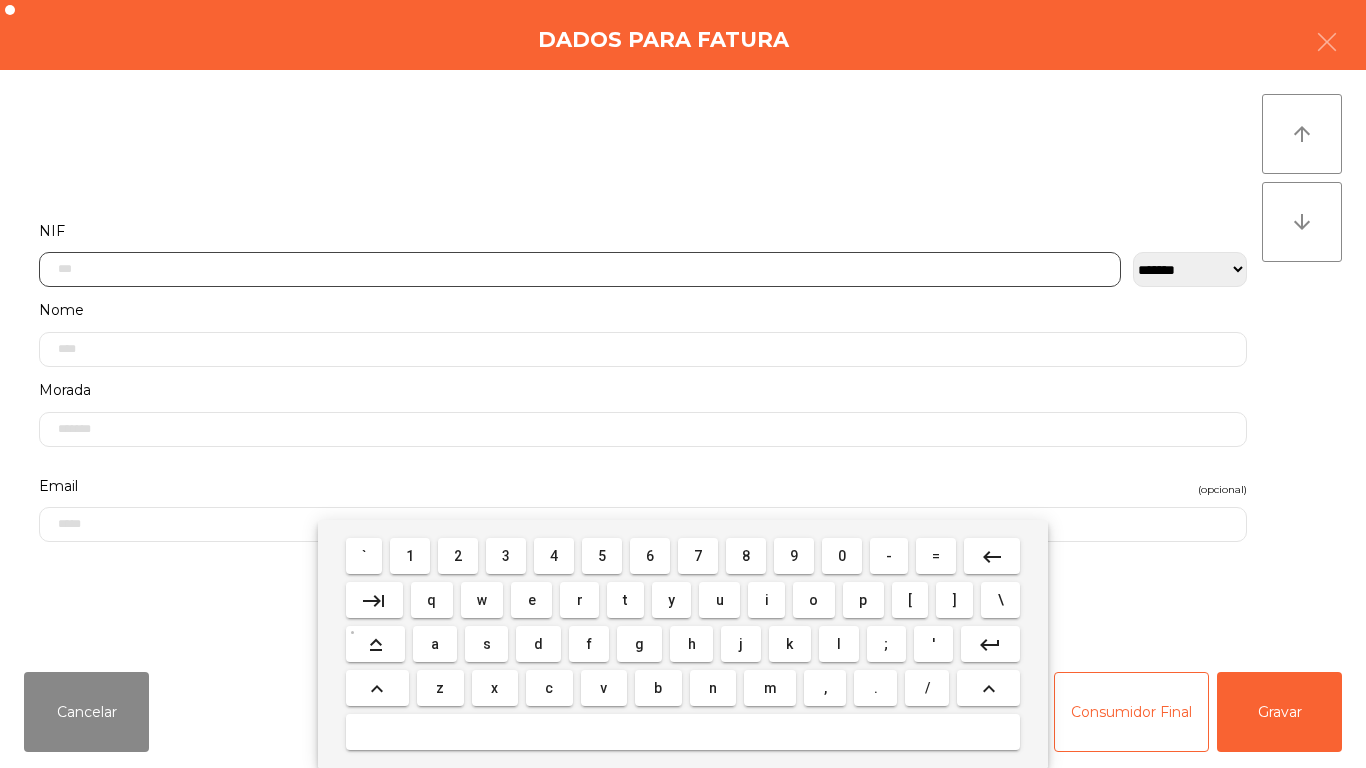 scroll, scrollTop: 122, scrollLeft: 0, axis: vertical 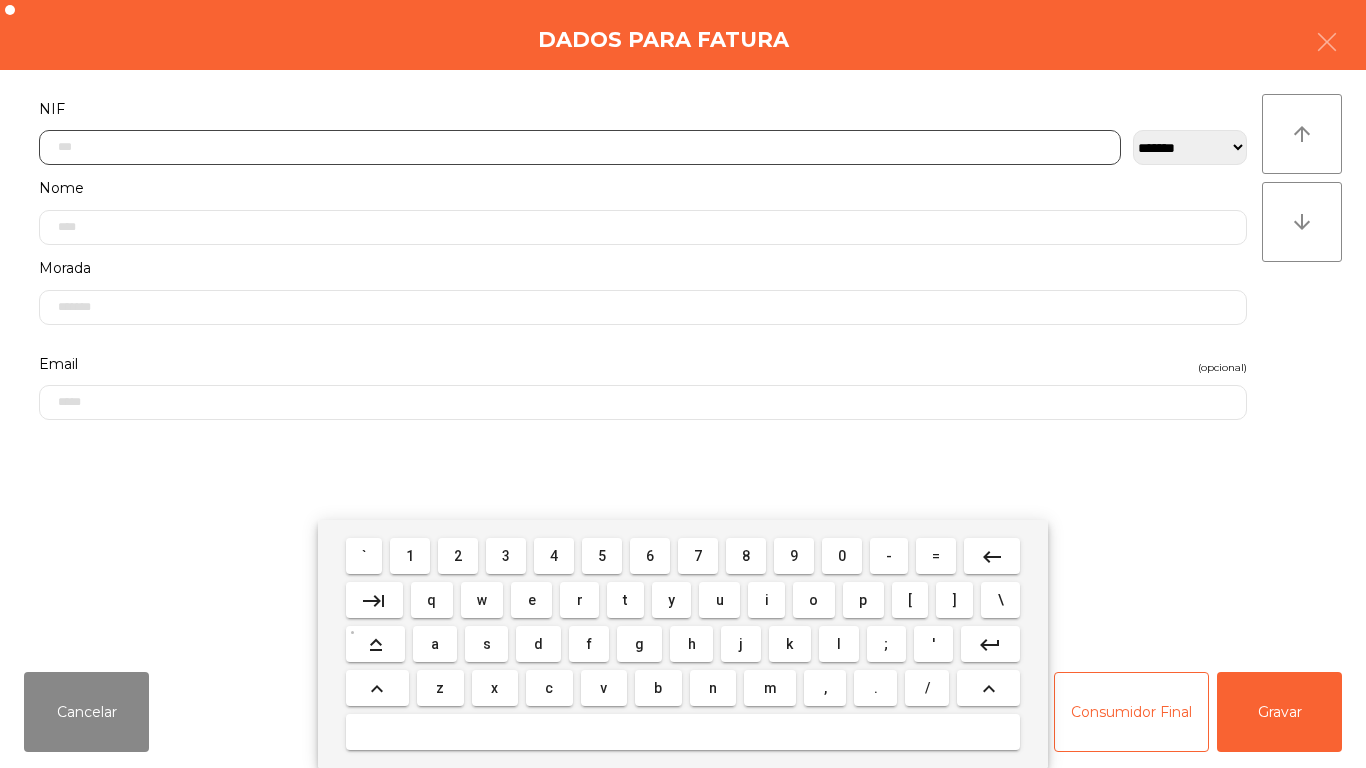 click on "5" at bounding box center [602, 556] 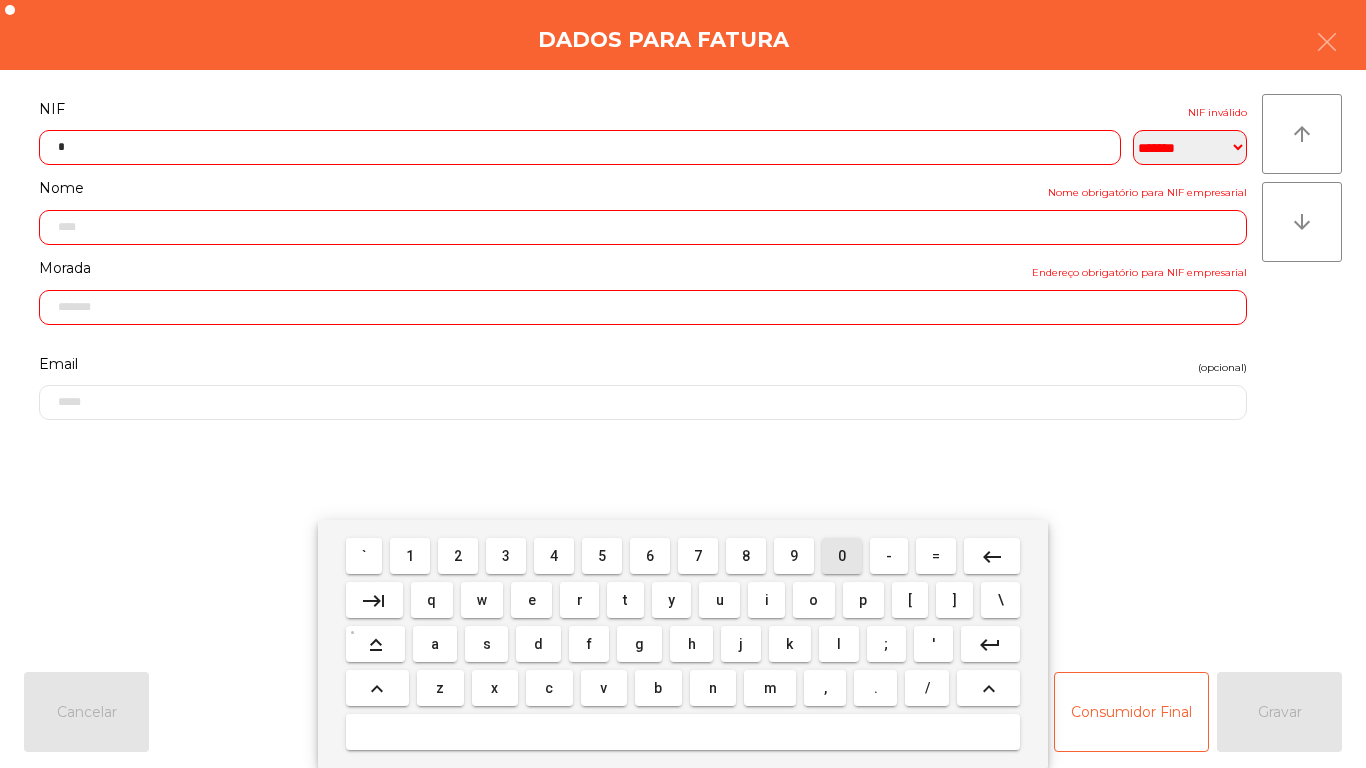 click on "0" at bounding box center [842, 556] 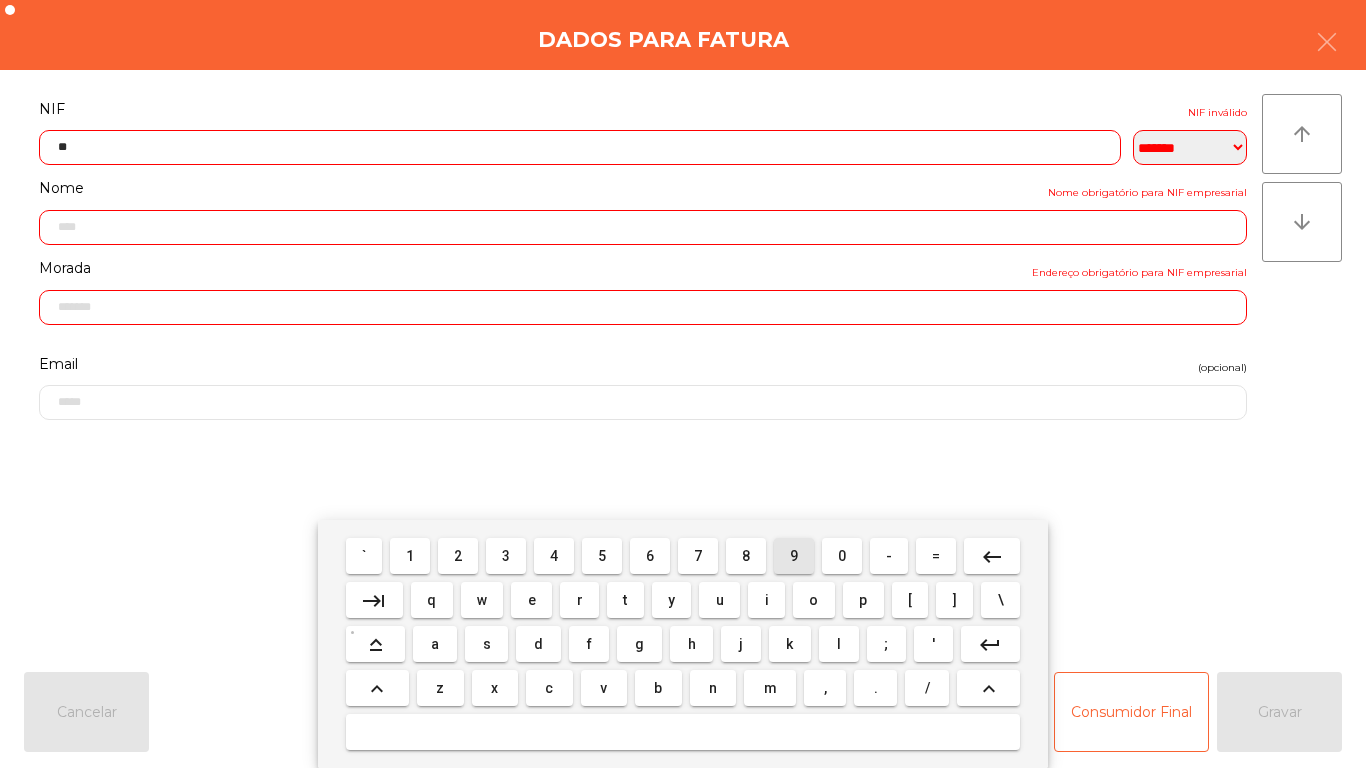 click on "9" at bounding box center (794, 556) 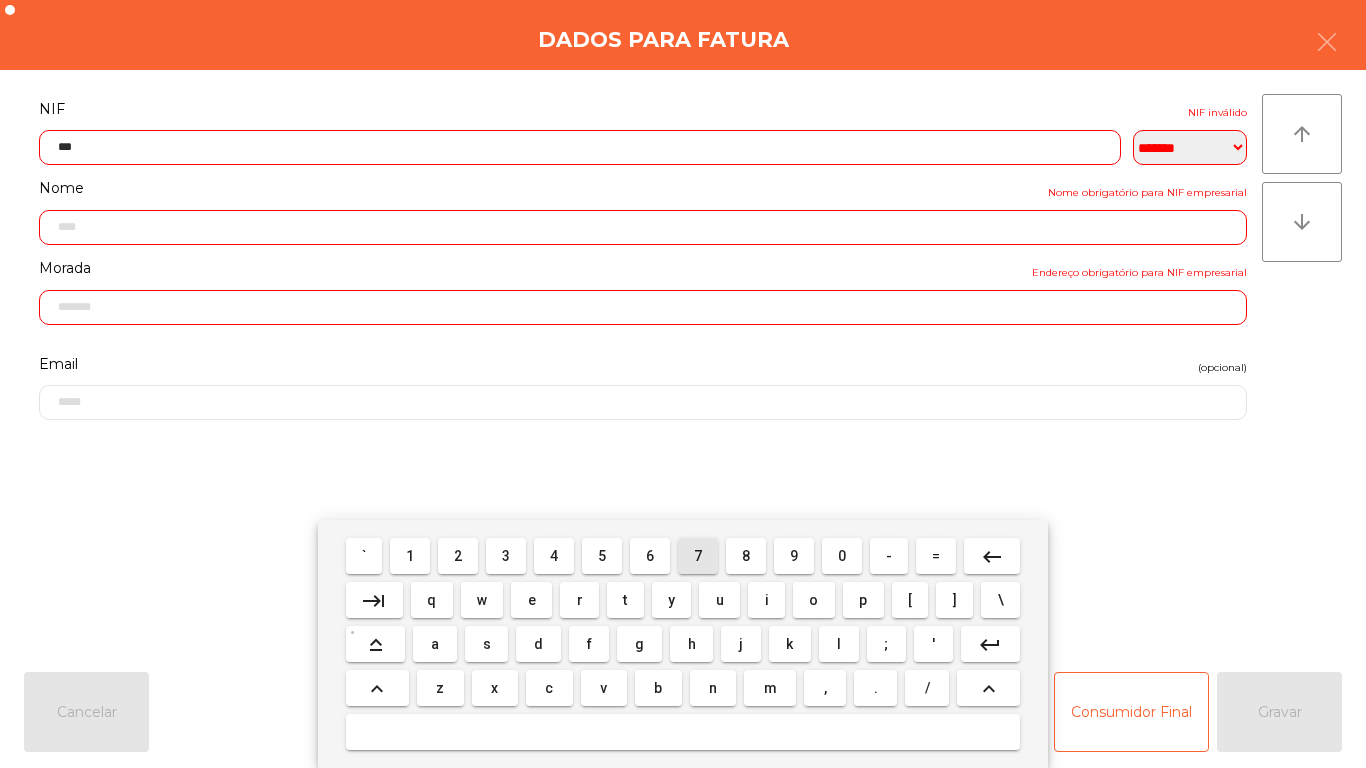 click on "7" at bounding box center (698, 556) 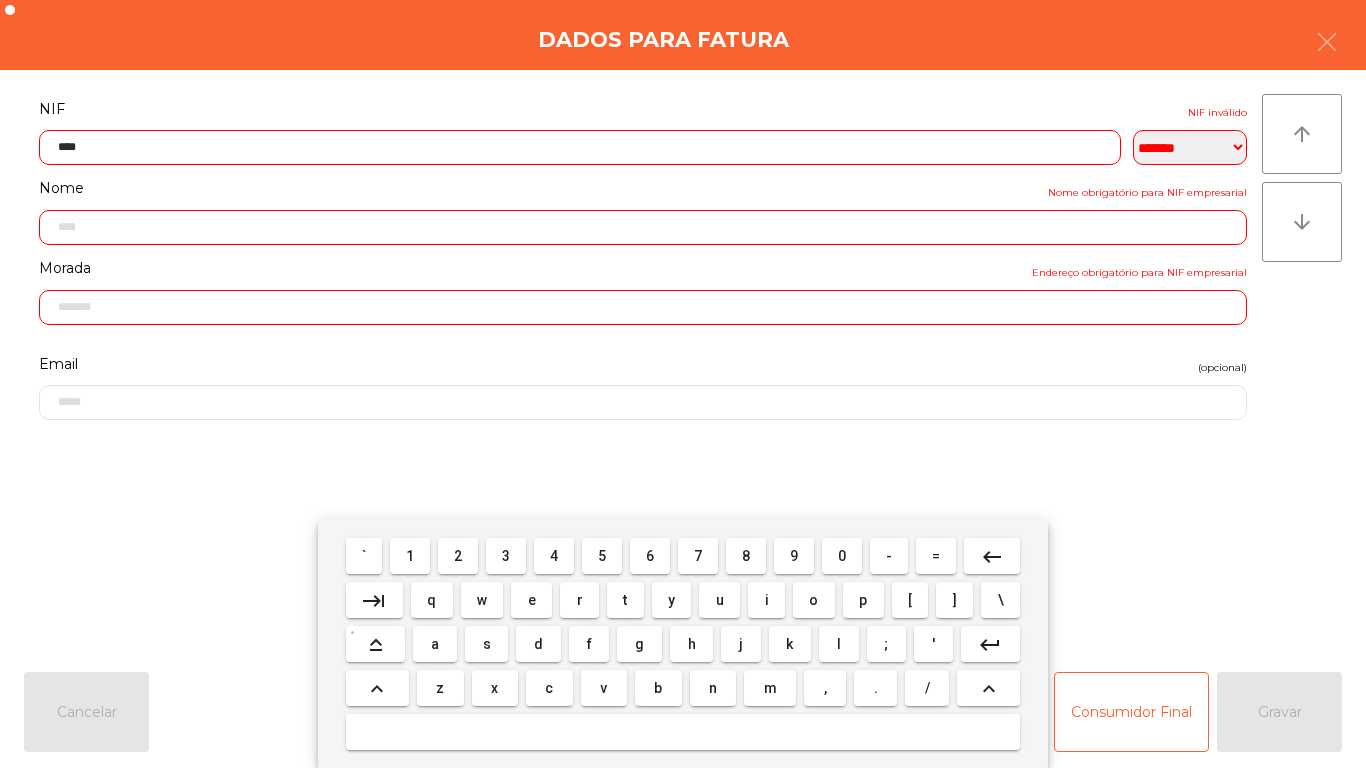 click on "9" at bounding box center [794, 556] 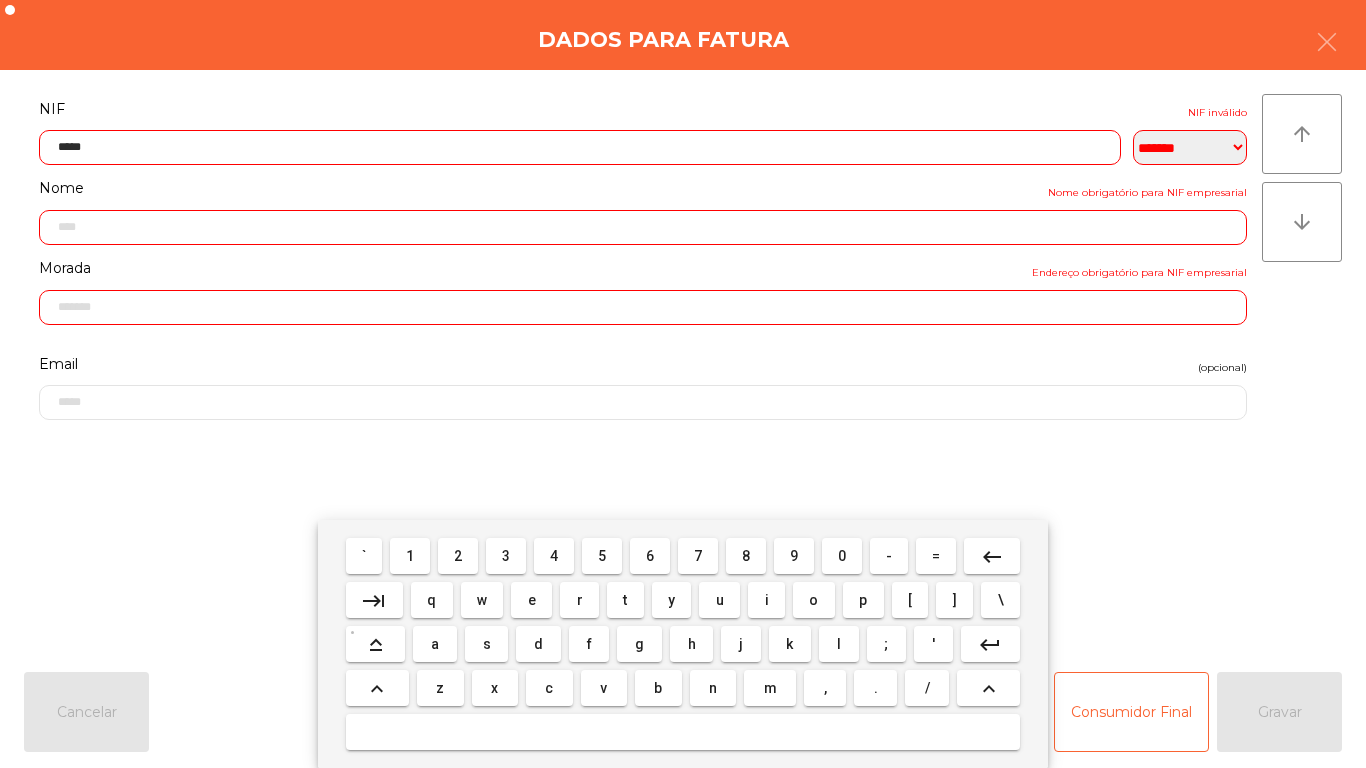 click on "5" at bounding box center [602, 556] 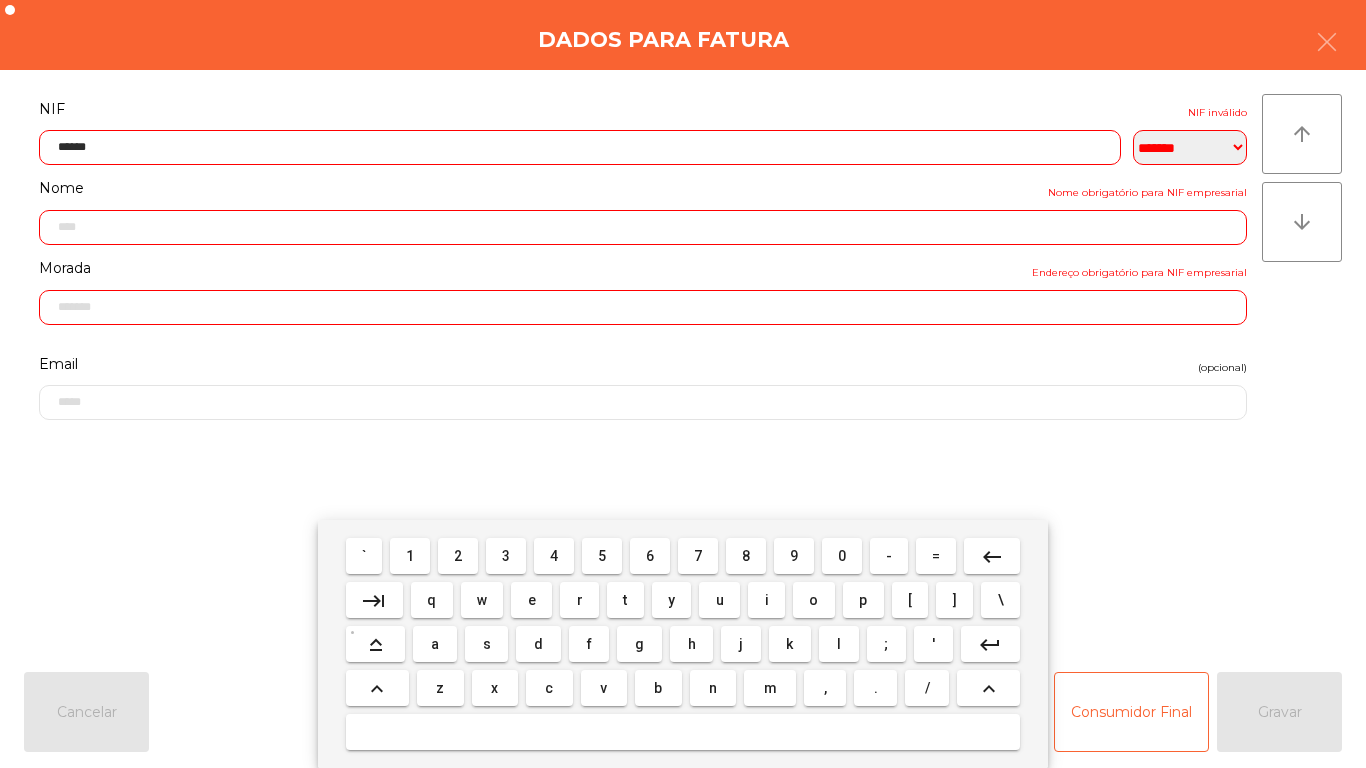 click on "4" at bounding box center [554, 556] 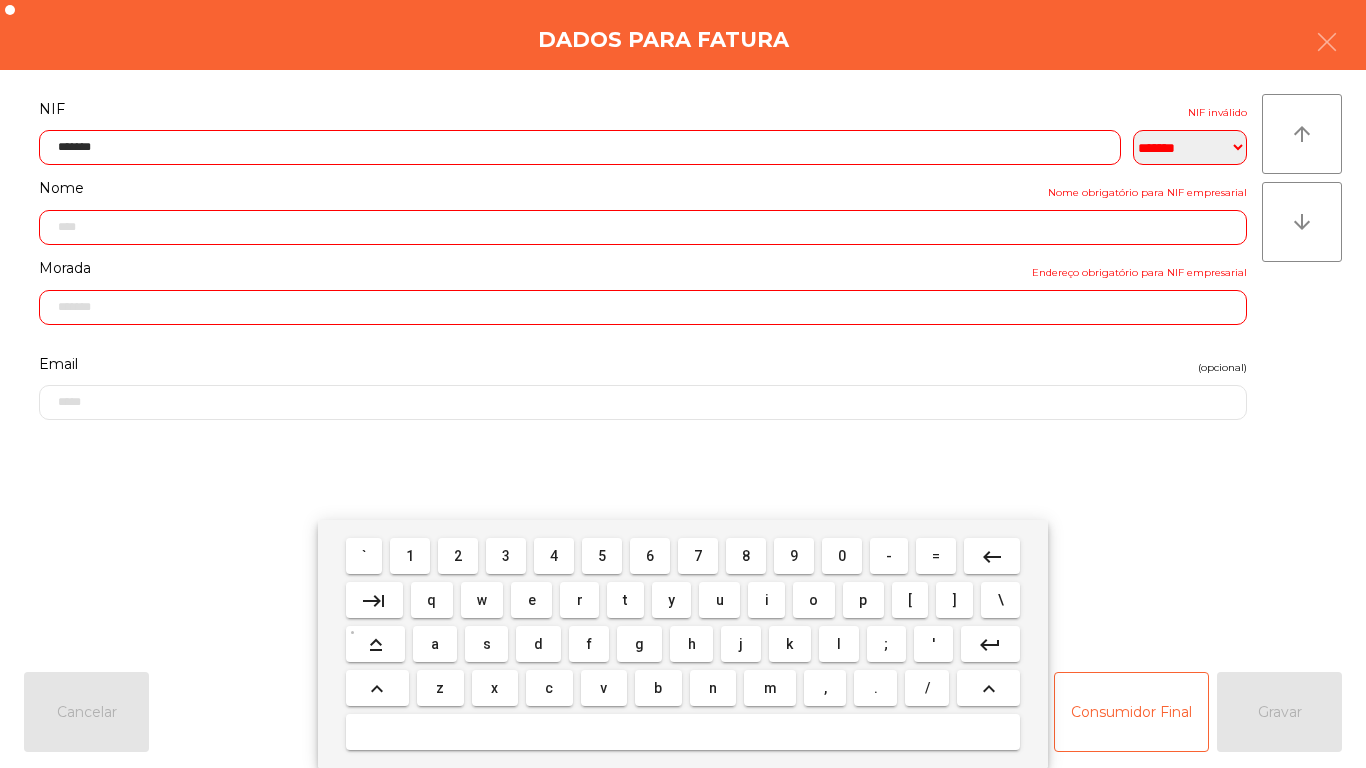 click on "1" at bounding box center (410, 556) 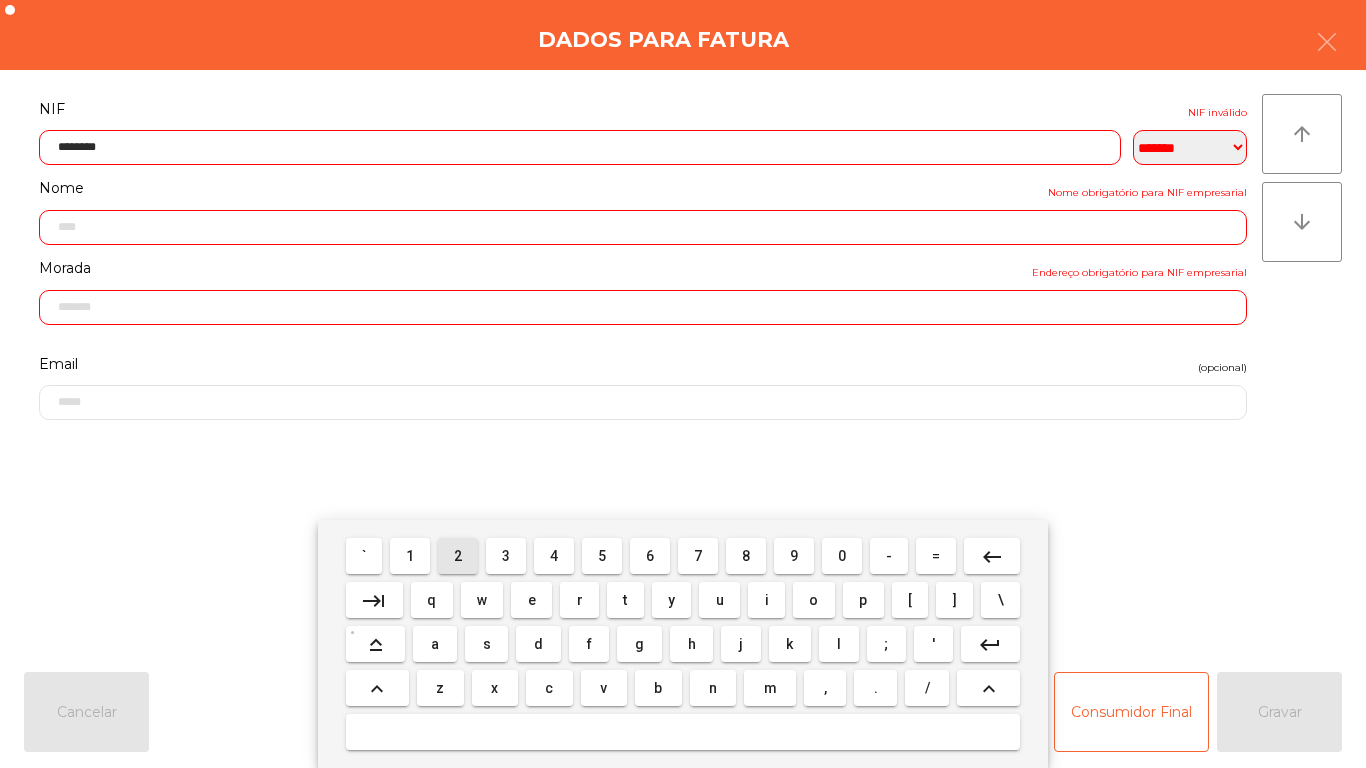 click on "2" at bounding box center (458, 556) 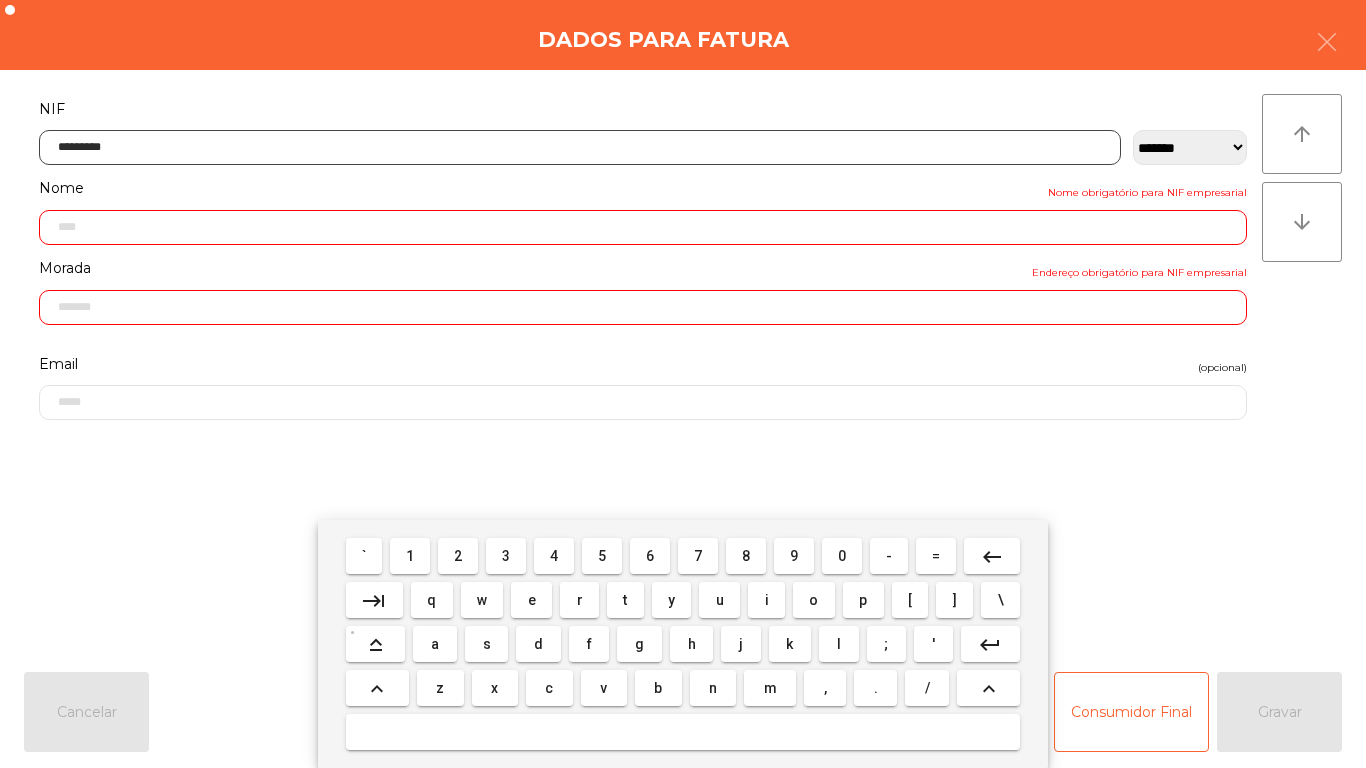 type on "**********" 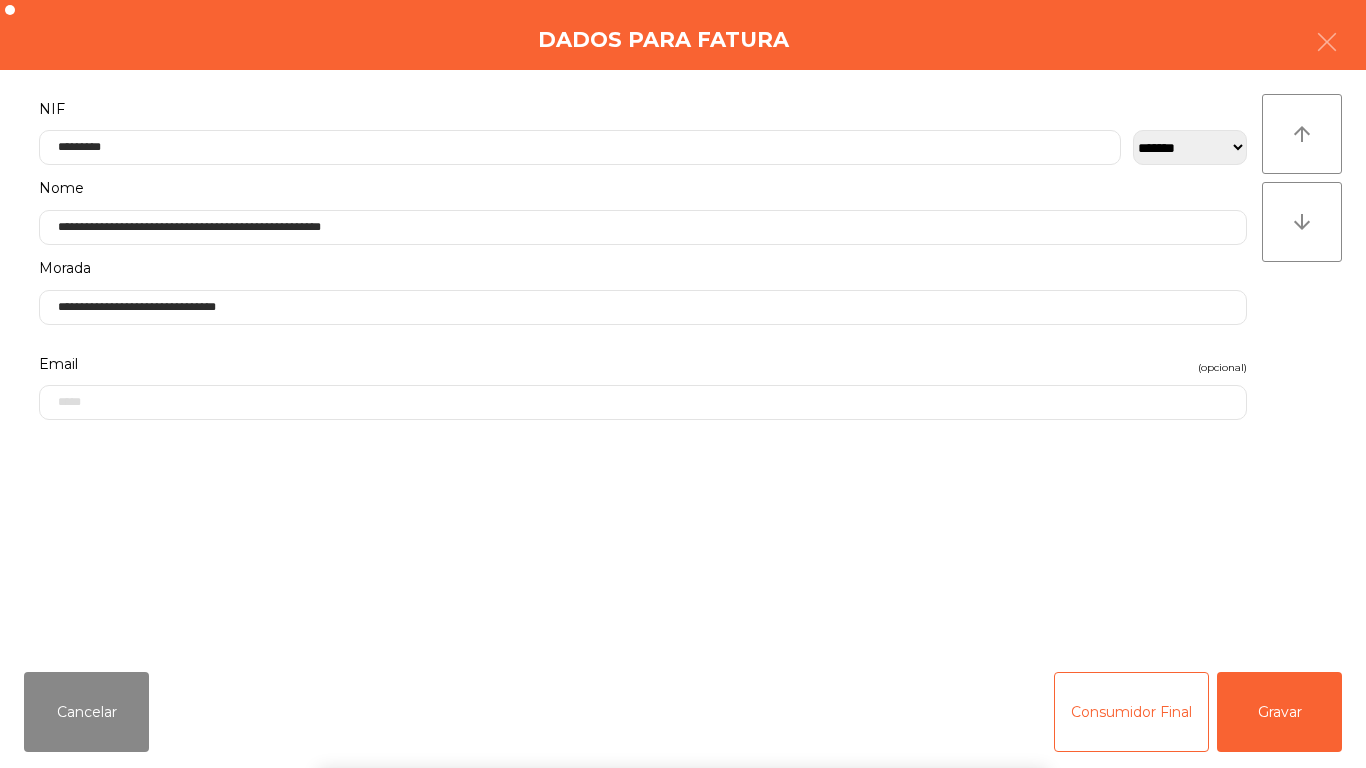 click on "` 1 2 3 4 5 6 7 8 9 0 - = keyboard_backspace keyboard_tab q w e r t y u i o p [ ] \ keyboard_capslock a s d f g h j k l ; ' keyboard_return keyboard_arrow_up z x c v b n m , . / keyboard_arrow_up" at bounding box center [683, 644] 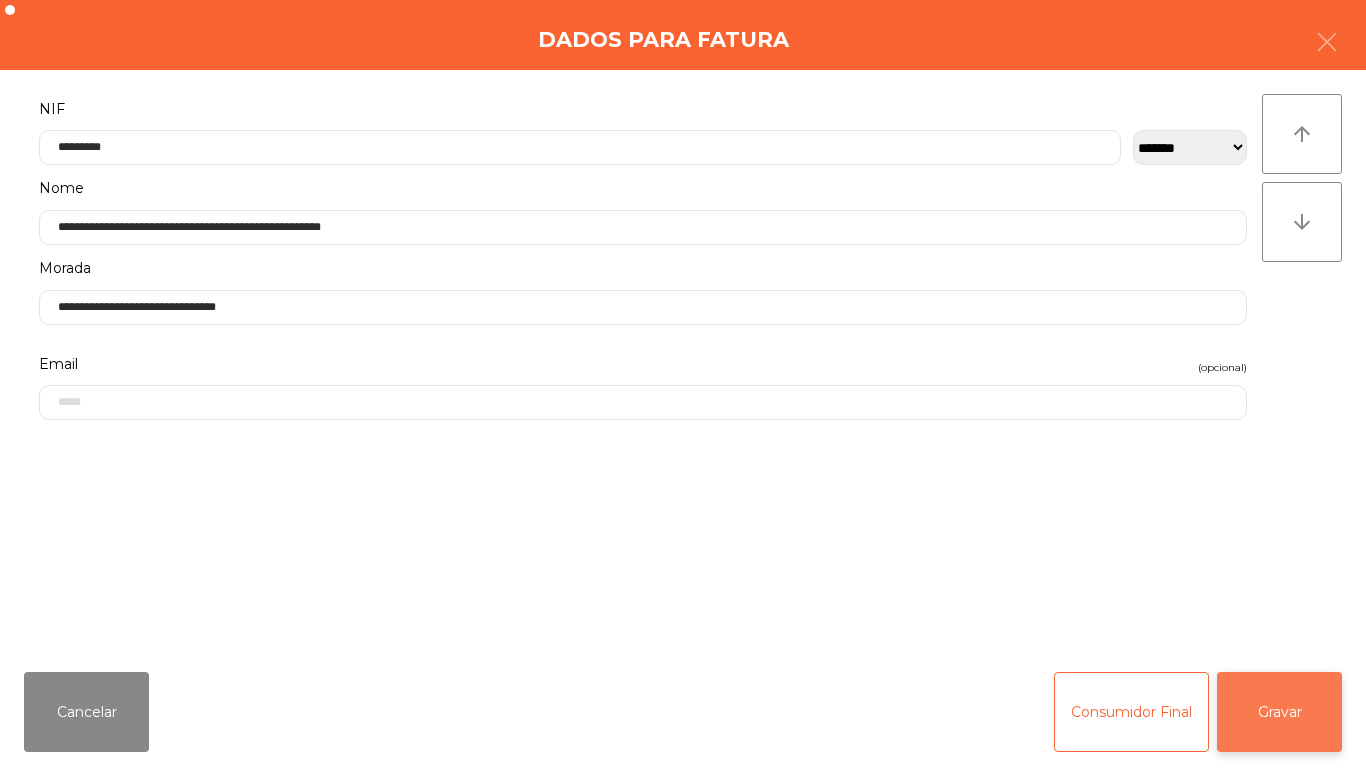 click on "Gravar" 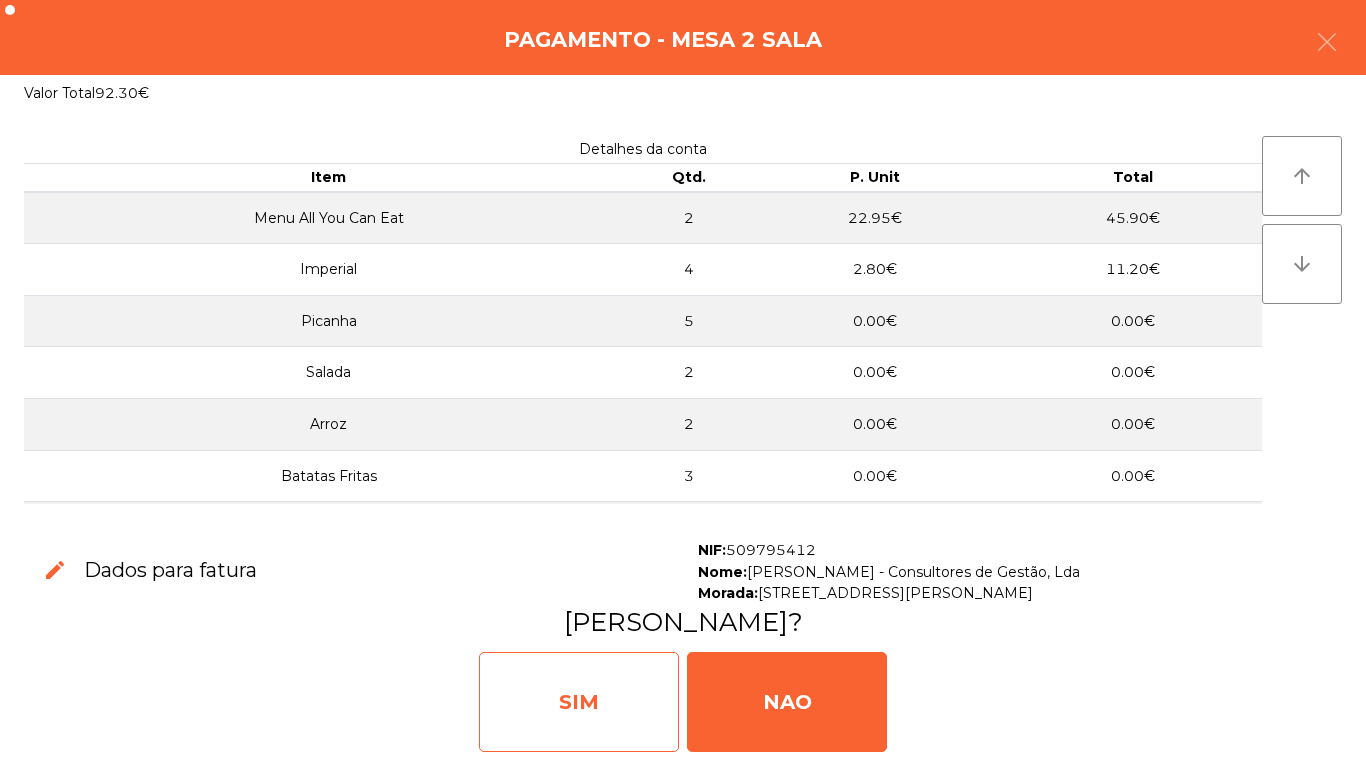 click on "SIM" 